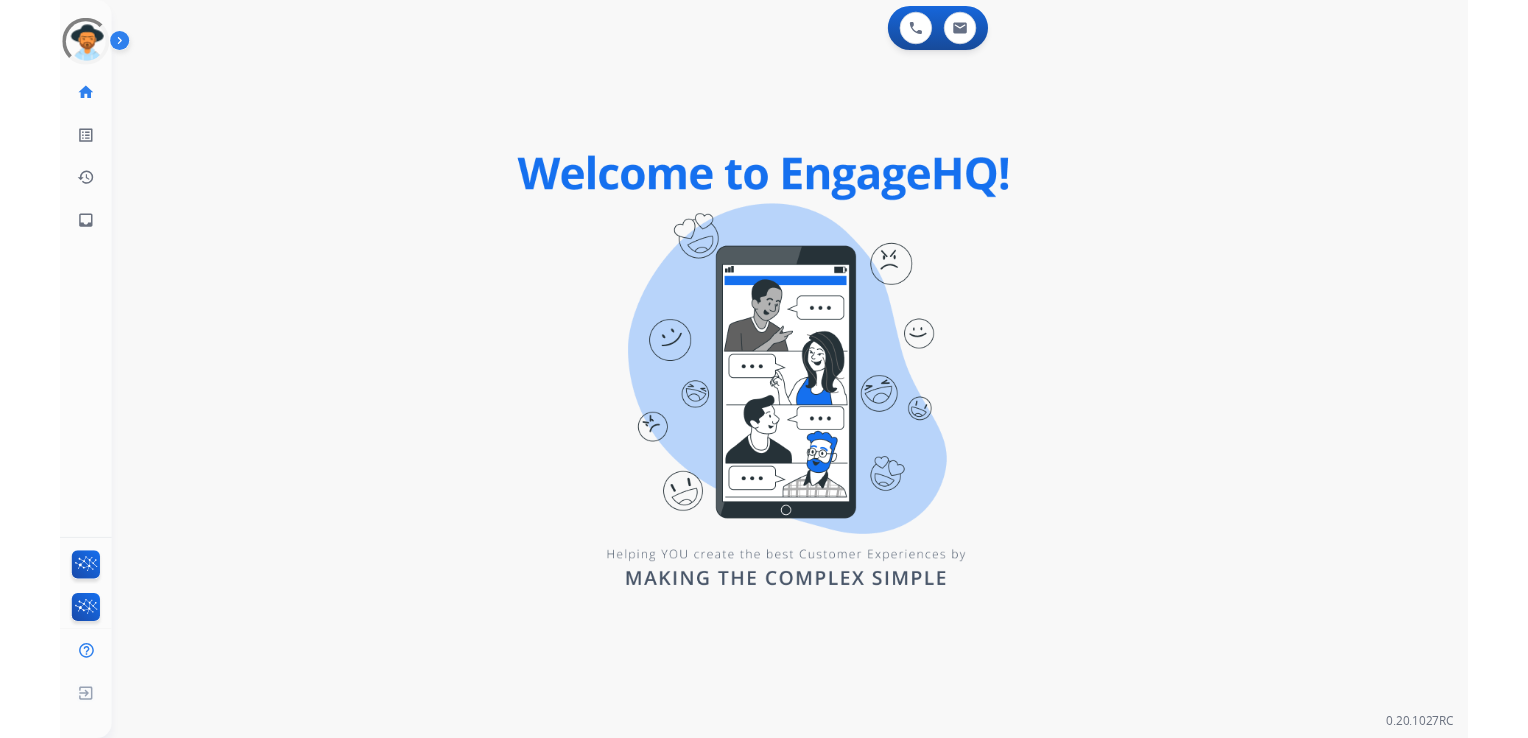 scroll, scrollTop: 0, scrollLeft: 0, axis: both 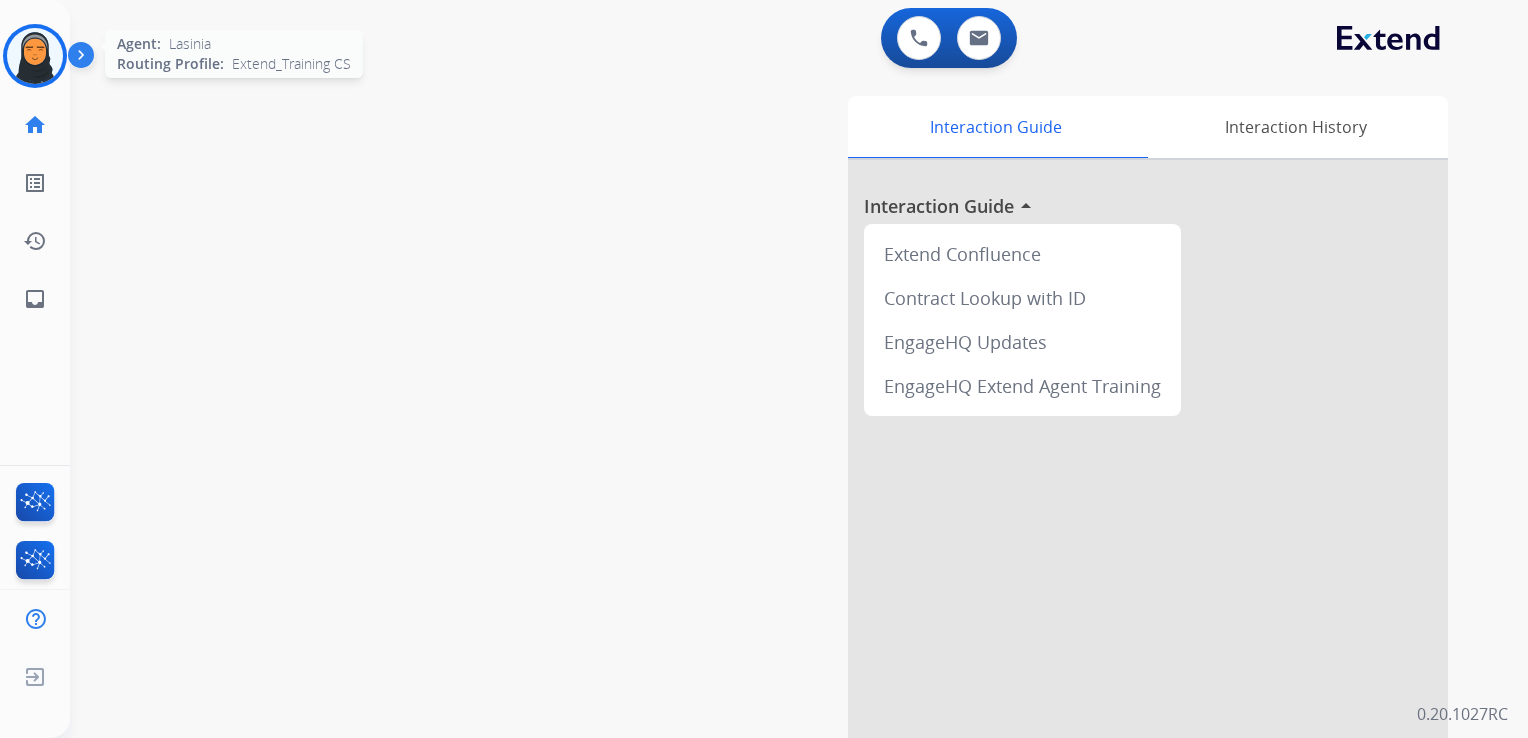 click at bounding box center (35, 56) 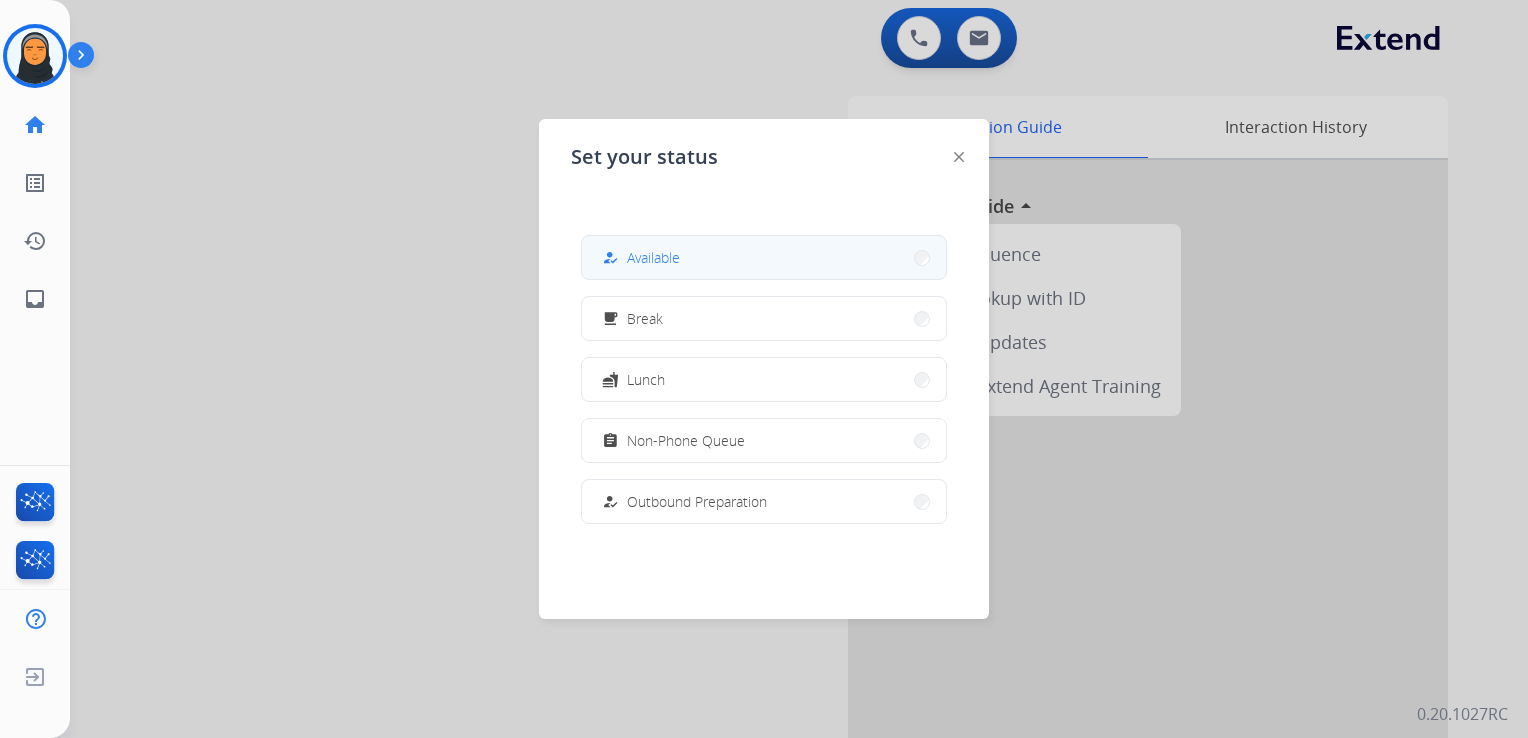 click on "how_to_reg Available" at bounding box center (764, 257) 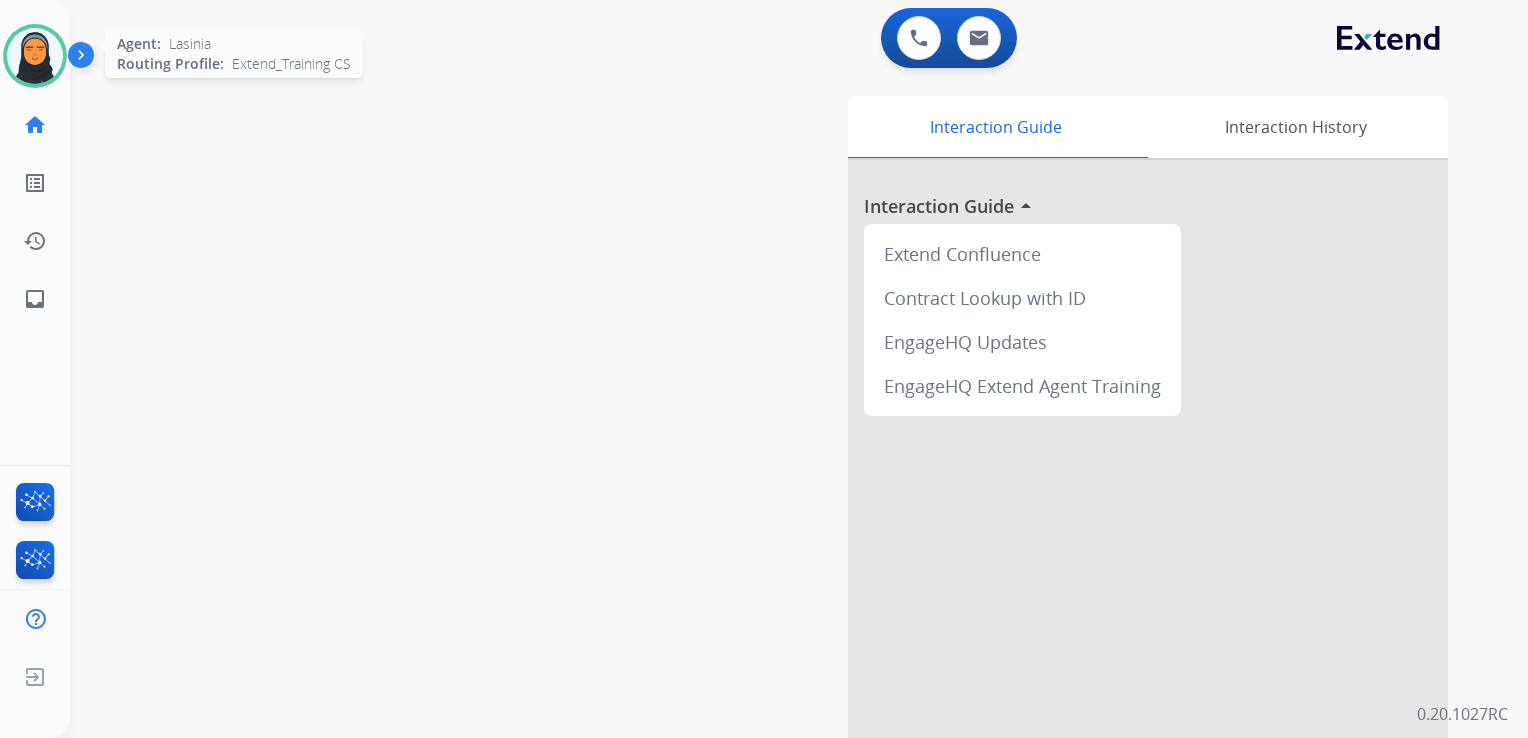 click at bounding box center [35, 56] 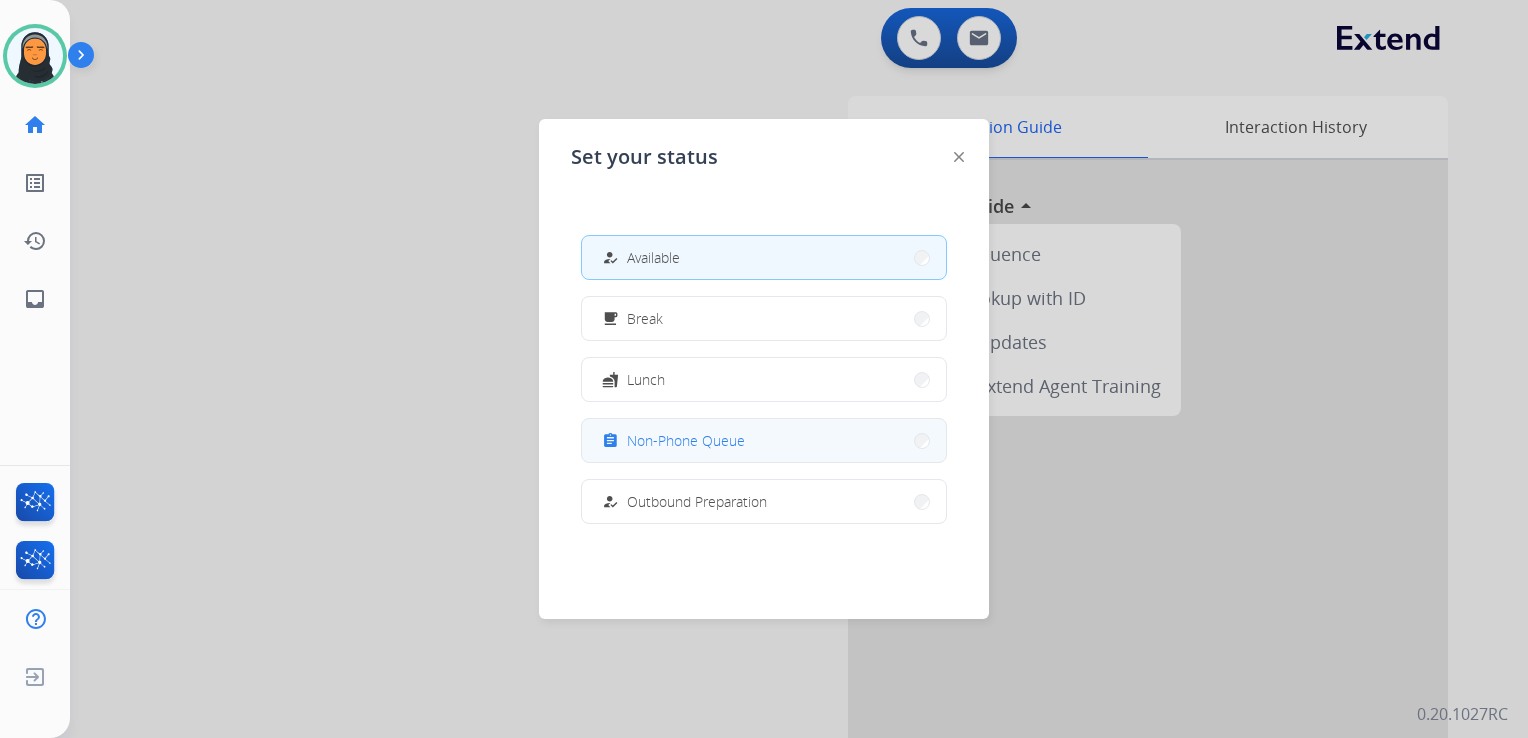 click on "assignment Non-Phone Queue" at bounding box center (764, 440) 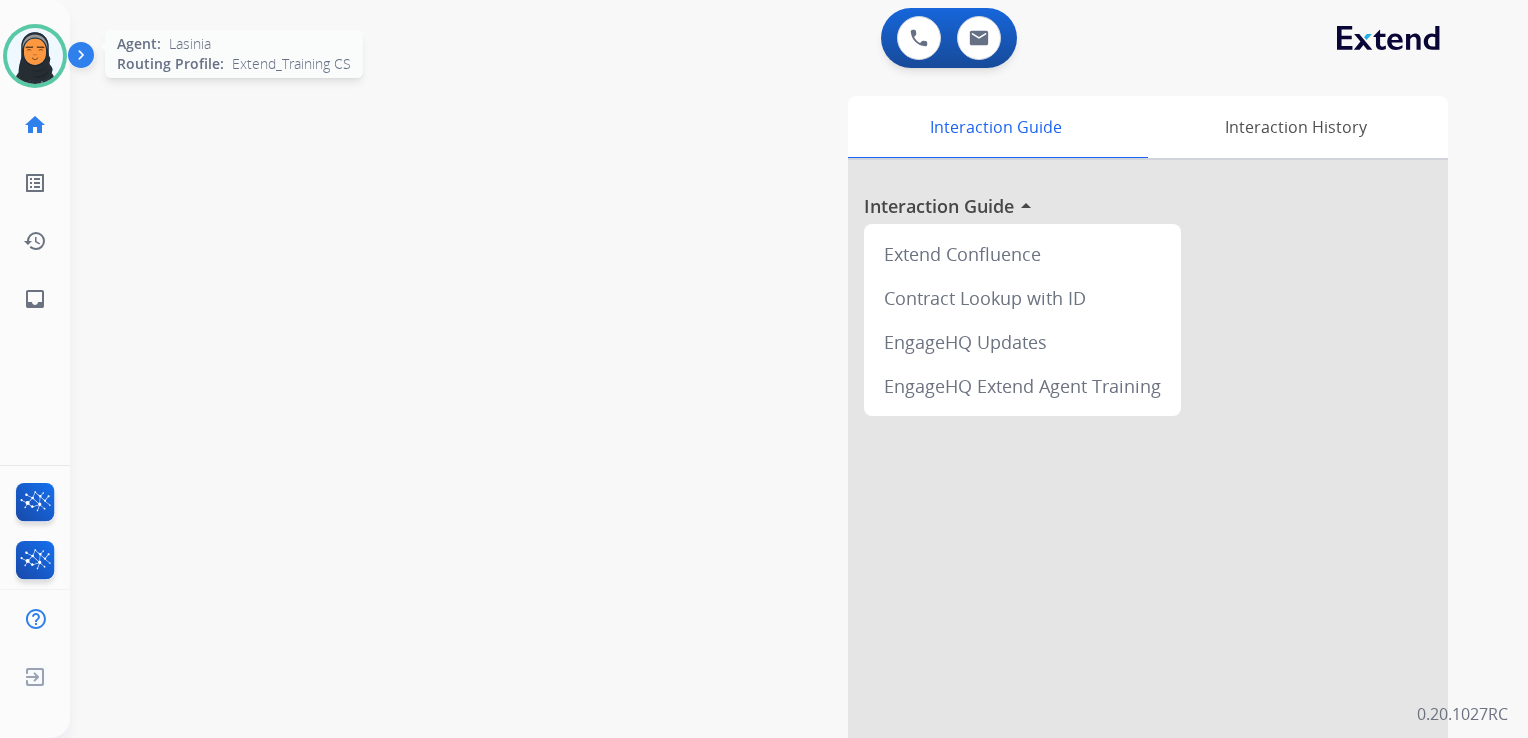 click at bounding box center [35, 56] 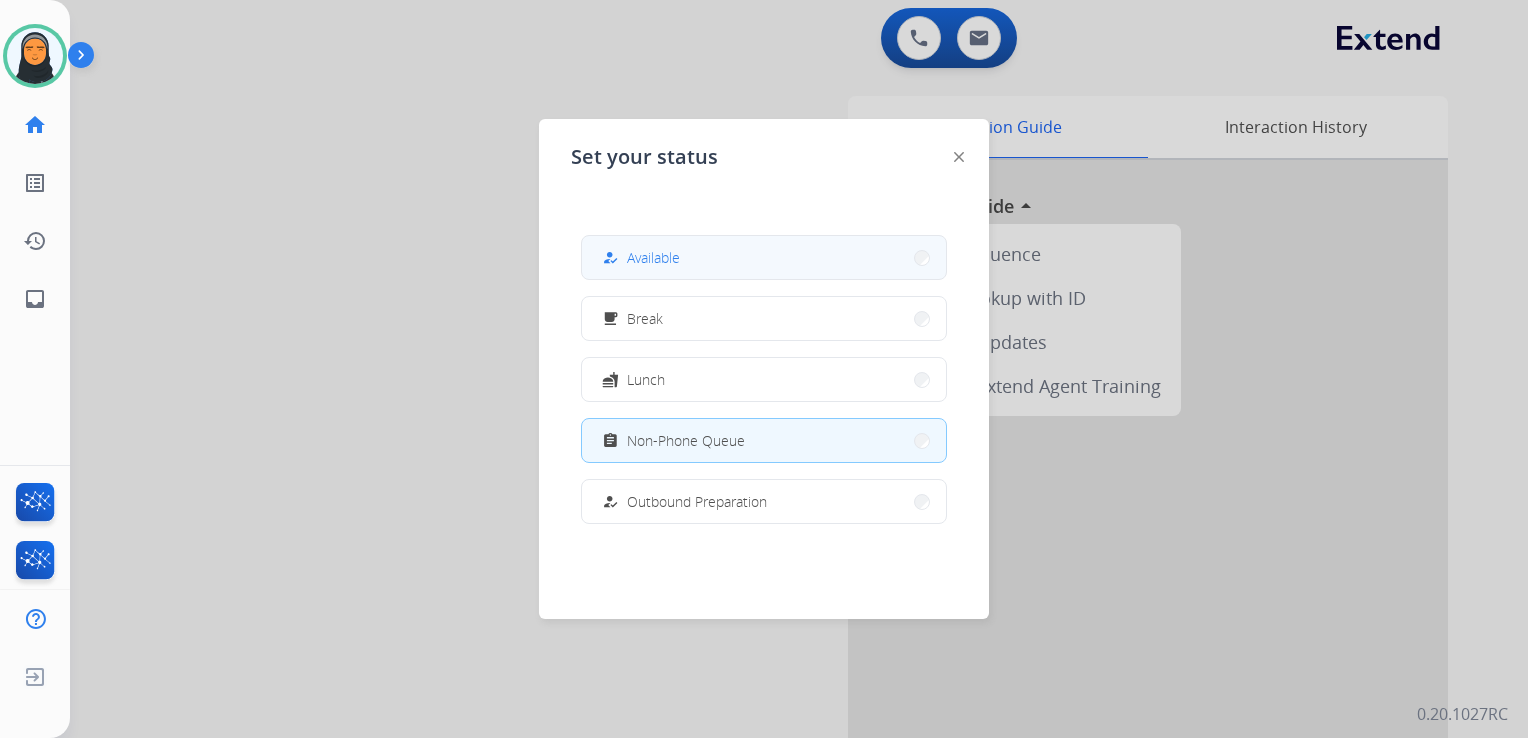 click on "how_to_reg Available" at bounding box center (764, 257) 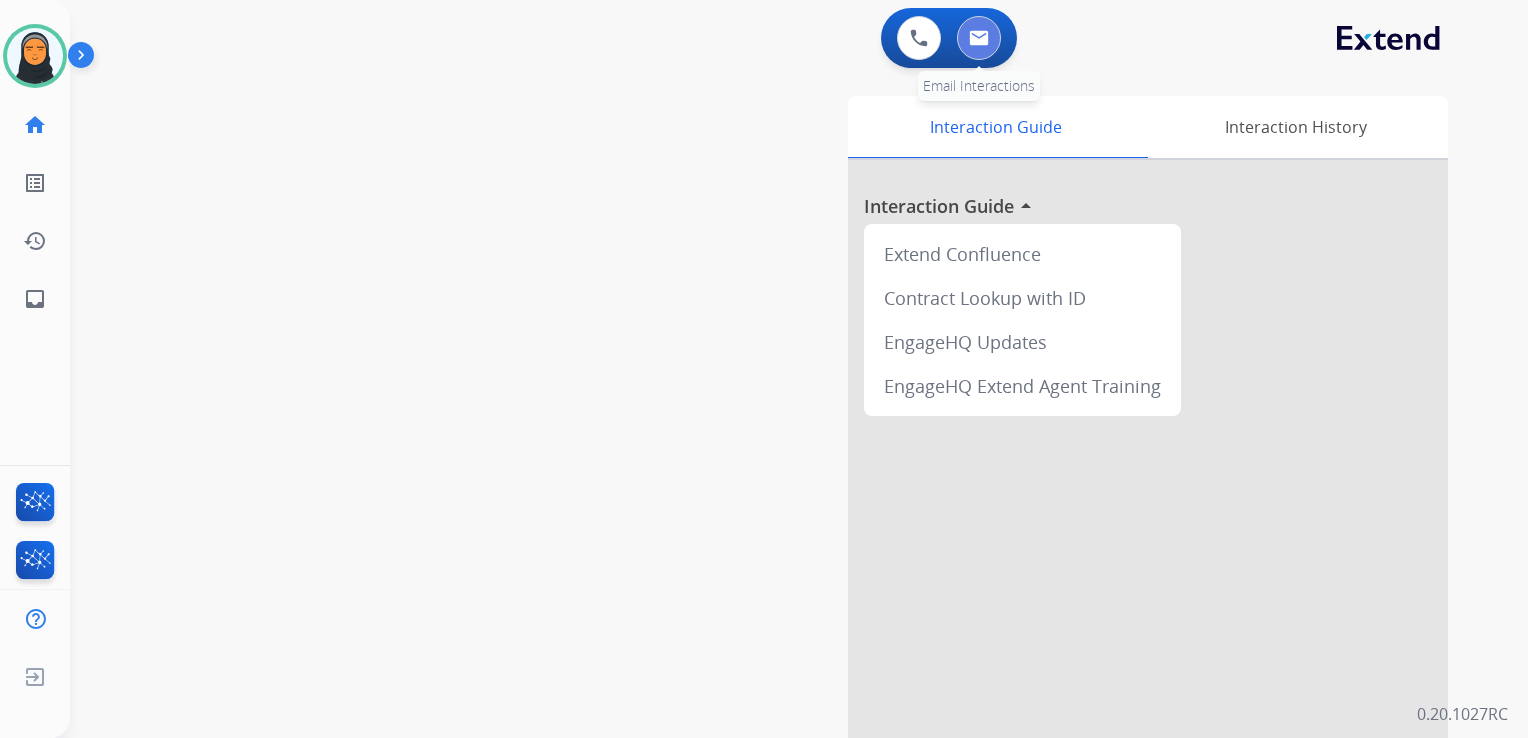 click at bounding box center (979, 38) 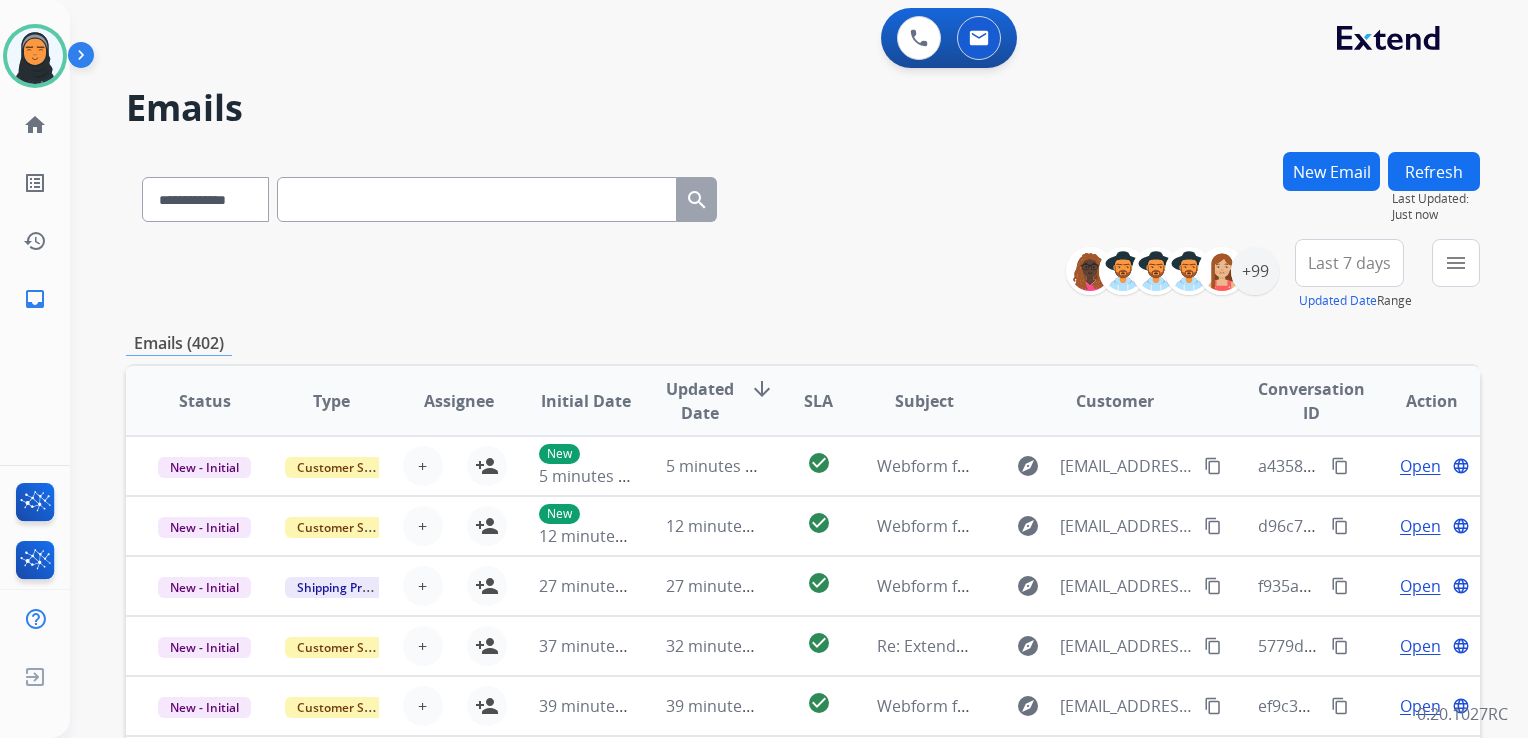 click on "New Email" at bounding box center [1331, 171] 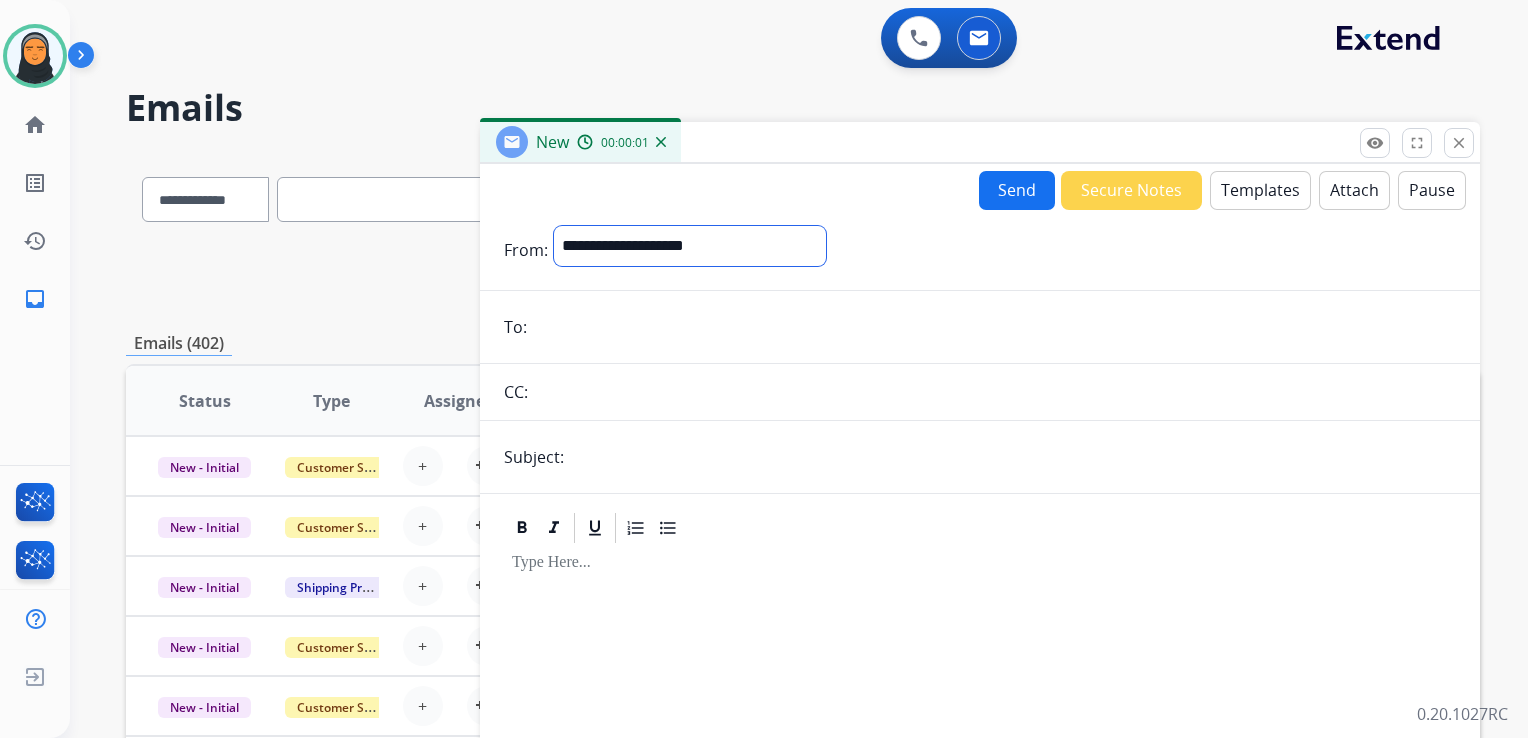 click on "**********" at bounding box center (690, 246) 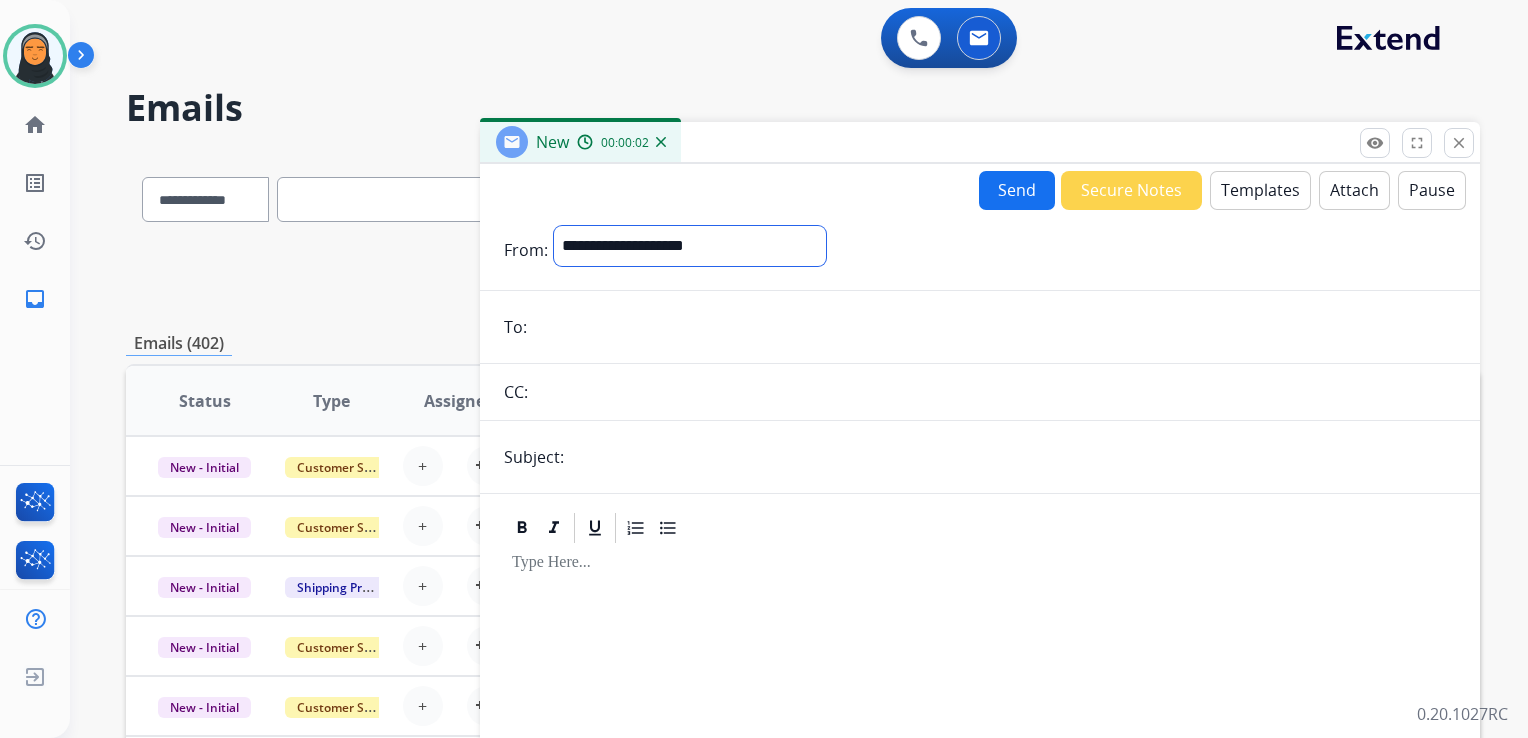 select on "**********" 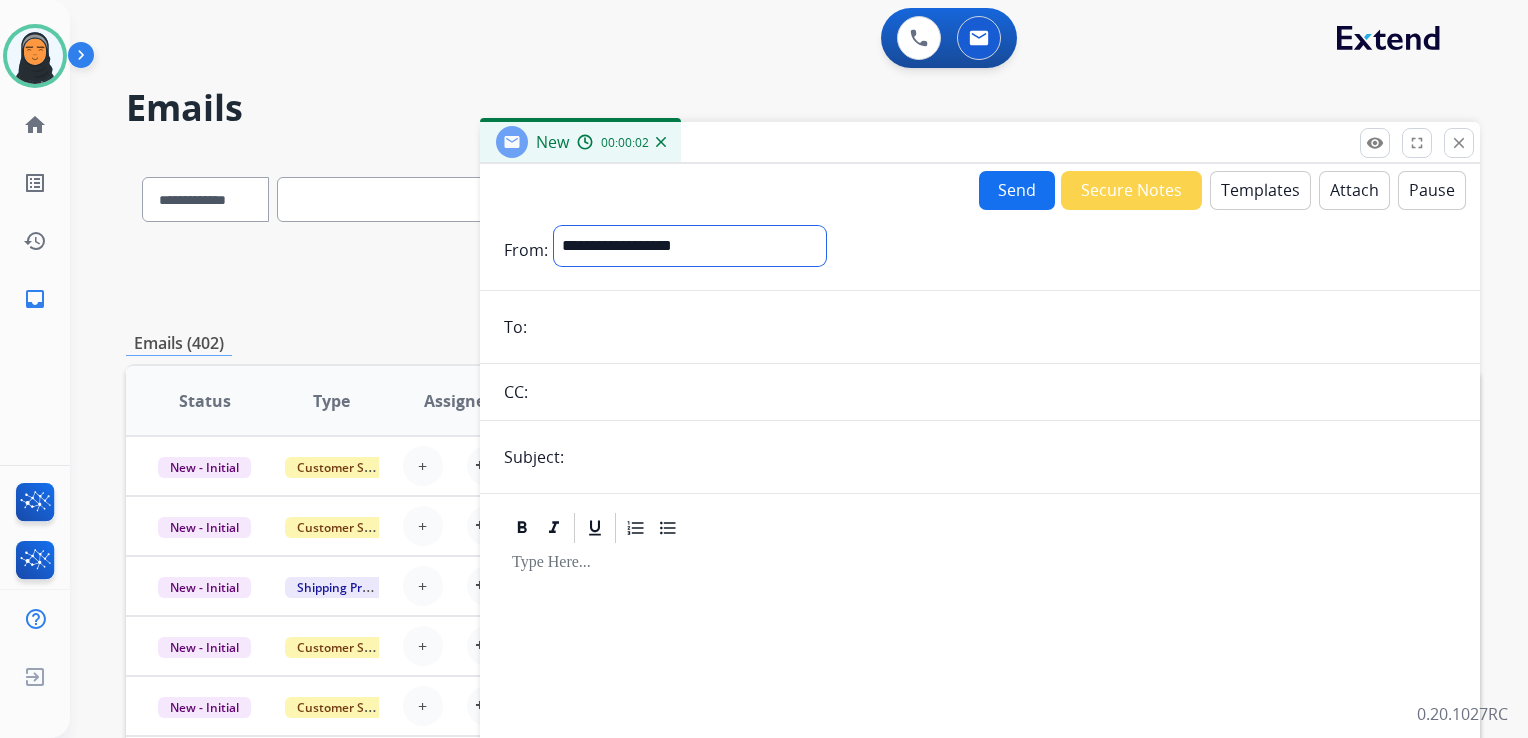 click on "**********" at bounding box center (690, 246) 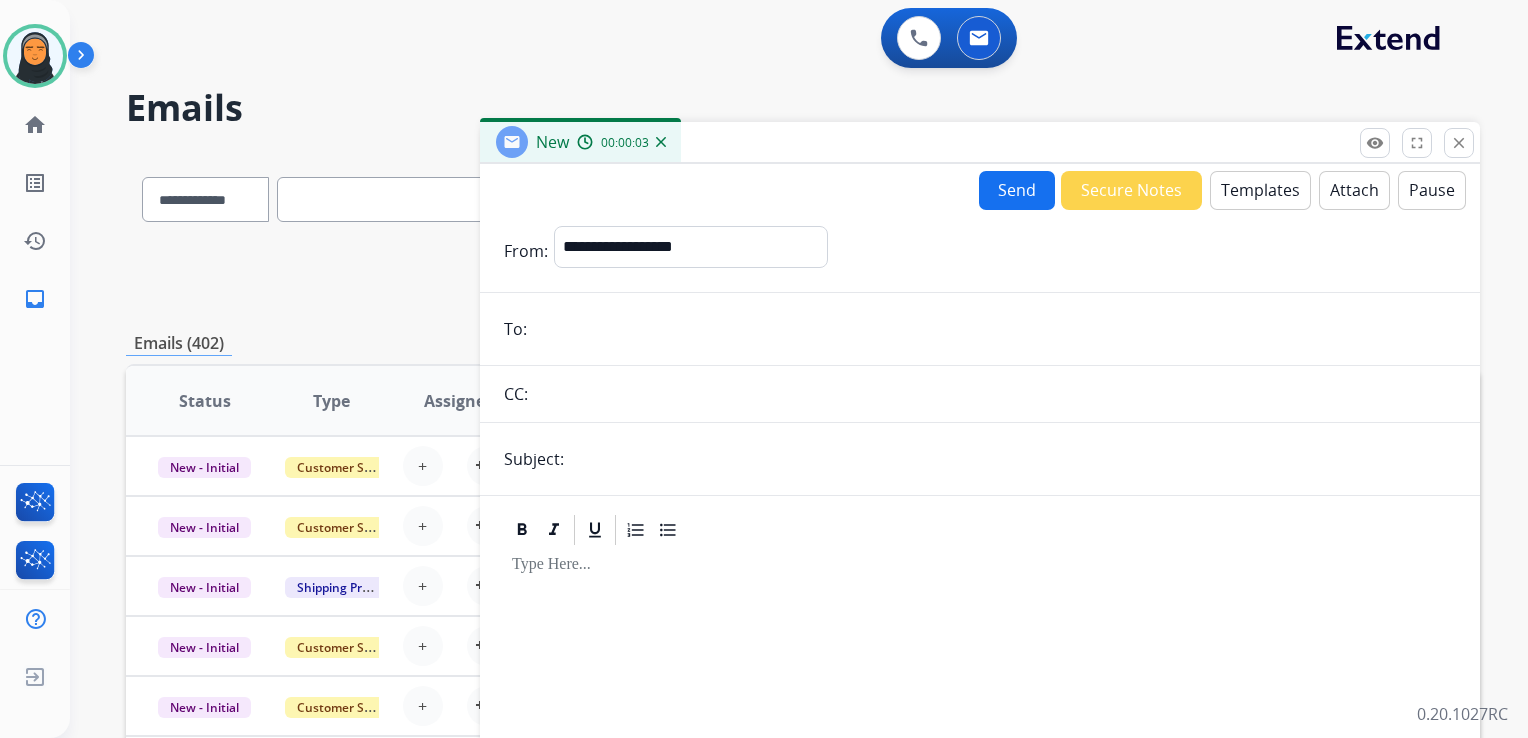 click at bounding box center [994, 329] 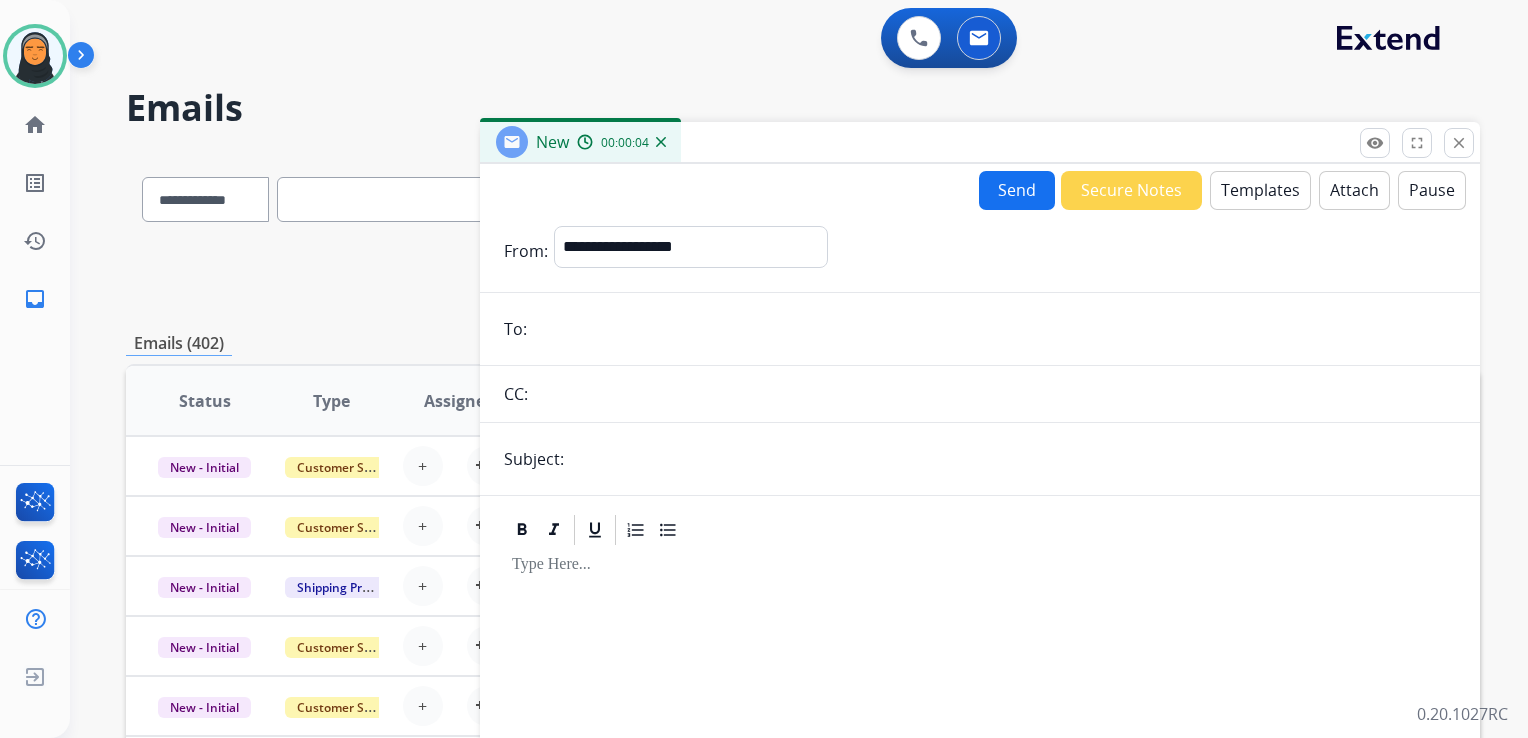 paste on "**********" 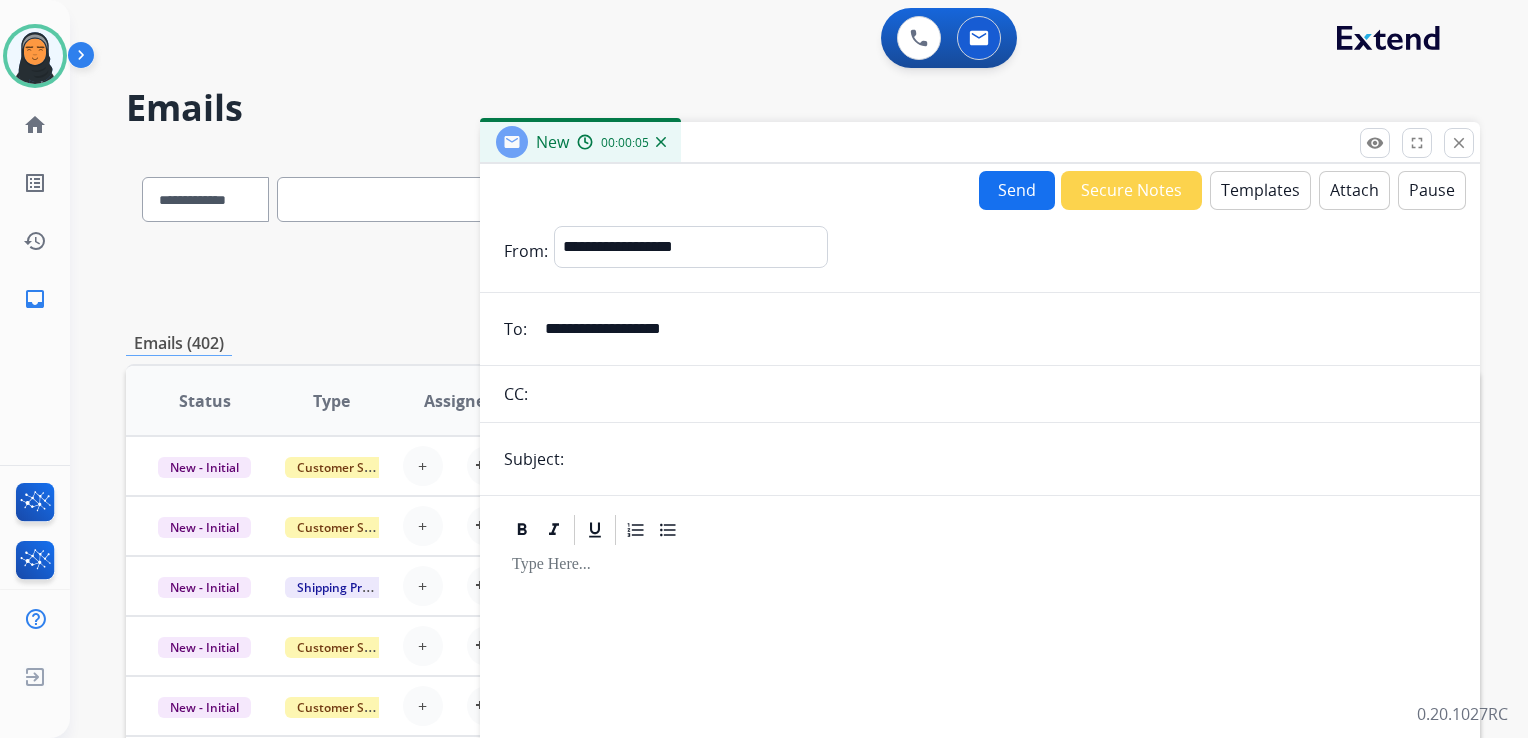 type on "**********" 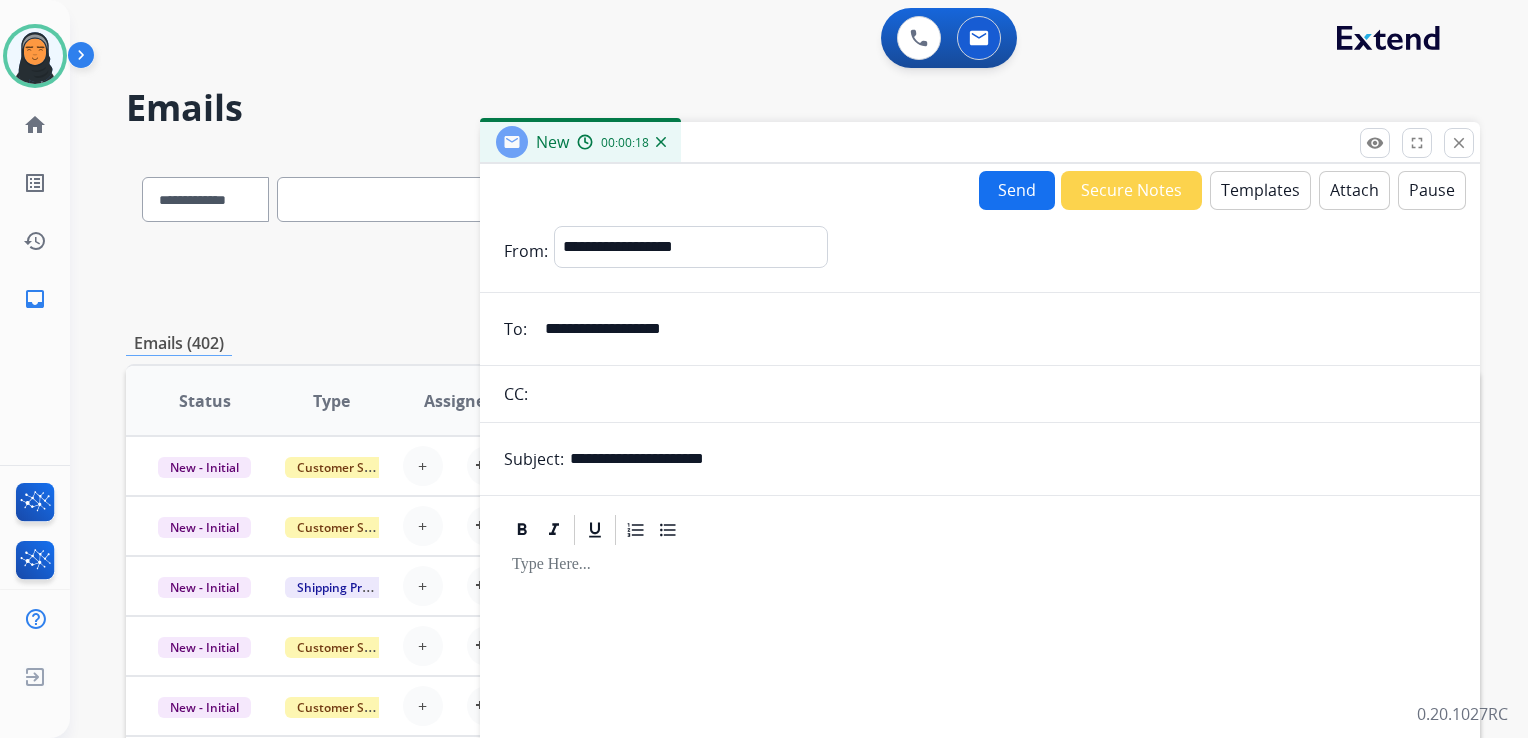 type on "**********" 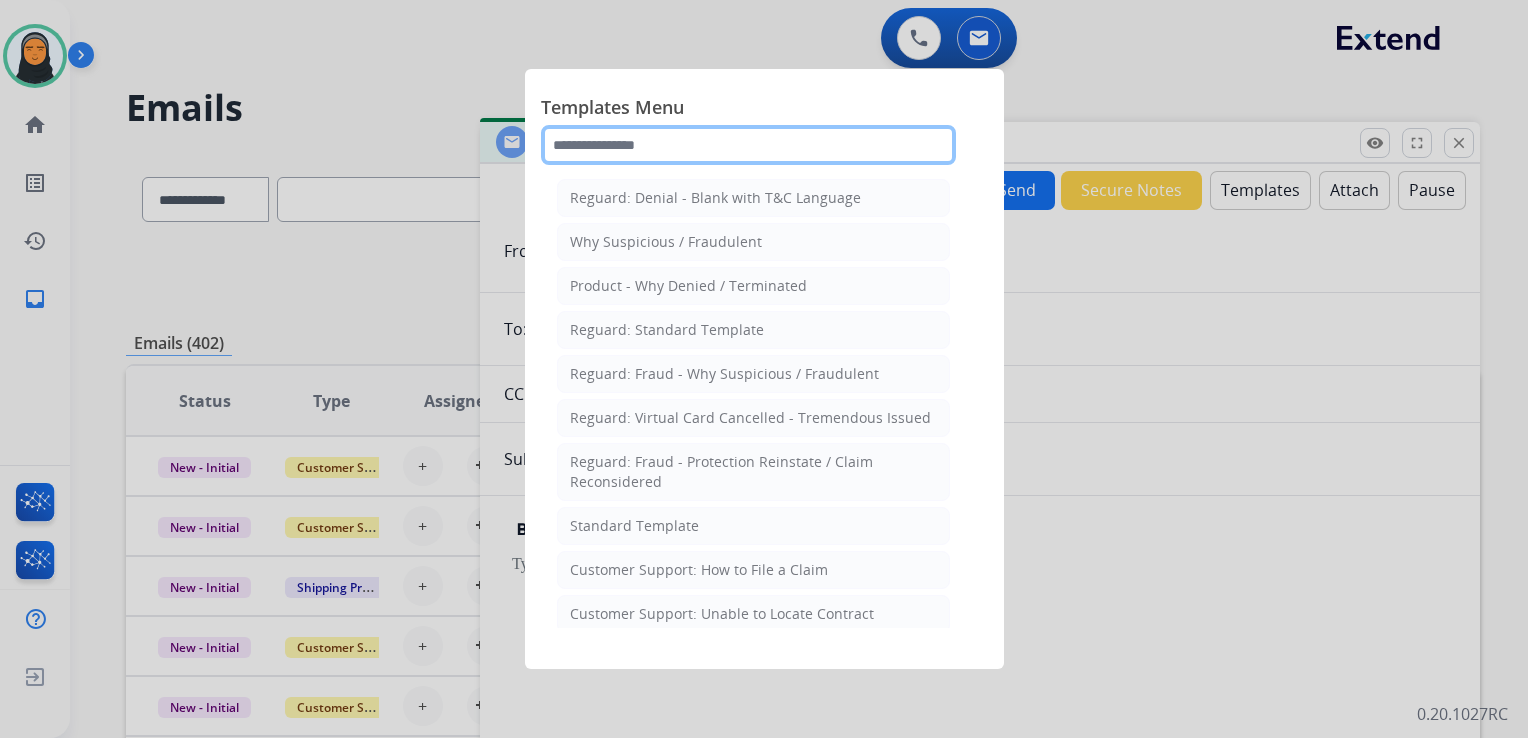 click 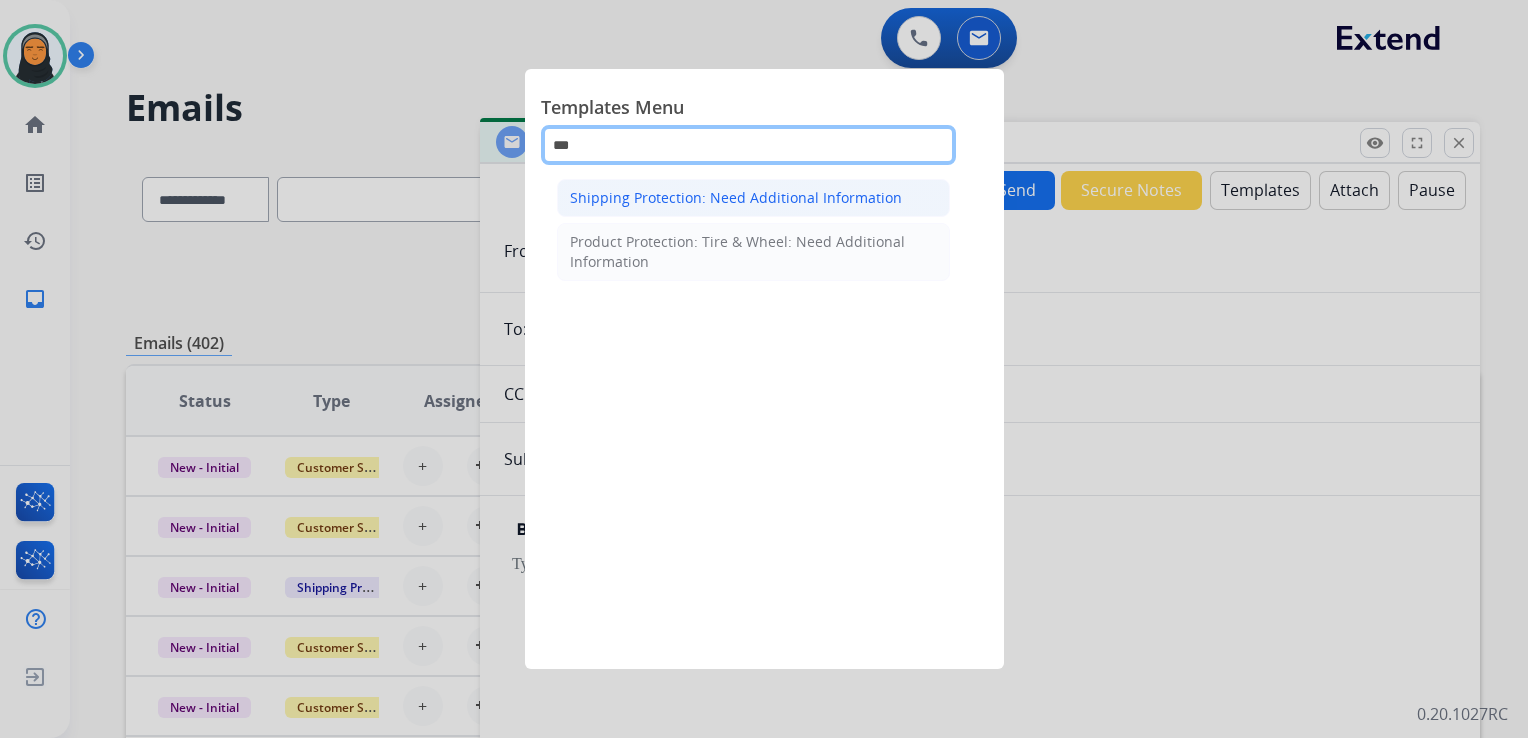 type on "***" 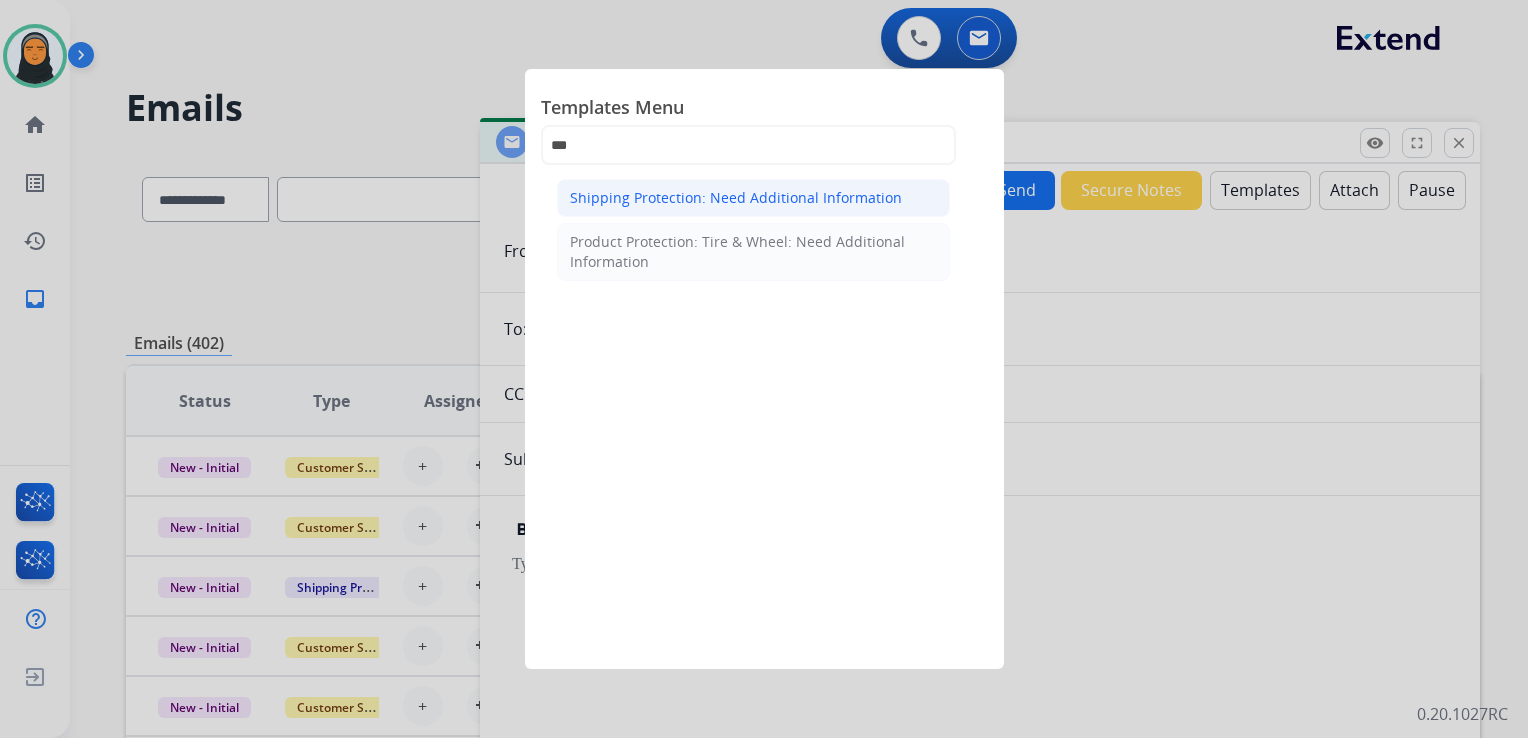 click on "Shipping Protection: Need Additional Information" 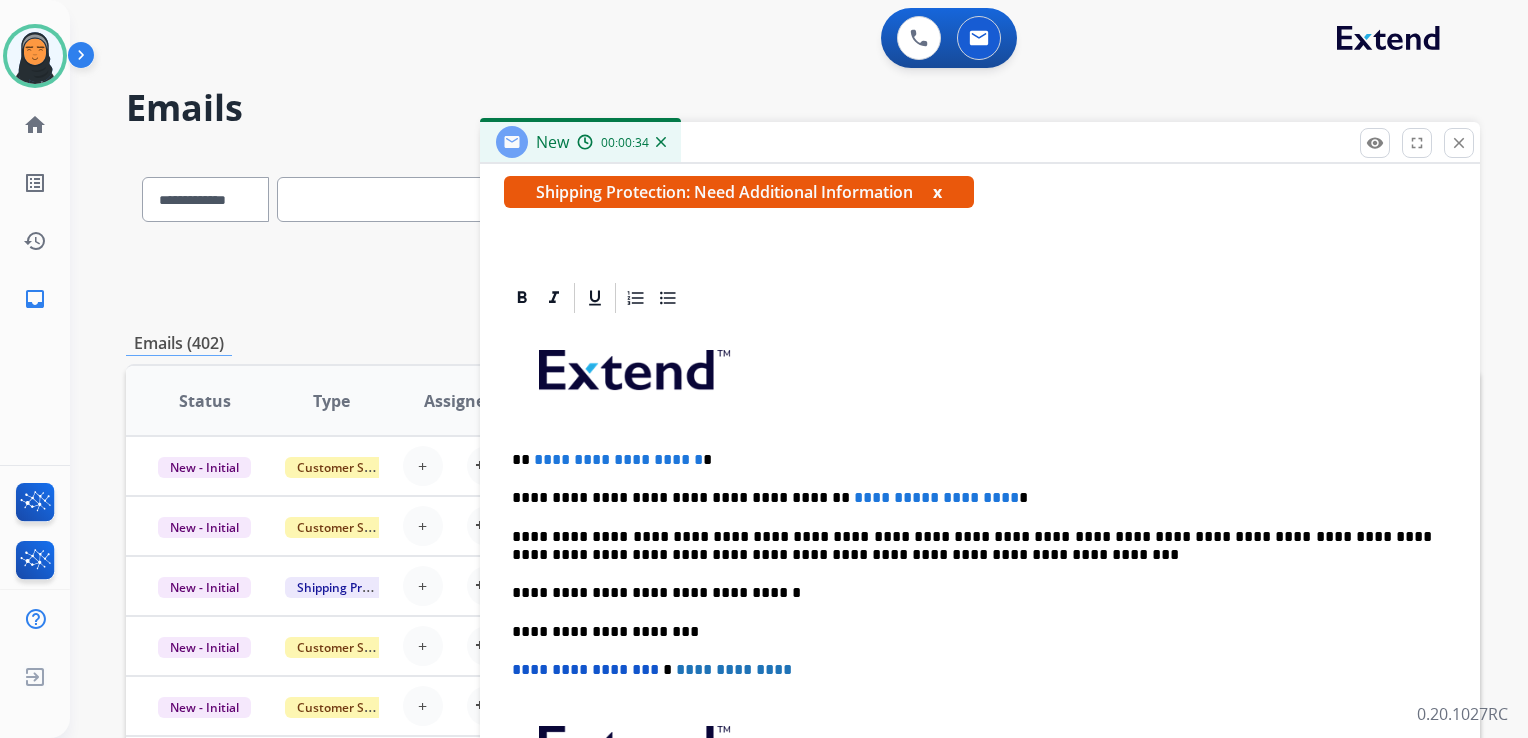 scroll, scrollTop: 383, scrollLeft: 0, axis: vertical 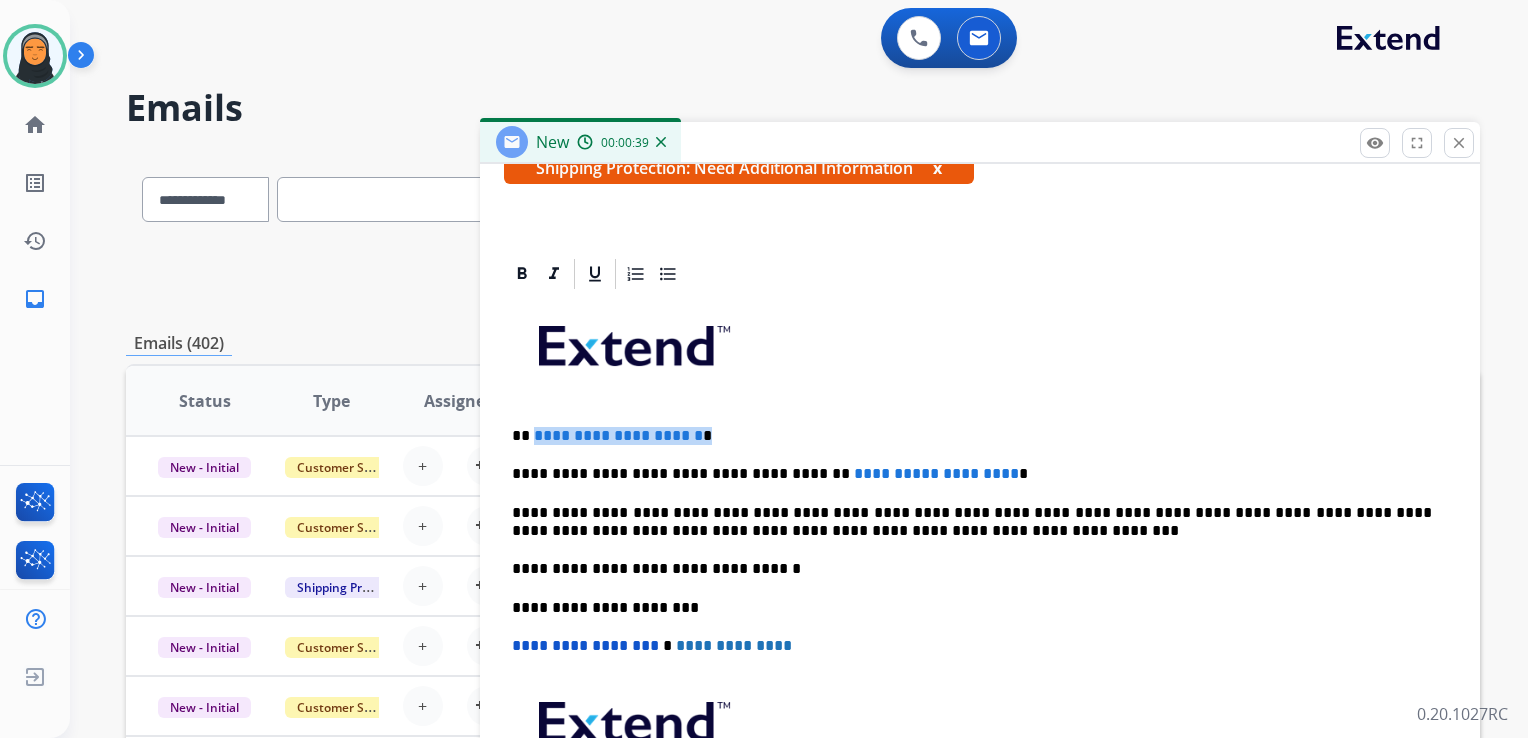 drag, startPoint x: 736, startPoint y: 433, endPoint x: 532, endPoint y: 433, distance: 204 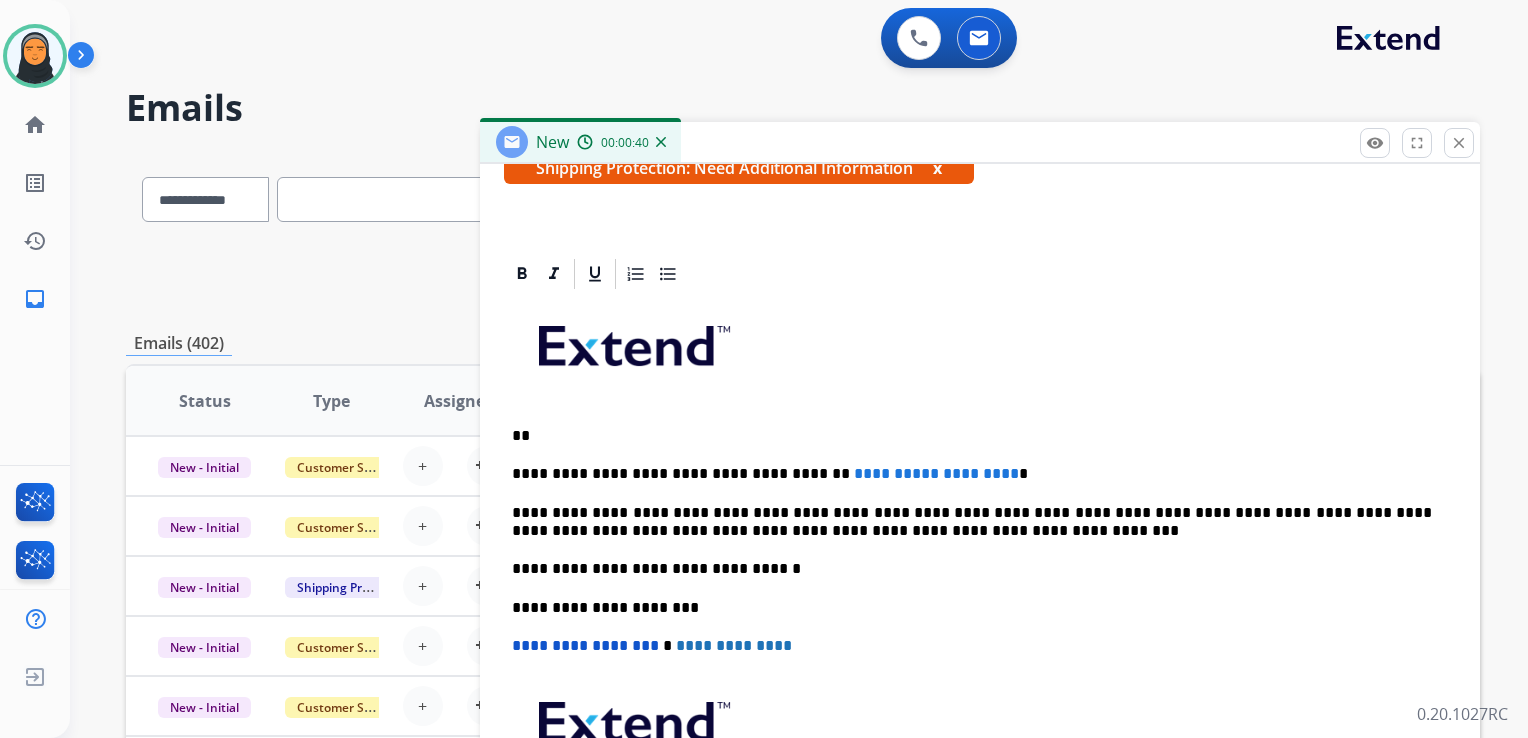 type 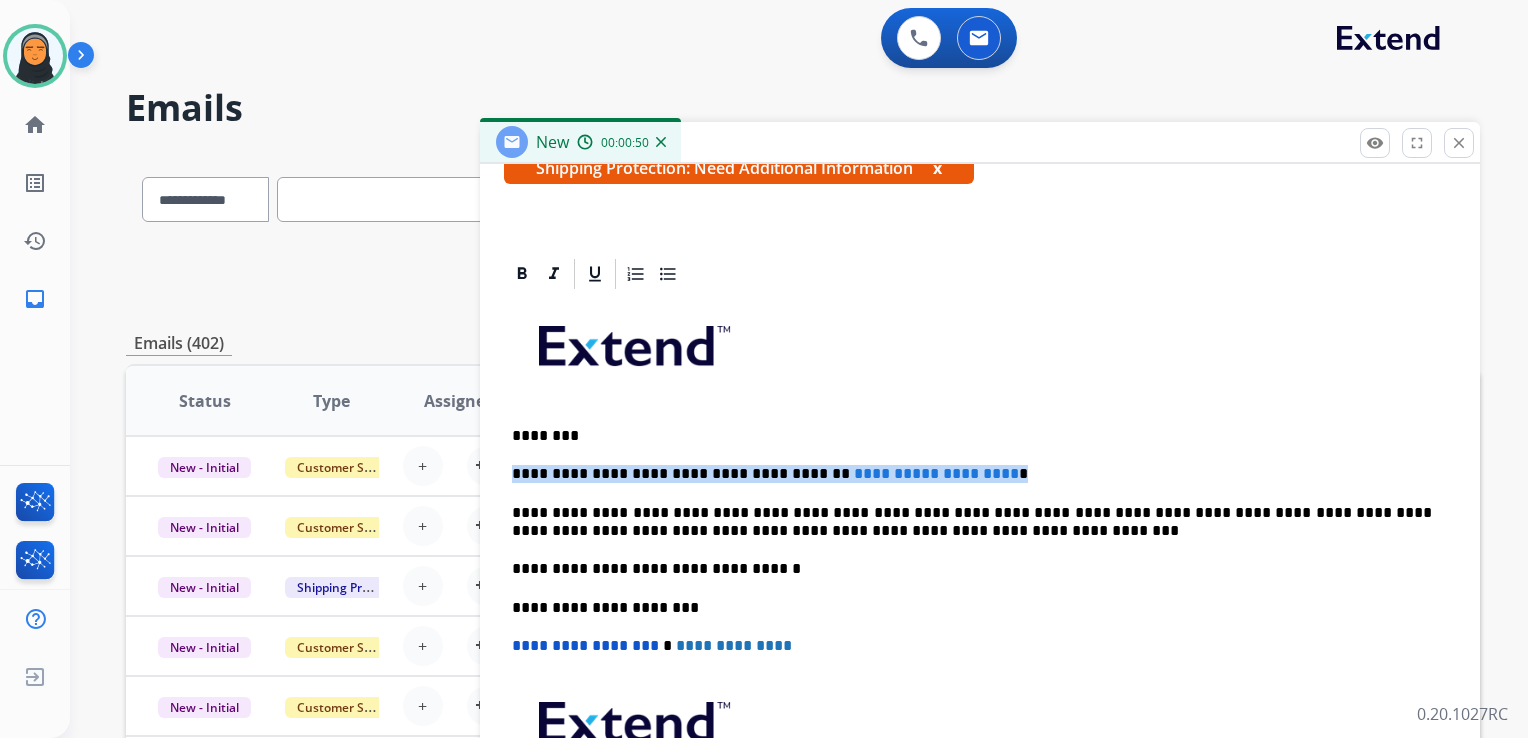 drag, startPoint x: 999, startPoint y: 474, endPoint x: 515, endPoint y: 472, distance: 484.00412 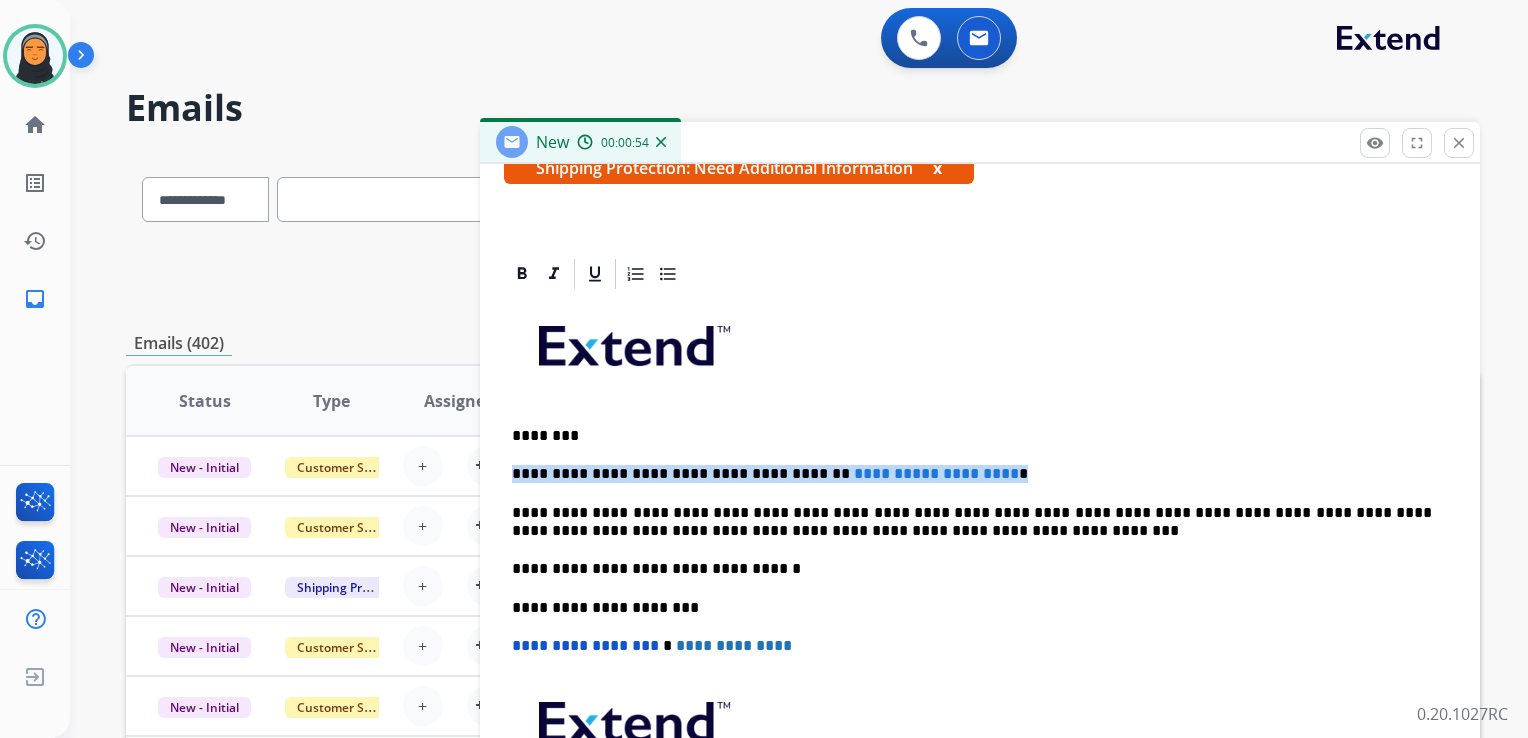click on "**********" at bounding box center [980, 597] 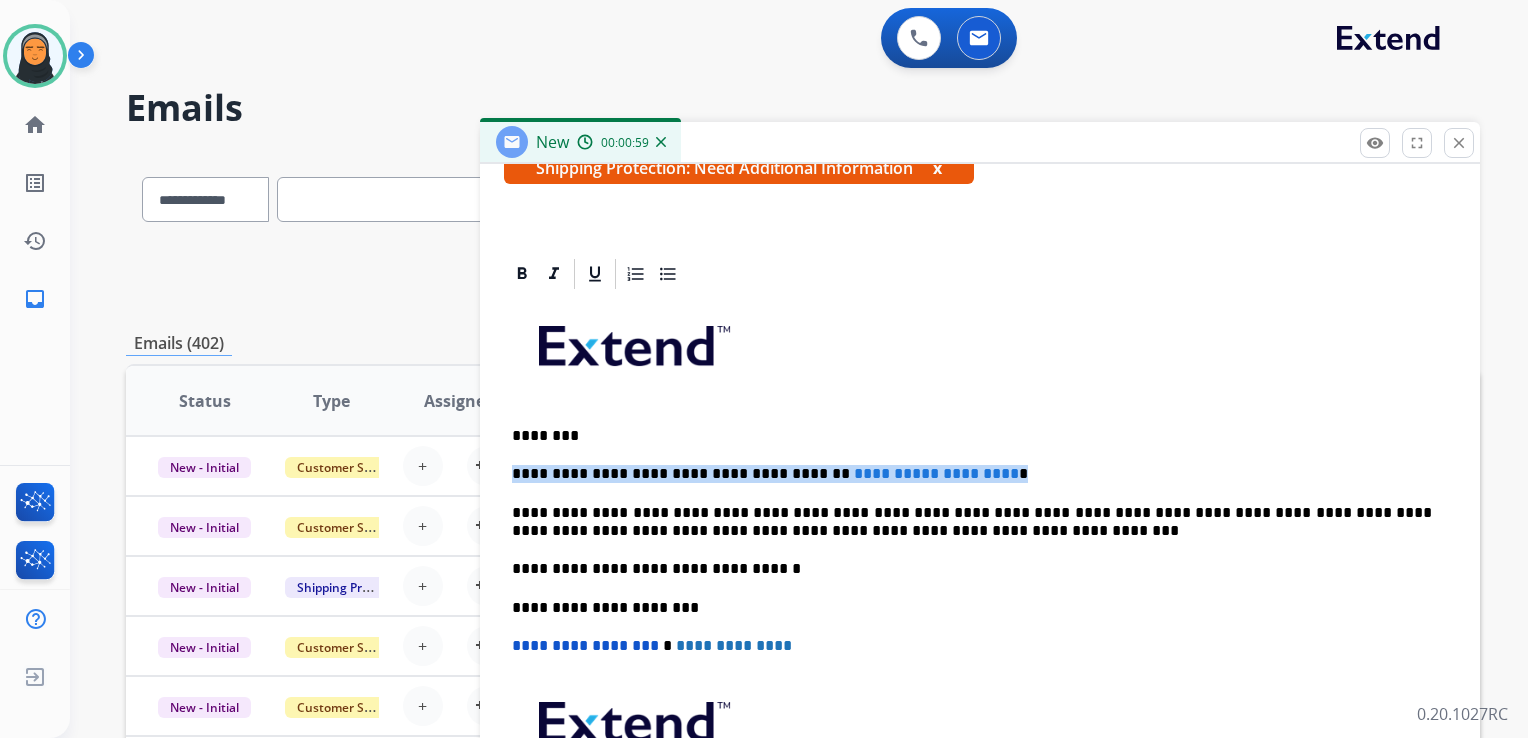drag, startPoint x: 996, startPoint y: 471, endPoint x: 508, endPoint y: 472, distance: 488.00104 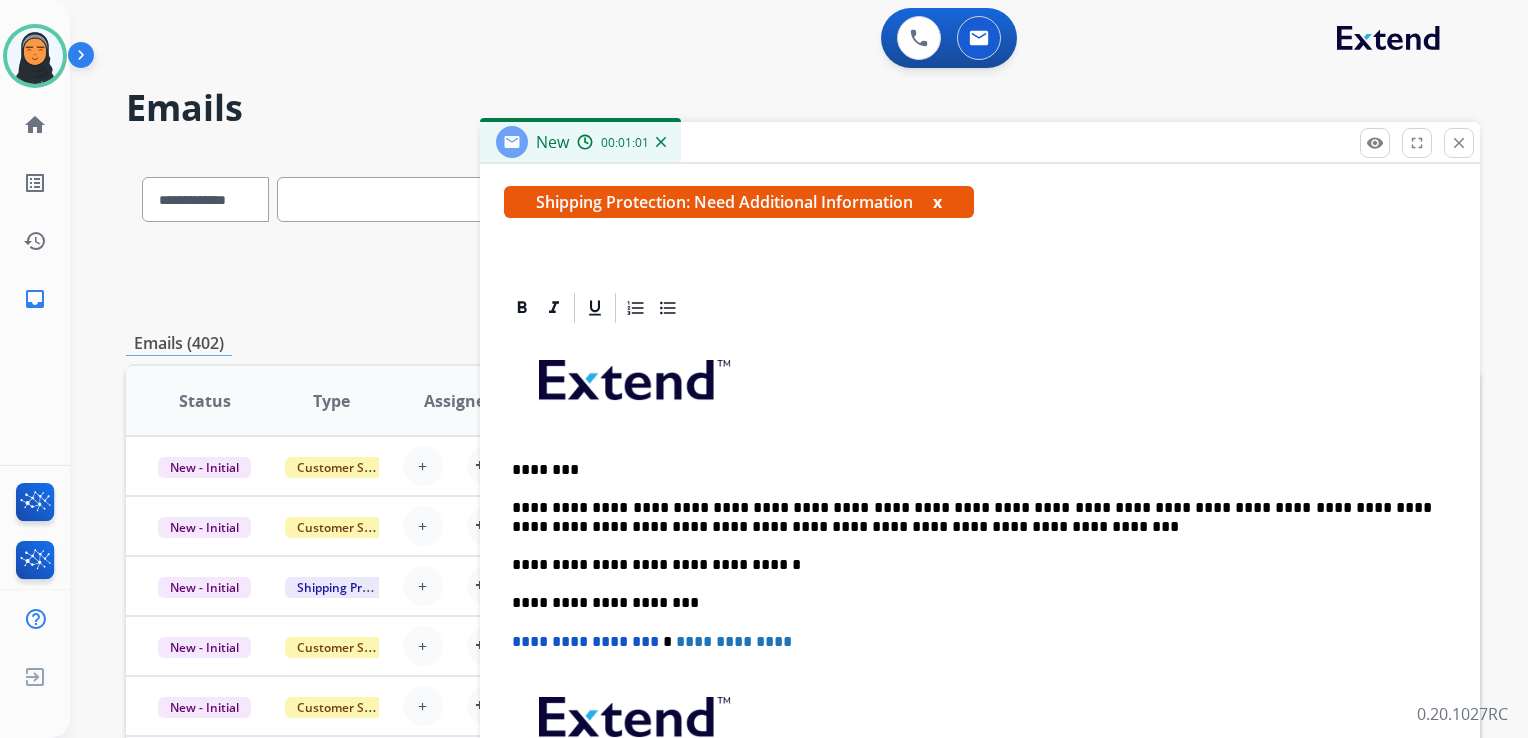 scroll, scrollTop: 344, scrollLeft: 0, axis: vertical 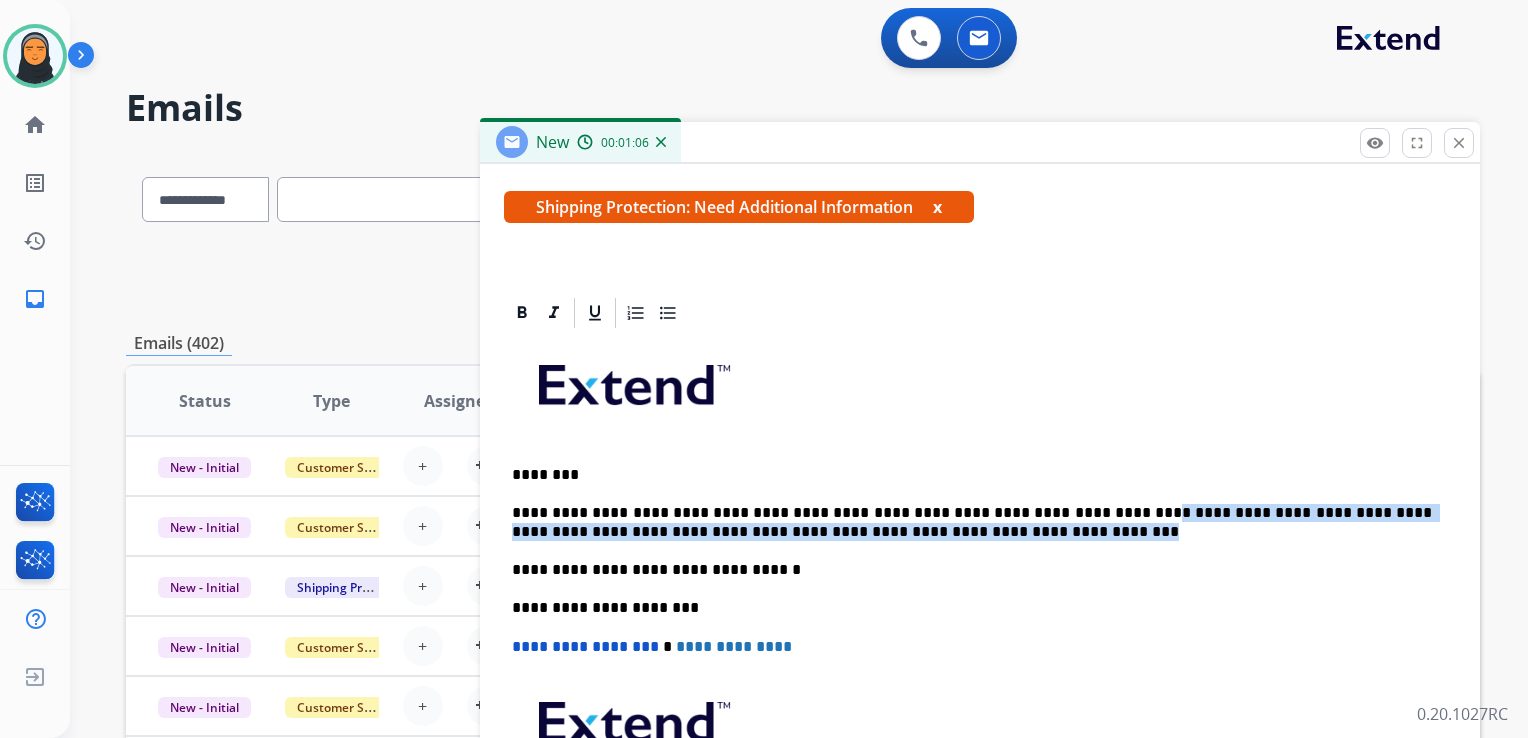 drag, startPoint x: 1072, startPoint y: 510, endPoint x: 1132, endPoint y: 534, distance: 64.62198 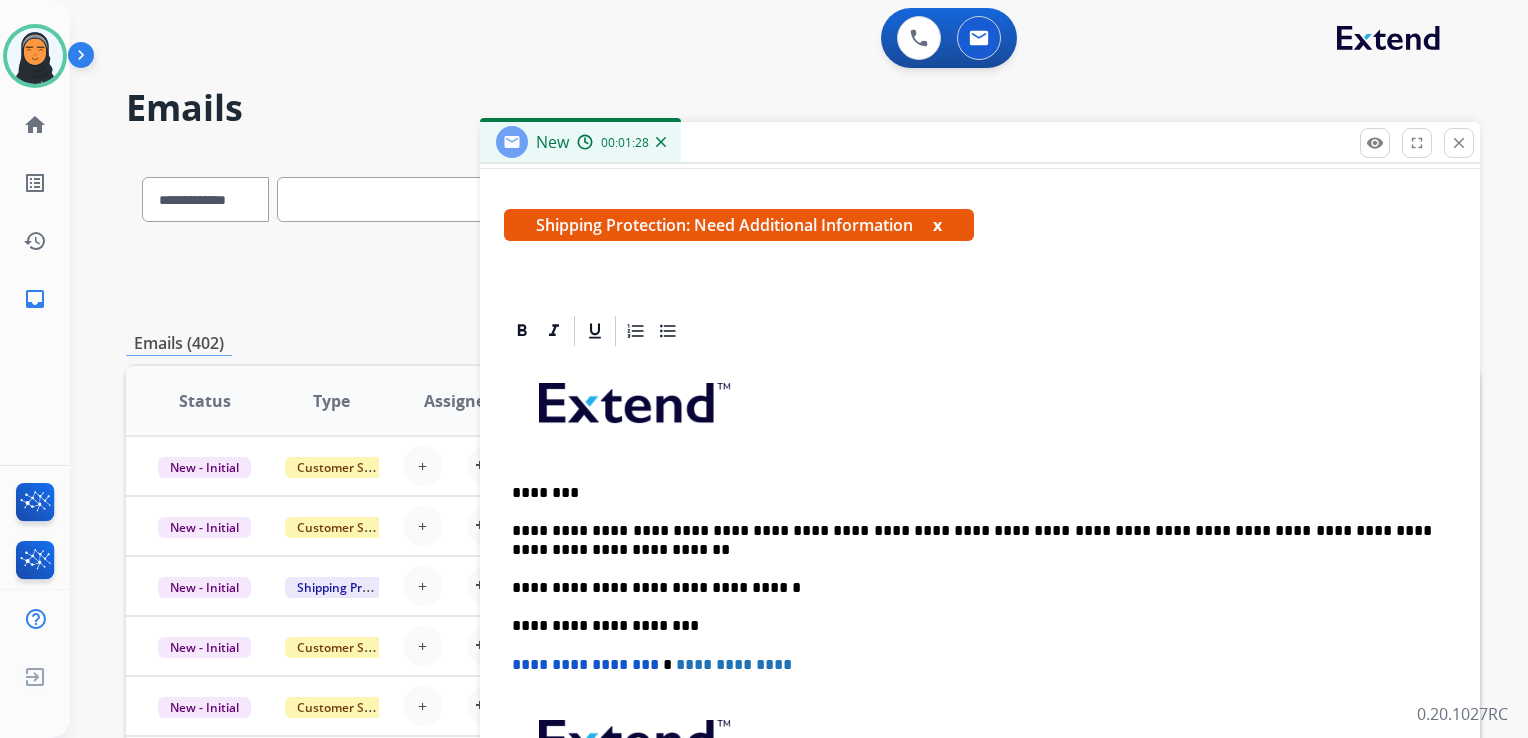 scroll, scrollTop: 344, scrollLeft: 0, axis: vertical 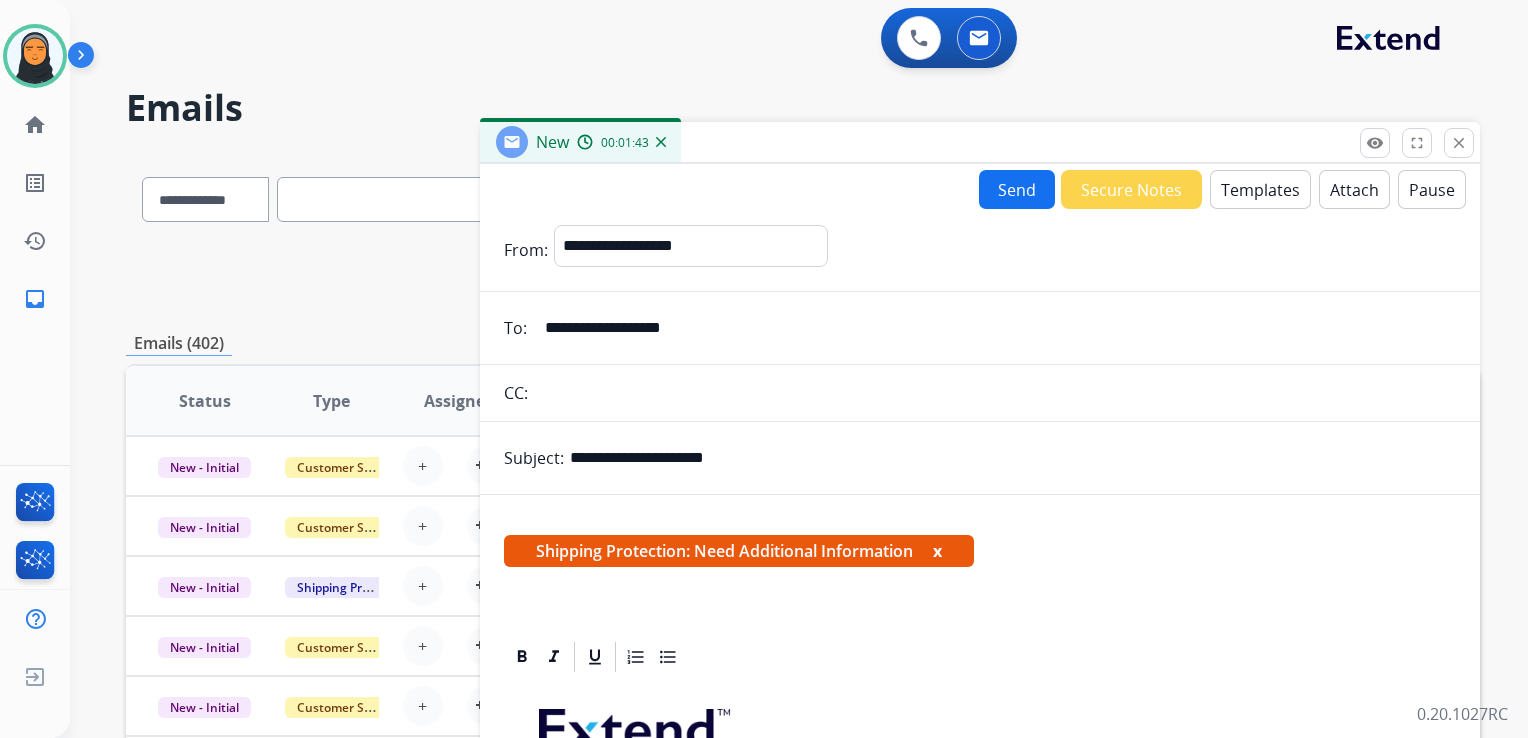 click on "Send" at bounding box center (1017, 189) 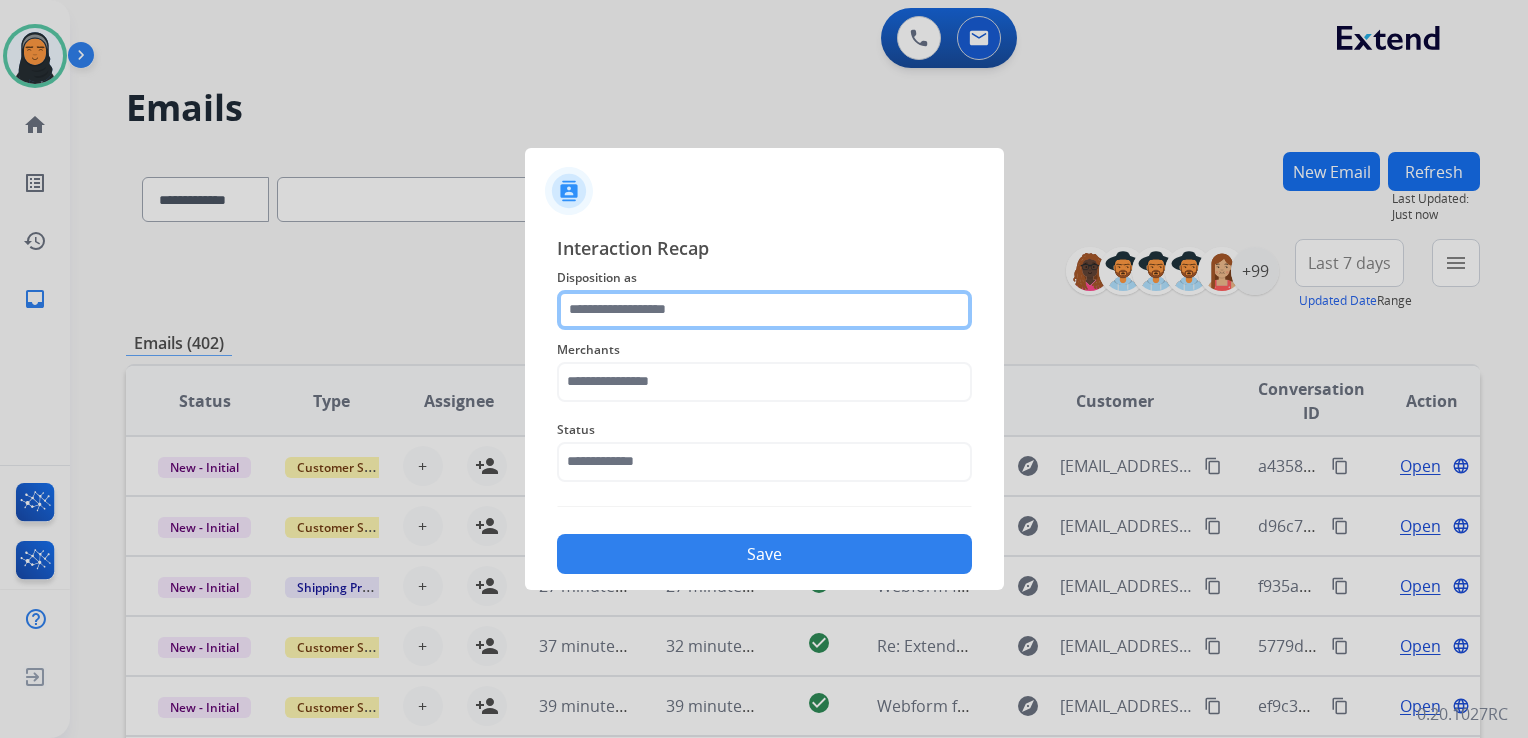 click 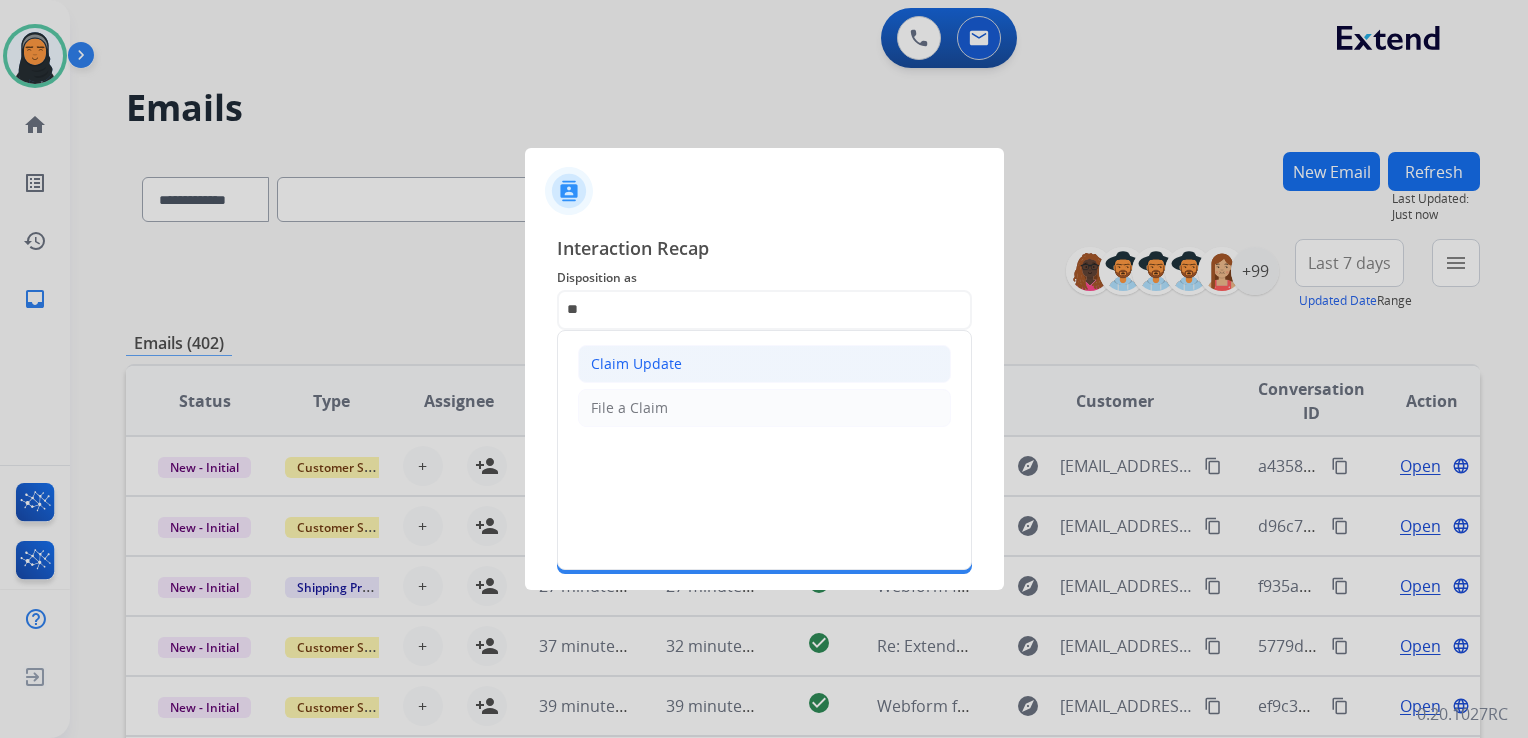 click on "Claim Update" 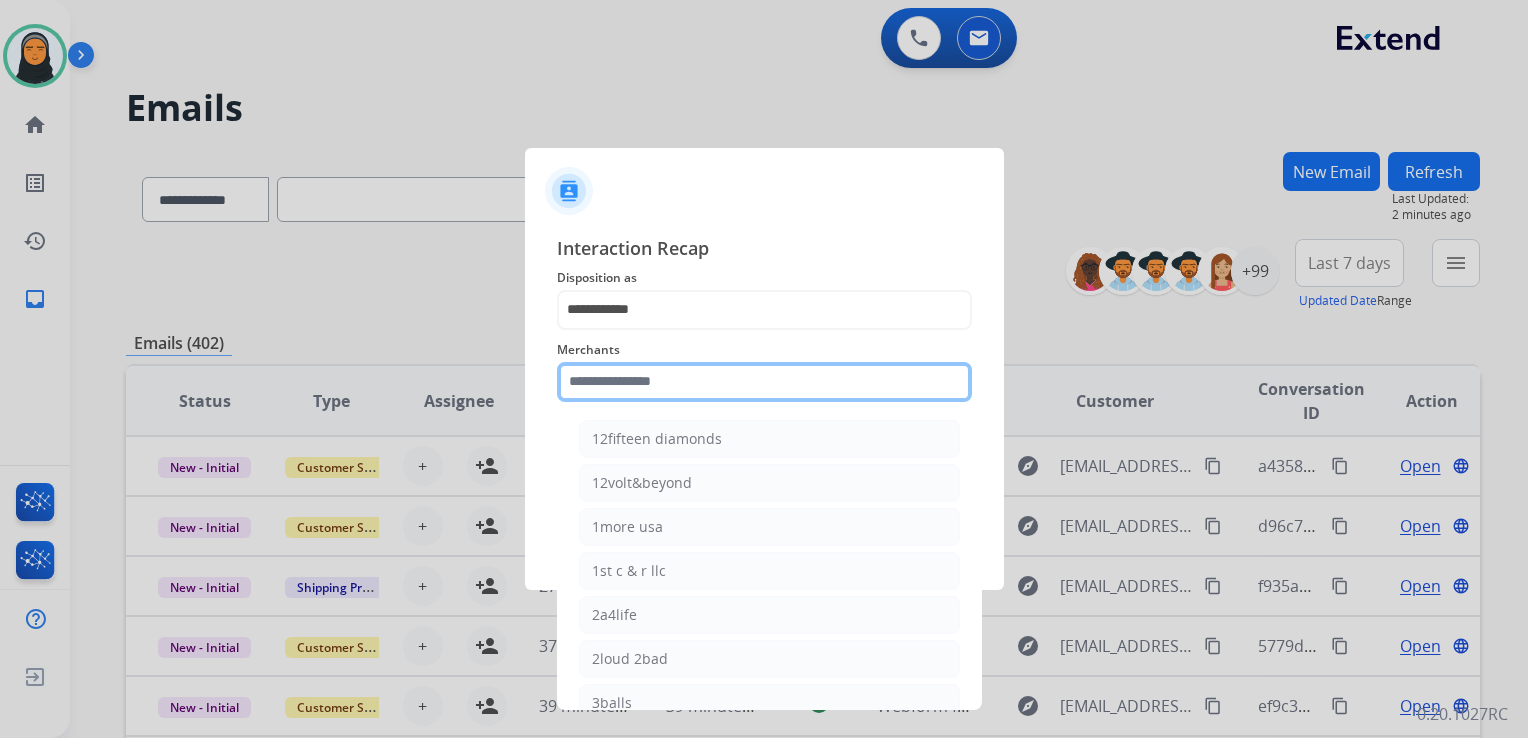 click 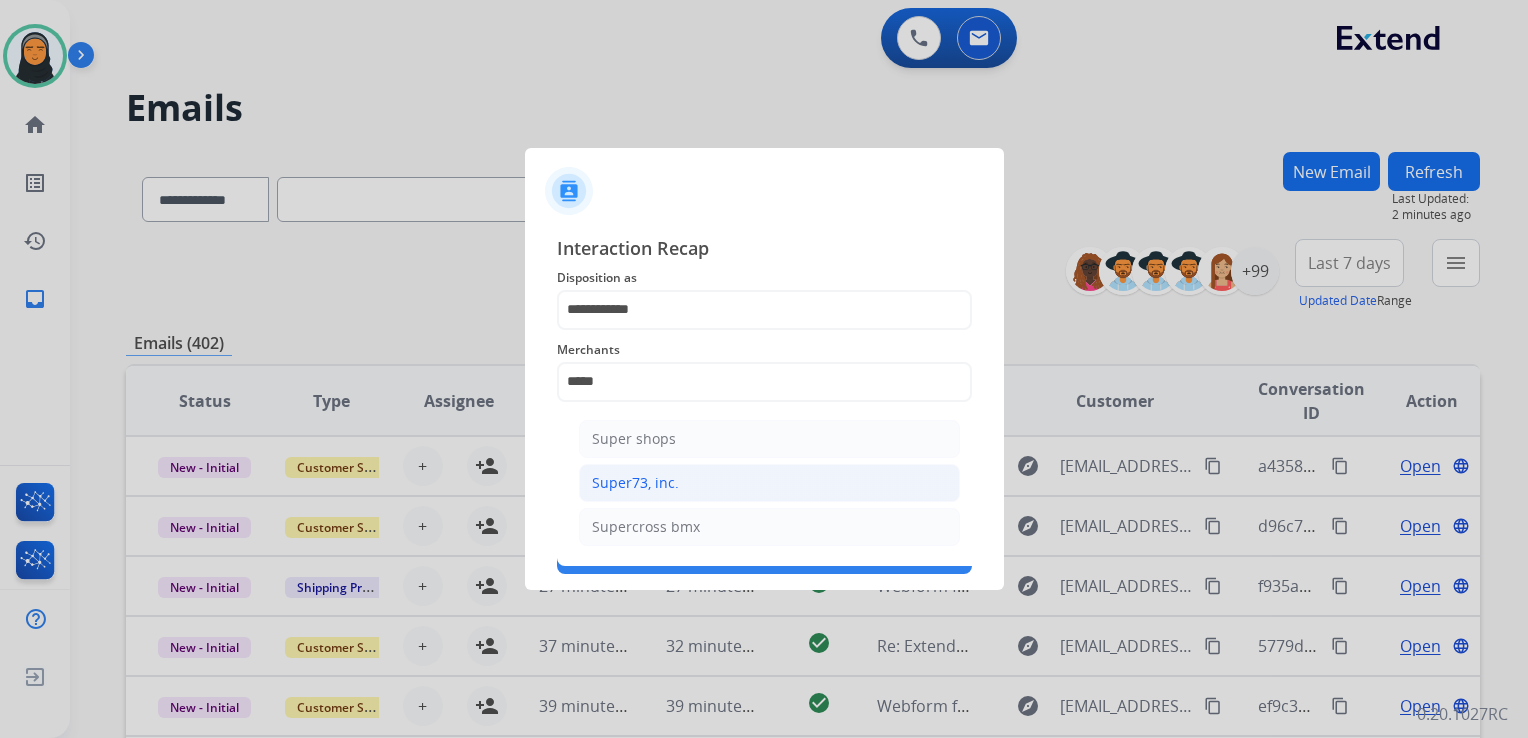 click on "Super73, inc." 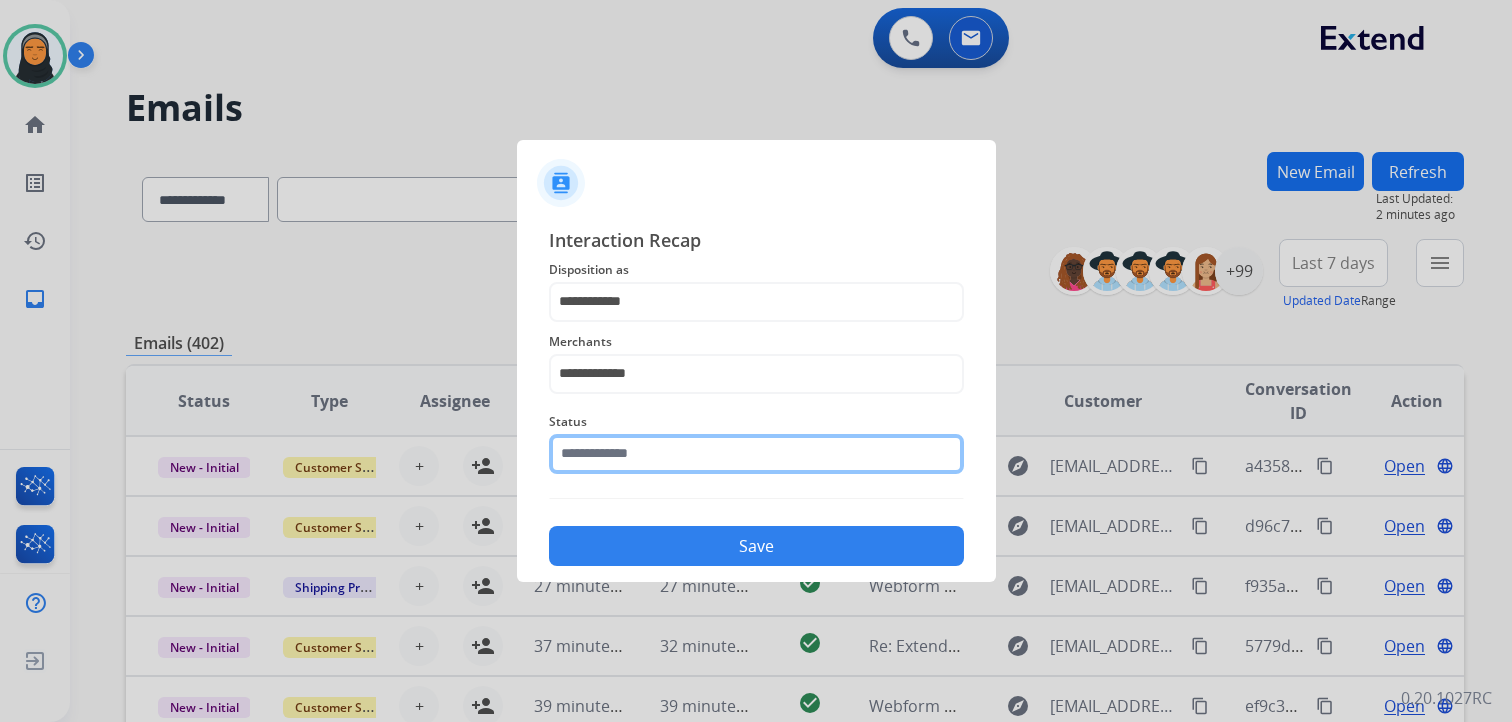 click 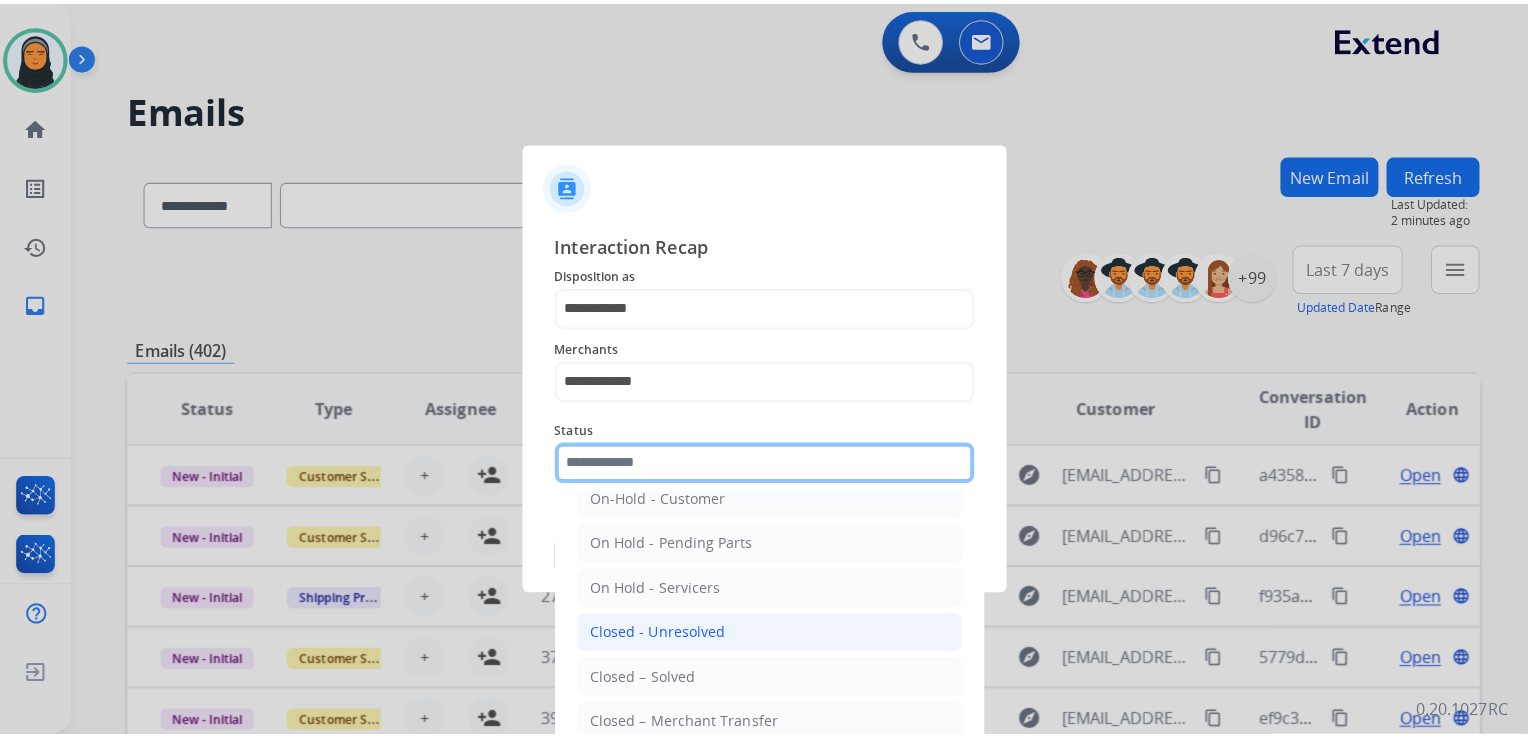 scroll, scrollTop: 100, scrollLeft: 0, axis: vertical 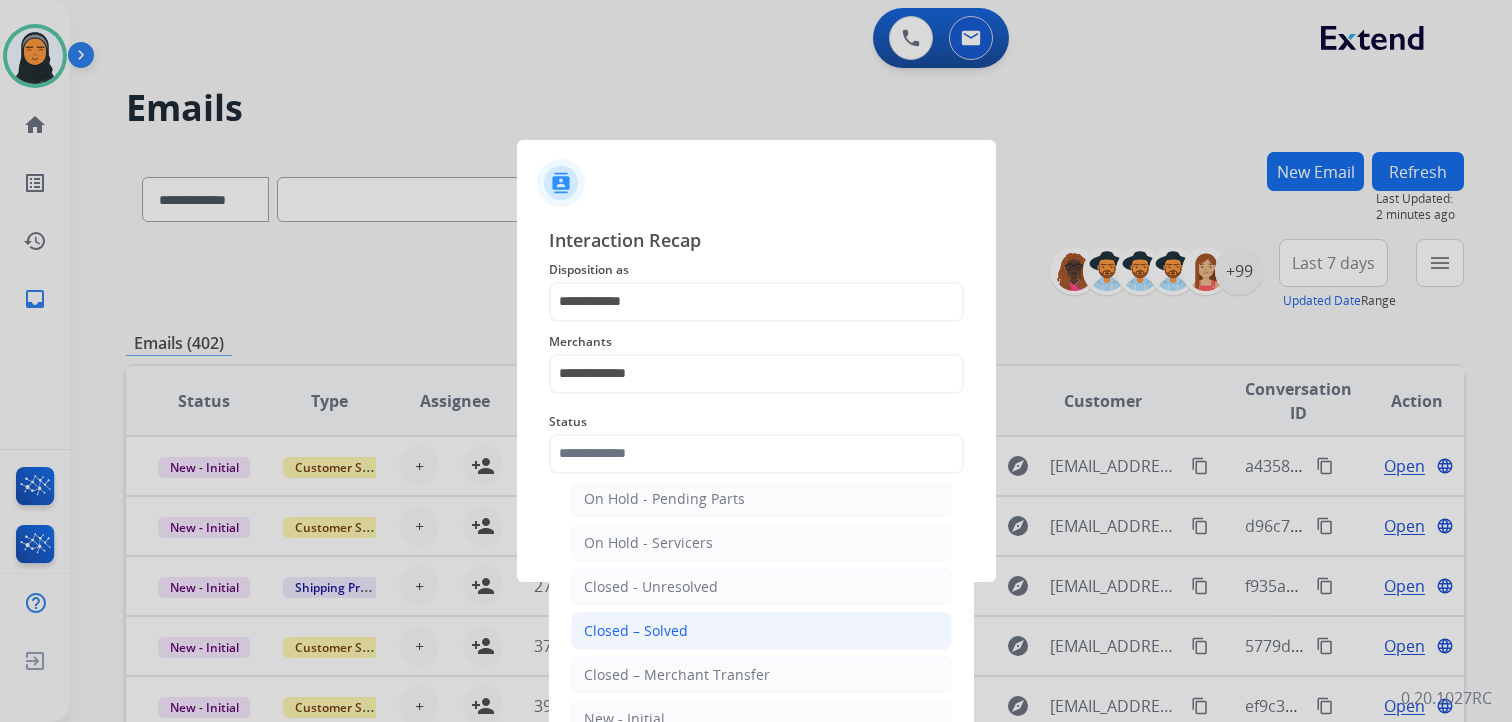 click on "Closed – Solved" 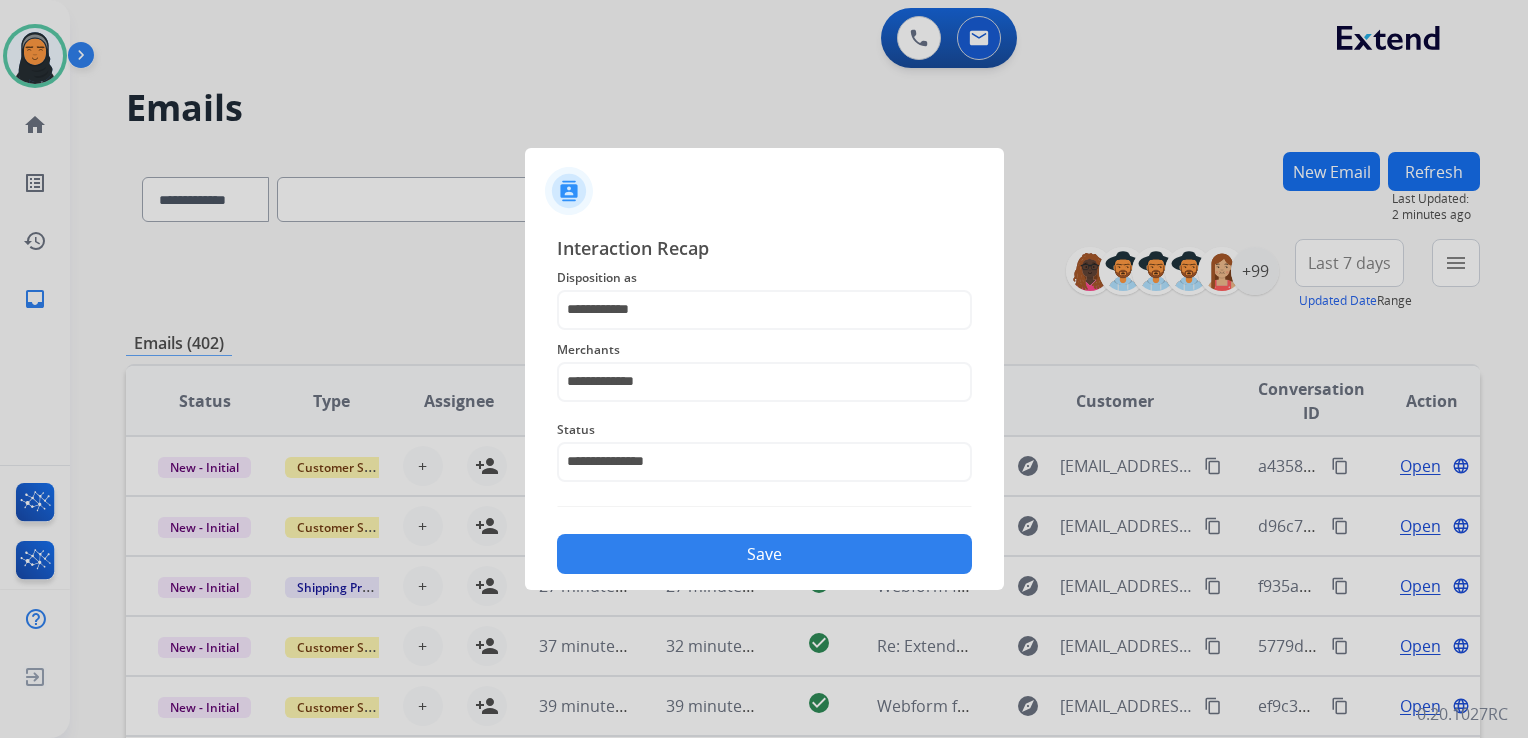 click on "Save" 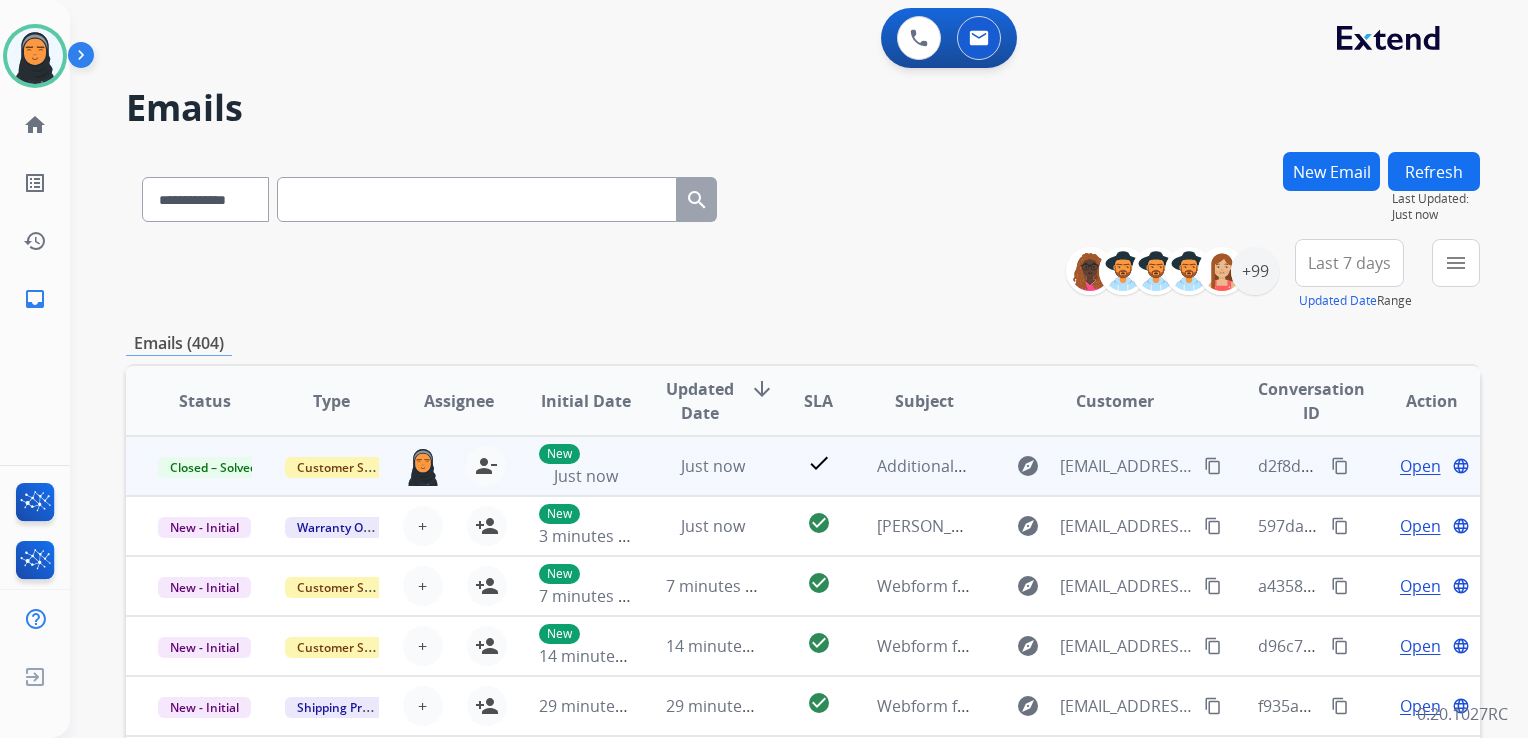 click on "content_copy" at bounding box center [1340, 466] 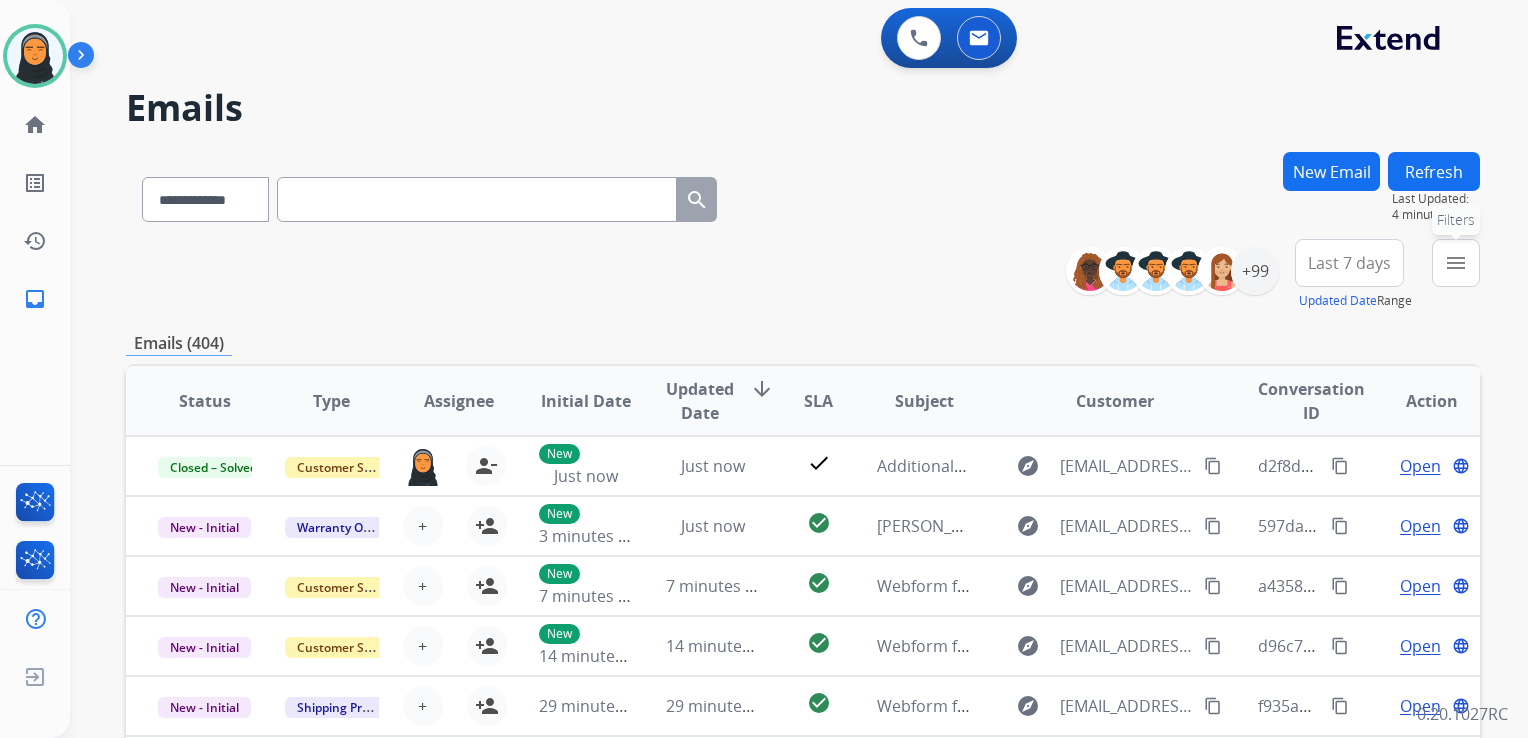 click on "menu" at bounding box center [1456, 263] 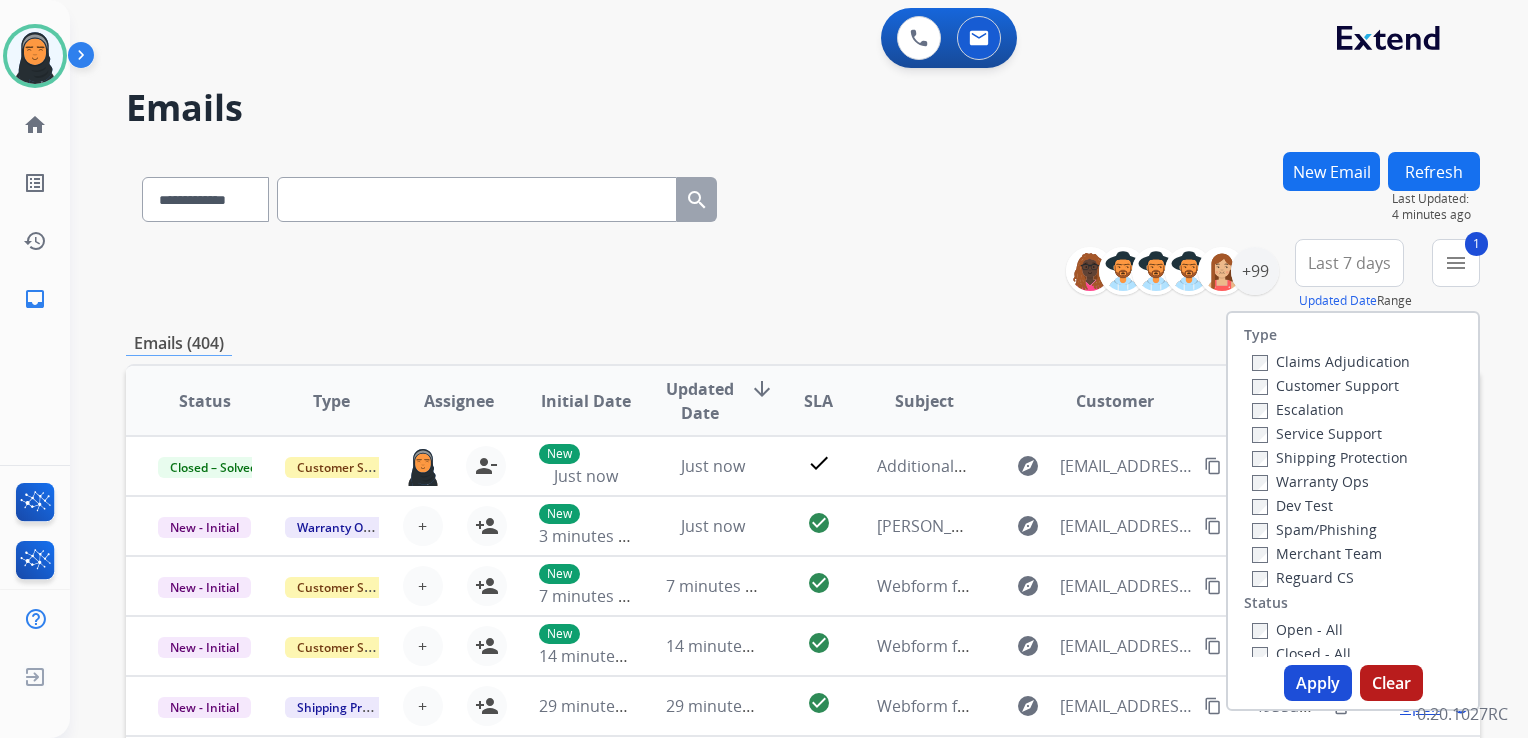 click on "Apply" at bounding box center [1318, 683] 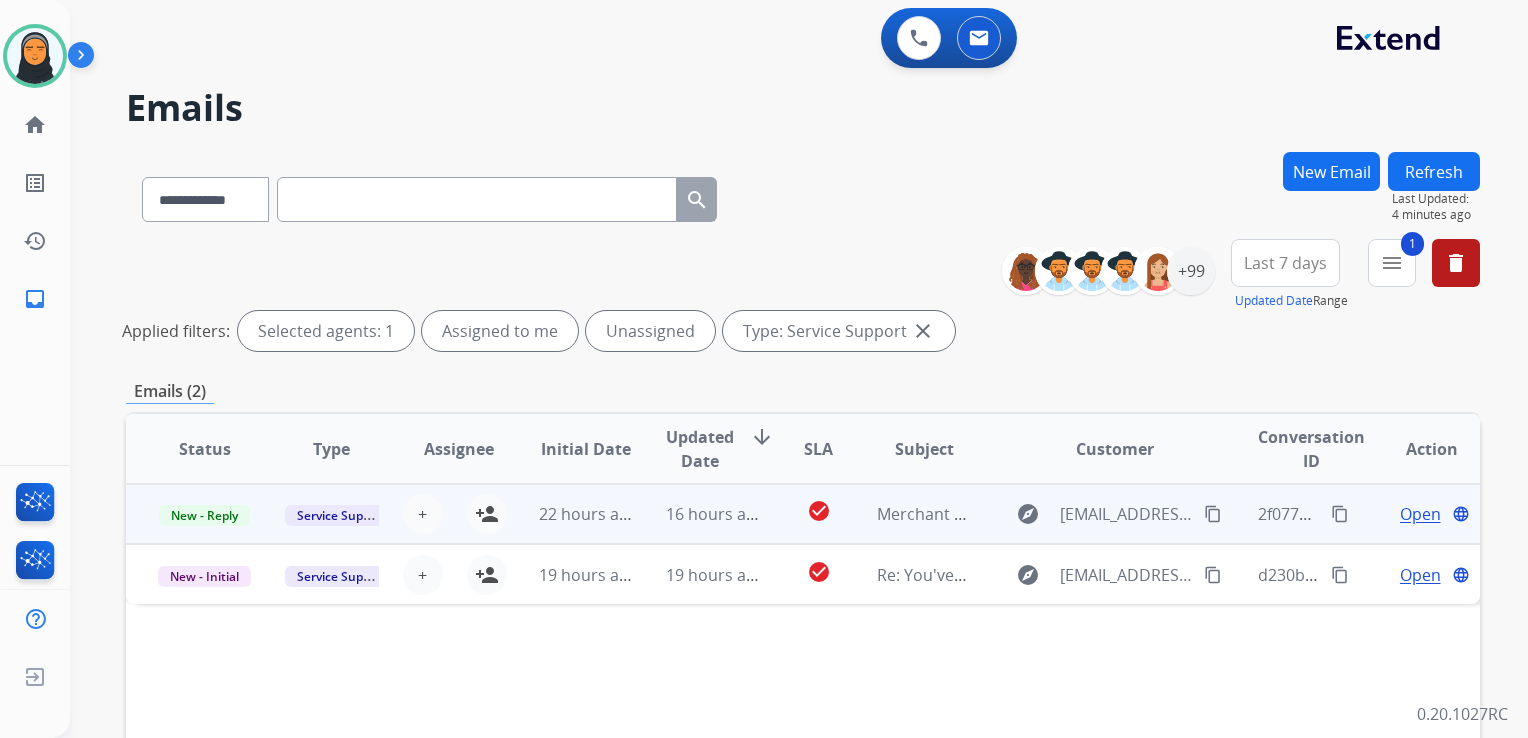 click on "22 hours ago" at bounding box center [570, 514] 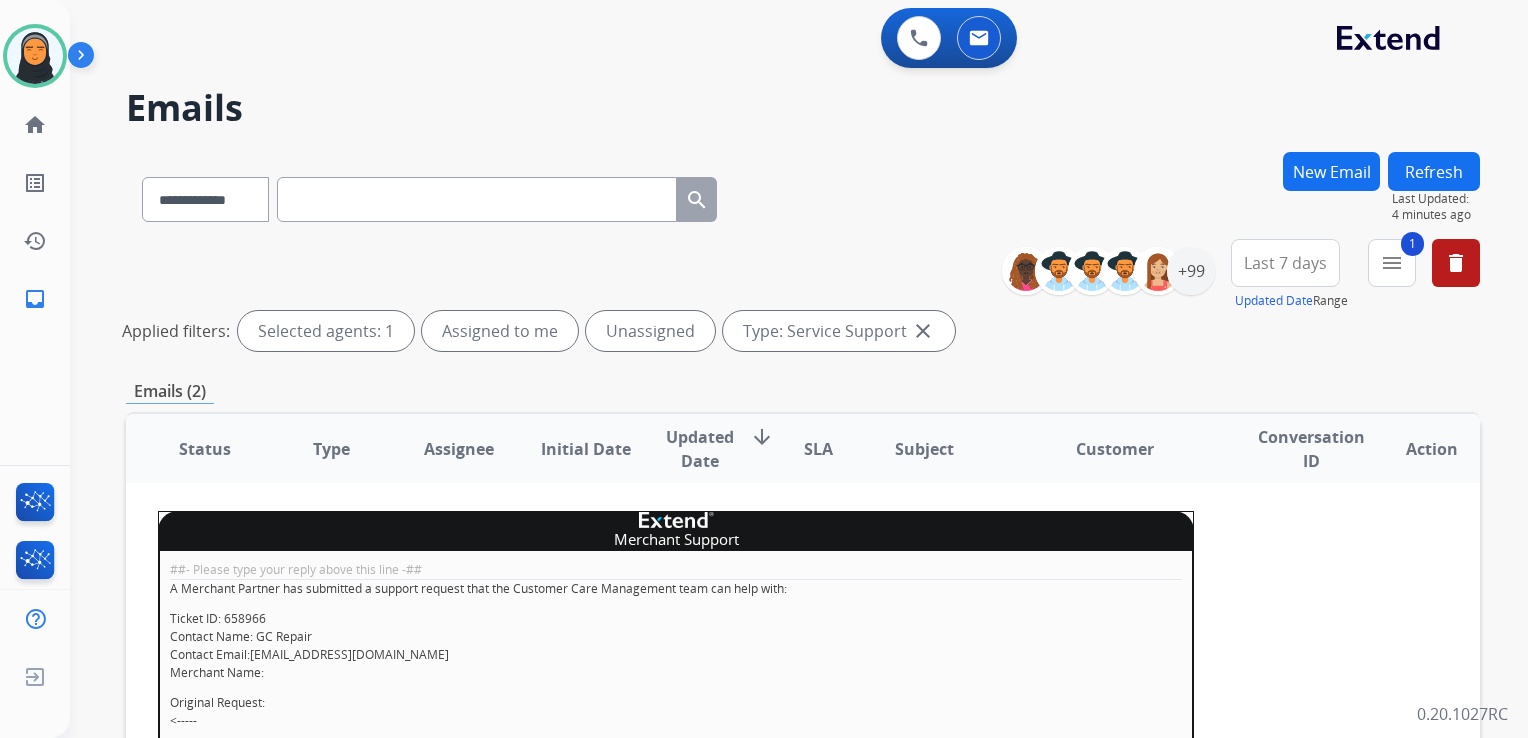 scroll, scrollTop: 100, scrollLeft: 0, axis: vertical 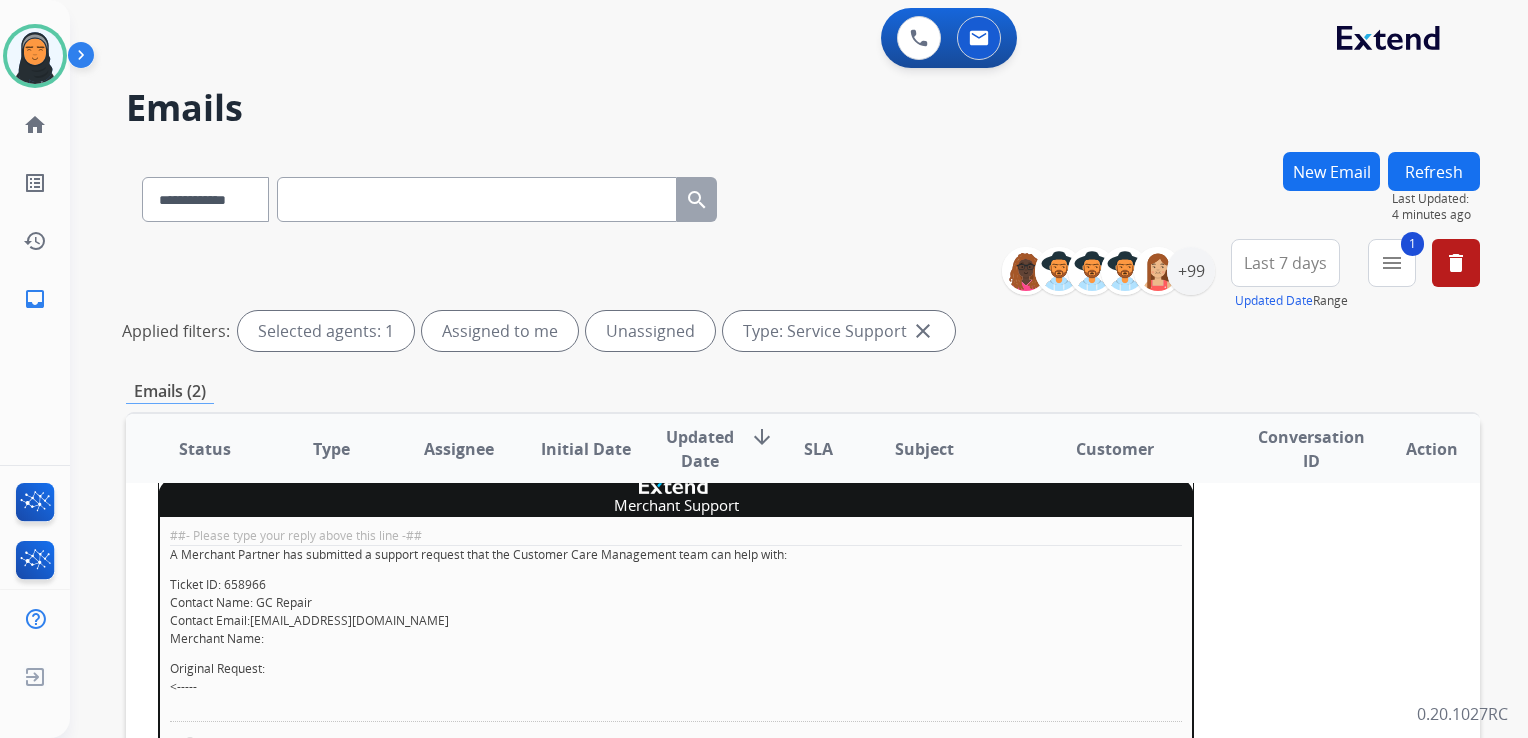 click on "Customer" at bounding box center [1099, 449] 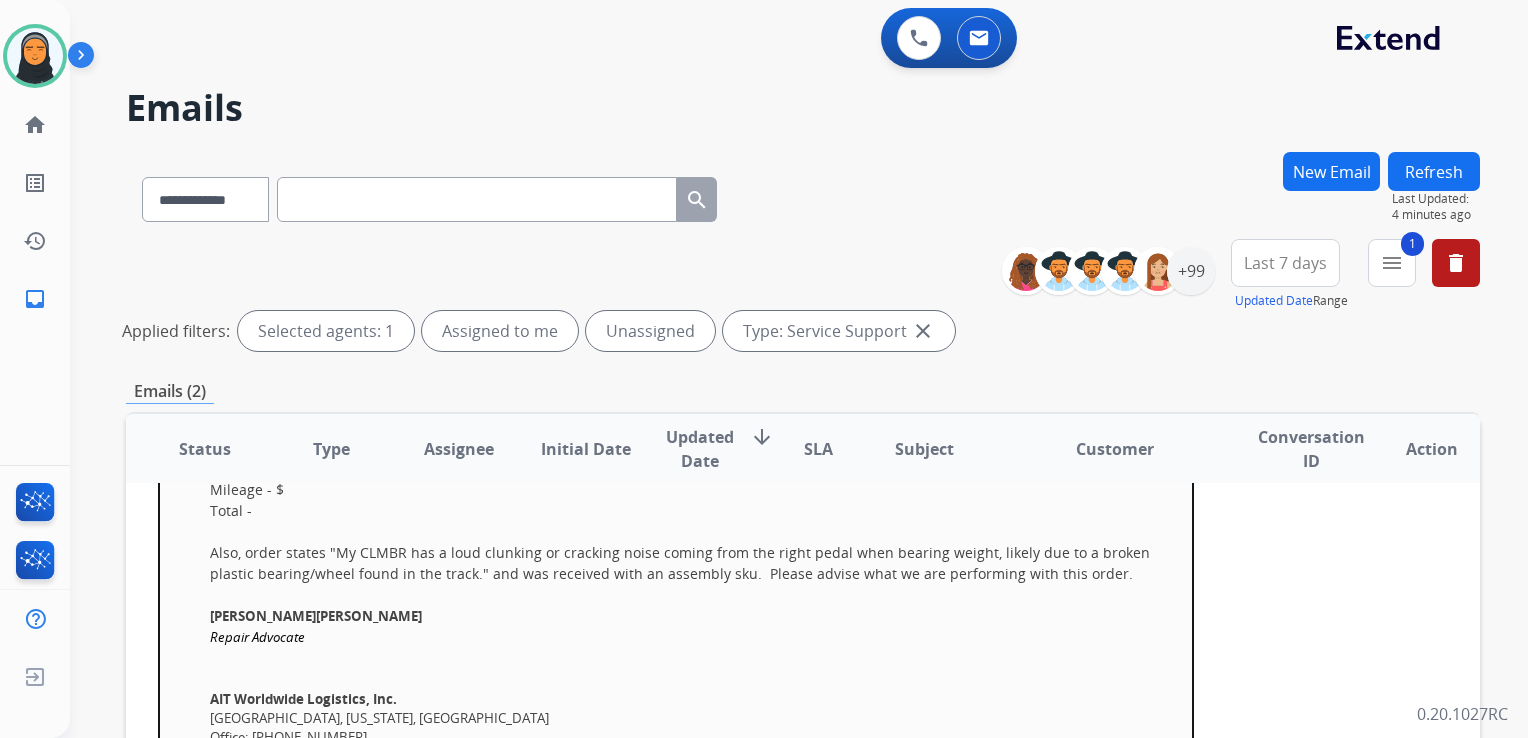 scroll, scrollTop: 733, scrollLeft: 0, axis: vertical 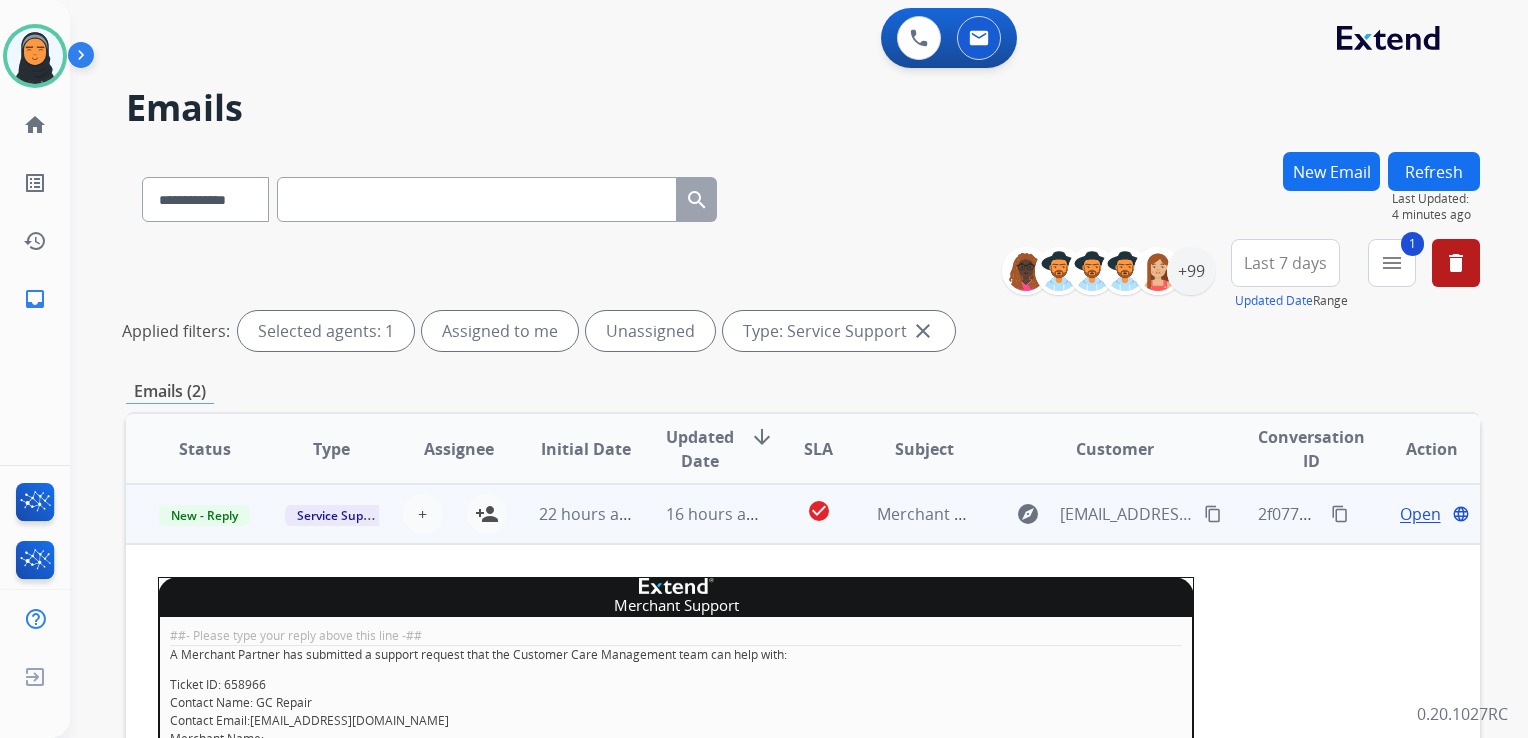click on "16 hours ago" at bounding box center (697, 514) 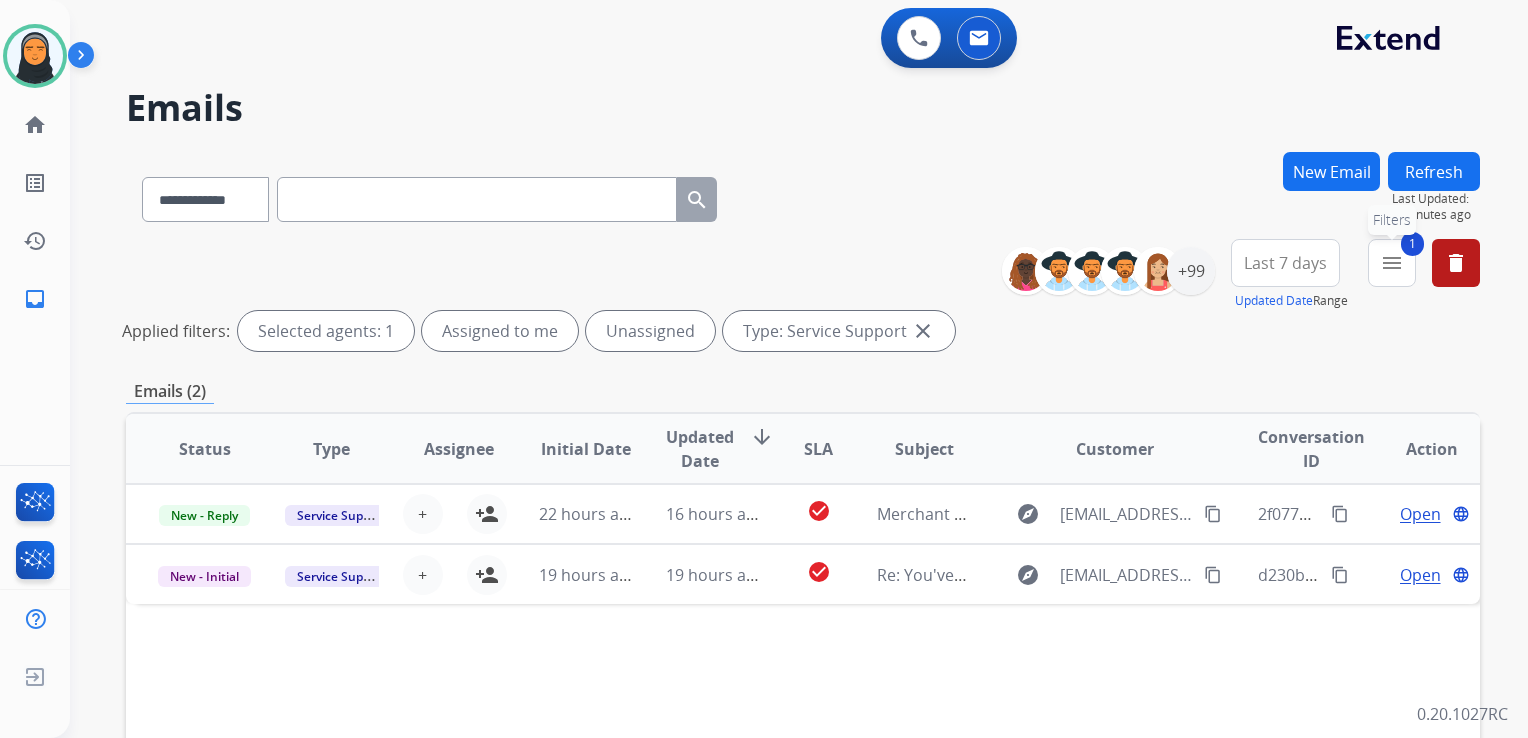 click on "menu" at bounding box center (1392, 263) 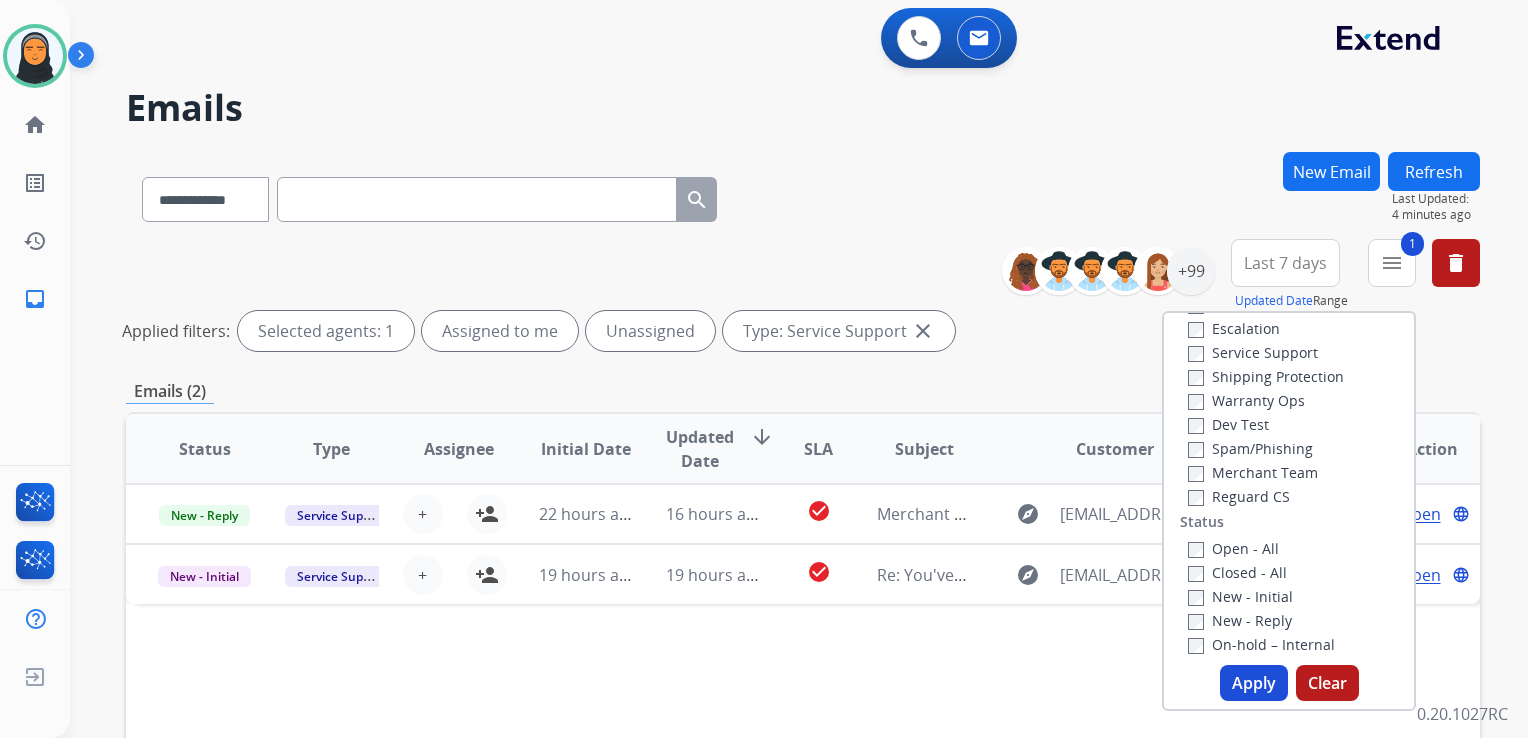 scroll, scrollTop: 100, scrollLeft: 0, axis: vertical 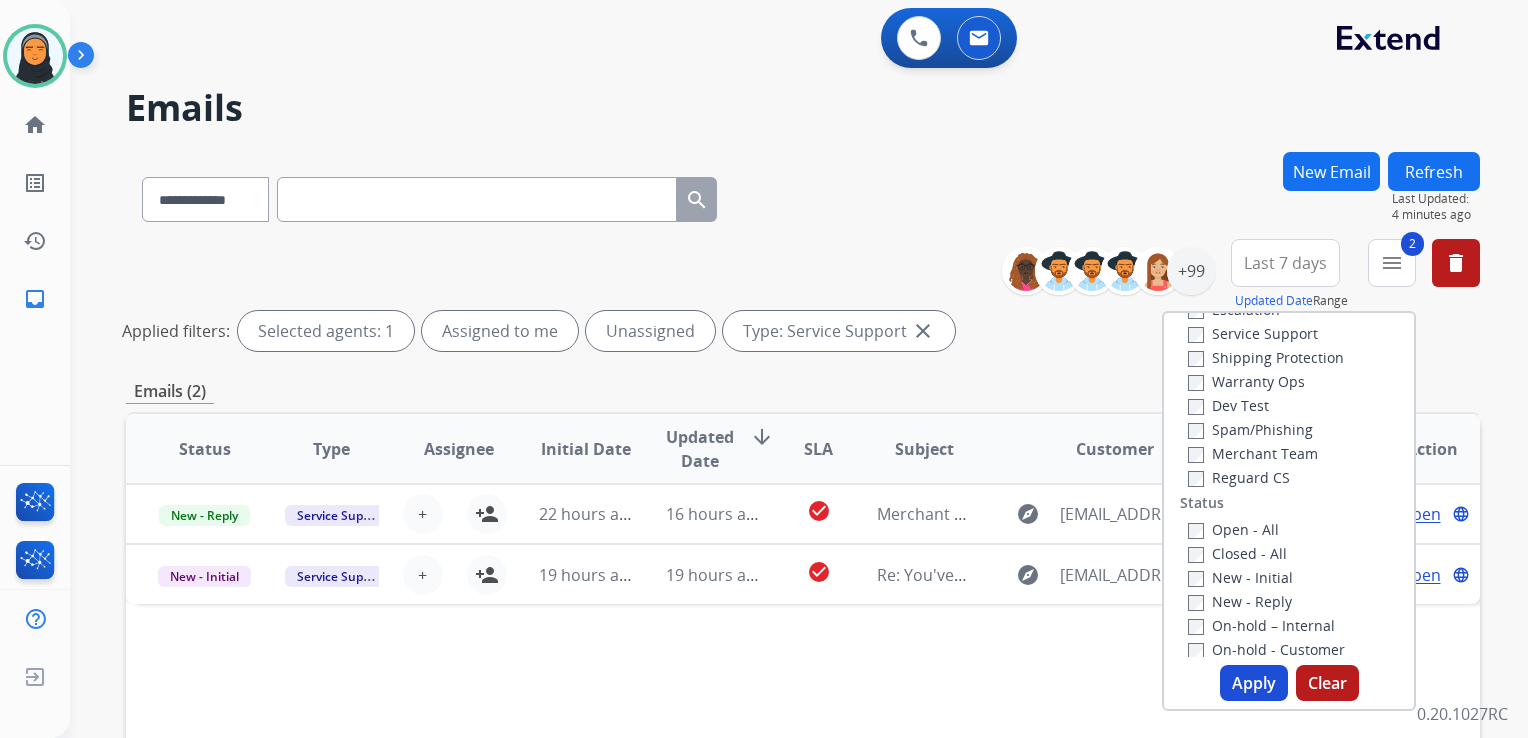 click on "Apply" at bounding box center (1254, 683) 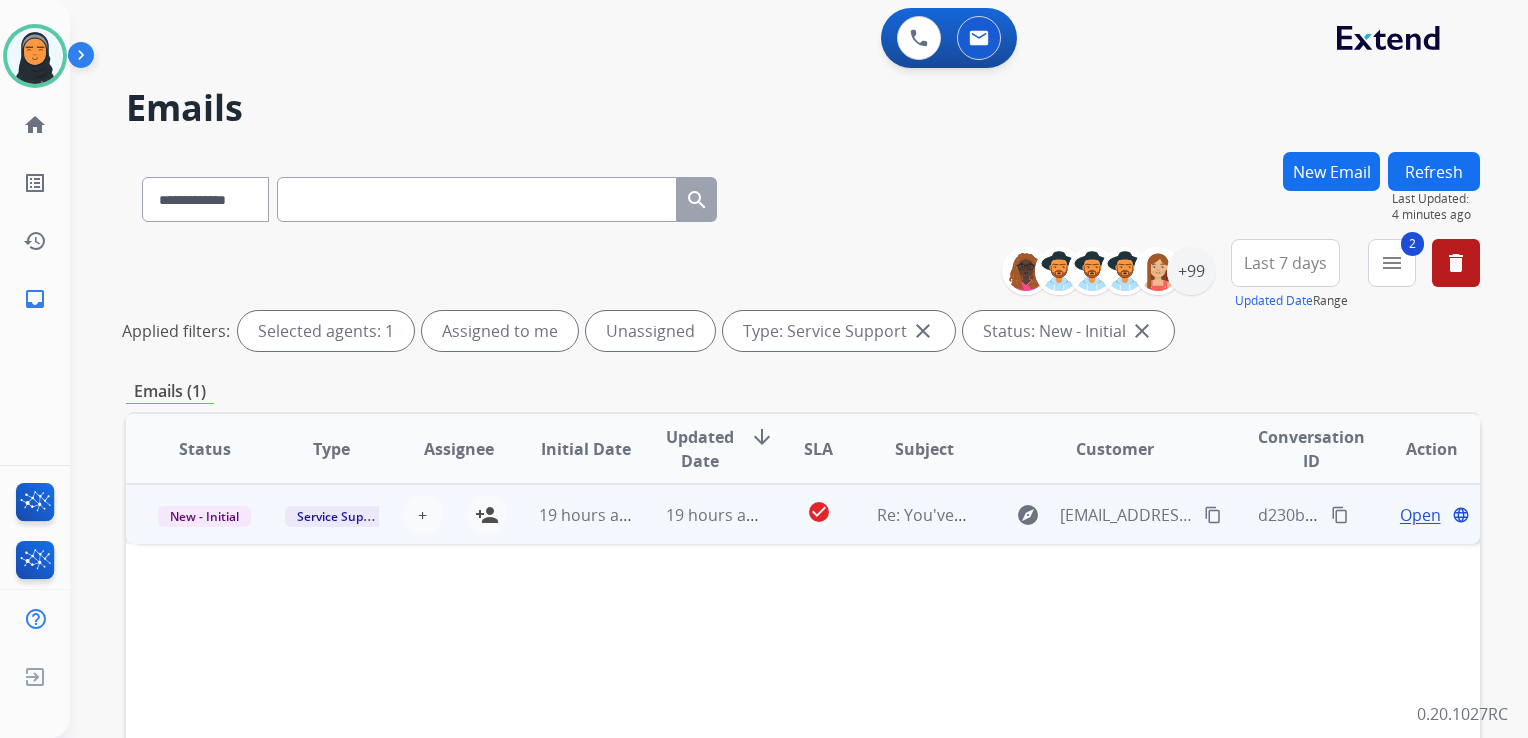 click on "check_circle" at bounding box center (803, 514) 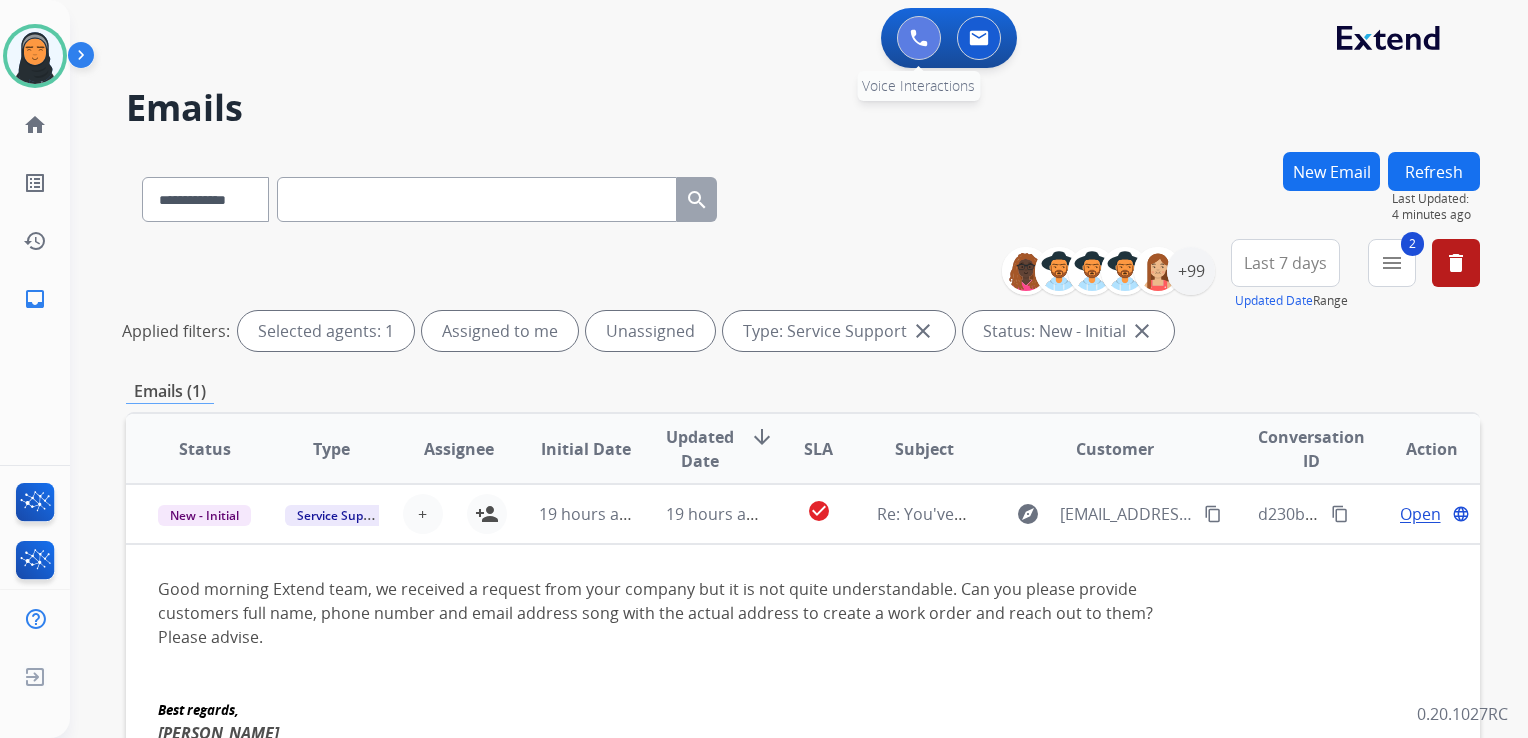 click at bounding box center [919, 38] 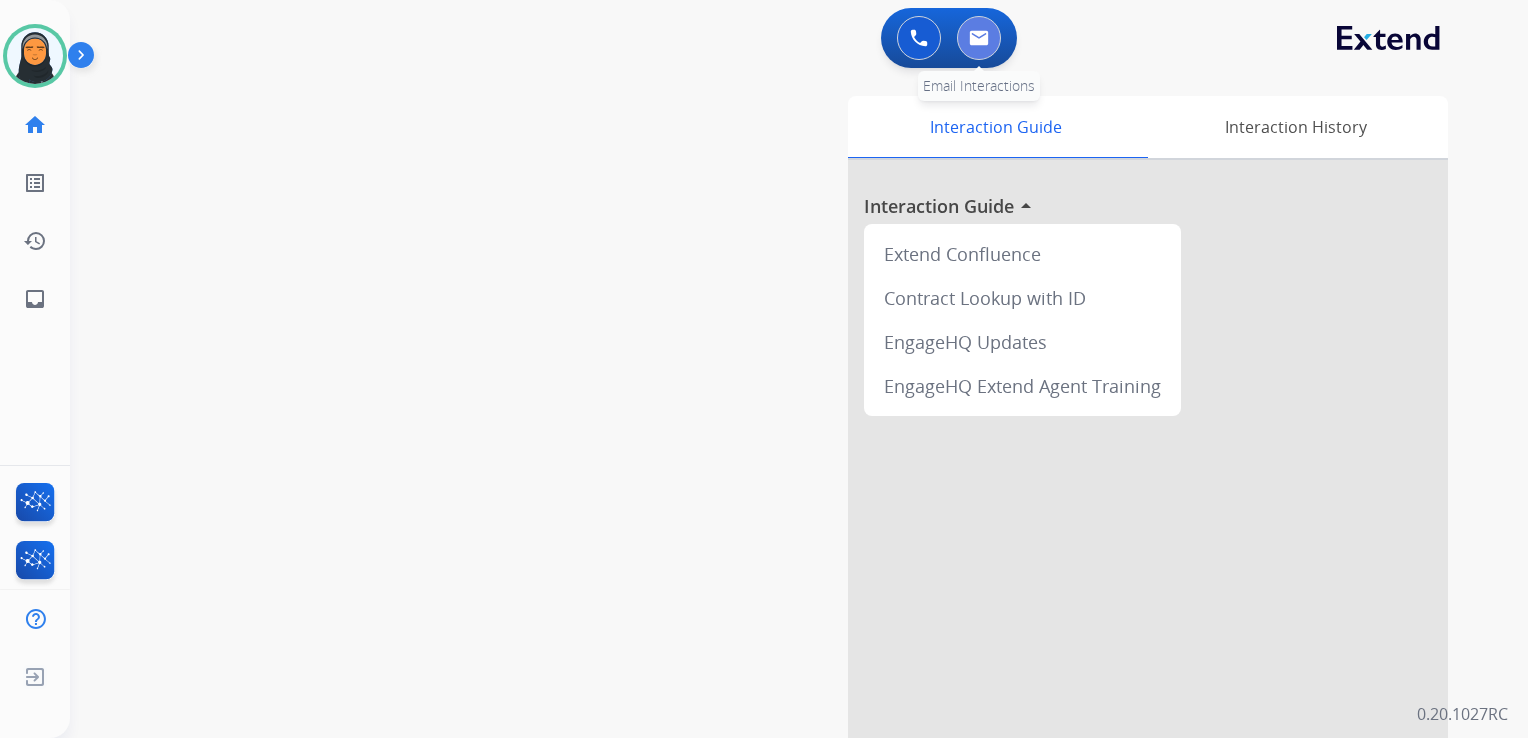click at bounding box center (979, 38) 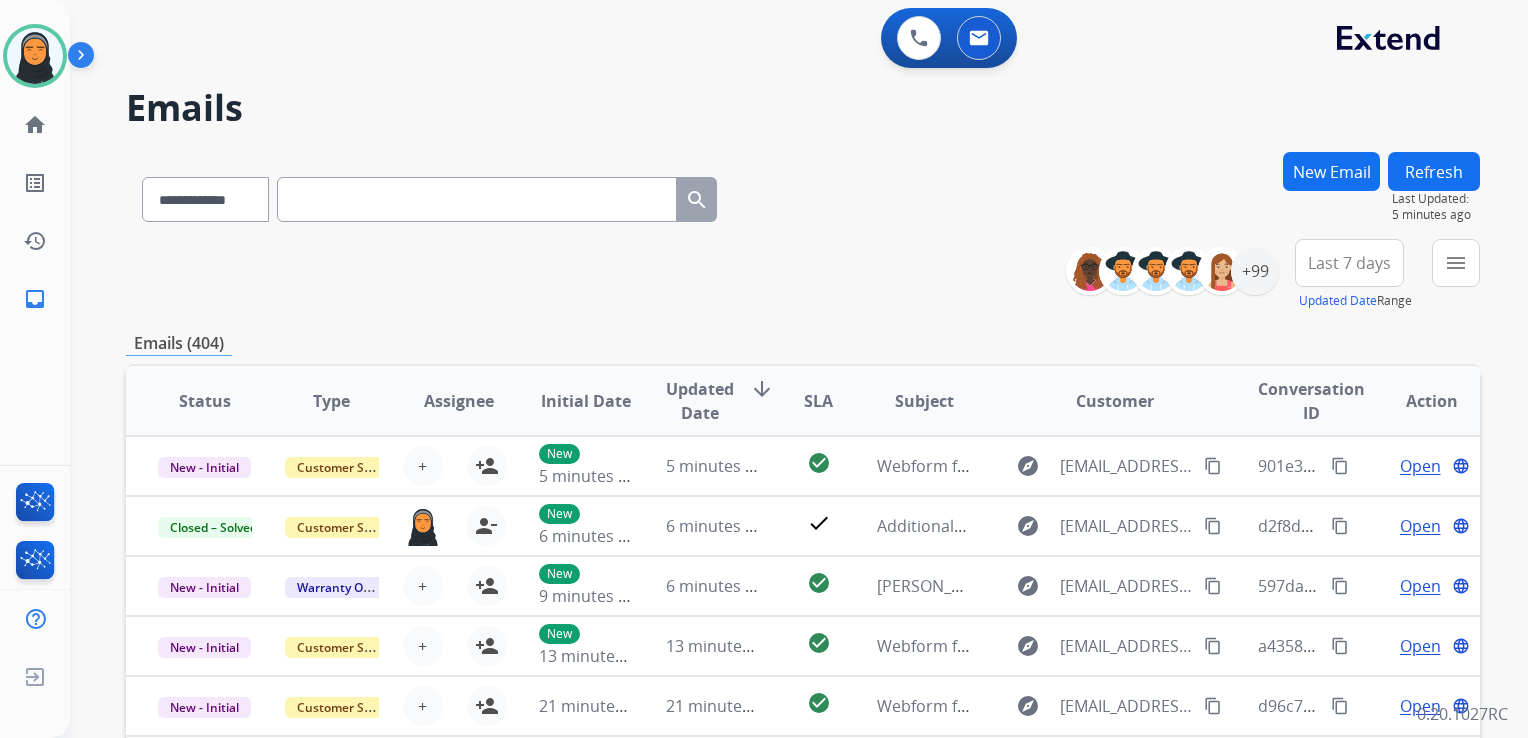 click at bounding box center [477, 199] 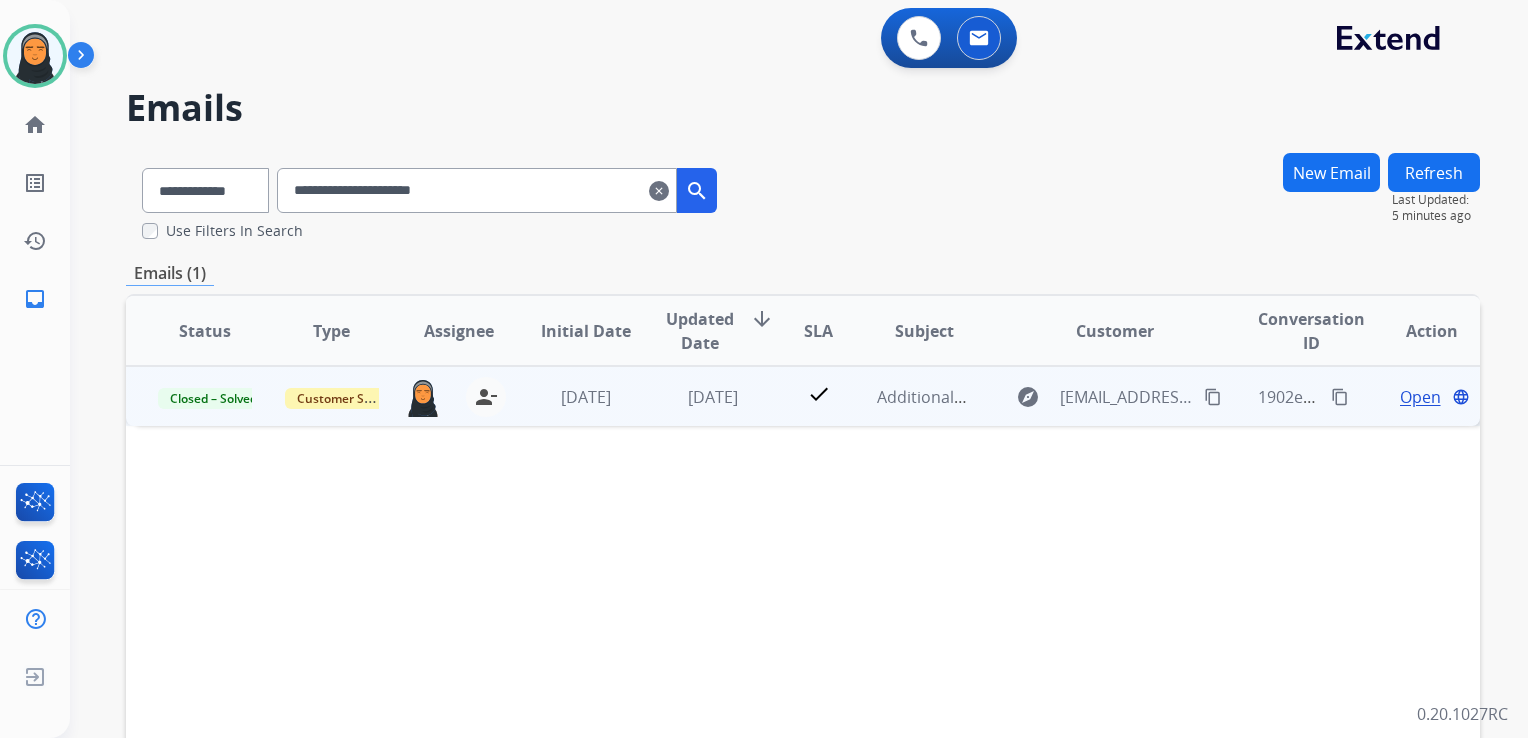 click on "Open" at bounding box center [1420, 397] 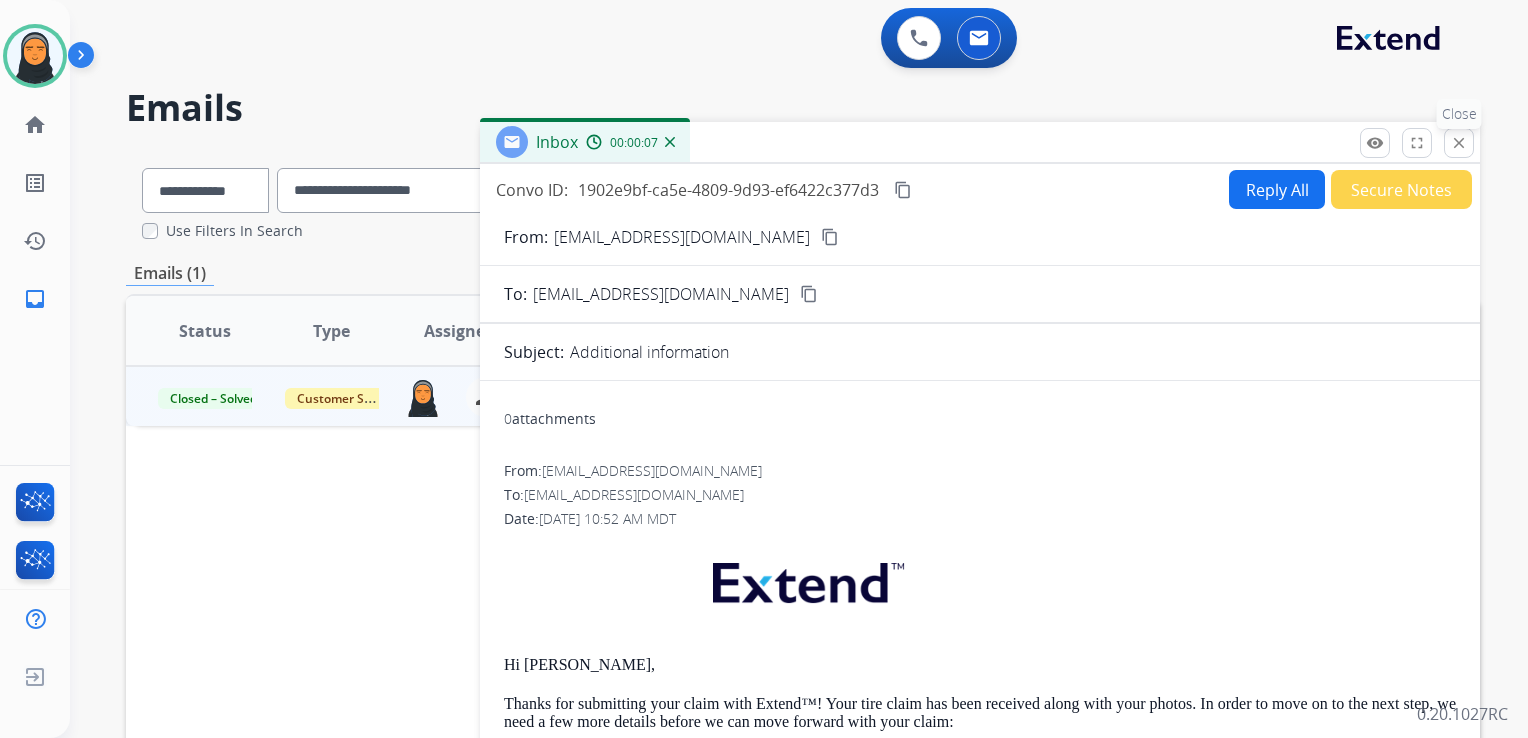 click on "close" at bounding box center [1459, 143] 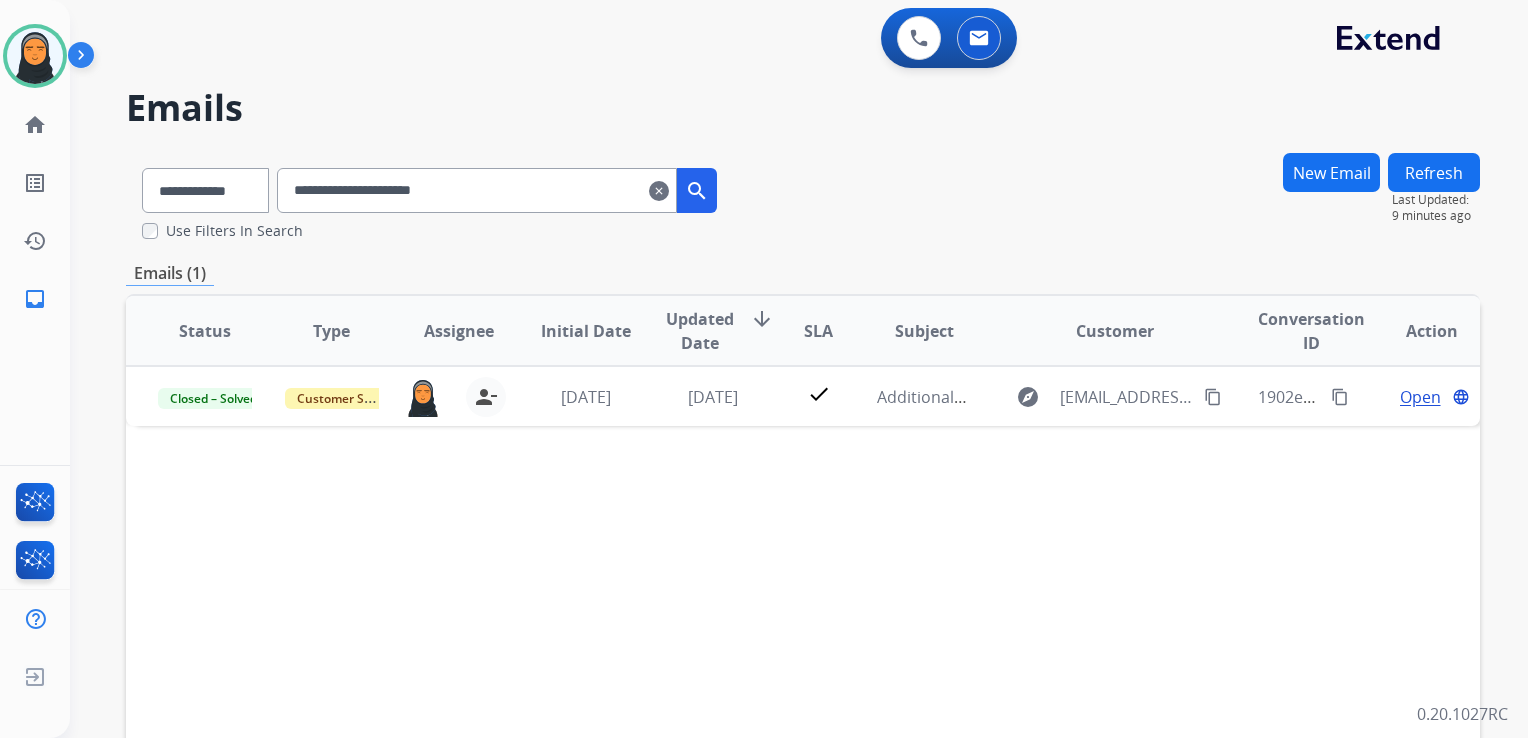 click on "clear" at bounding box center (659, 191) 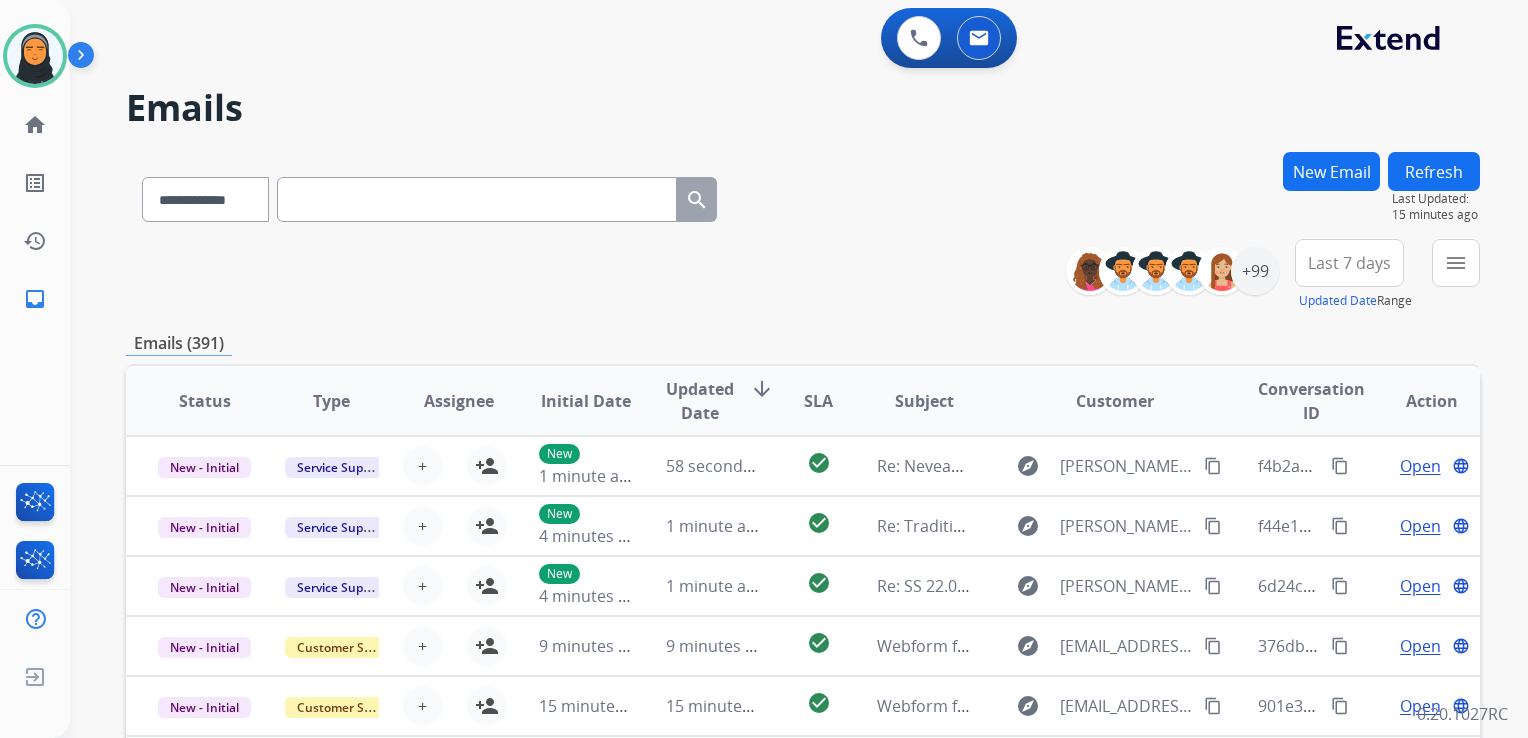 click at bounding box center [477, 199] 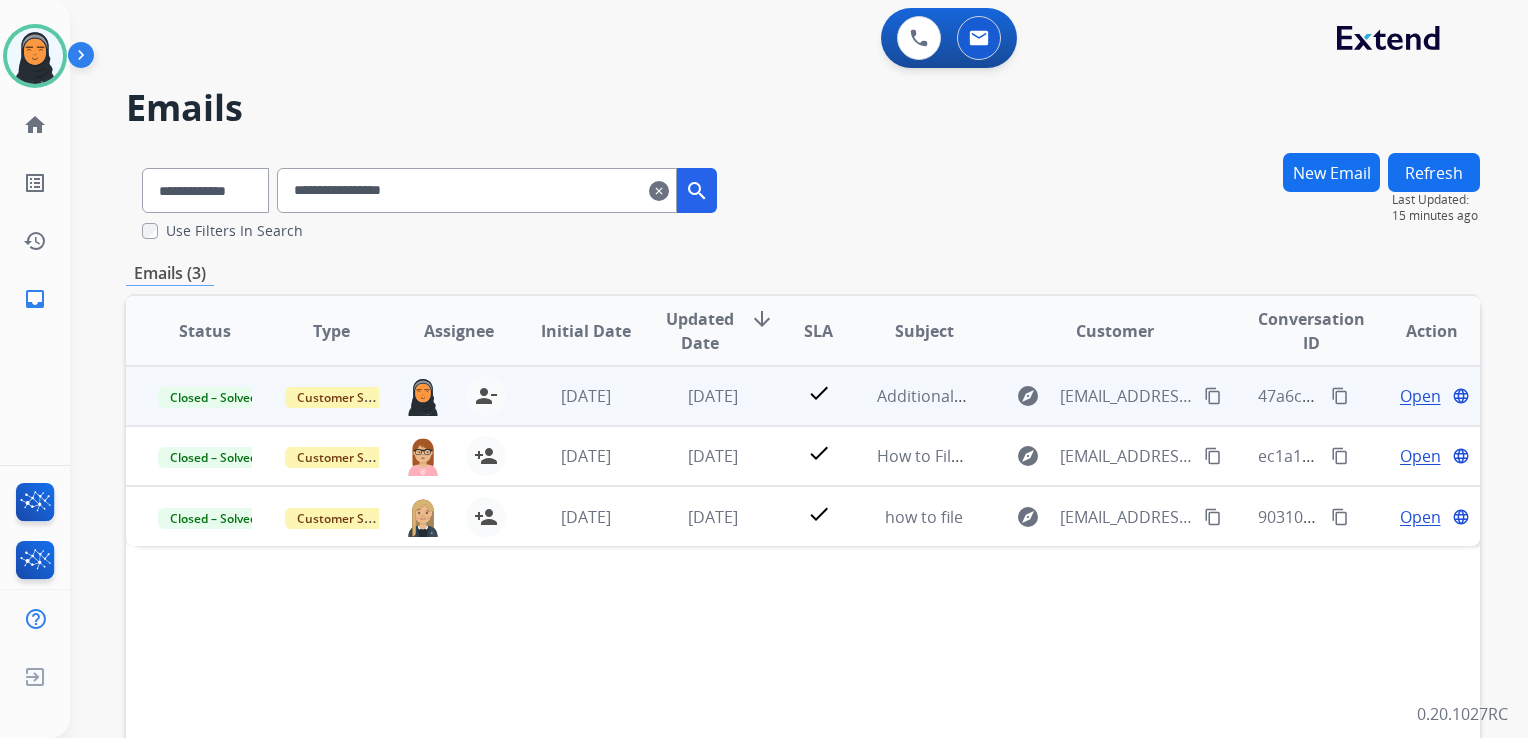 click on "Open" at bounding box center [1420, 396] 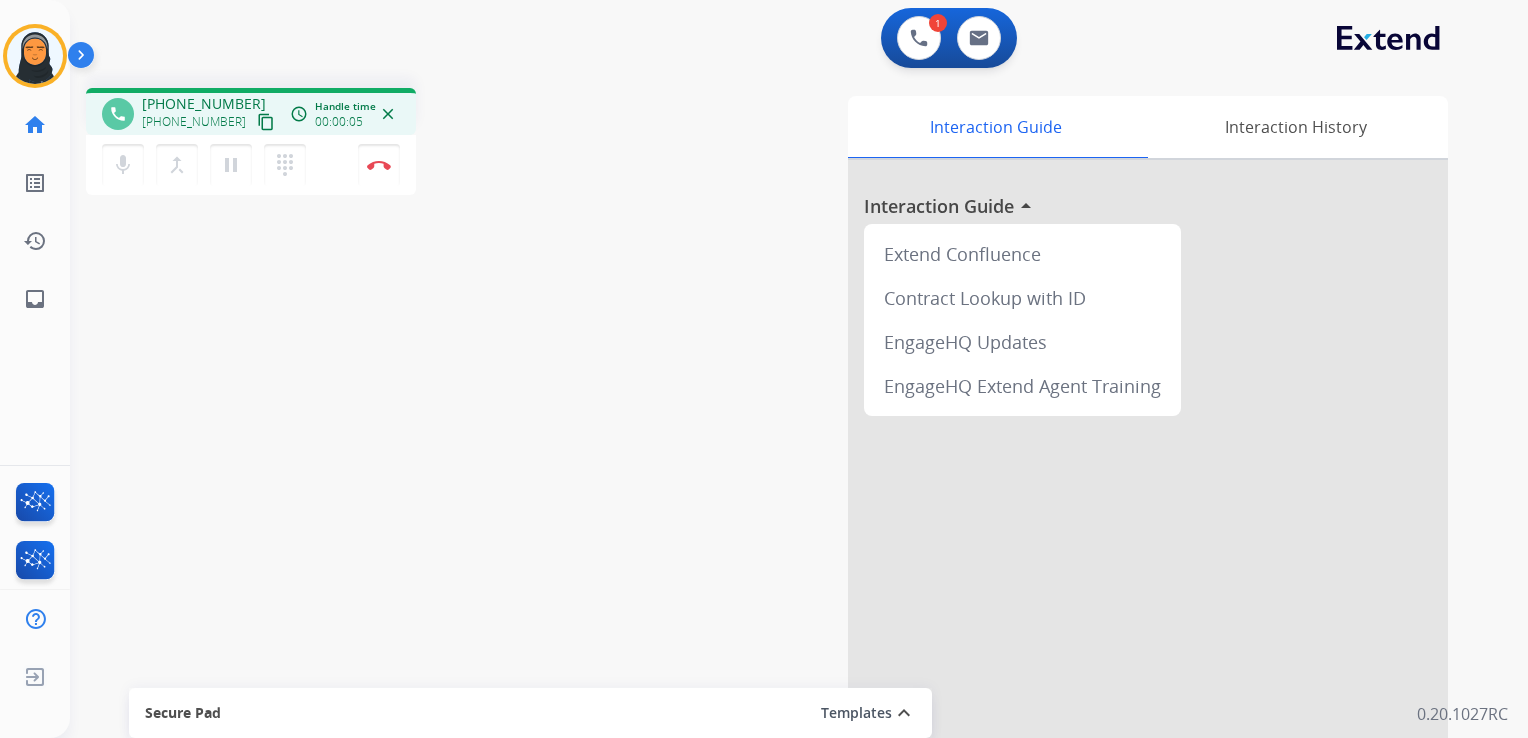 click on "content_copy" at bounding box center [266, 122] 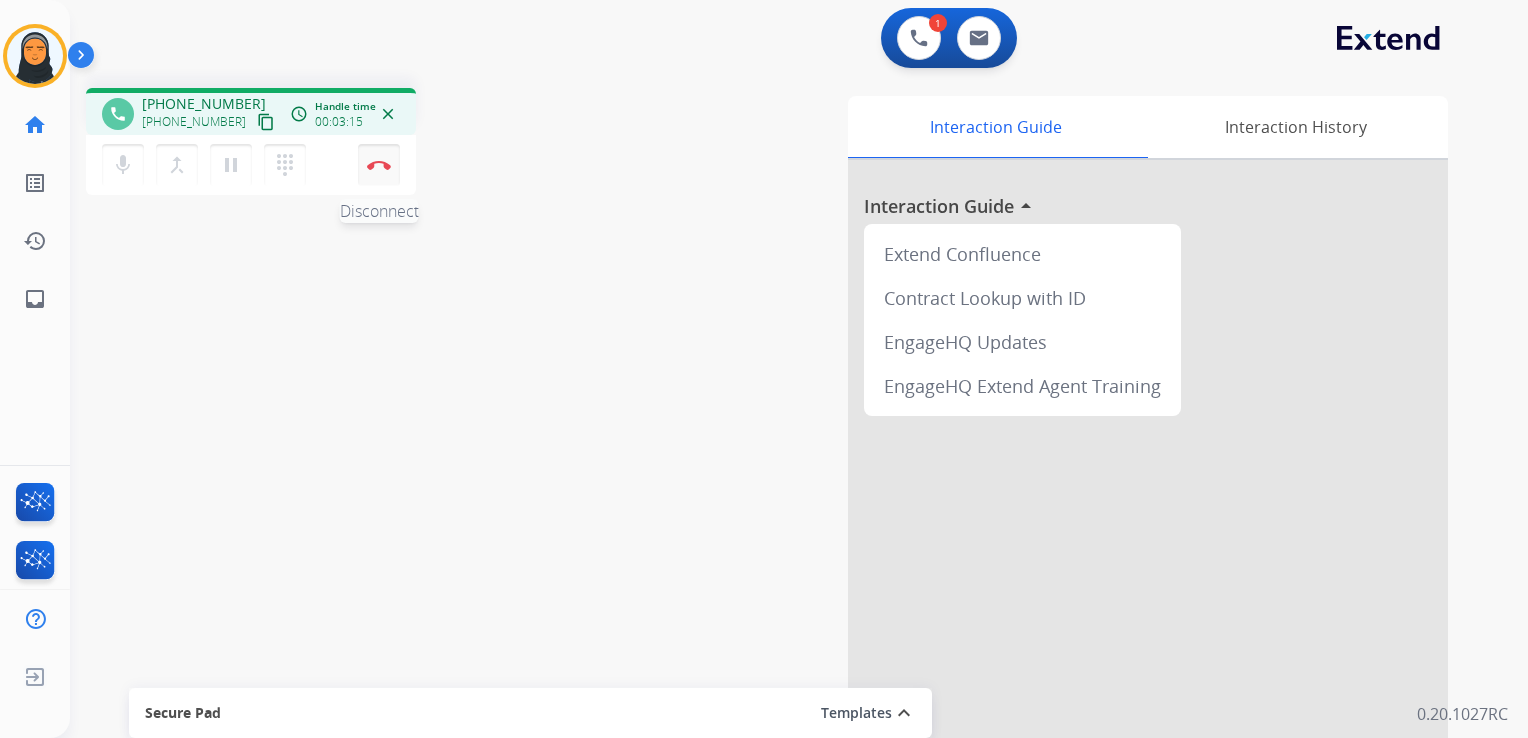 click at bounding box center [379, 165] 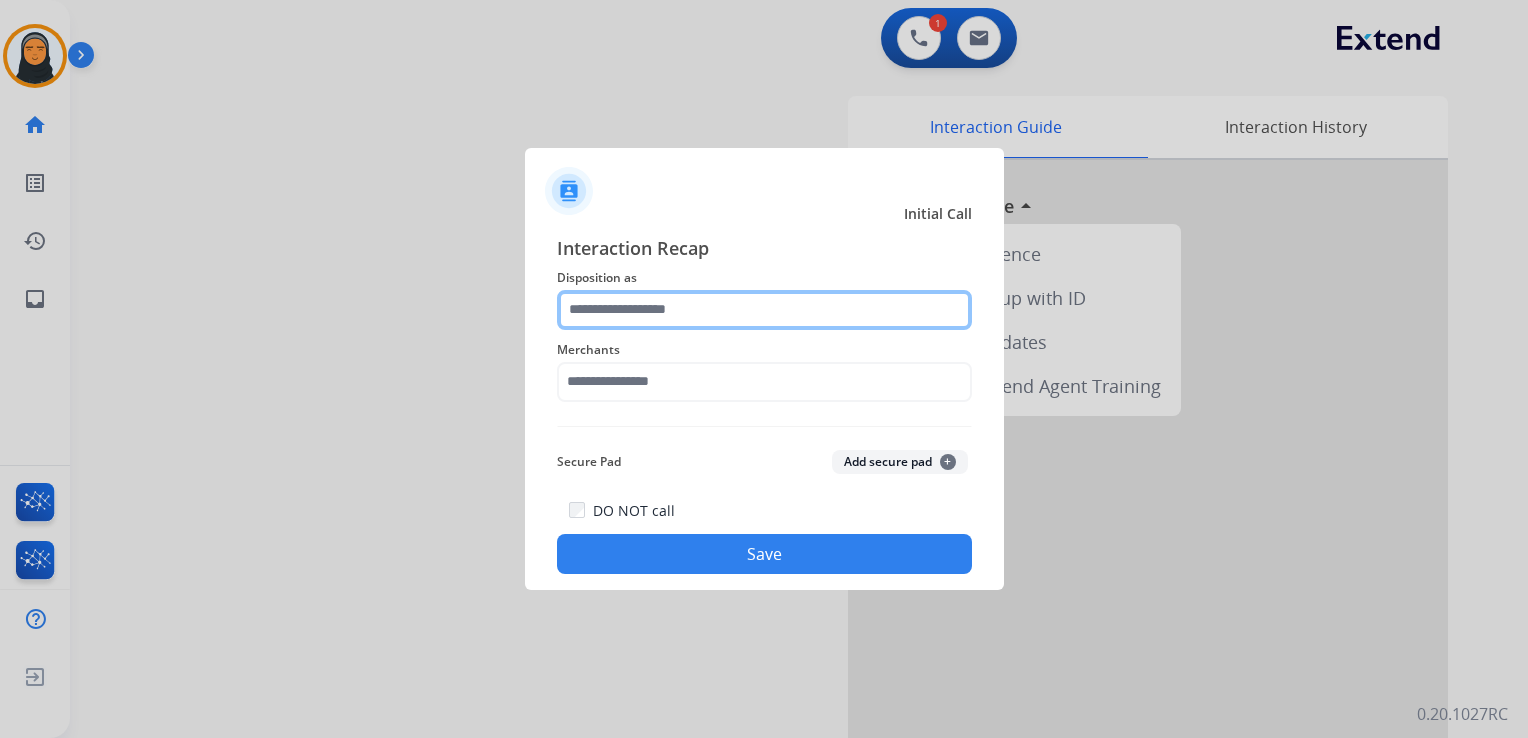 click 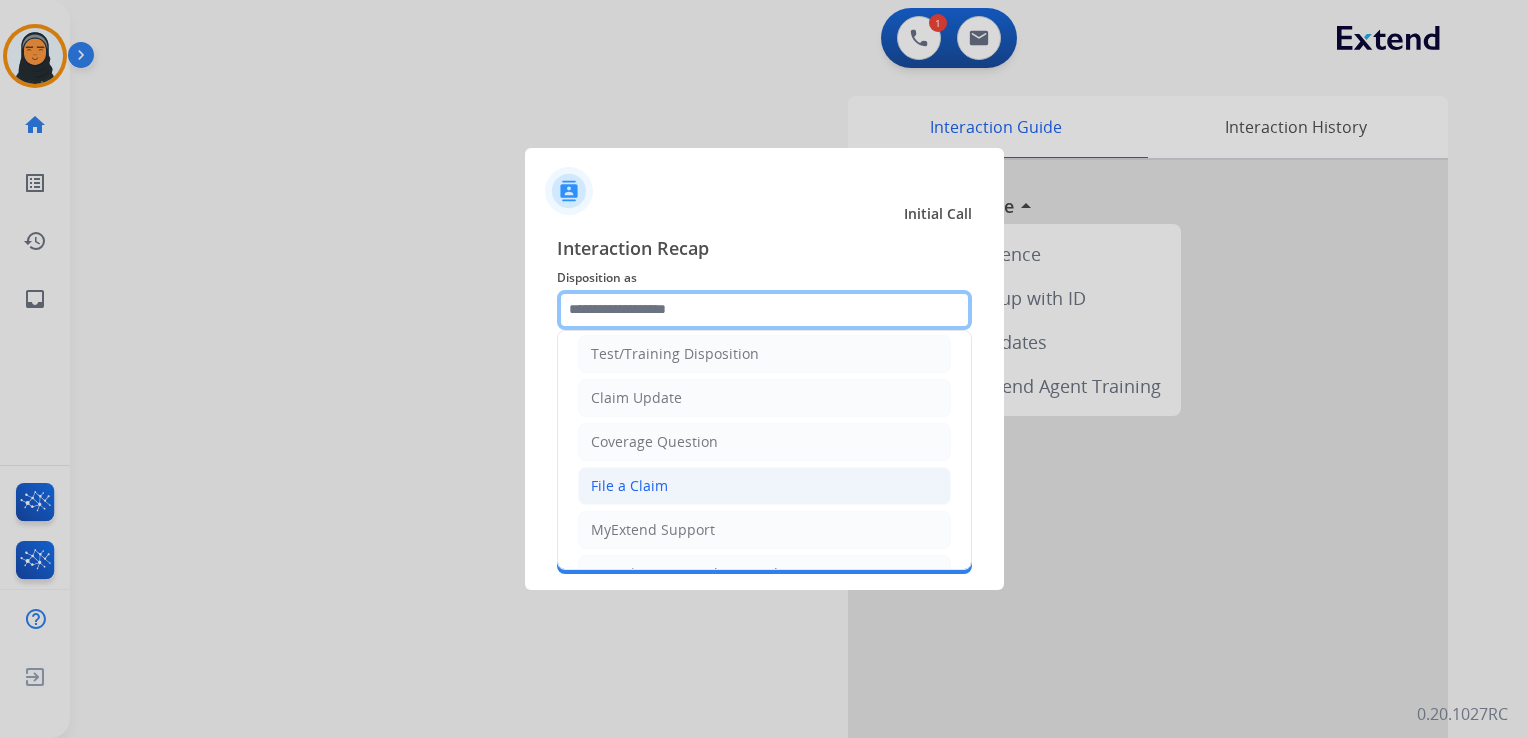 scroll, scrollTop: 100, scrollLeft: 0, axis: vertical 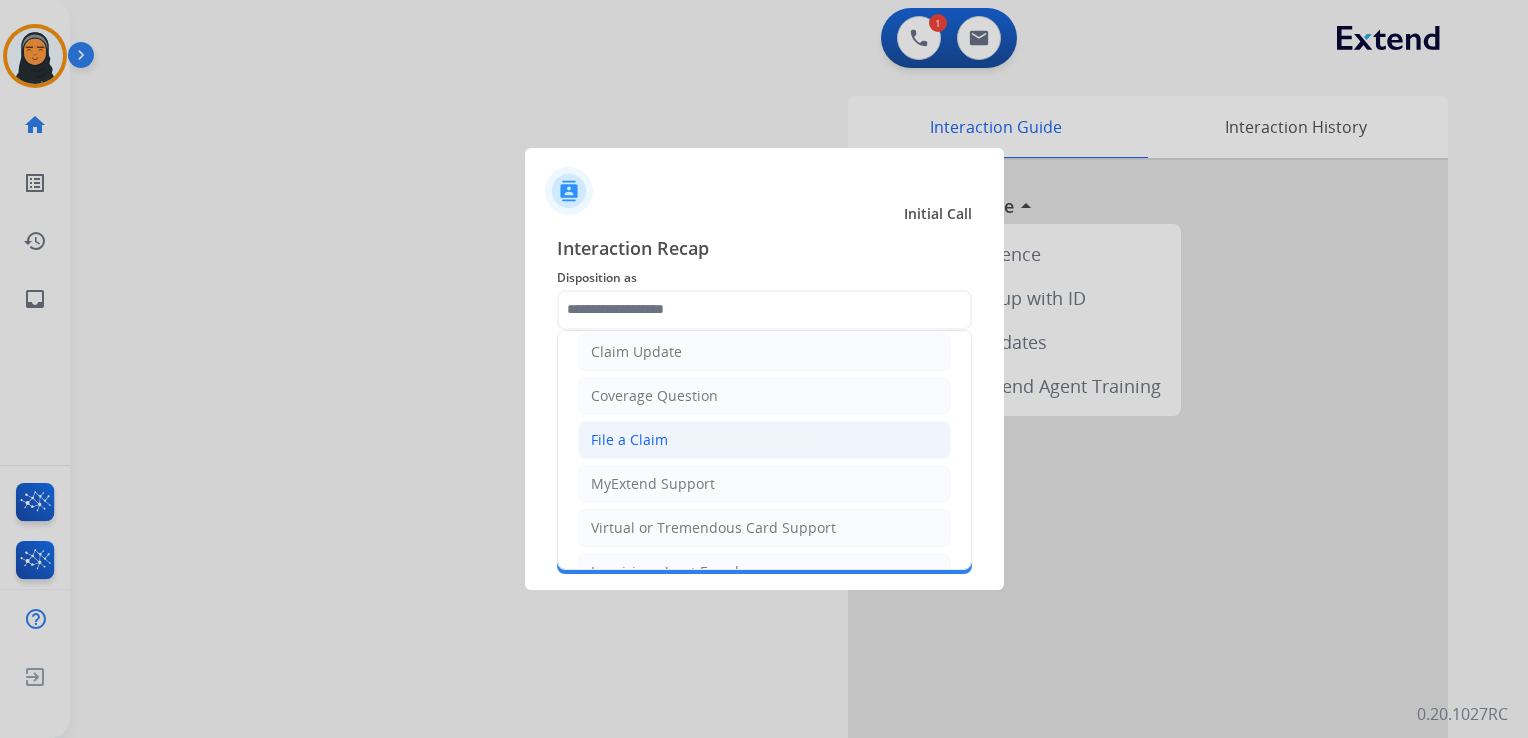 click on "File a Claim" 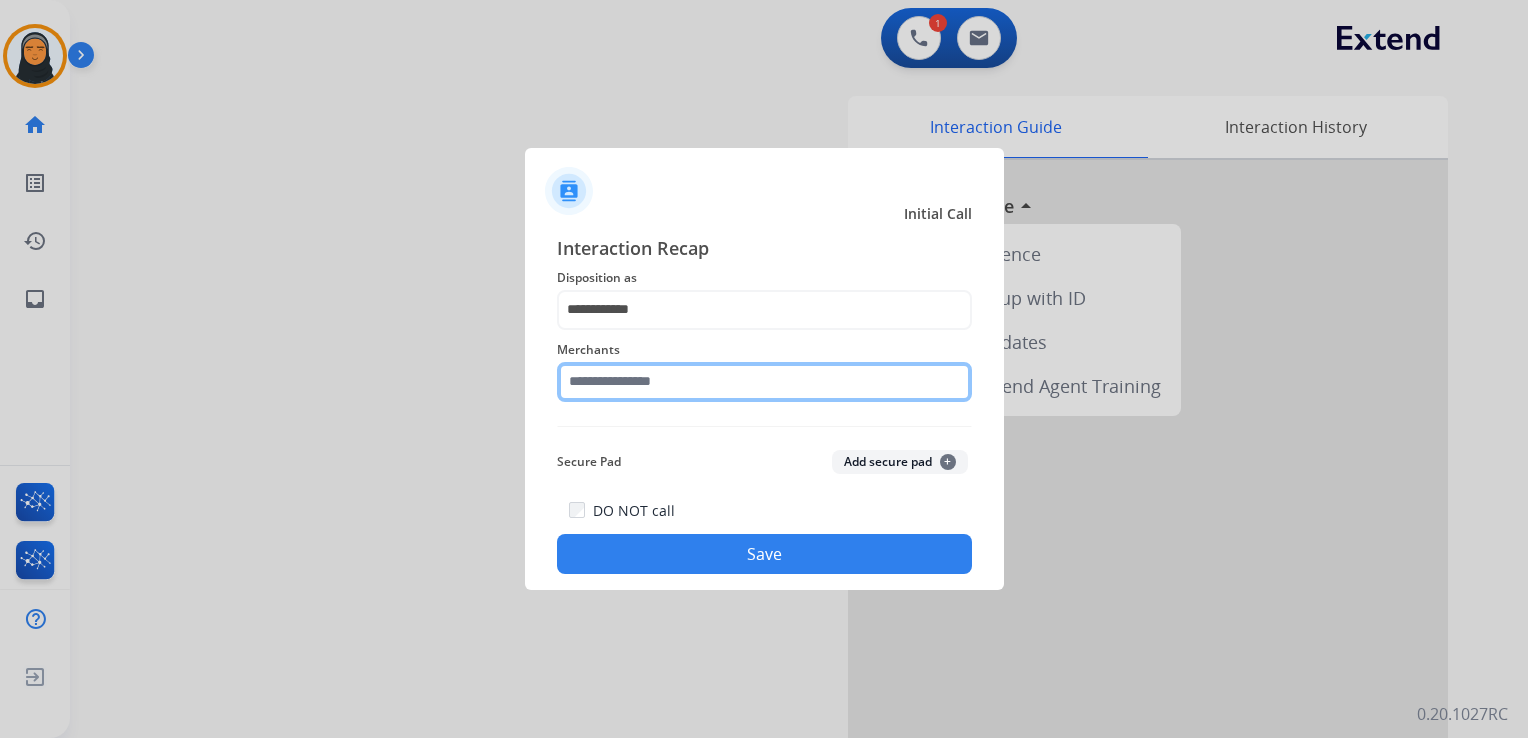 click 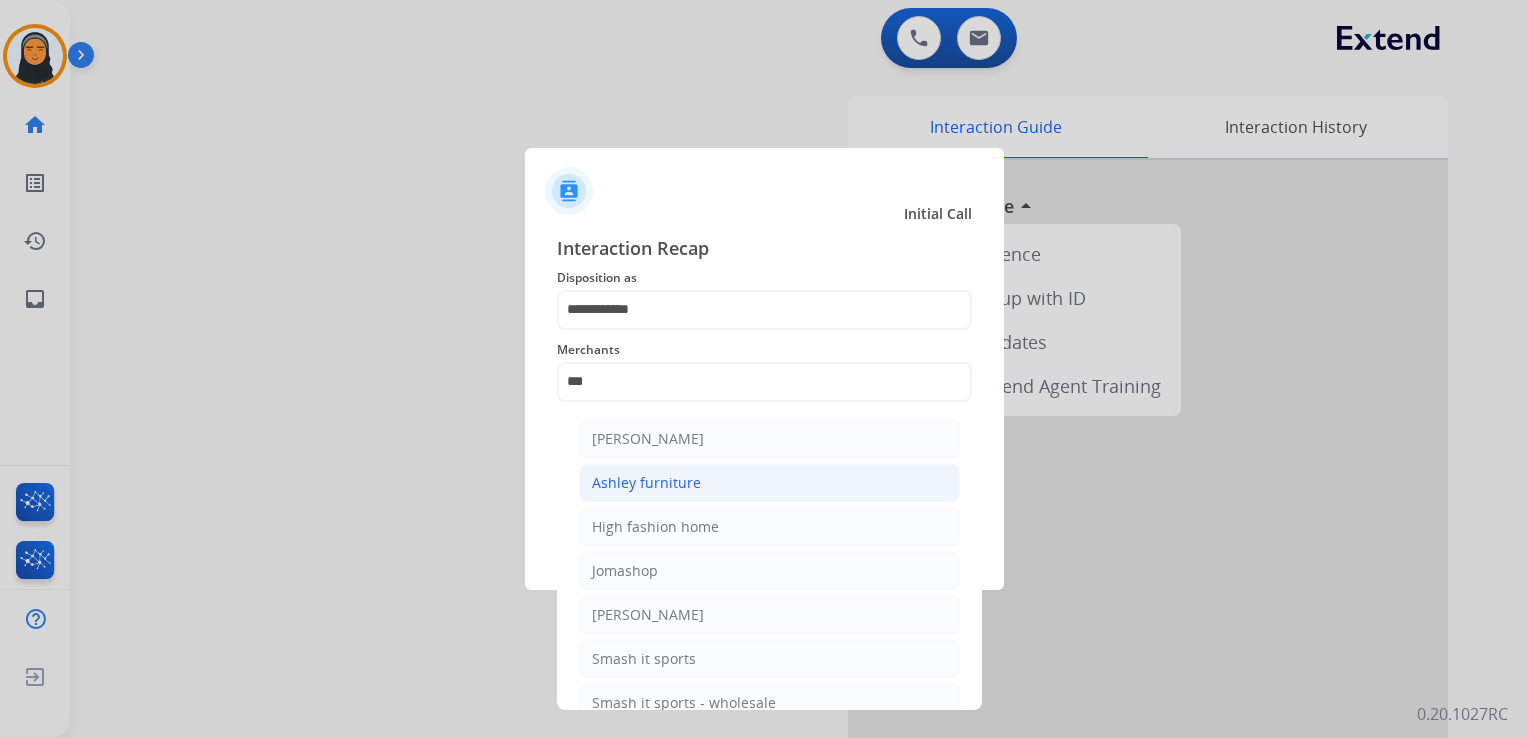 click on "Ashley furniture" 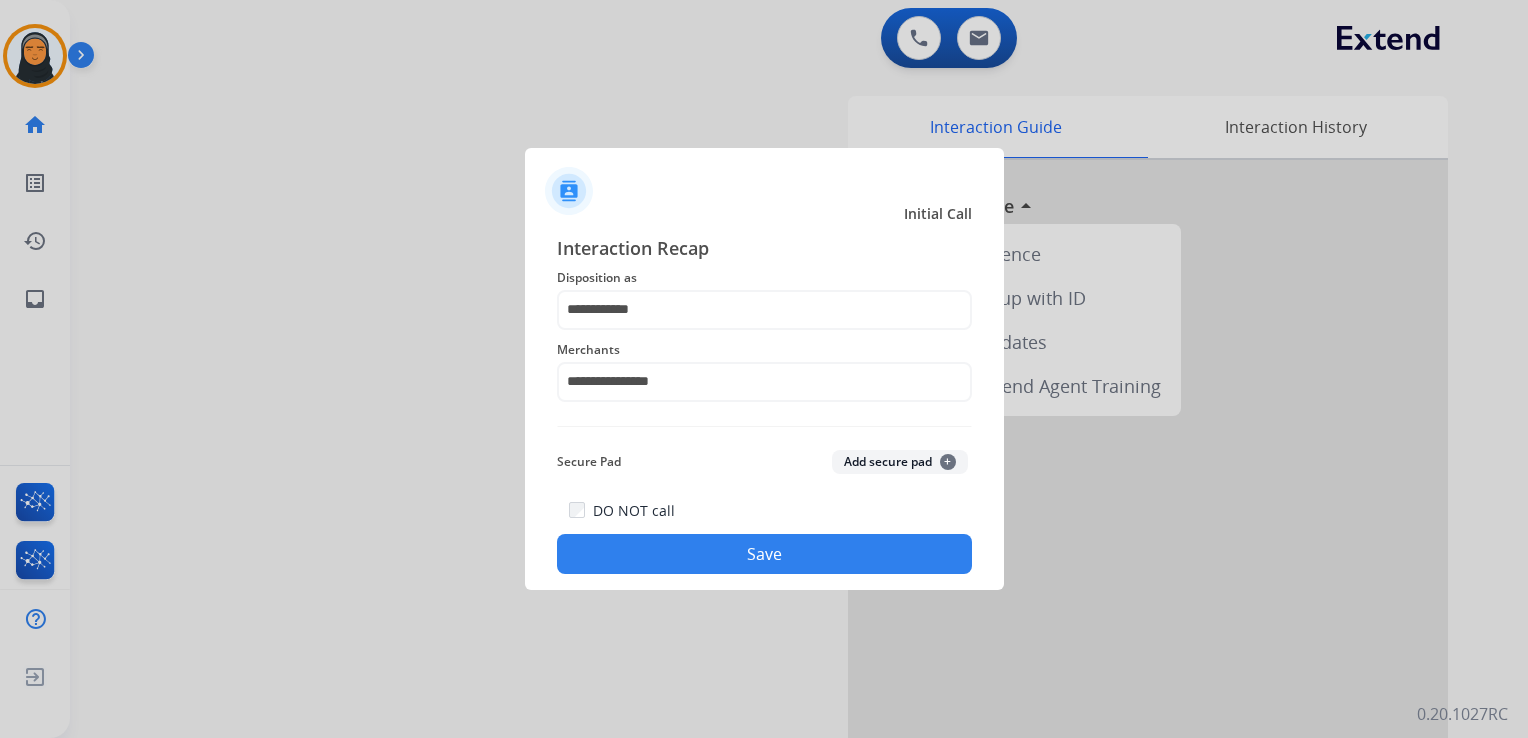 click on "Save" 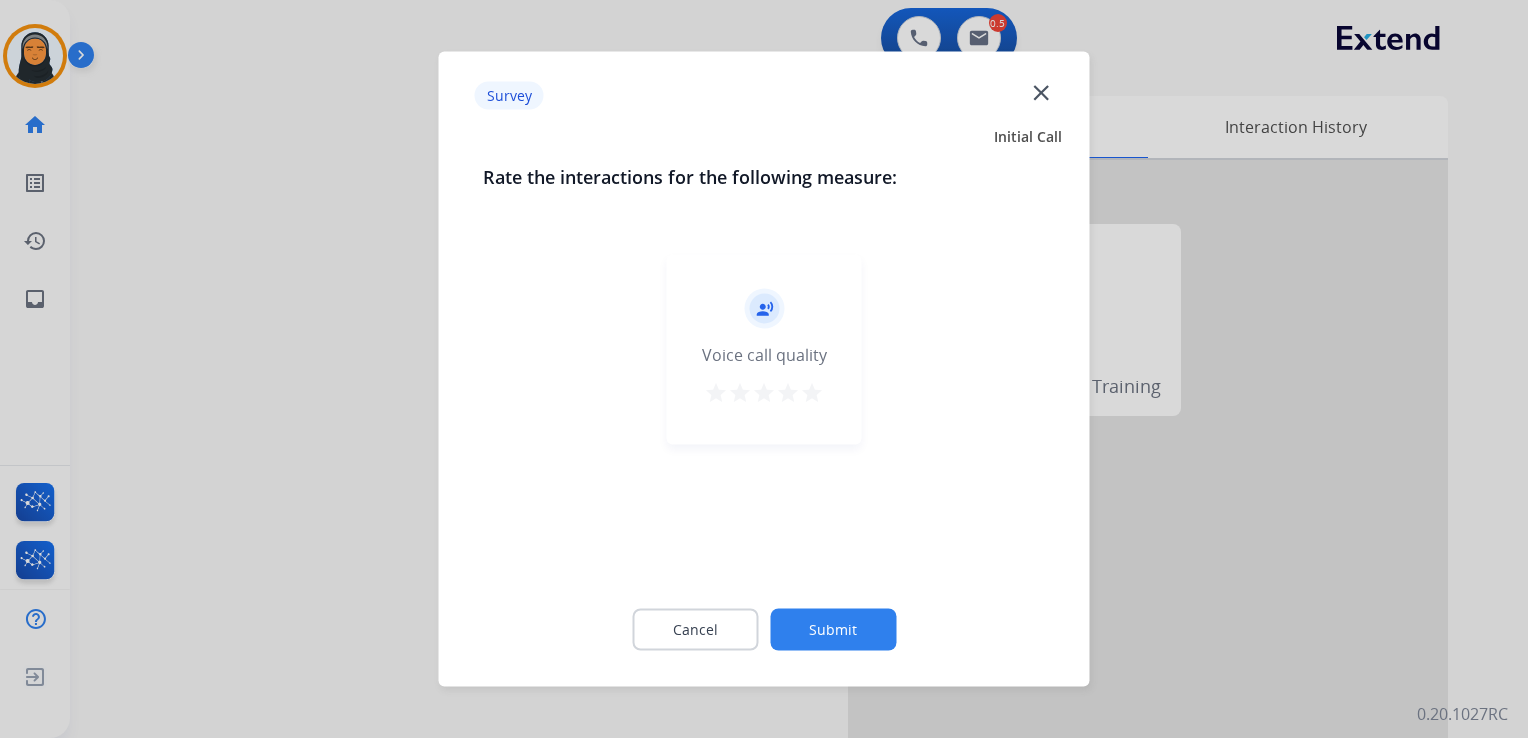 click on "star" at bounding box center (812, 393) 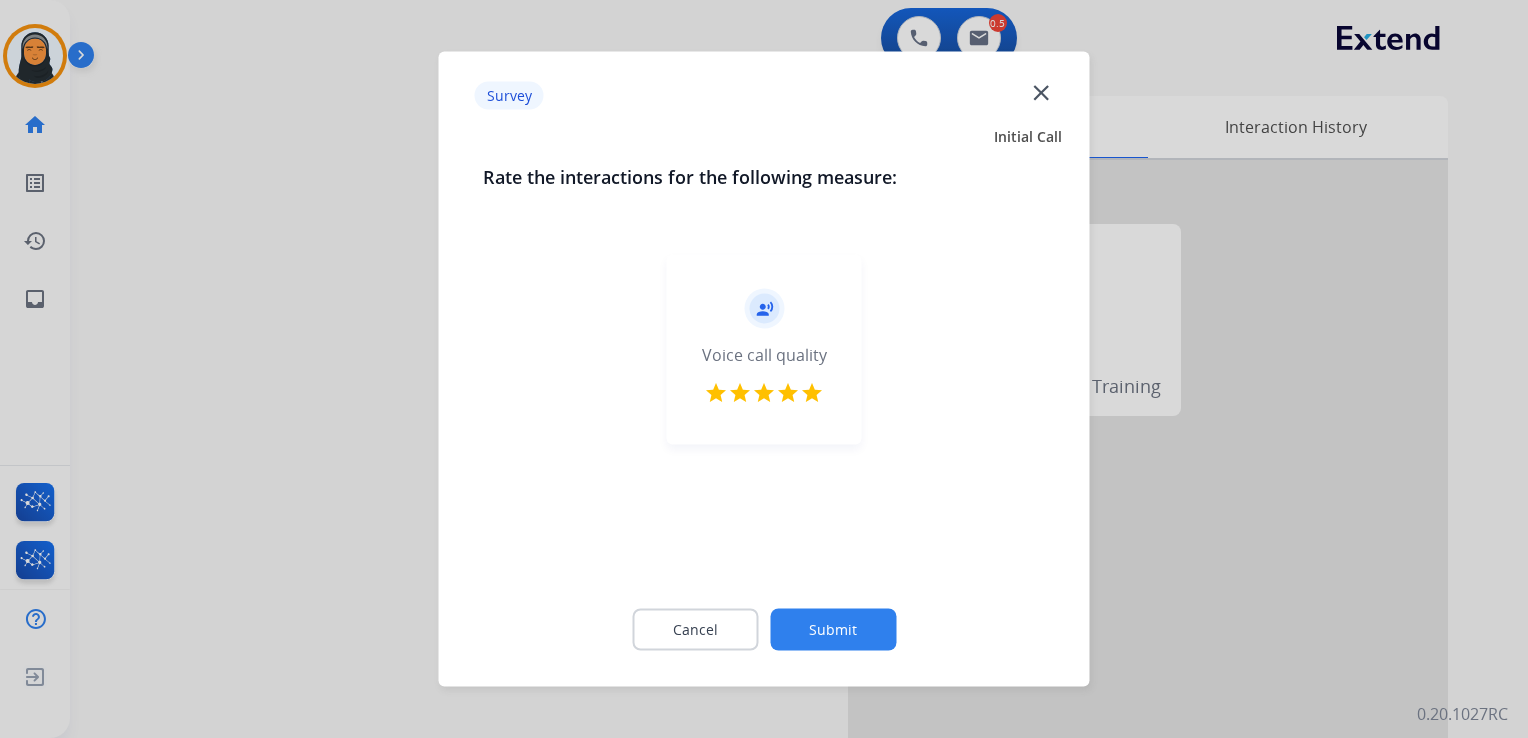 click on "Submit" 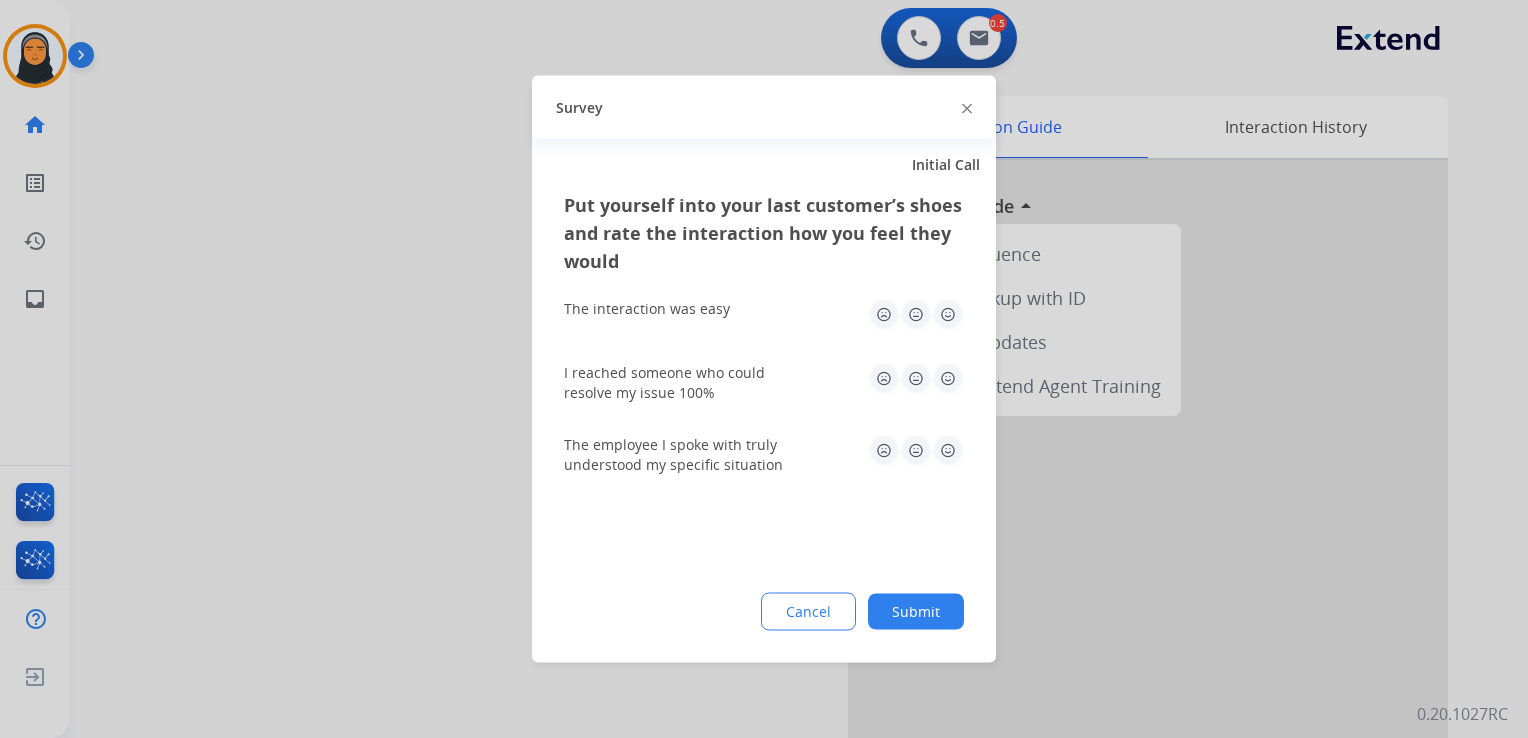 click 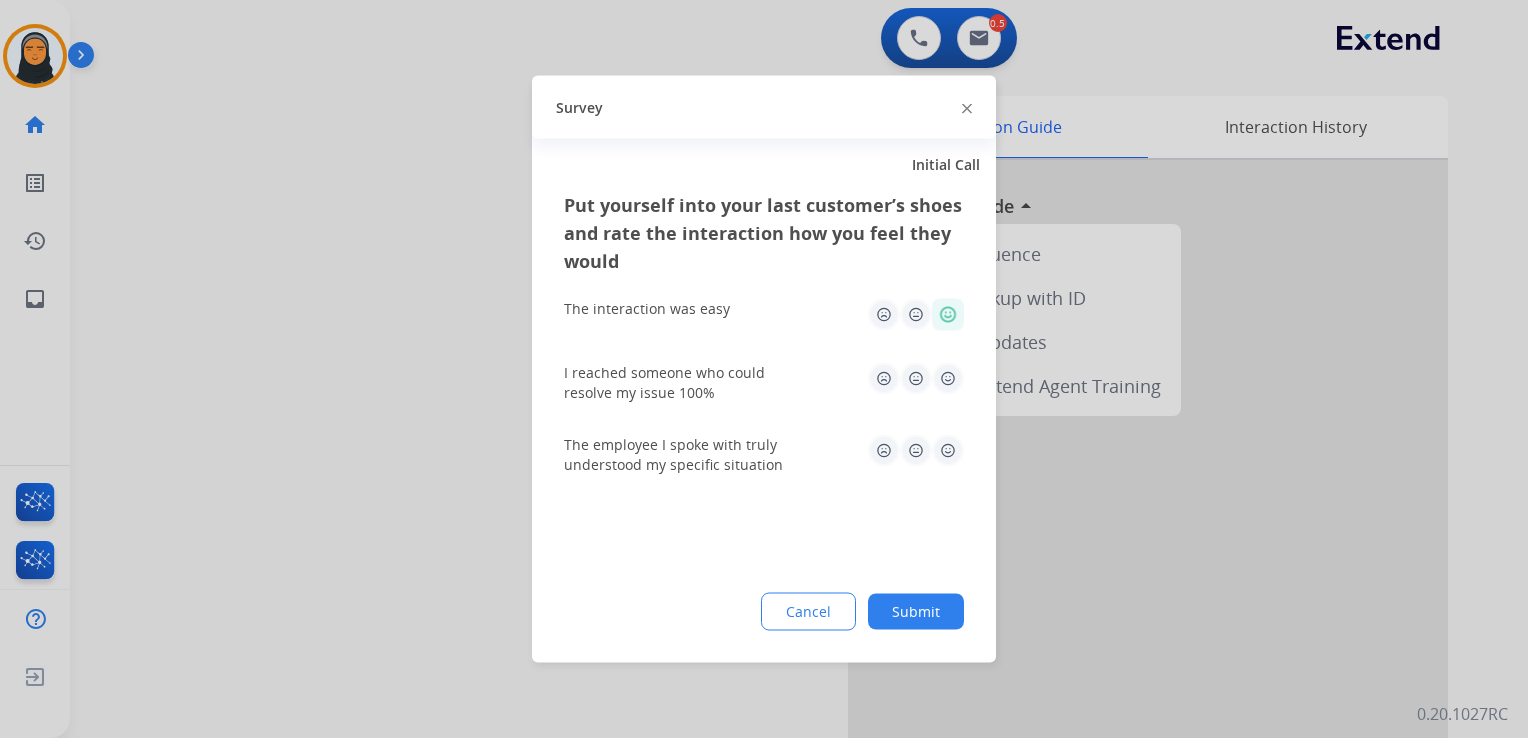 click 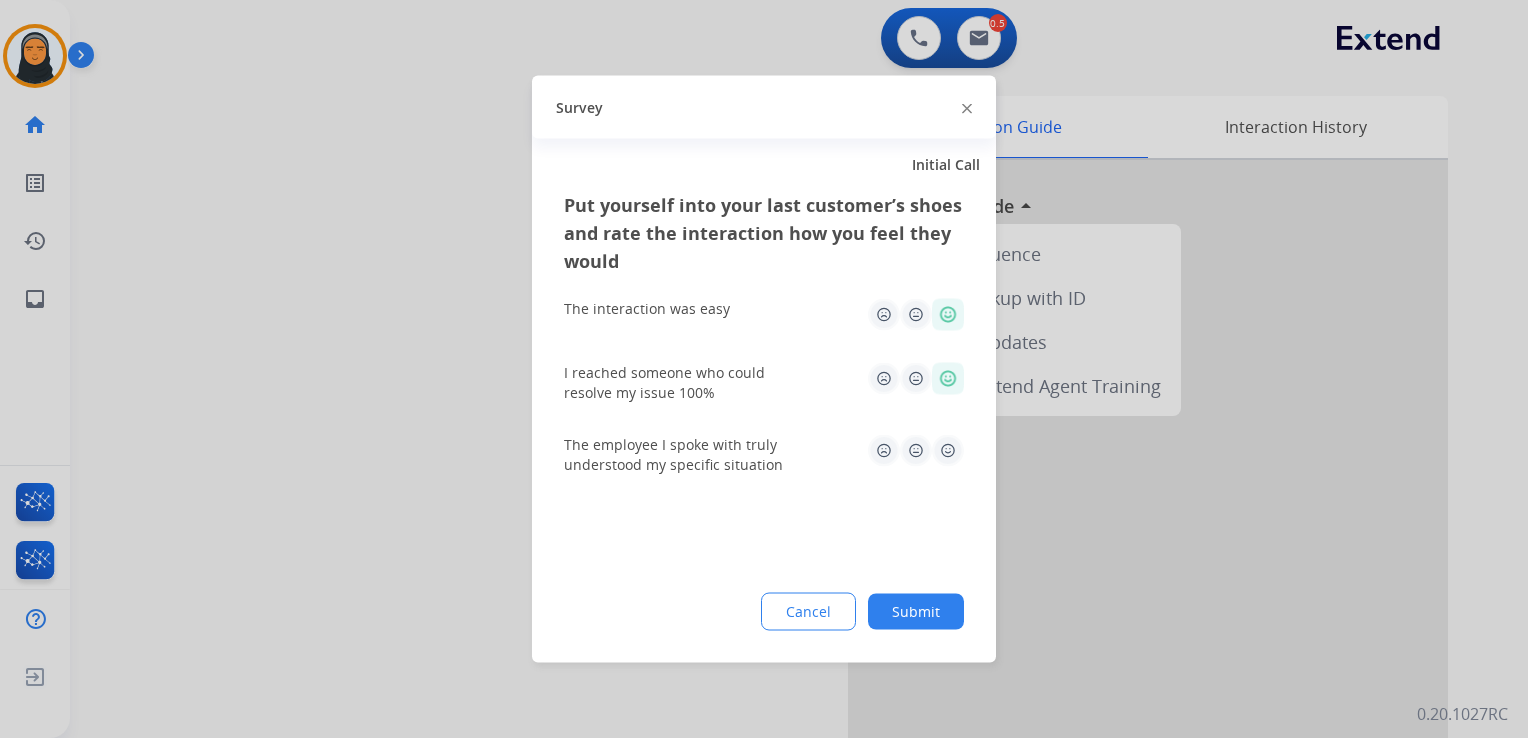 drag, startPoint x: 942, startPoint y: 439, endPoint x: 940, endPoint y: 449, distance: 10.198039 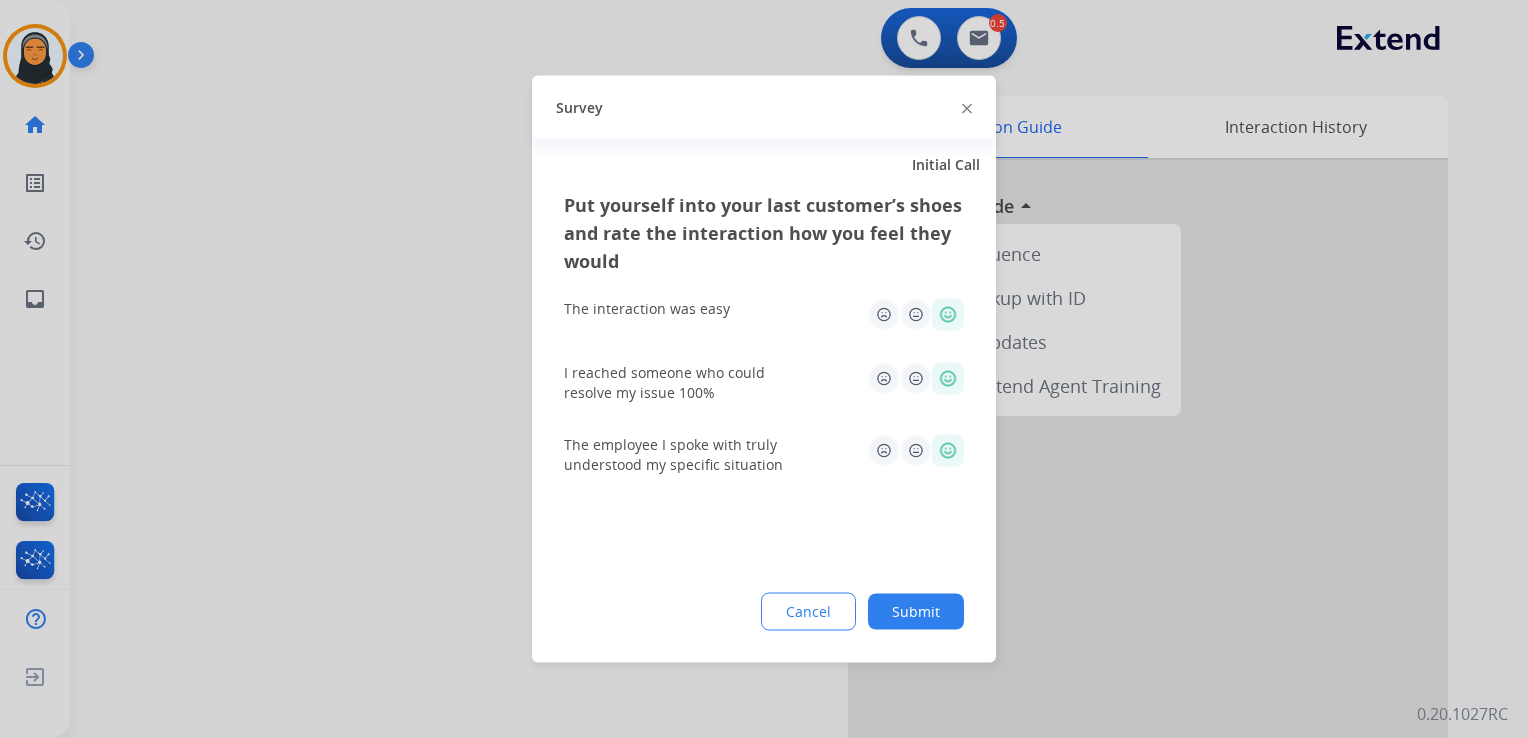 drag, startPoint x: 940, startPoint y: 609, endPoint x: 969, endPoint y: 526, distance: 87.92042 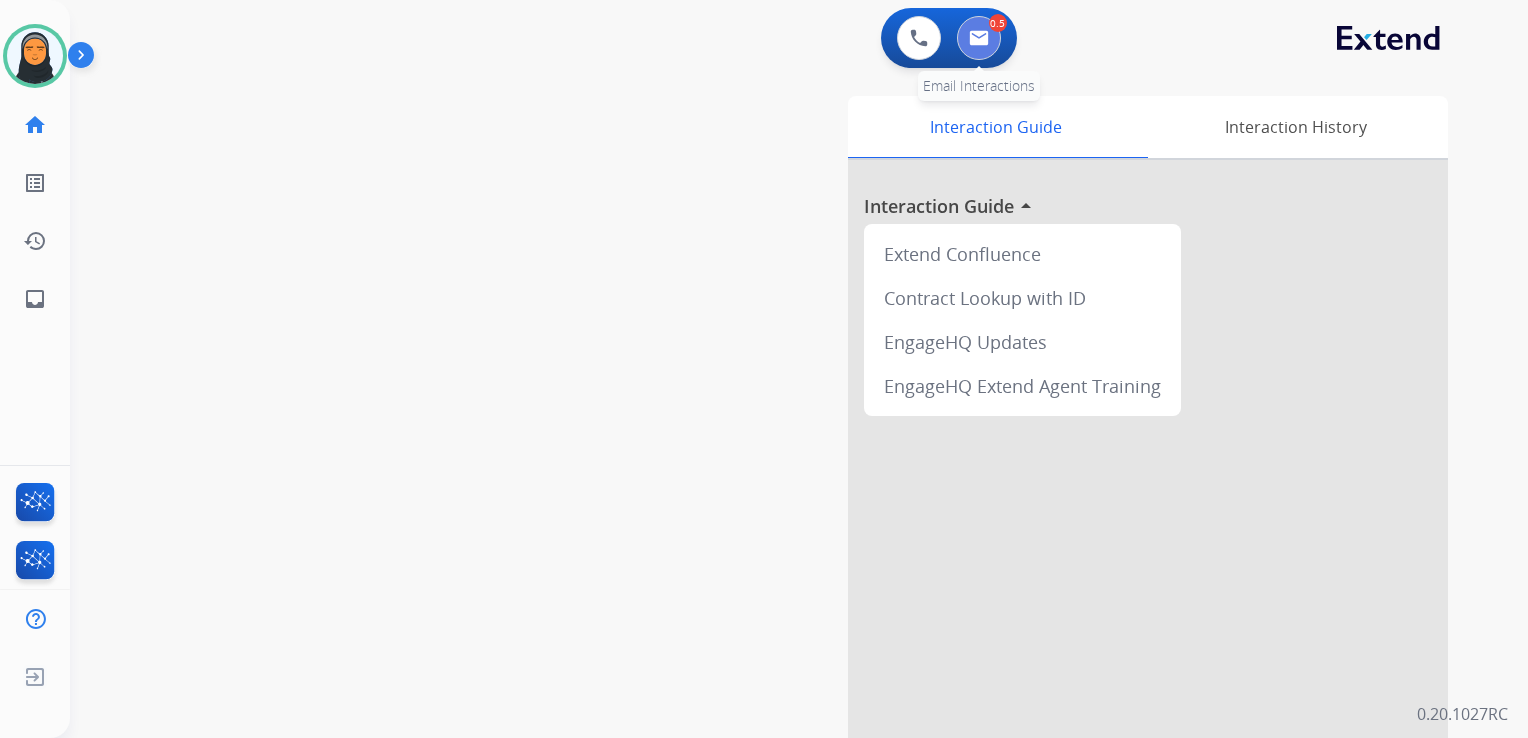 click at bounding box center (979, 38) 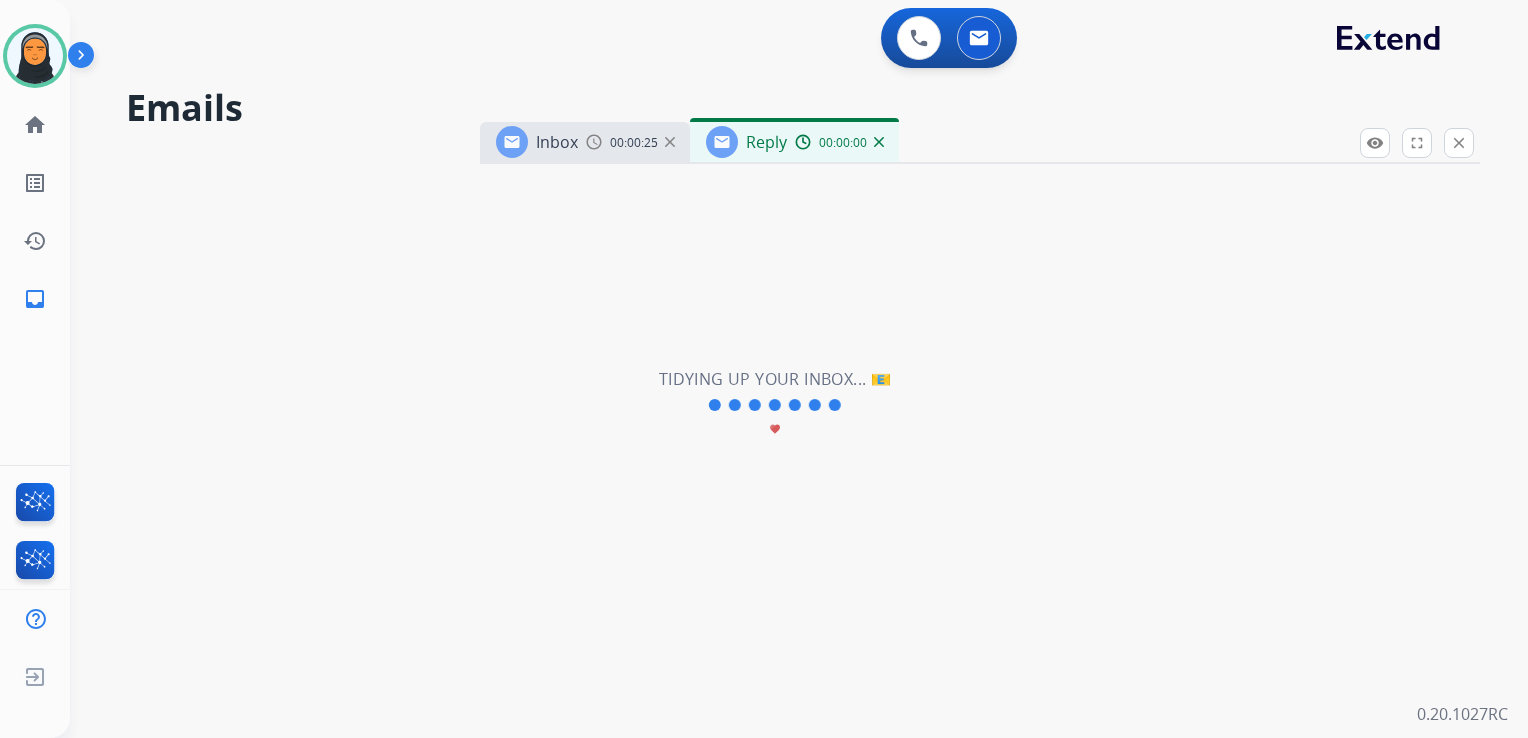 select on "**********" 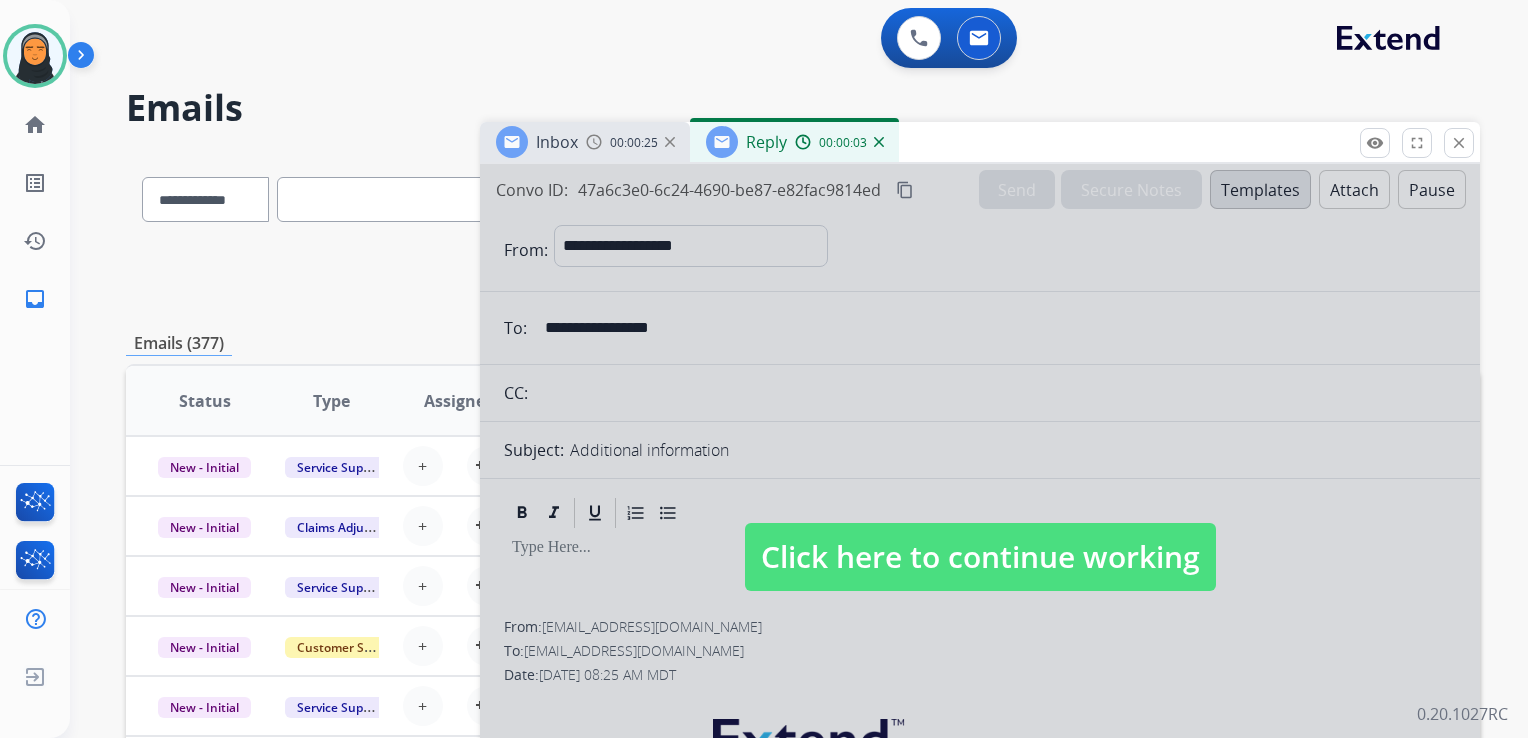 click at bounding box center [980, 537] 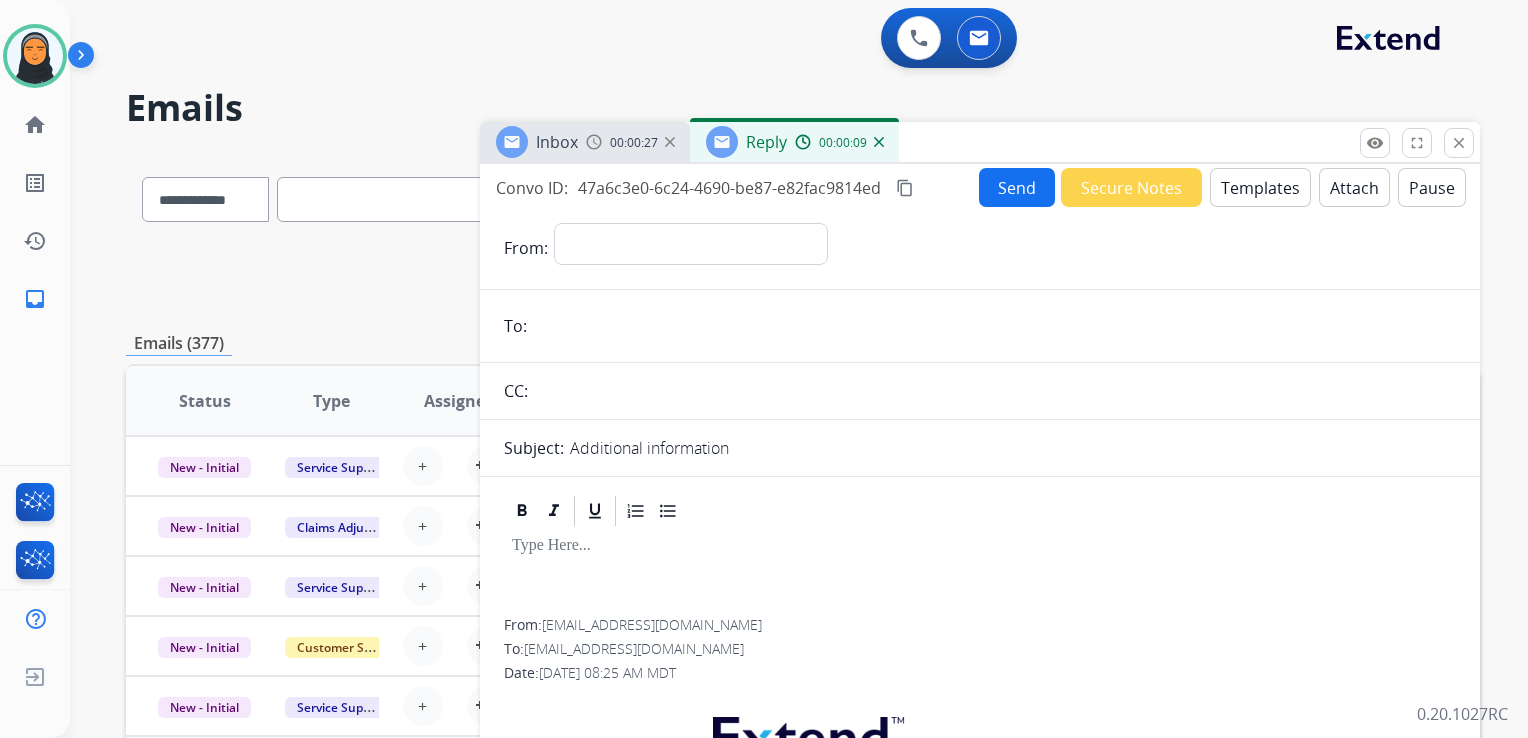 scroll, scrollTop: 0, scrollLeft: 0, axis: both 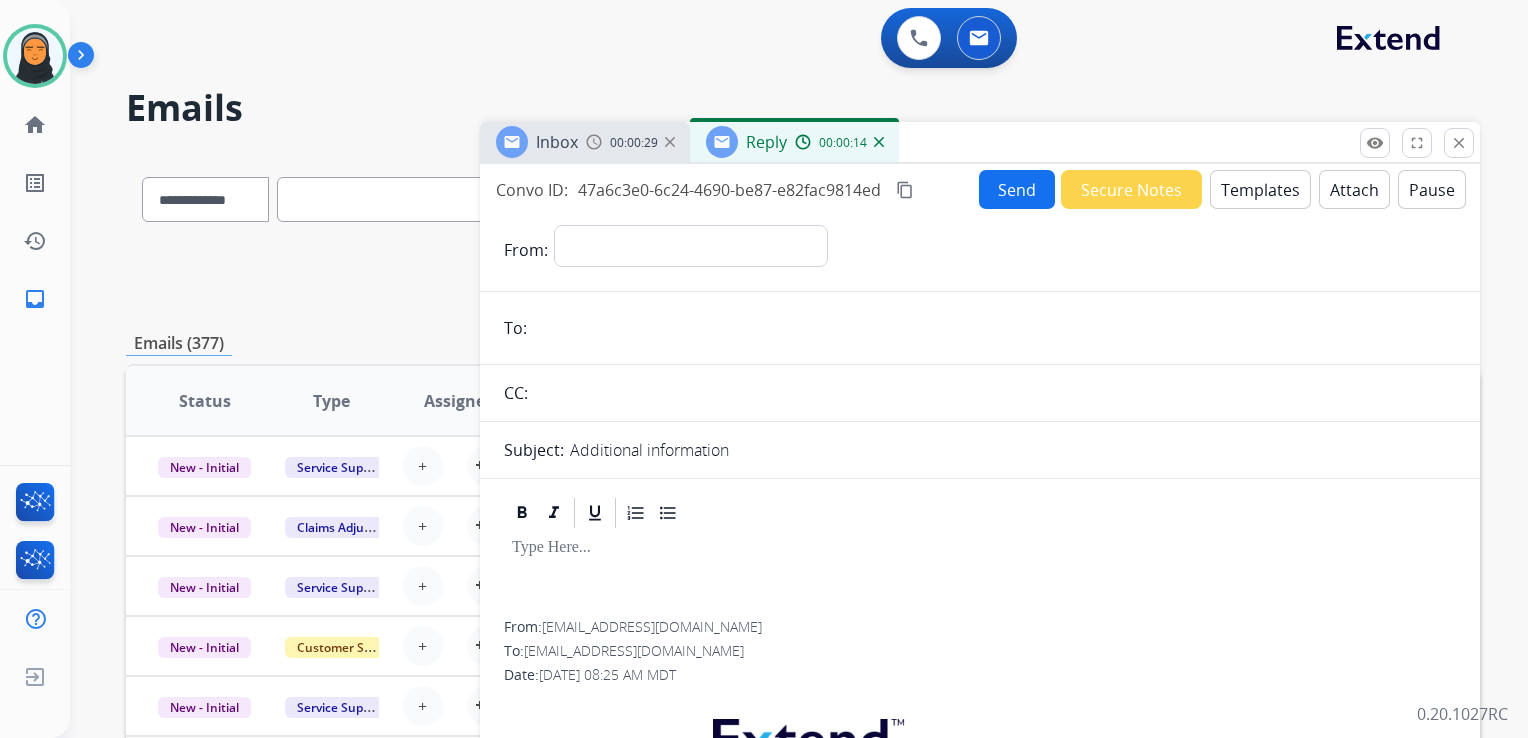 click at bounding box center (879, 142) 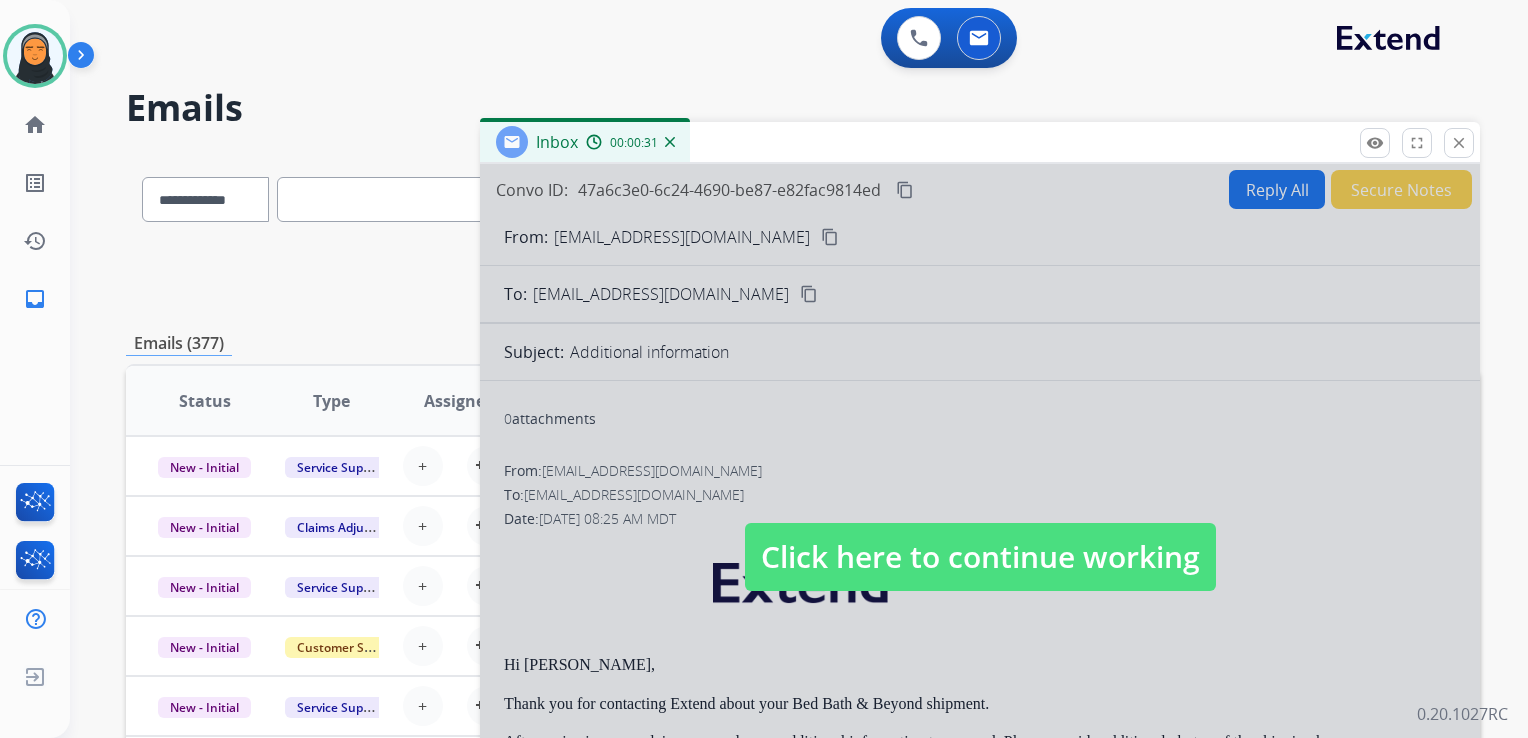 click at bounding box center [980, 537] 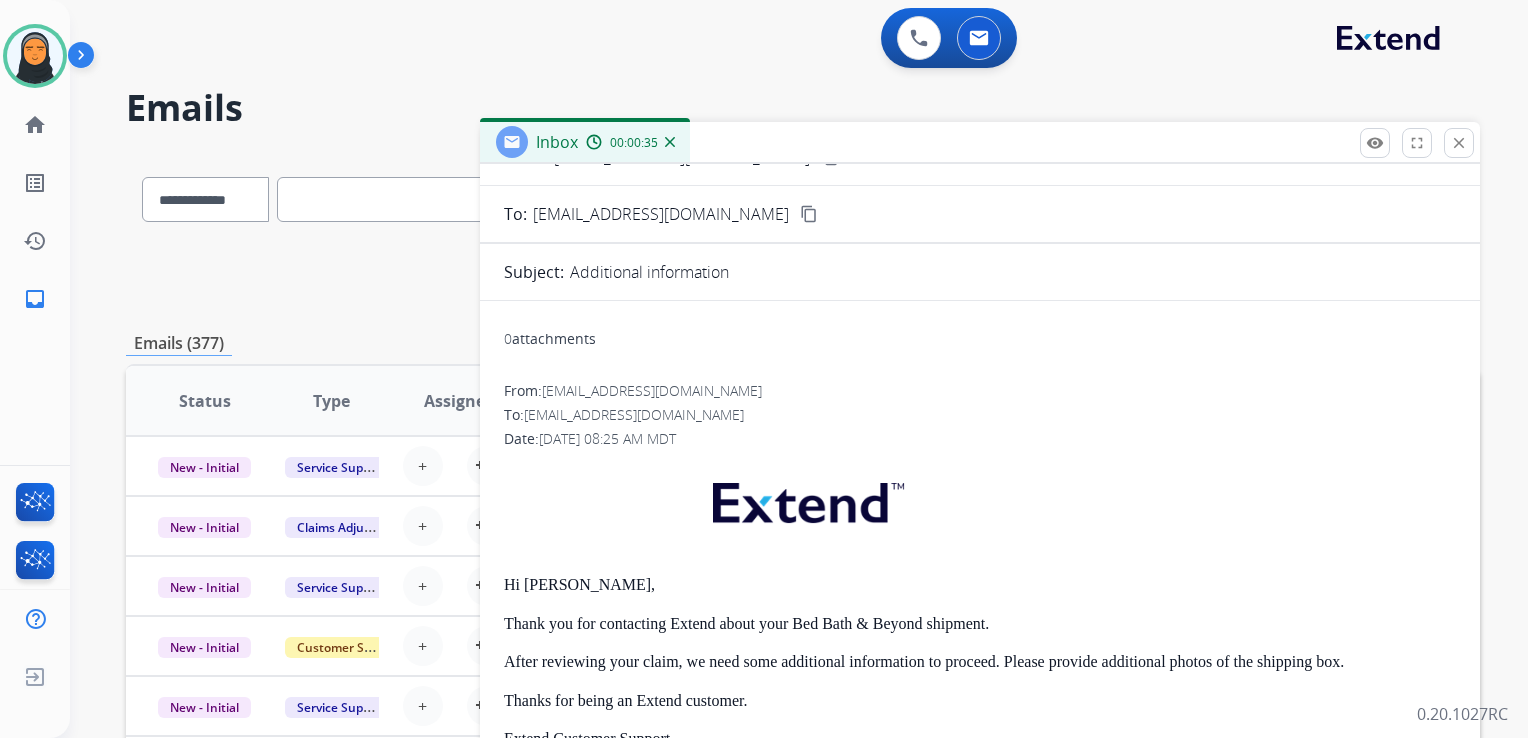 scroll, scrollTop: 0, scrollLeft: 0, axis: both 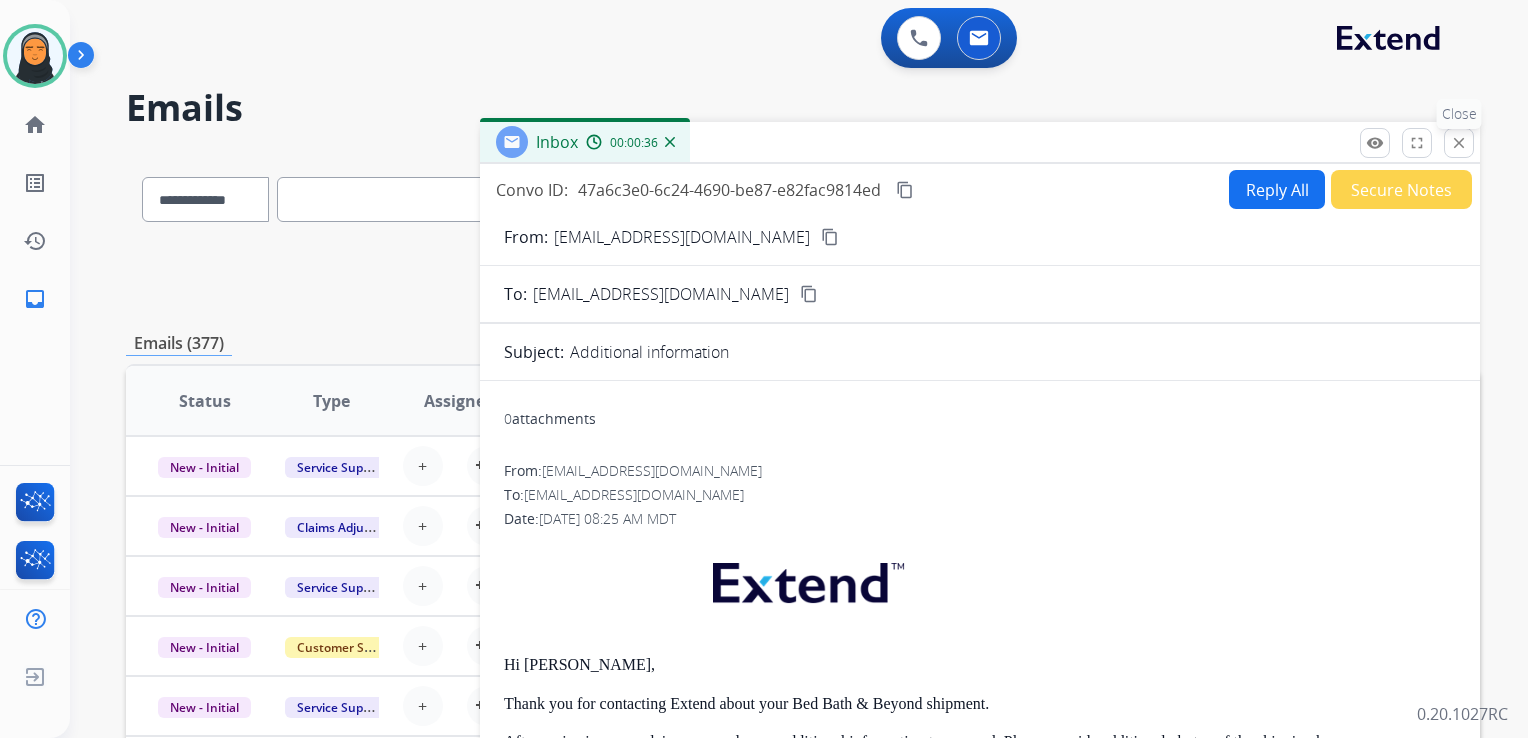 click on "close" at bounding box center [1459, 143] 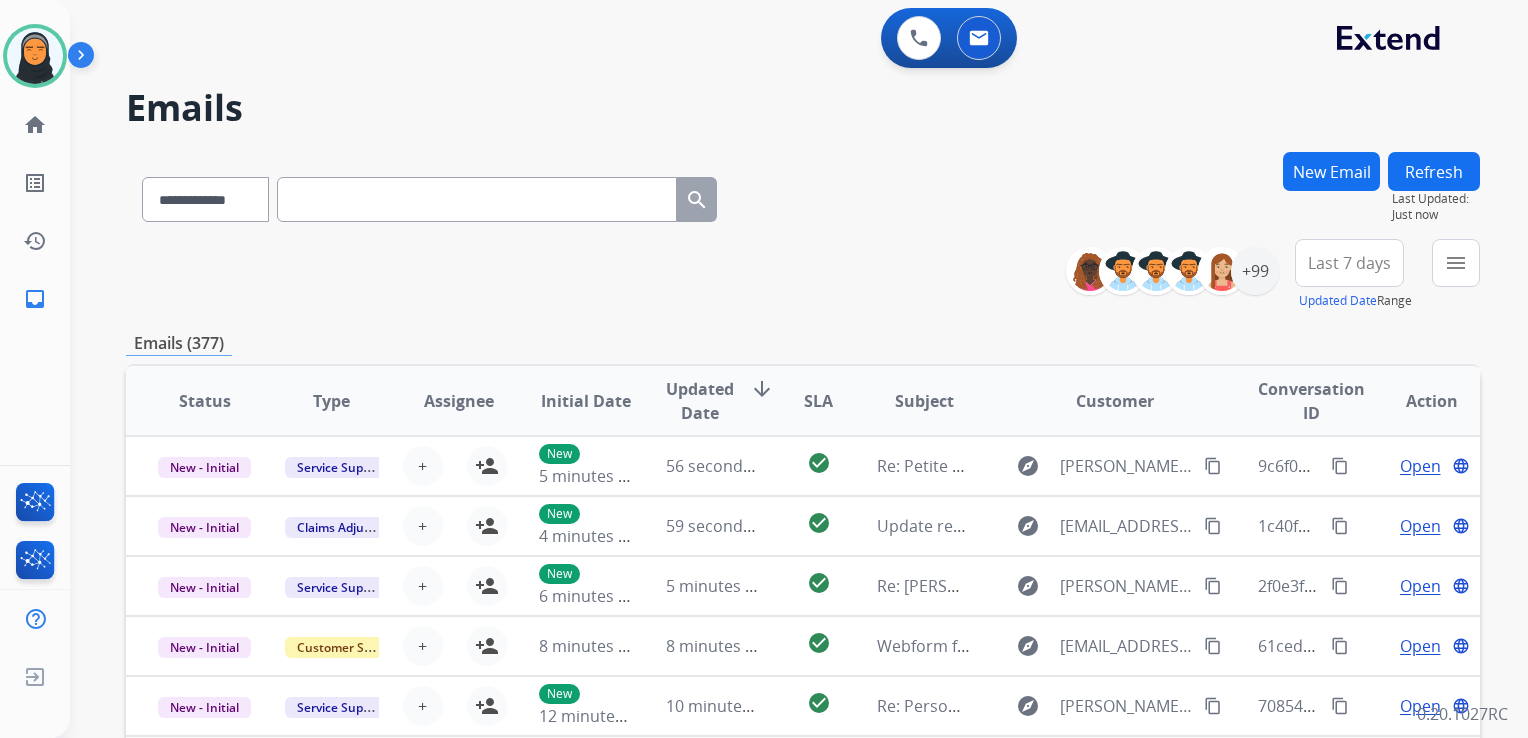 click at bounding box center [477, 199] 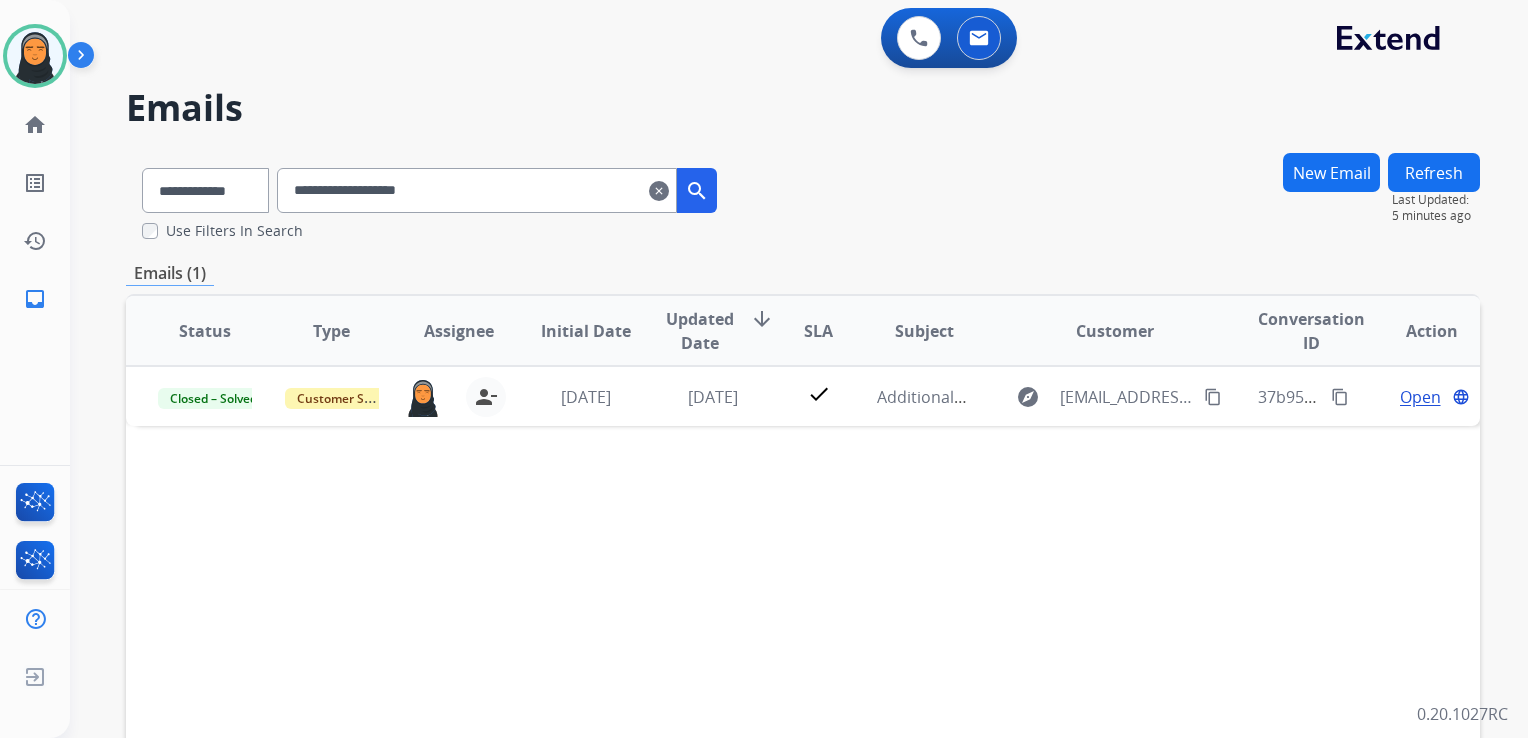 click on "clear" at bounding box center [659, 191] 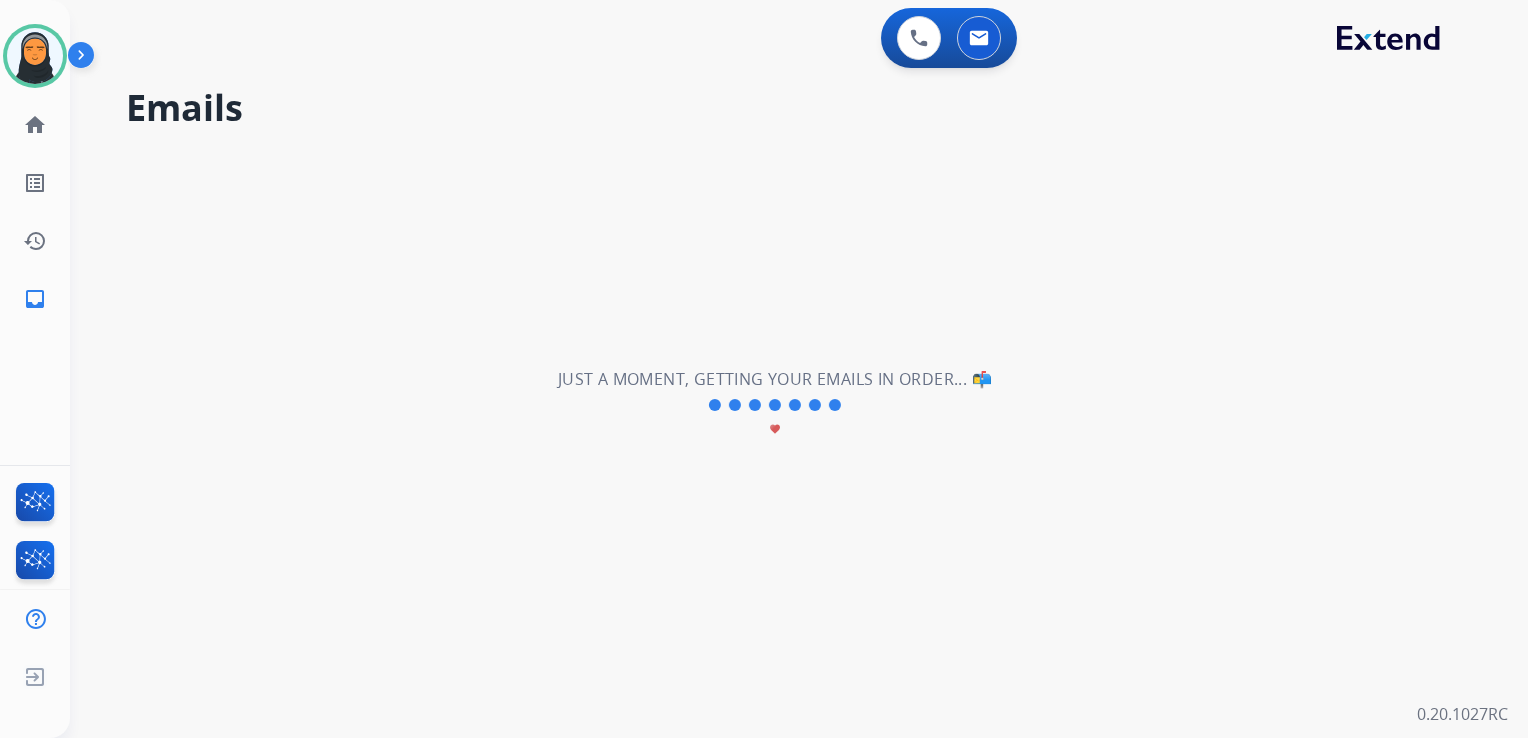 type 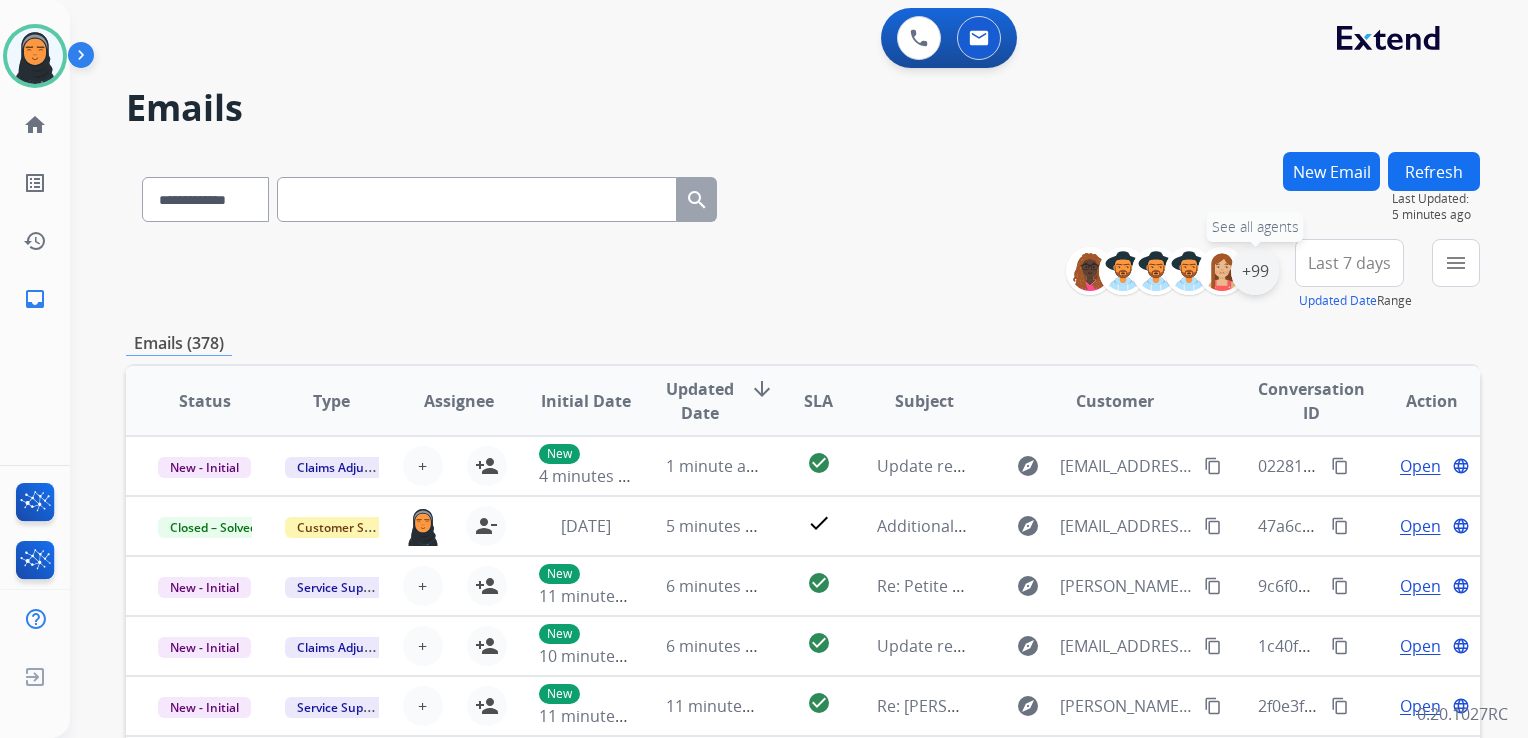 click on "+99" at bounding box center (1255, 271) 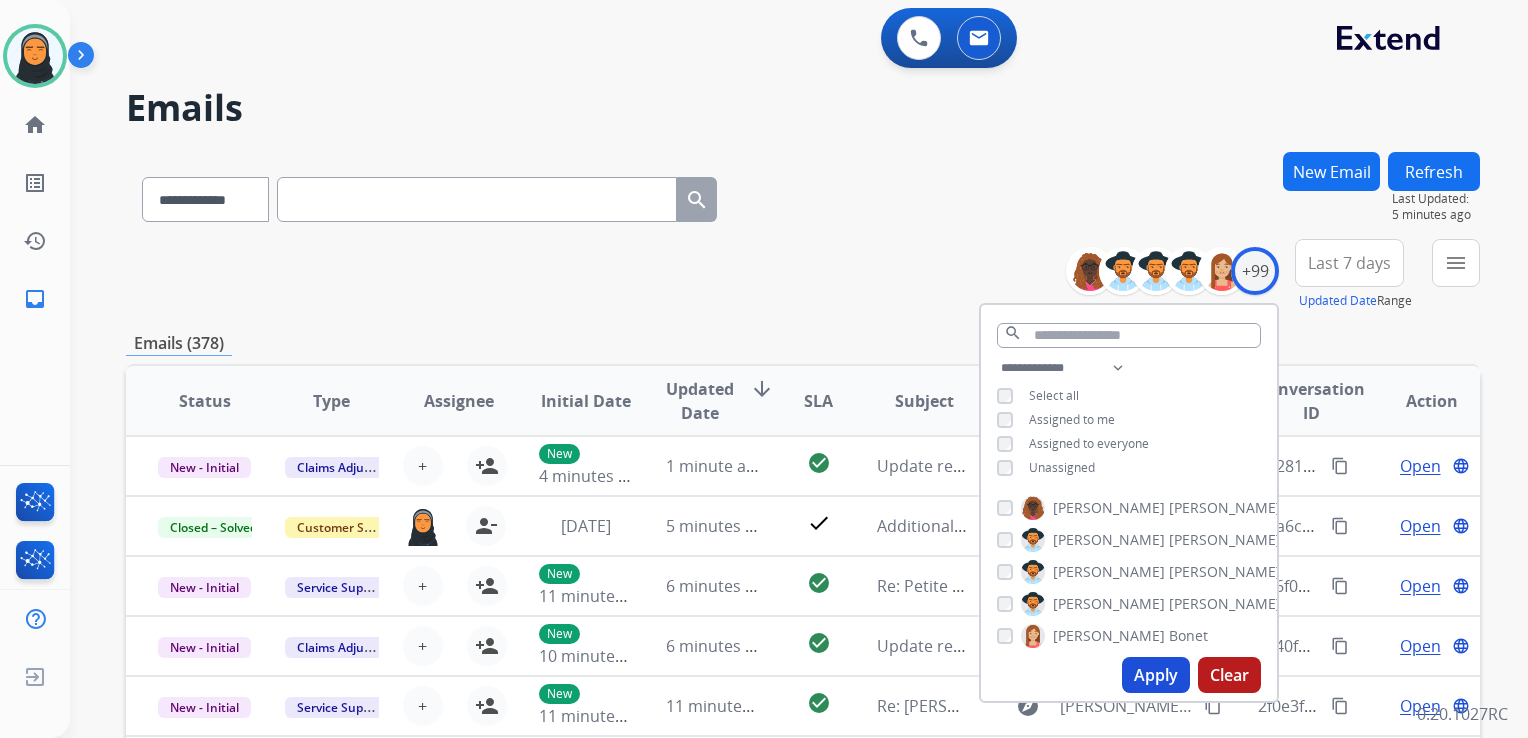 click on "Apply" at bounding box center [1156, 675] 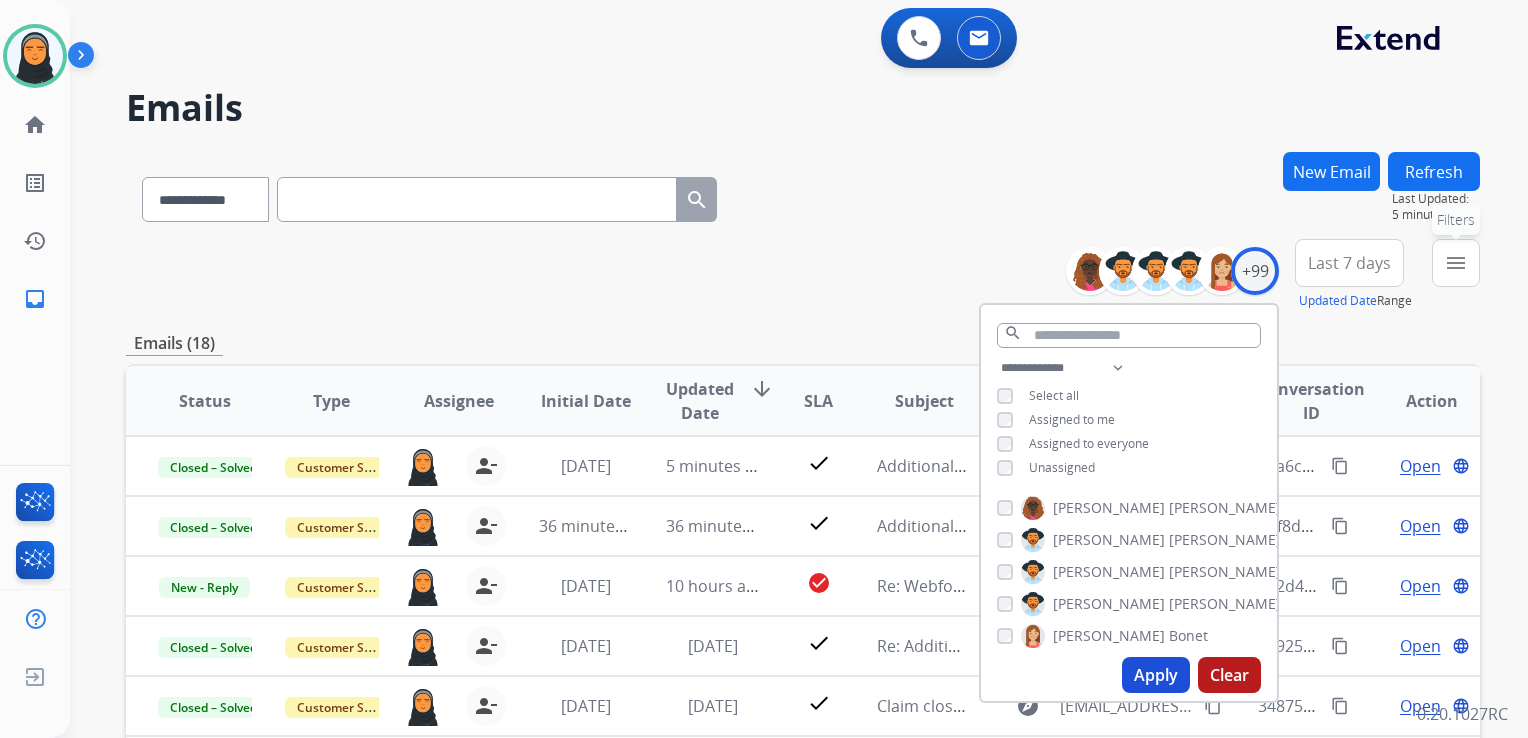click on "menu" at bounding box center (1456, 263) 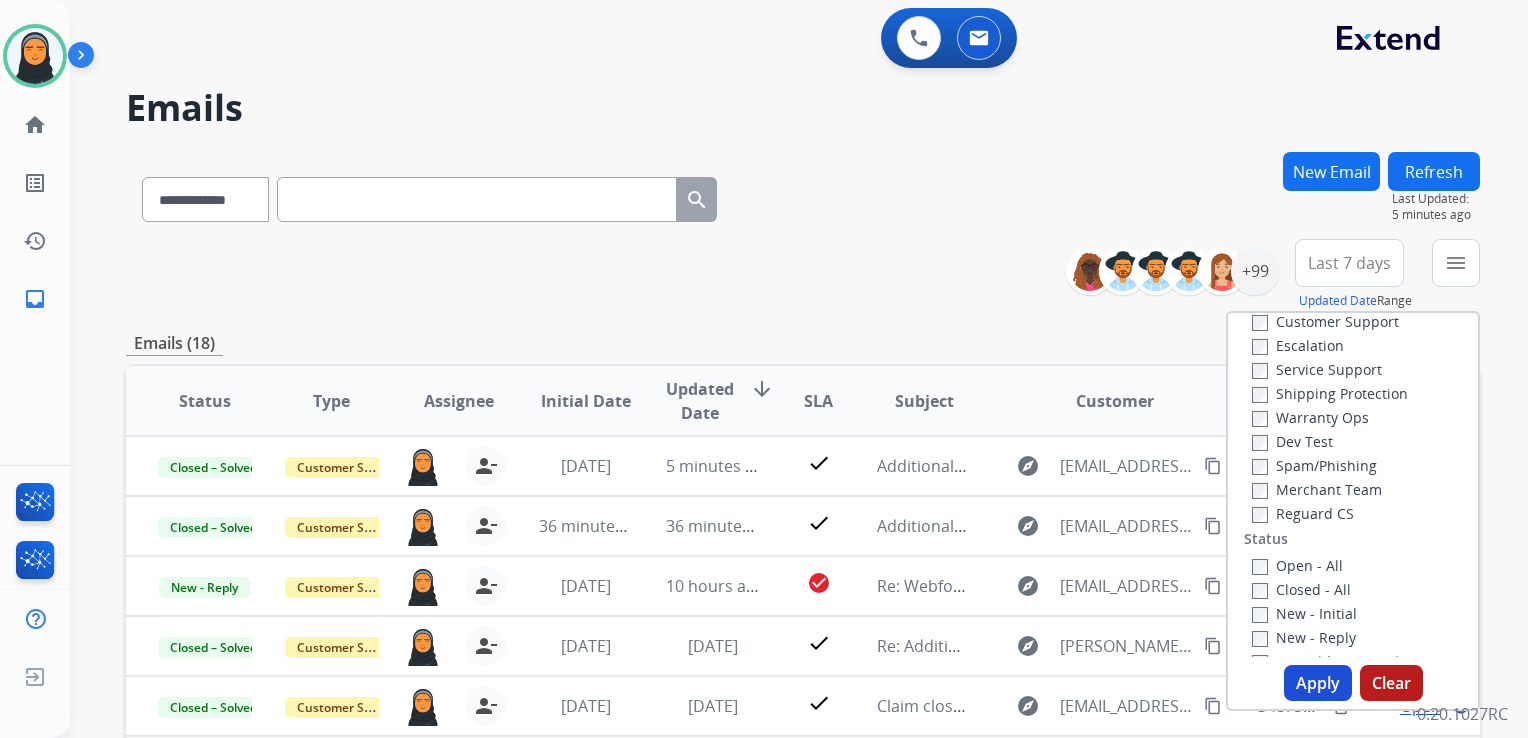scroll, scrollTop: 100, scrollLeft: 0, axis: vertical 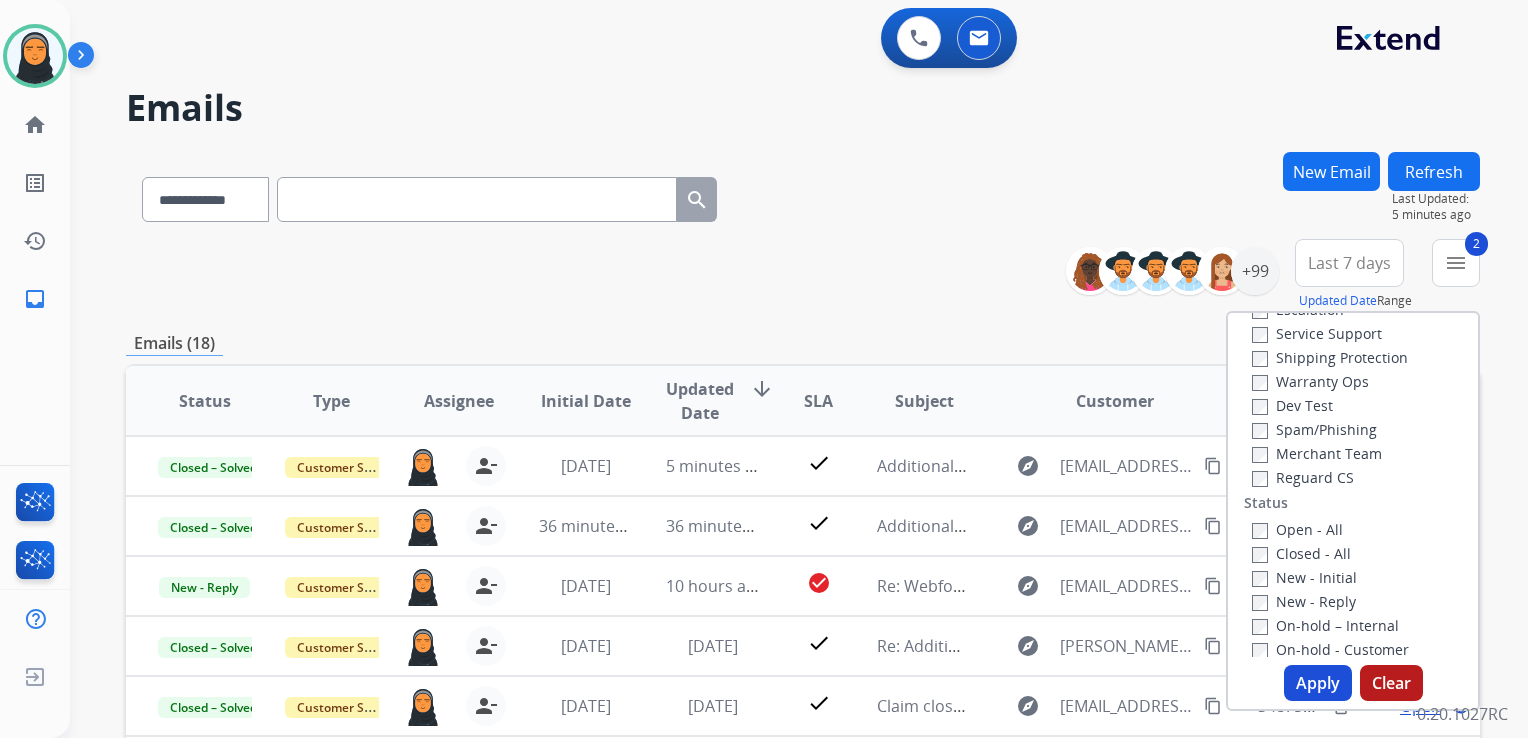click on "Apply" at bounding box center [1318, 683] 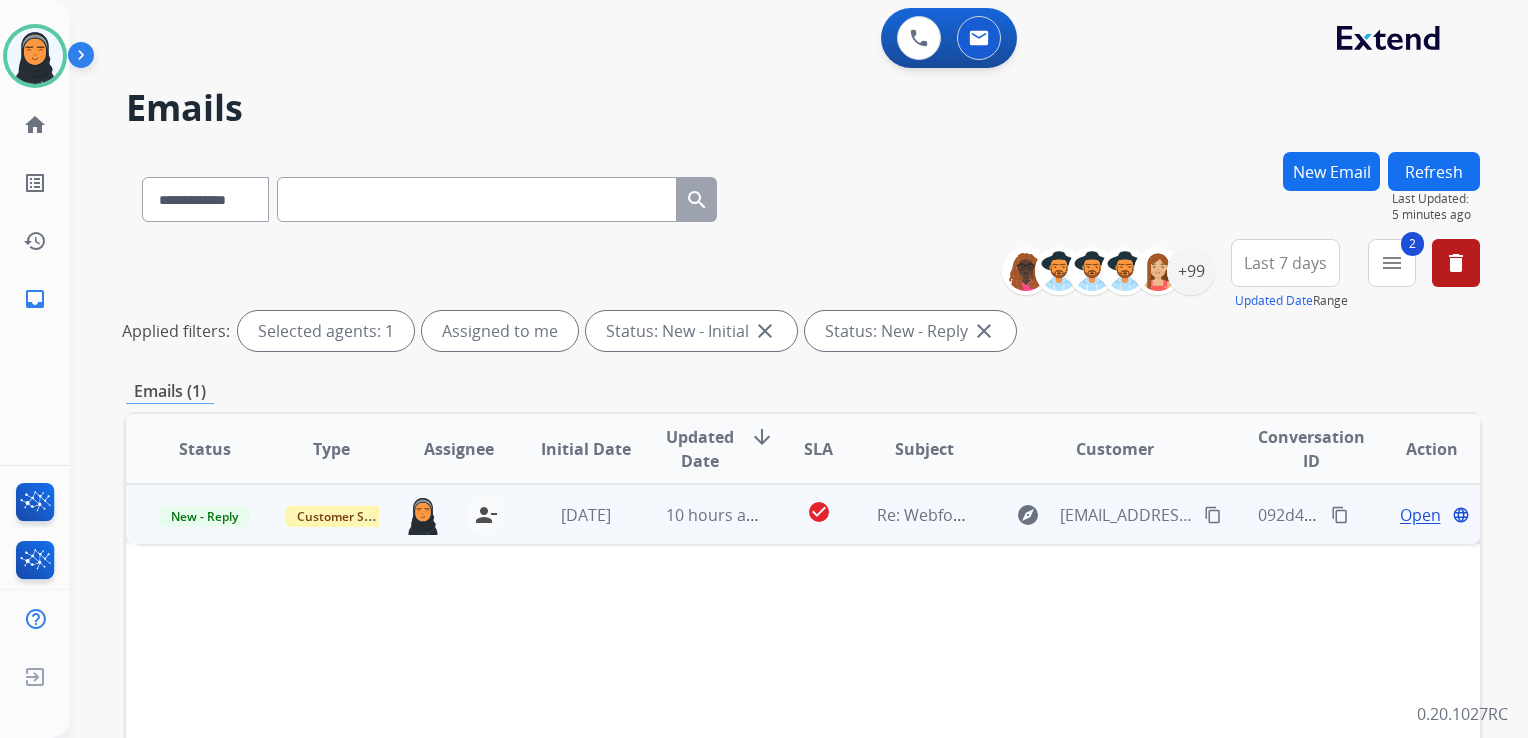click on "10 hours ago" at bounding box center [697, 514] 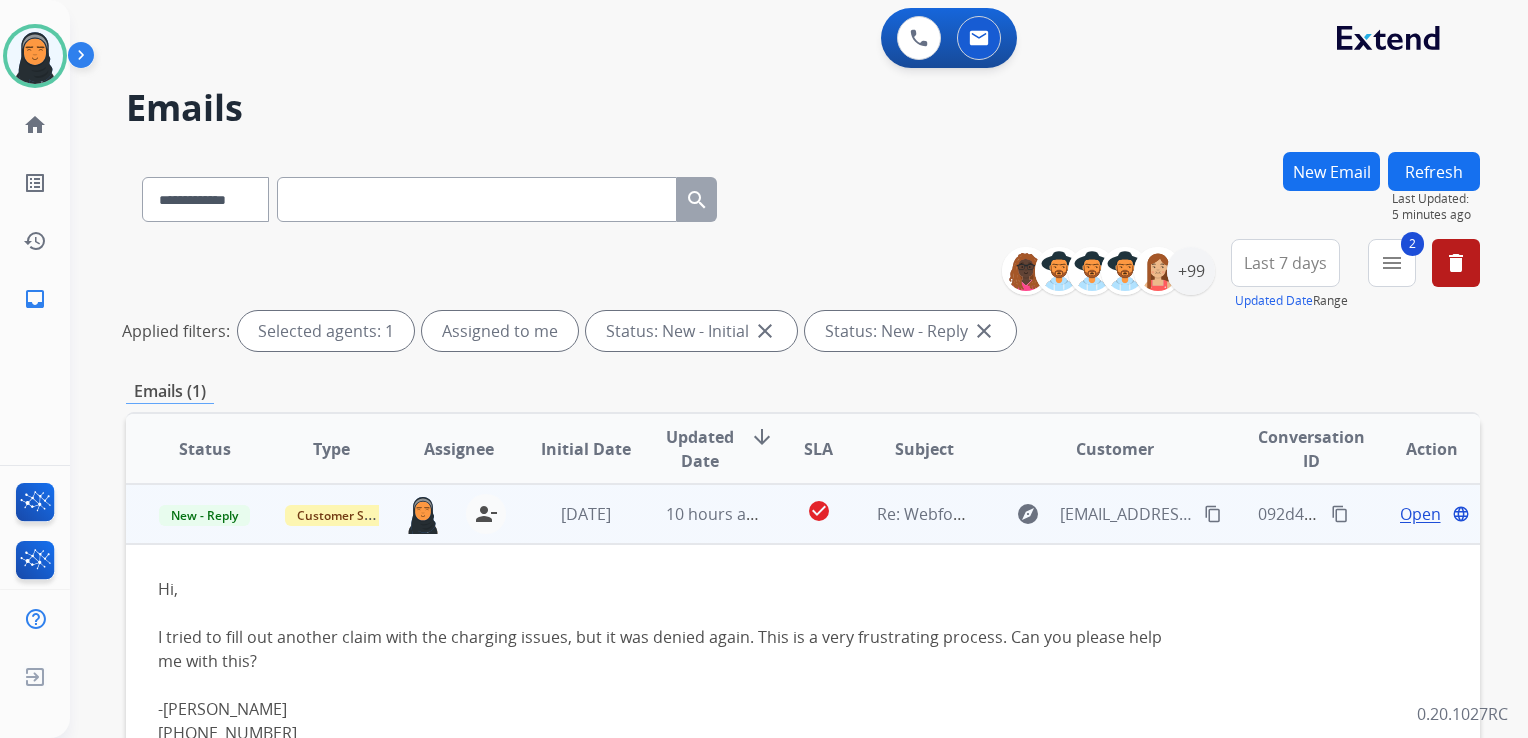 click on "content_copy" at bounding box center (1213, 514) 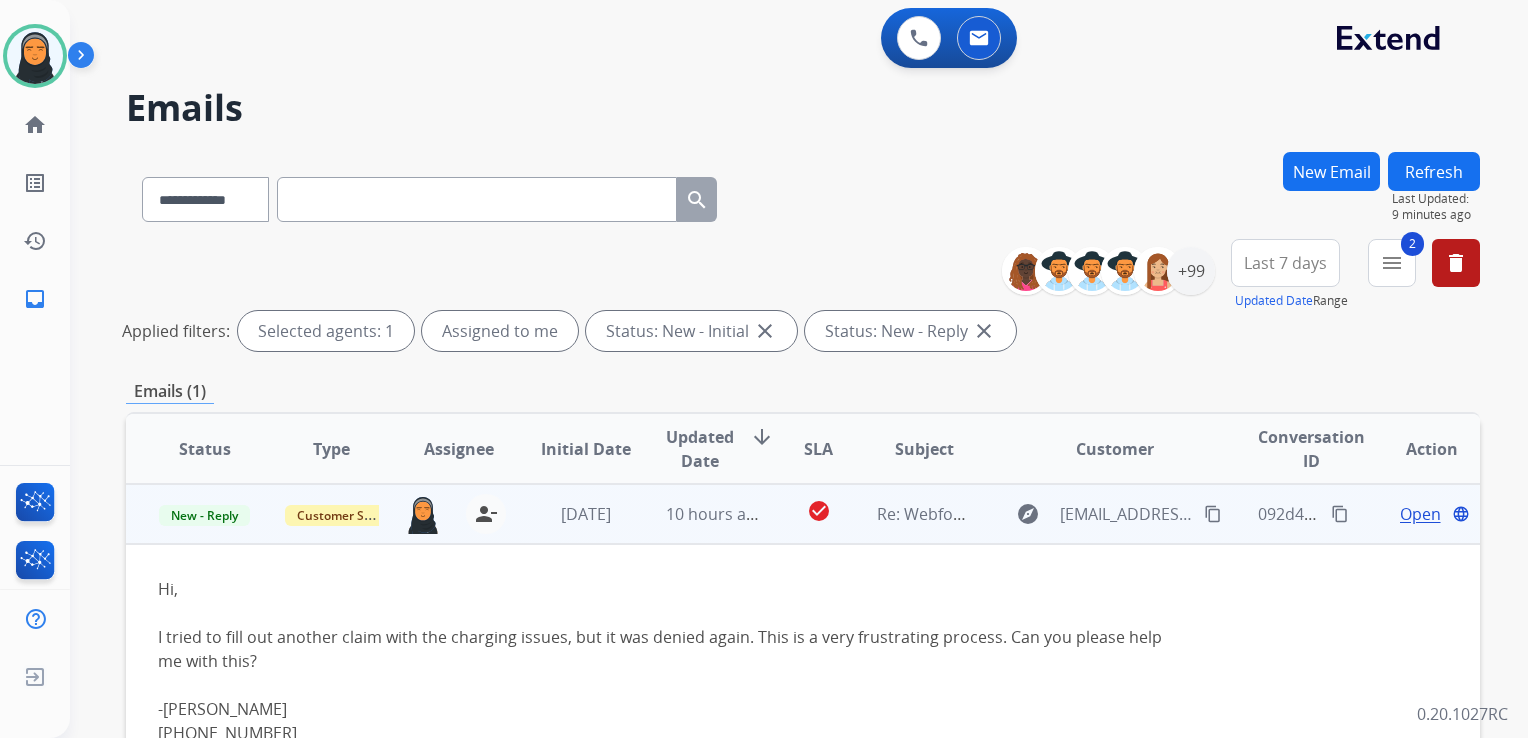 click on "Open" at bounding box center (1420, 514) 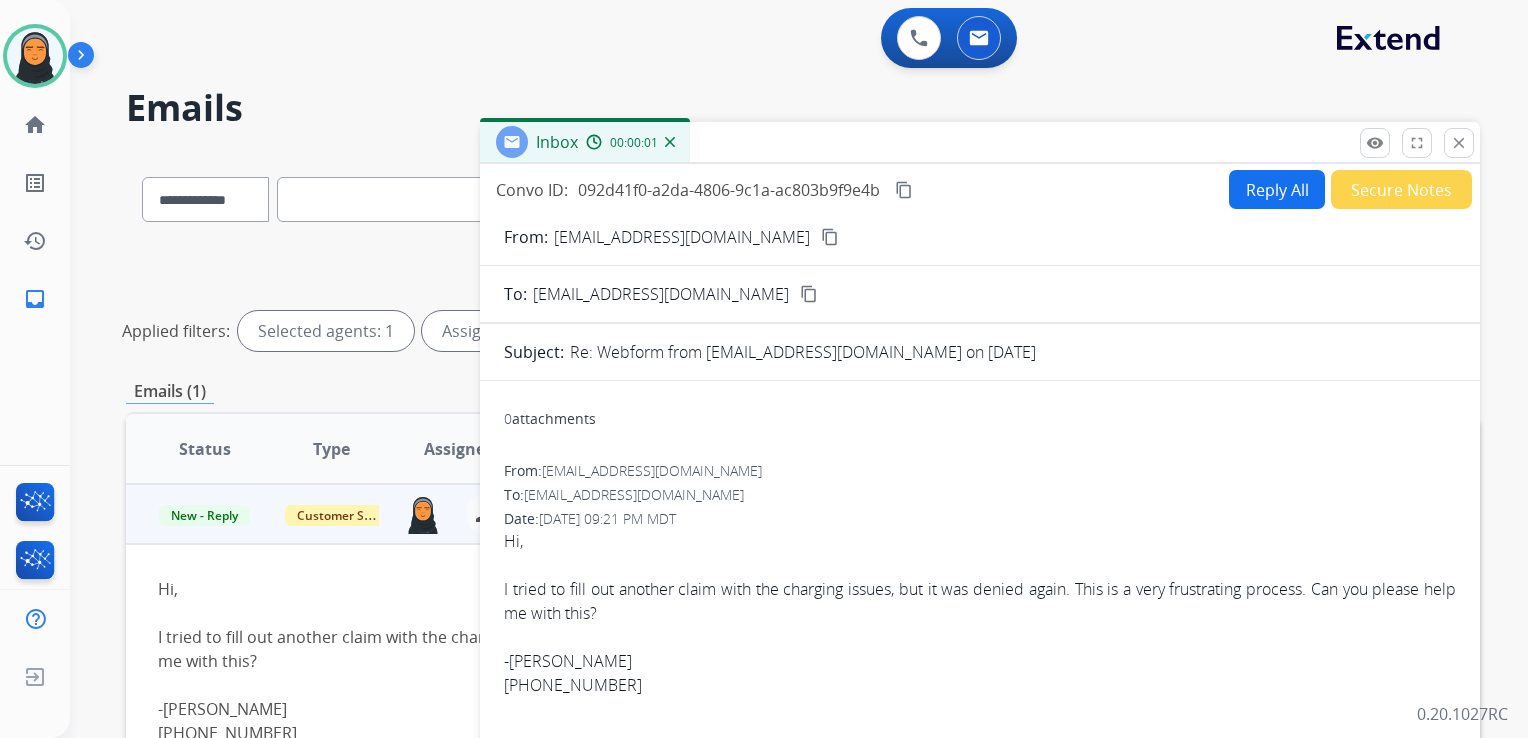 click on "Reply All" at bounding box center (1277, 189) 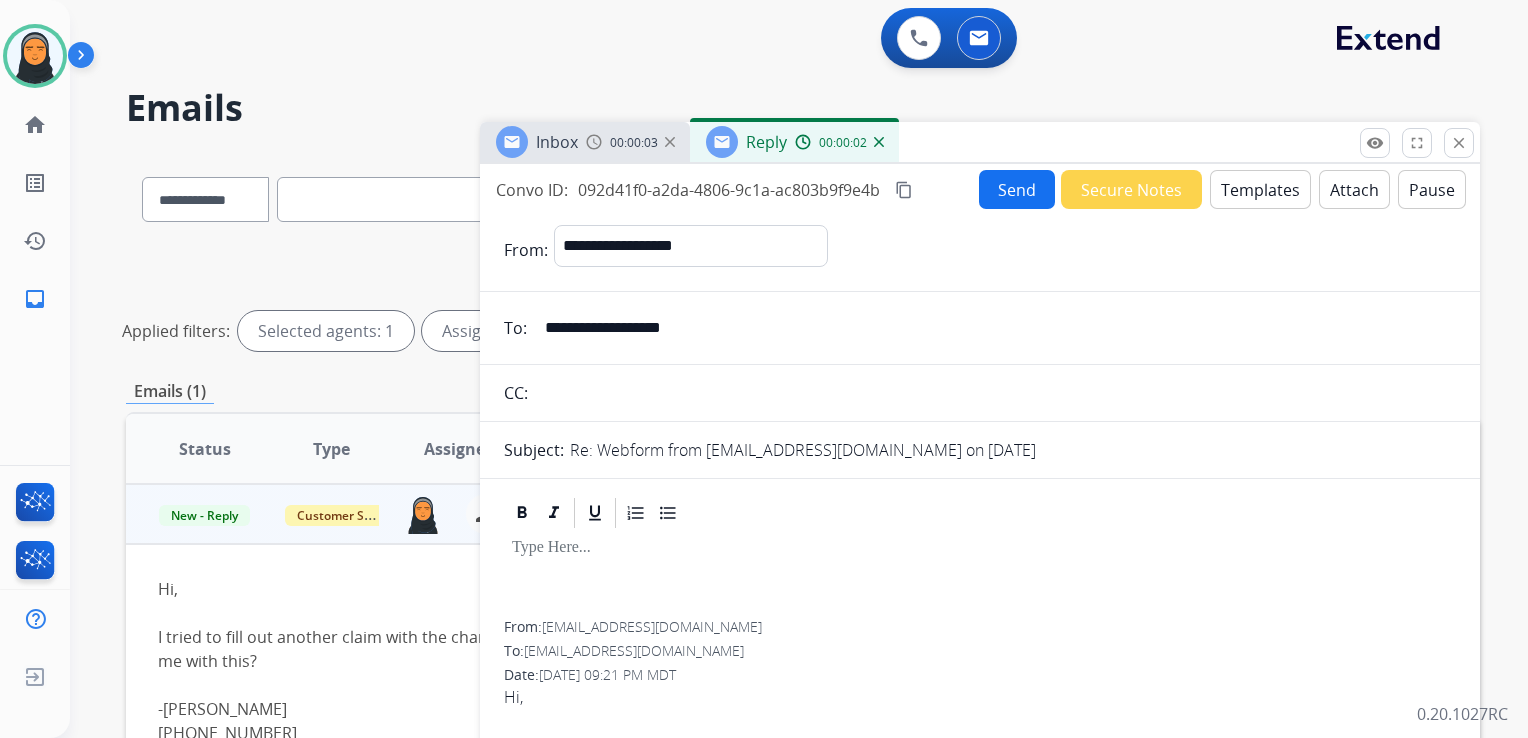 click on "Templates" at bounding box center (1260, 189) 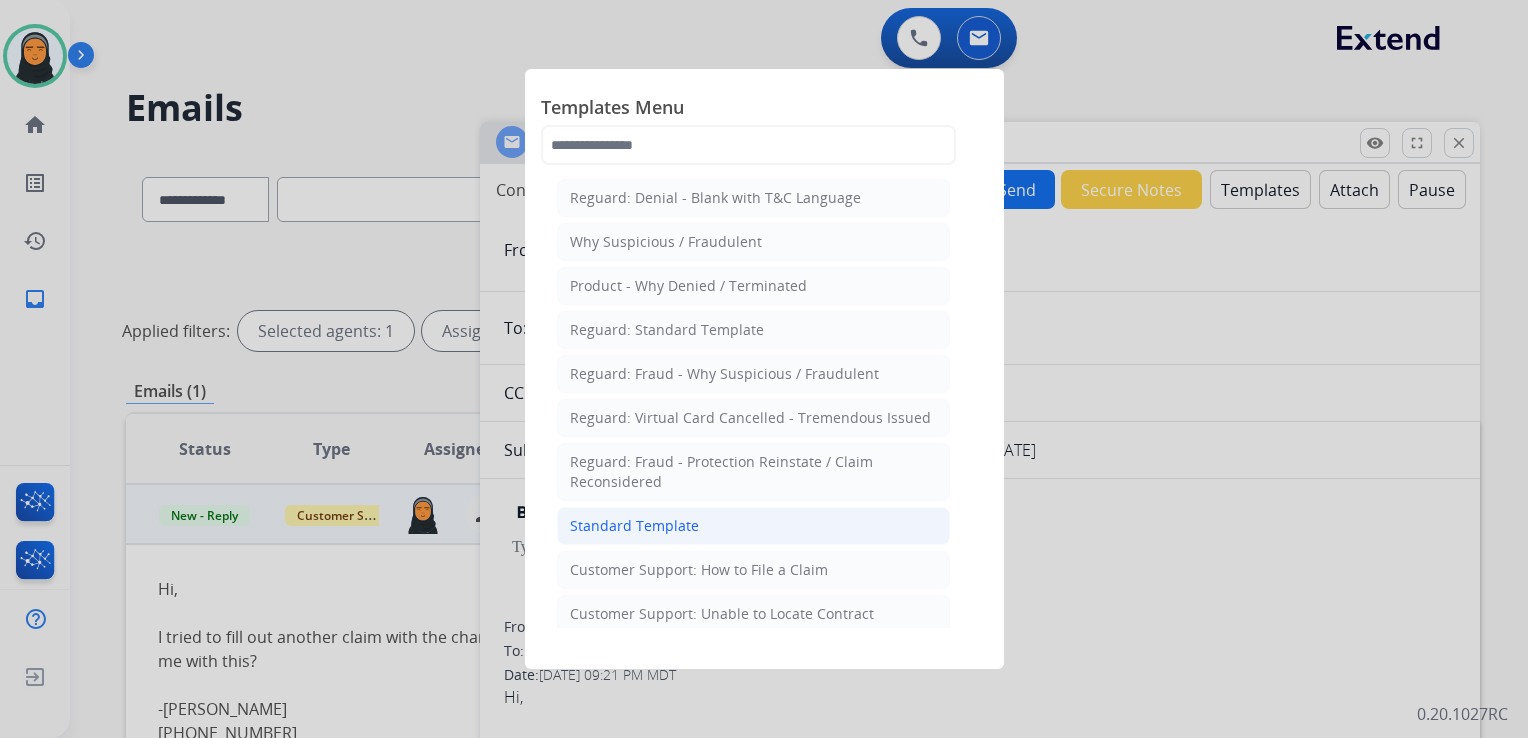 click on "Standard Template" 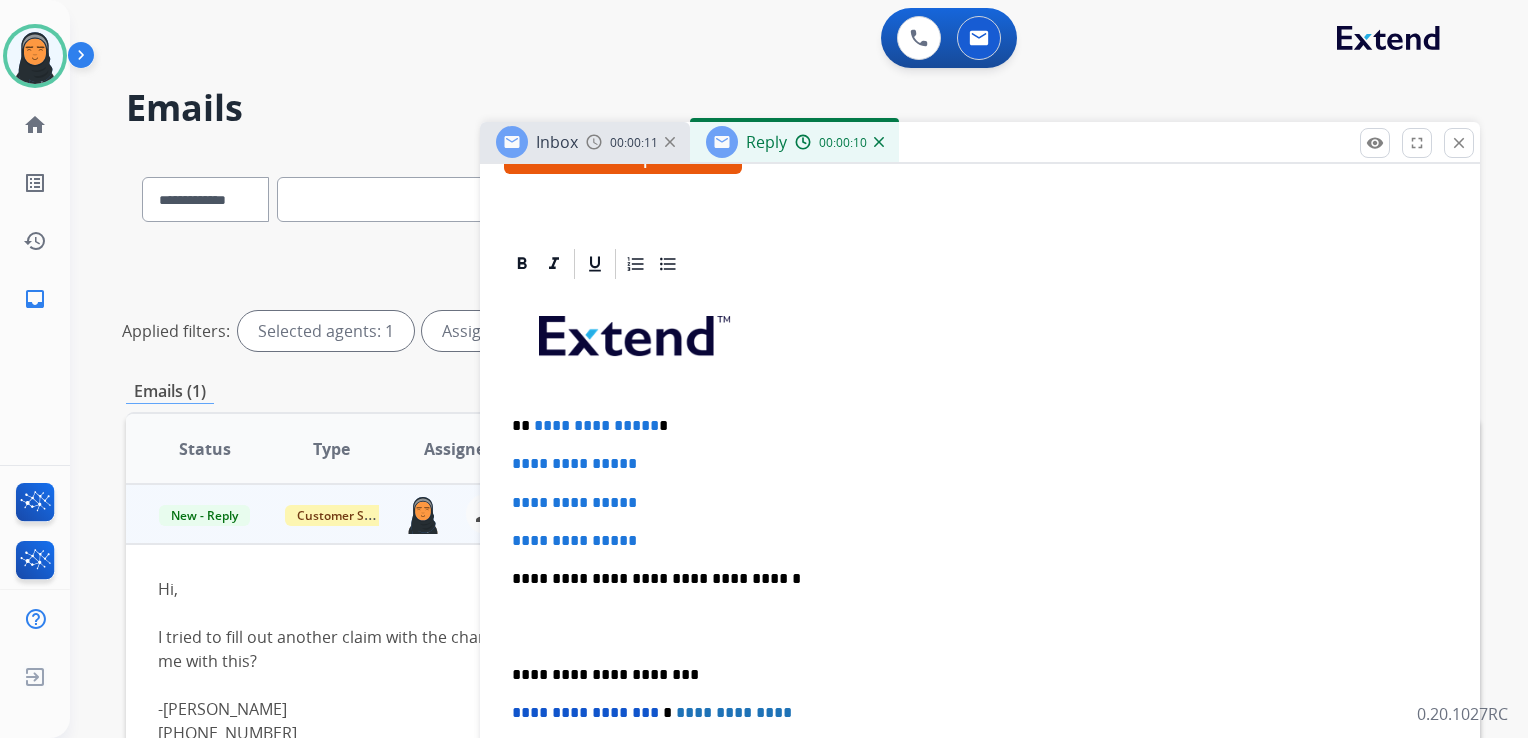 scroll, scrollTop: 400, scrollLeft: 0, axis: vertical 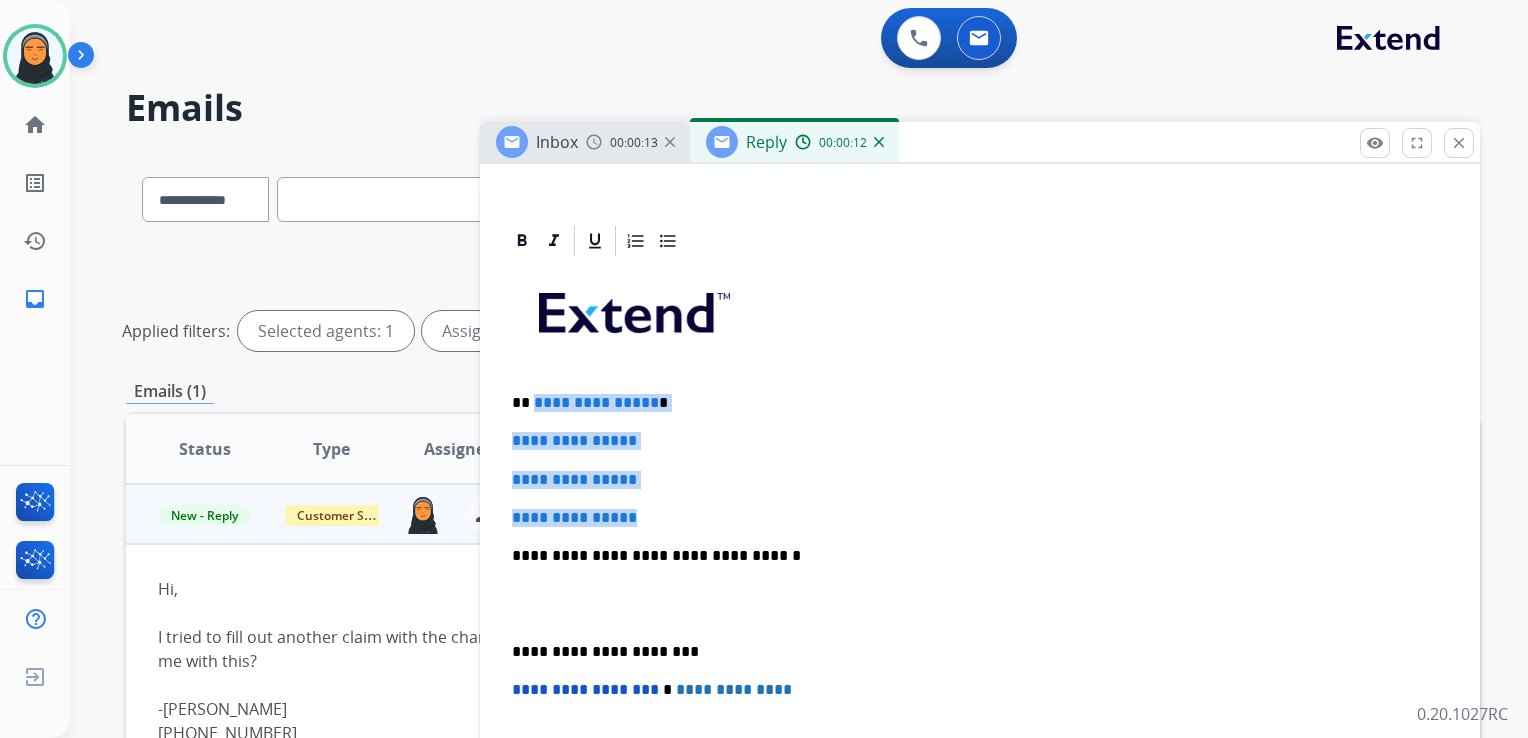 drag, startPoint x: 531, startPoint y: 398, endPoint x: 673, endPoint y: 503, distance: 176.60408 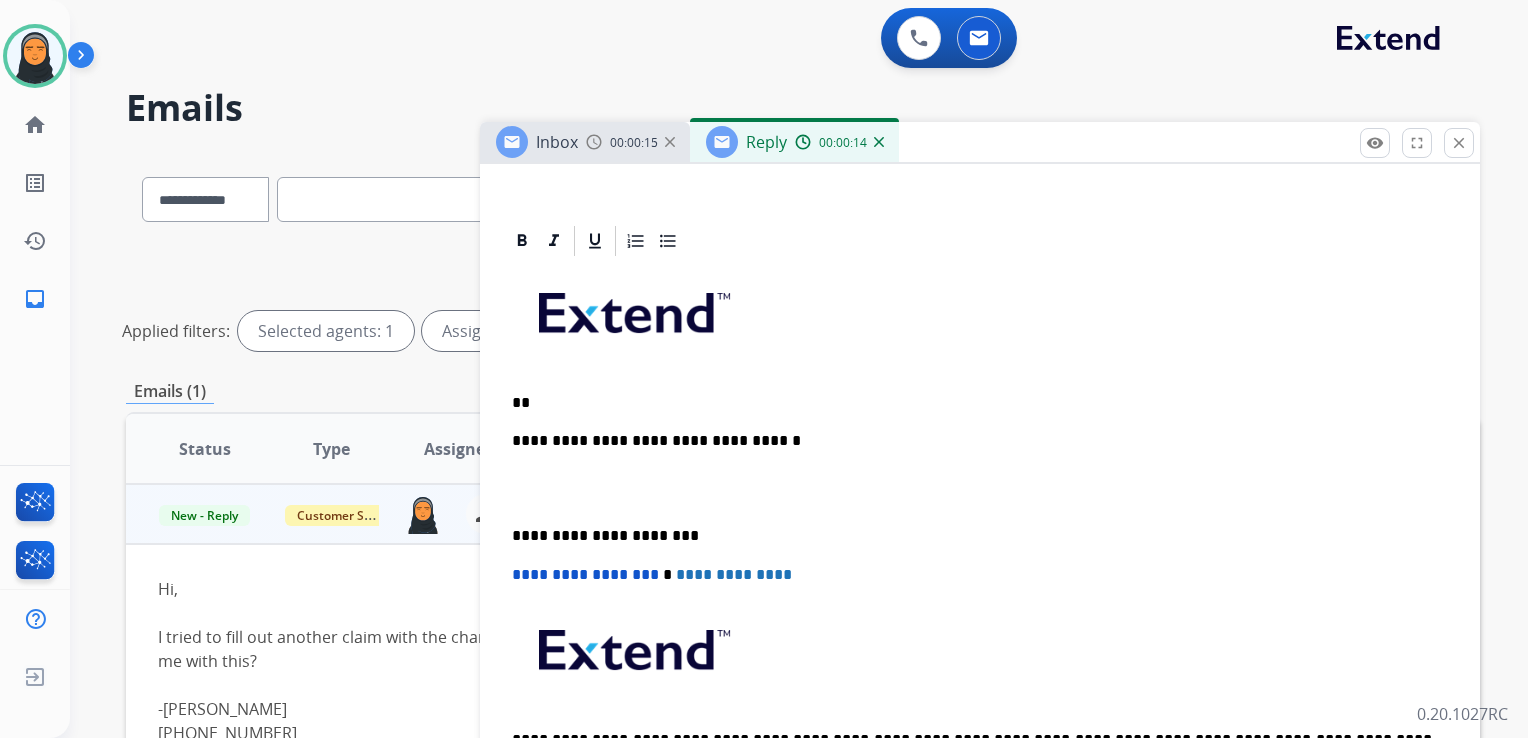 type 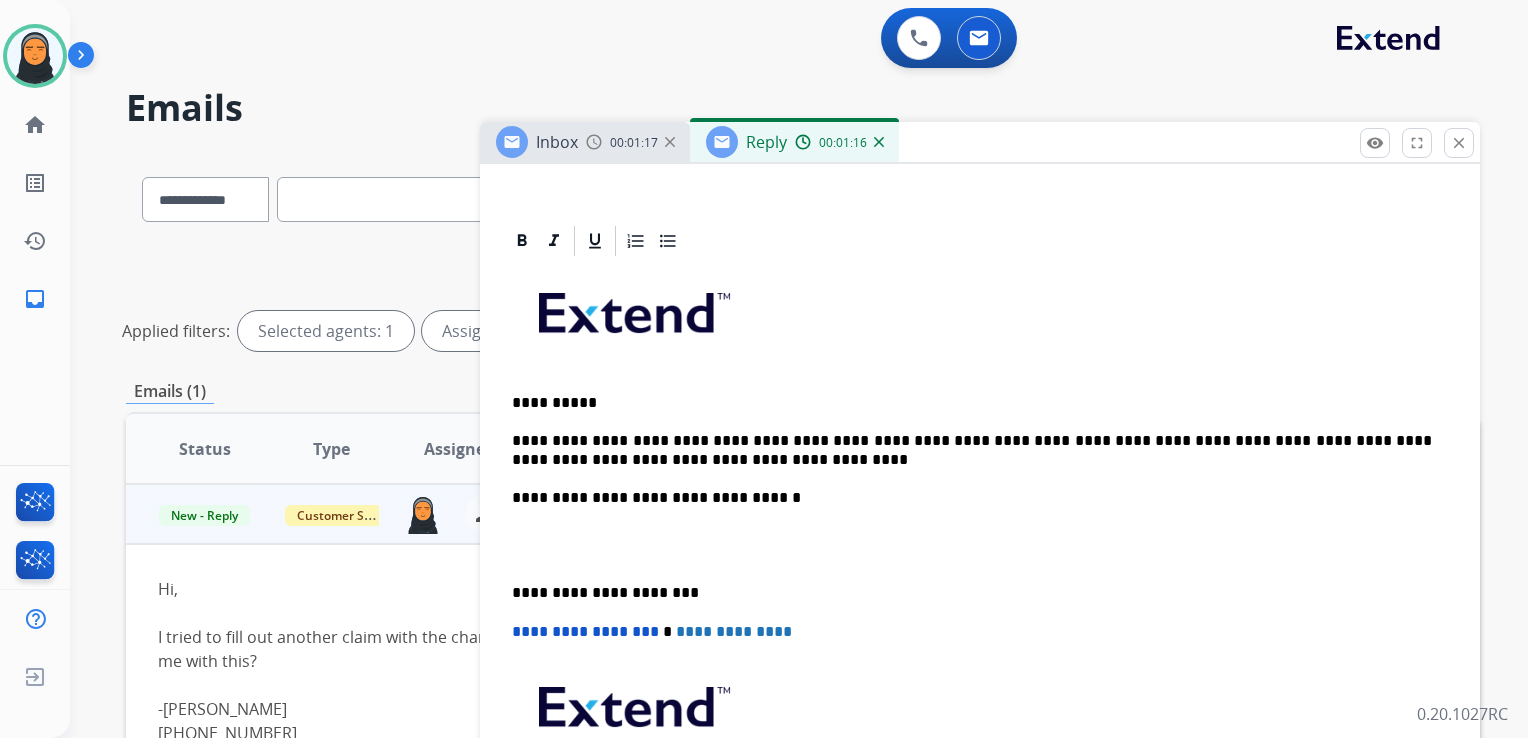 click on "**********" at bounding box center [972, 450] 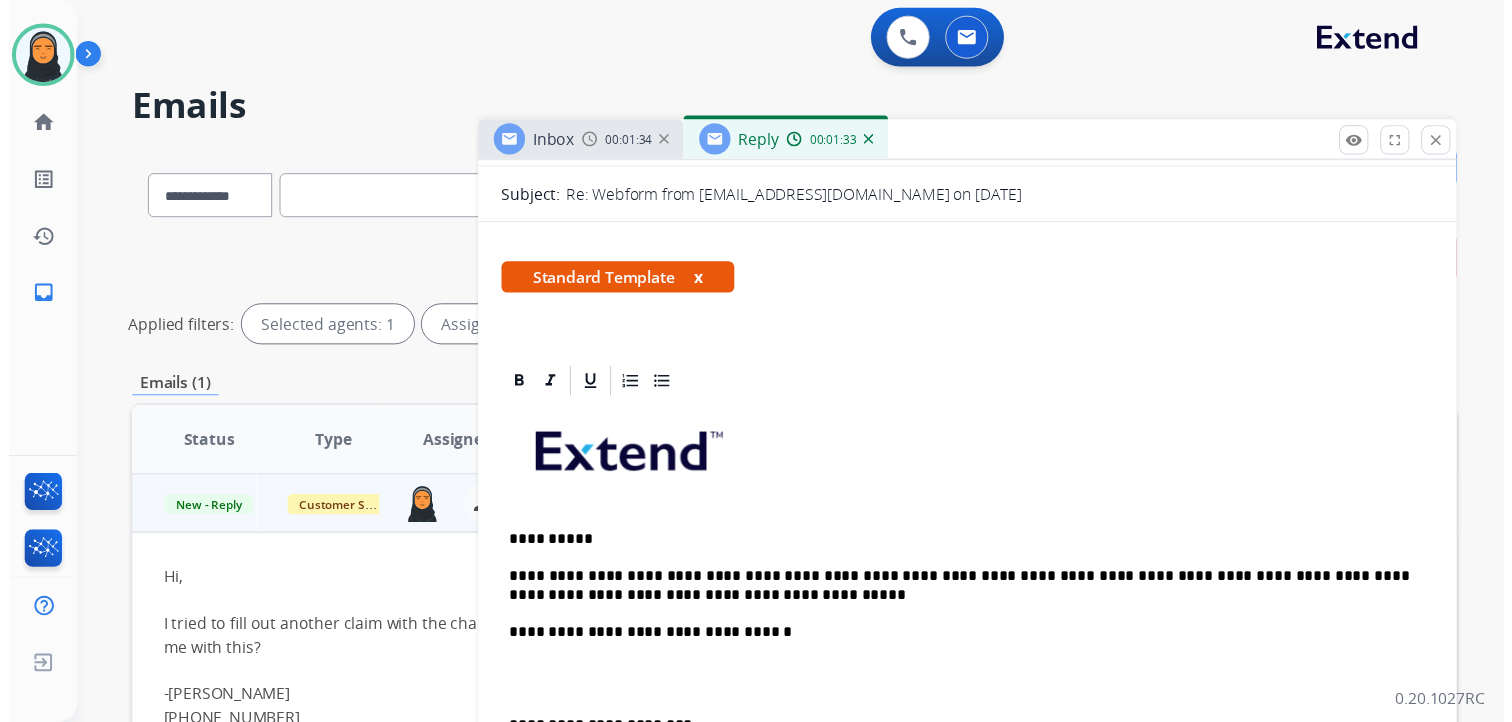 scroll, scrollTop: 0, scrollLeft: 0, axis: both 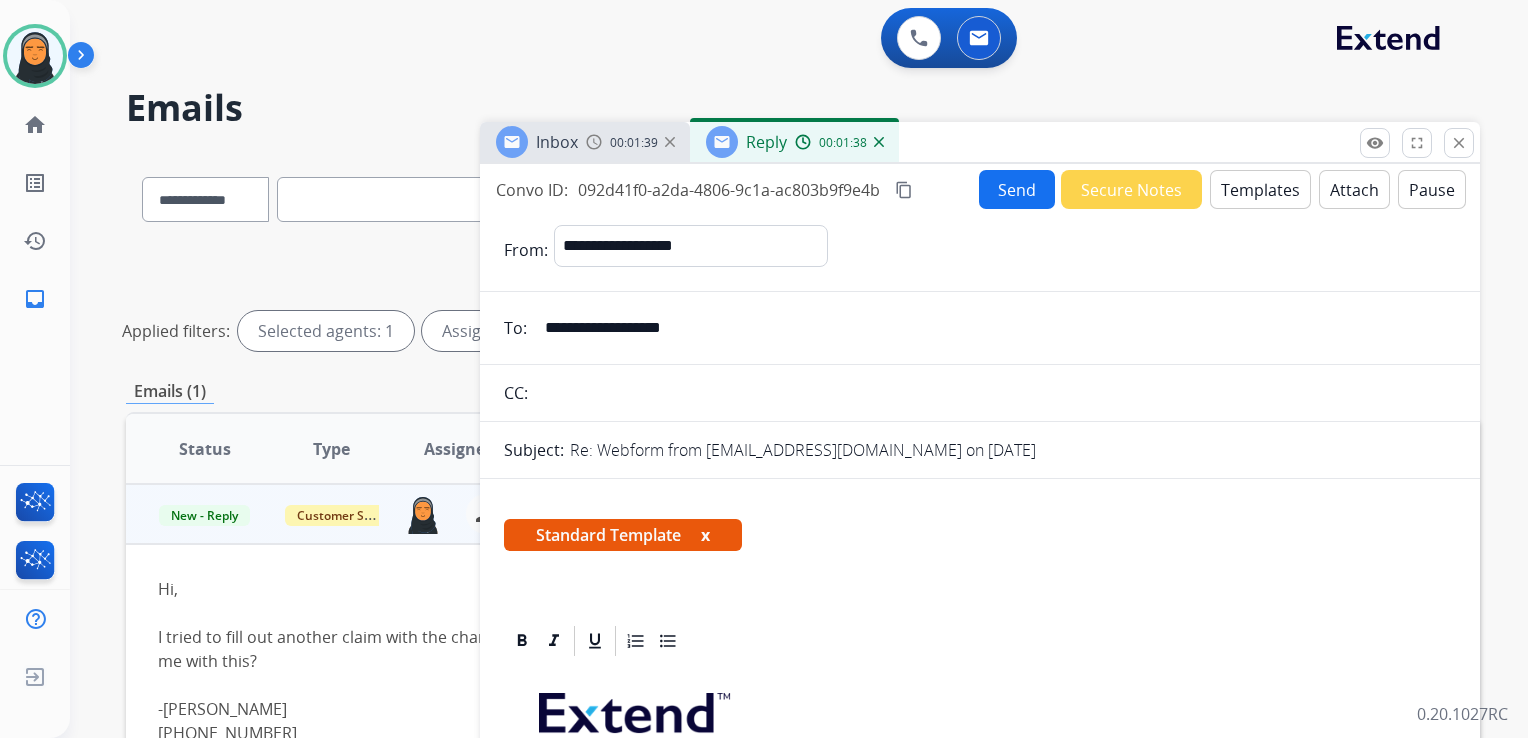 click on "Send" at bounding box center (1017, 189) 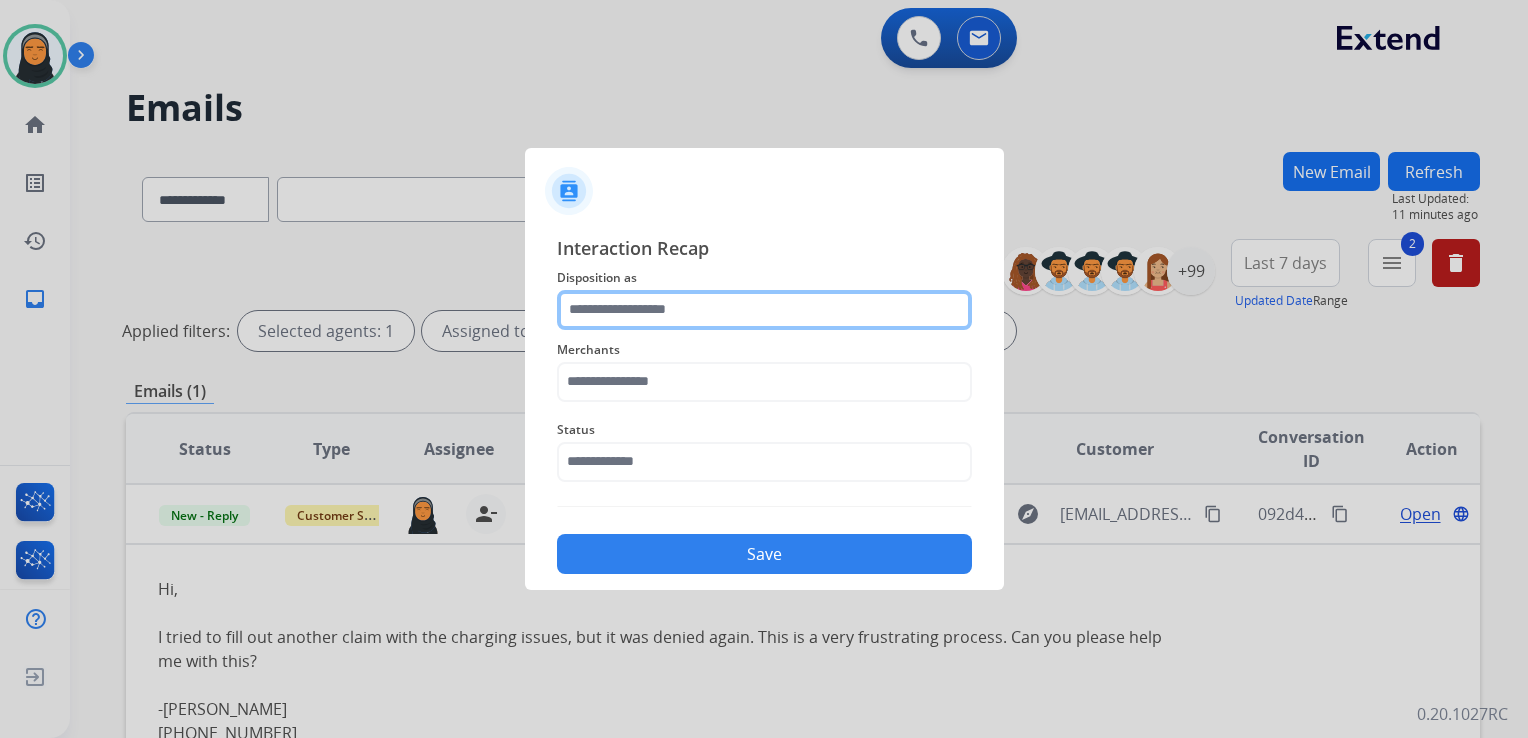 click 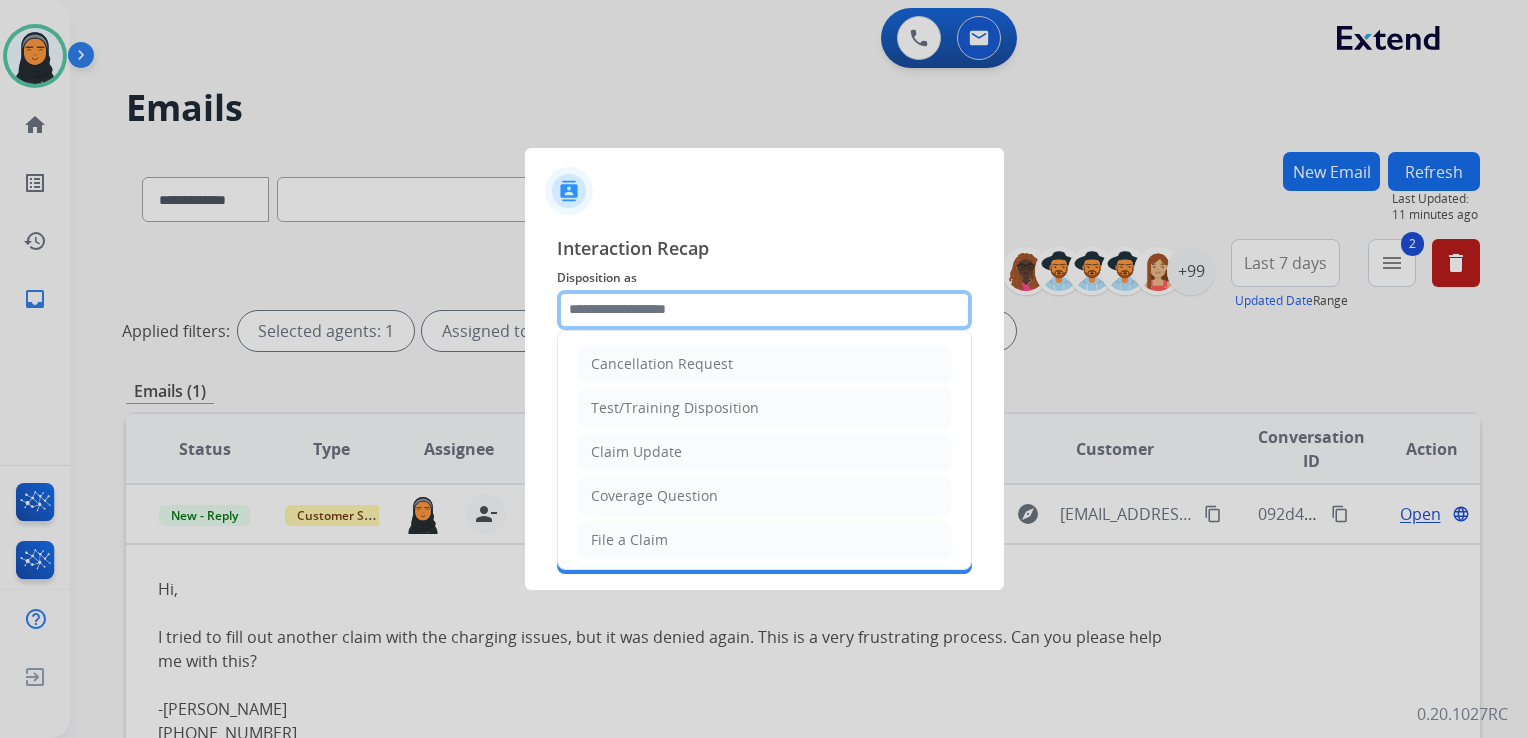 type on "**********" 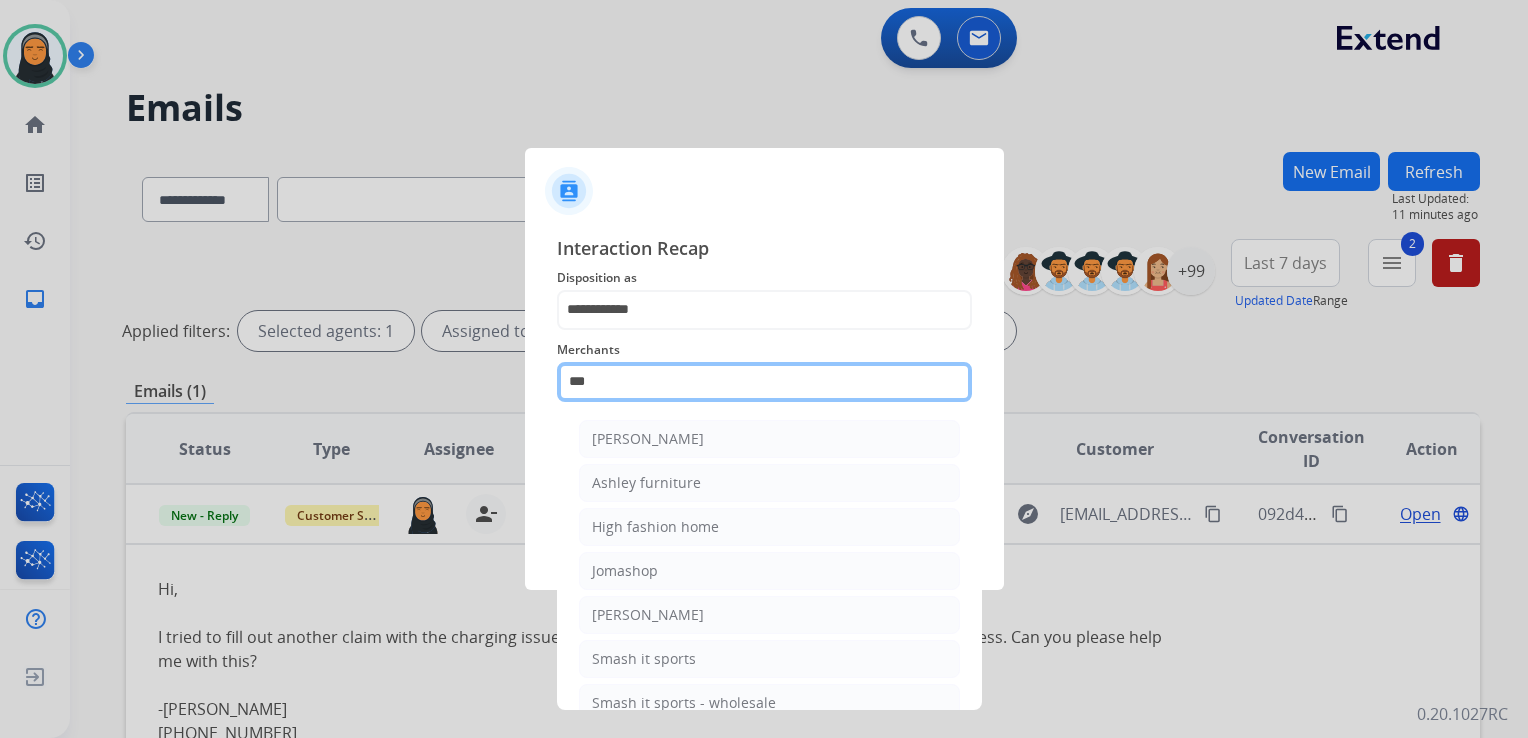 drag, startPoint x: 640, startPoint y: 378, endPoint x: 462, endPoint y: 363, distance: 178.6309 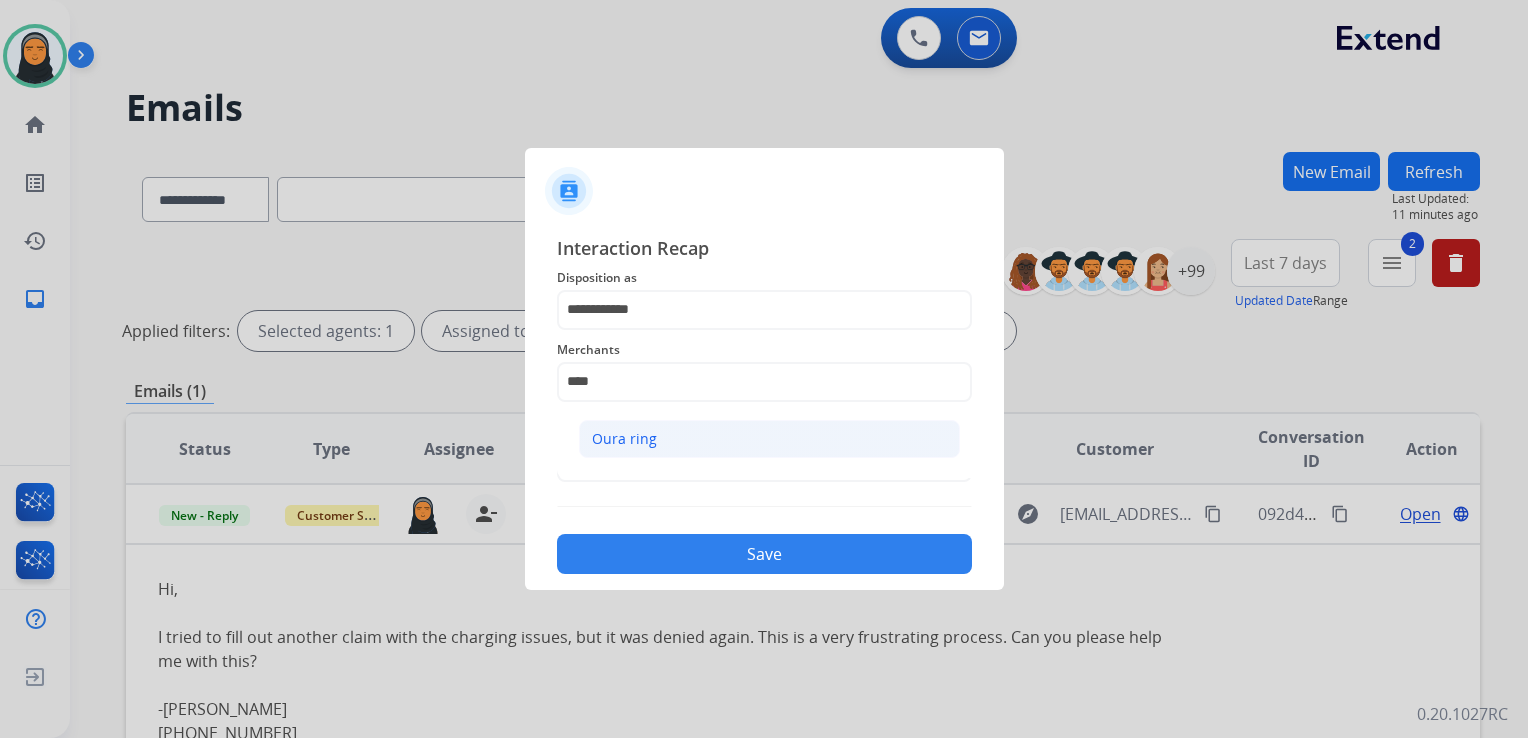 click on "Oura ring" 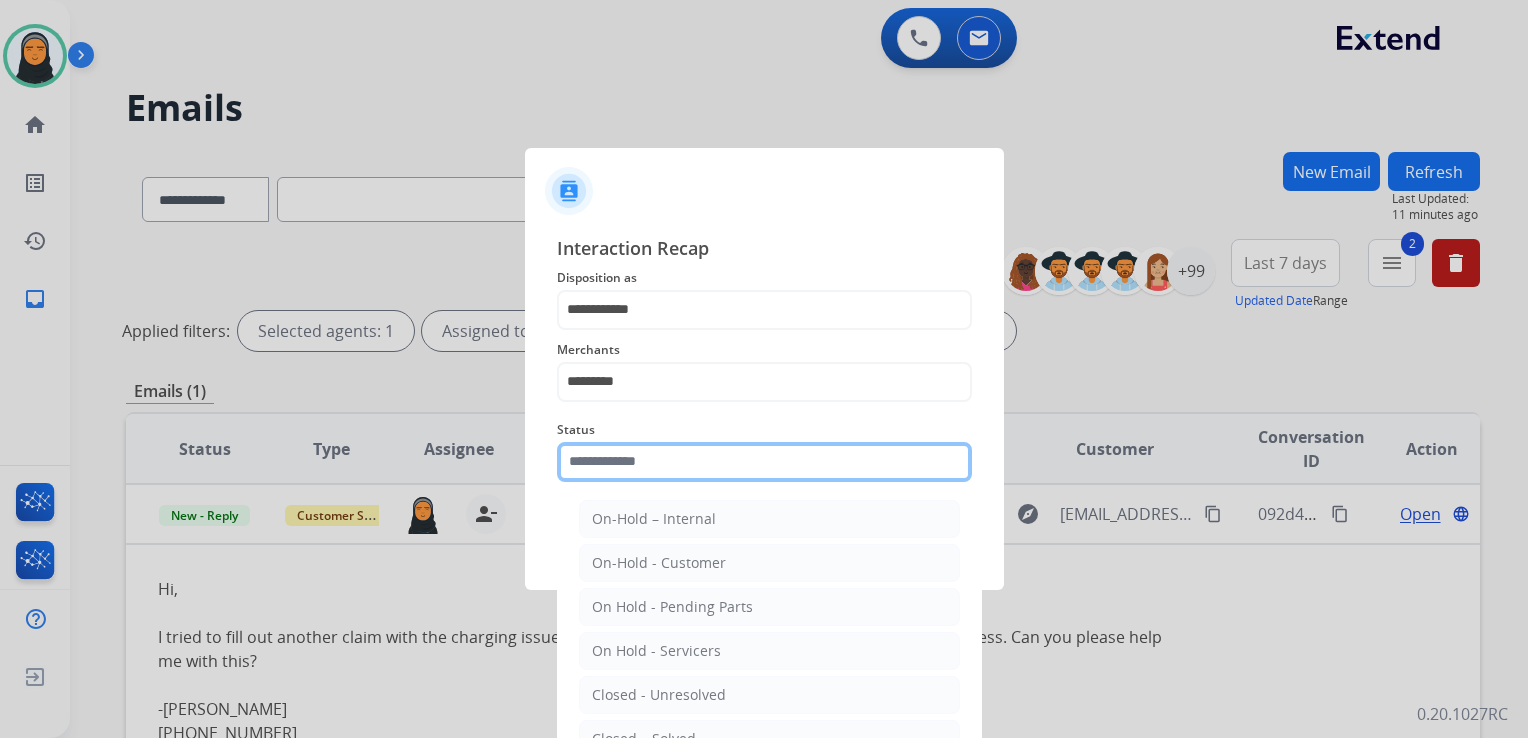 click 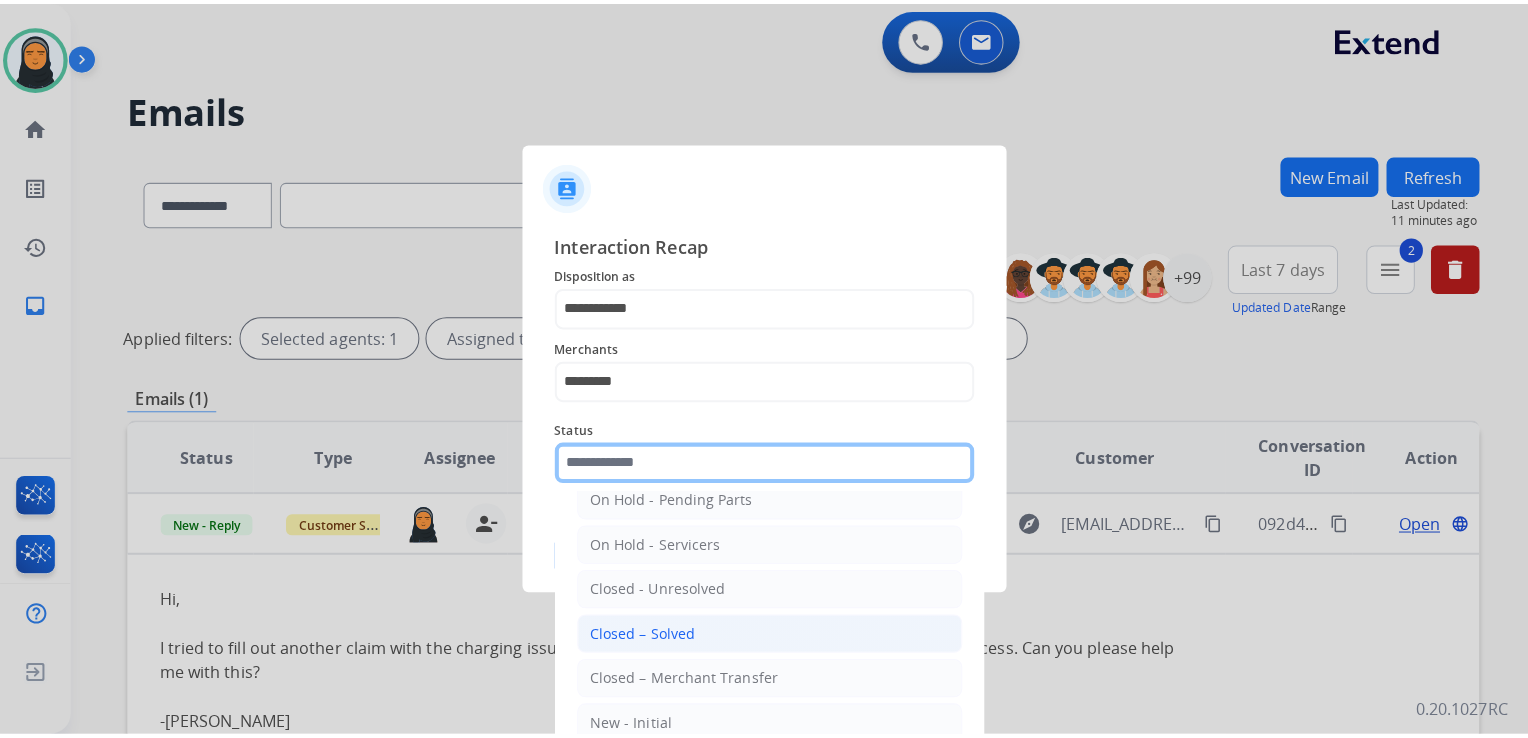 scroll, scrollTop: 116, scrollLeft: 0, axis: vertical 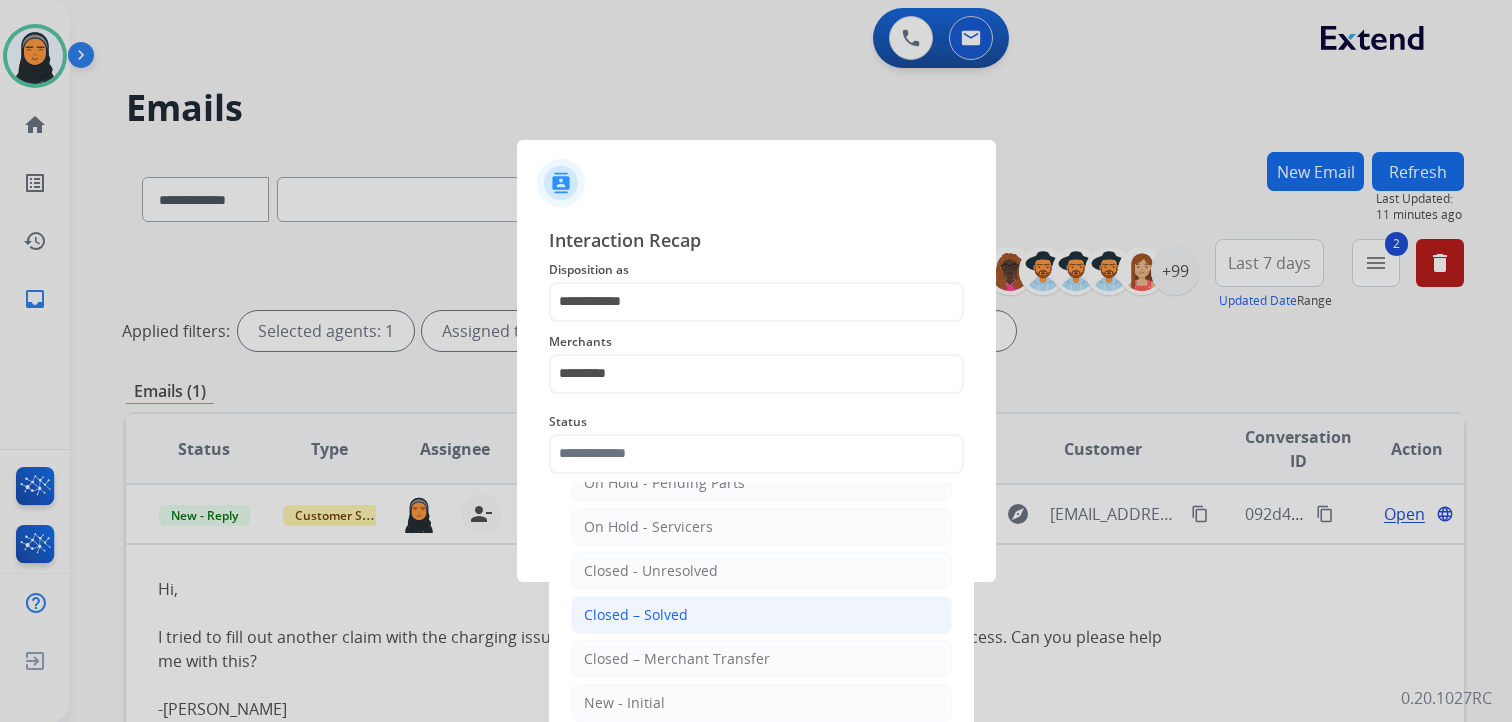 click on "Closed – Solved" 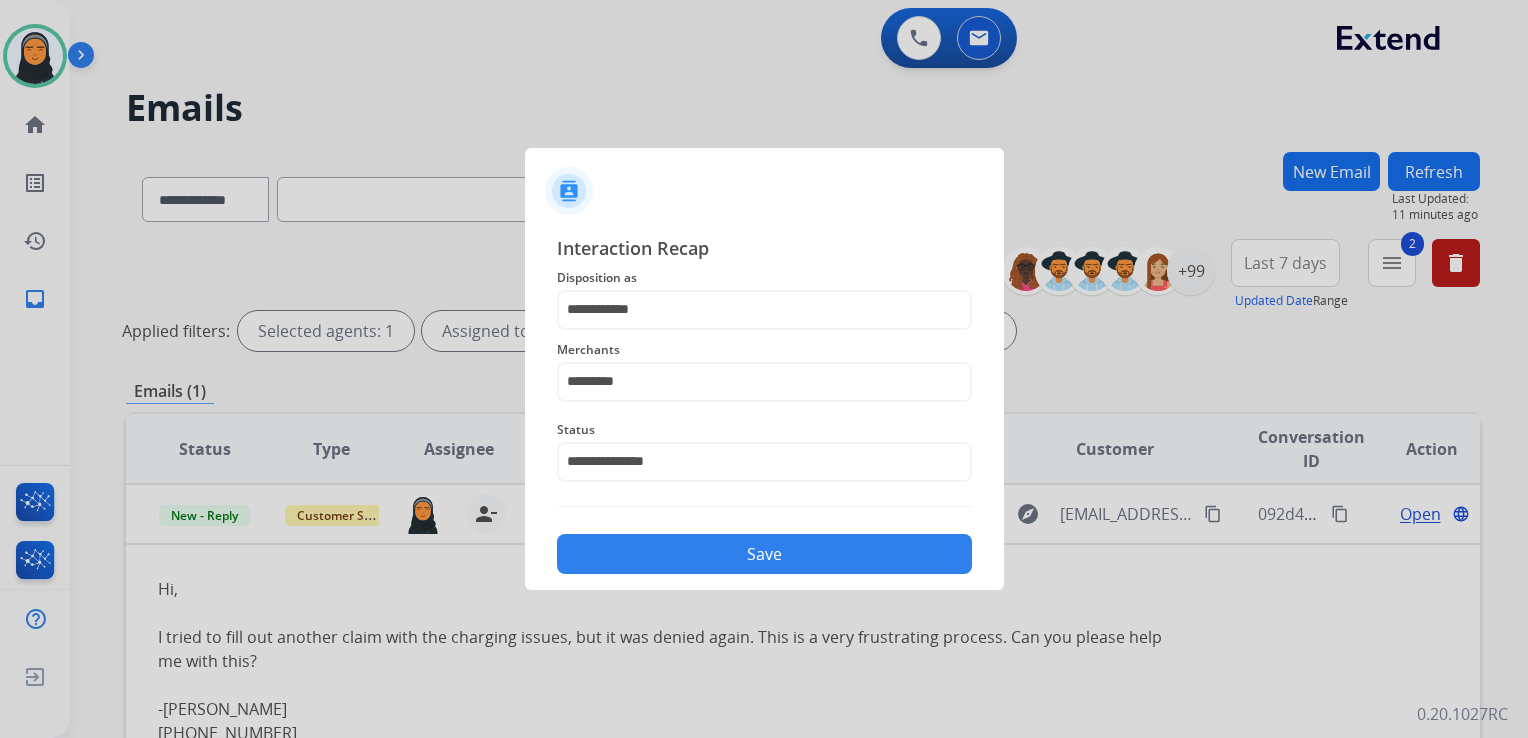 drag, startPoint x: 774, startPoint y: 550, endPoint x: 800, endPoint y: 544, distance: 26.683329 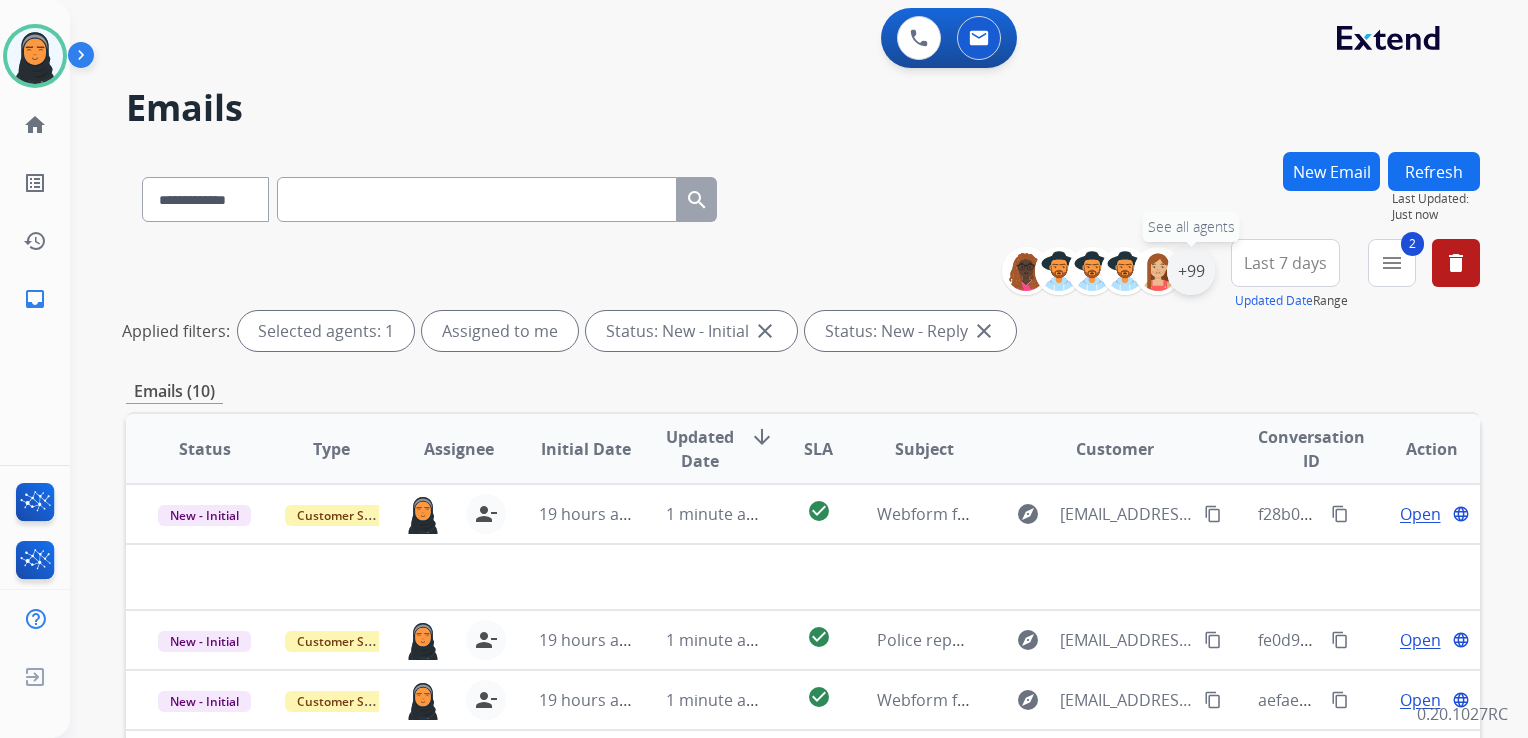 click on "+99" at bounding box center (1191, 271) 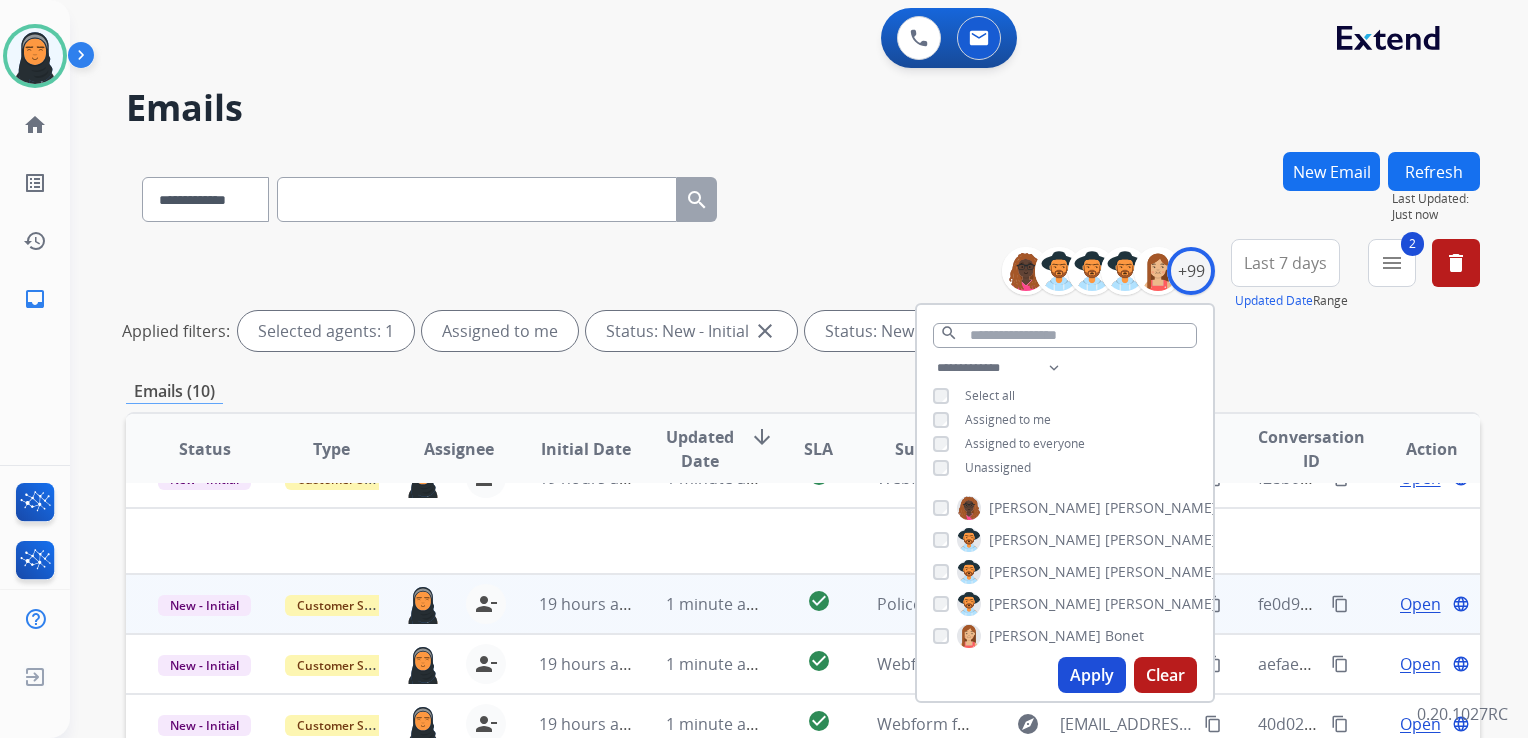 scroll, scrollTop: 67, scrollLeft: 0, axis: vertical 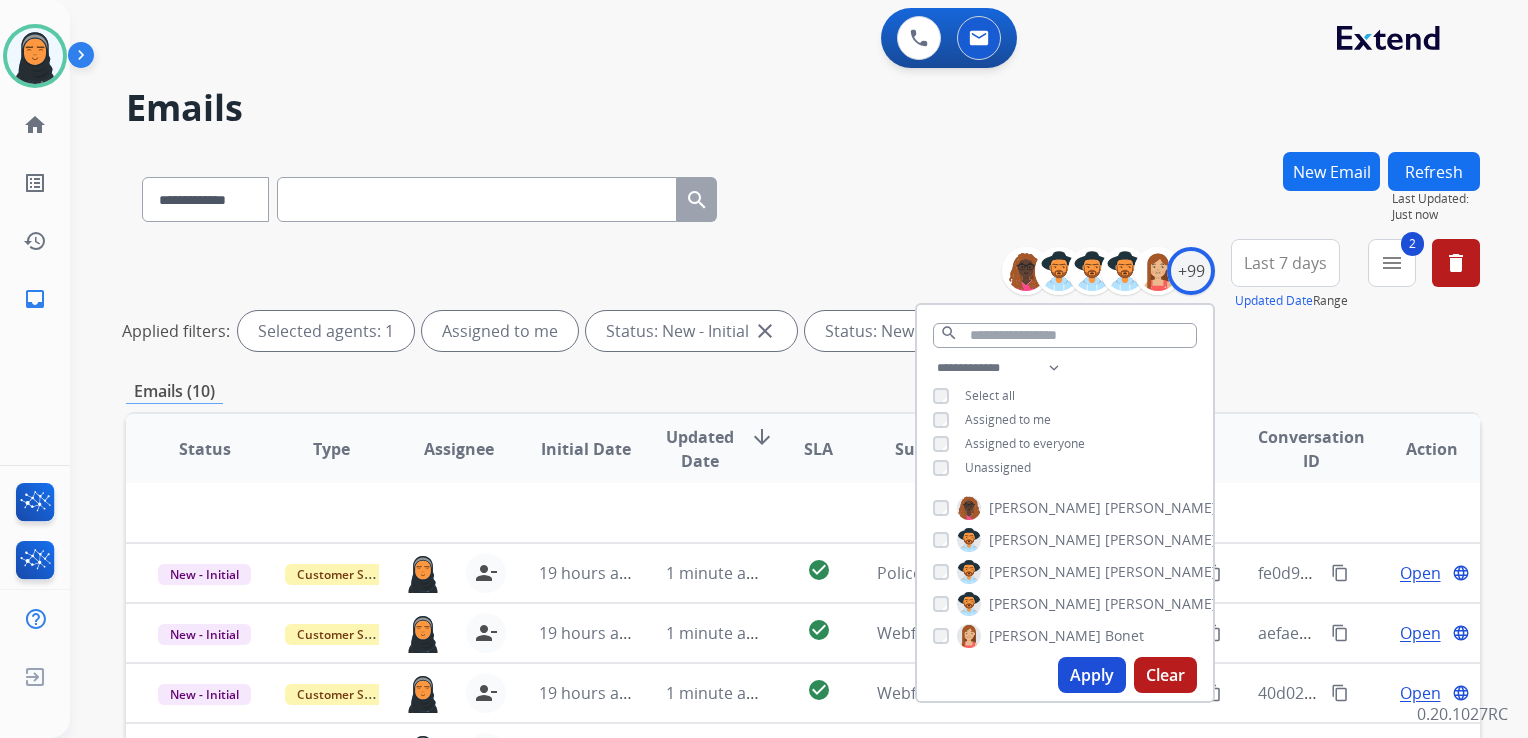 click on "Clear" at bounding box center (1165, 675) 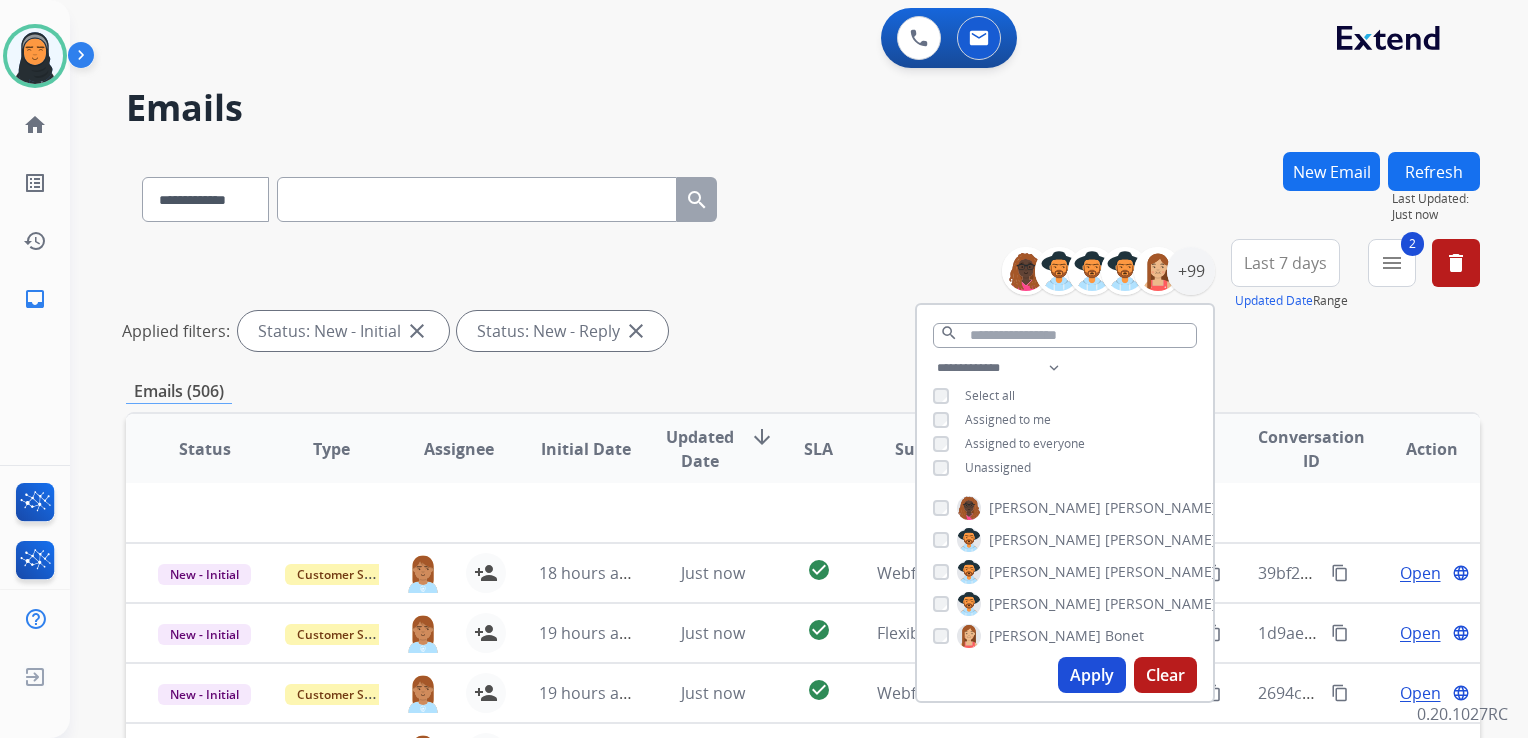 click on "**********" at bounding box center (803, 299) 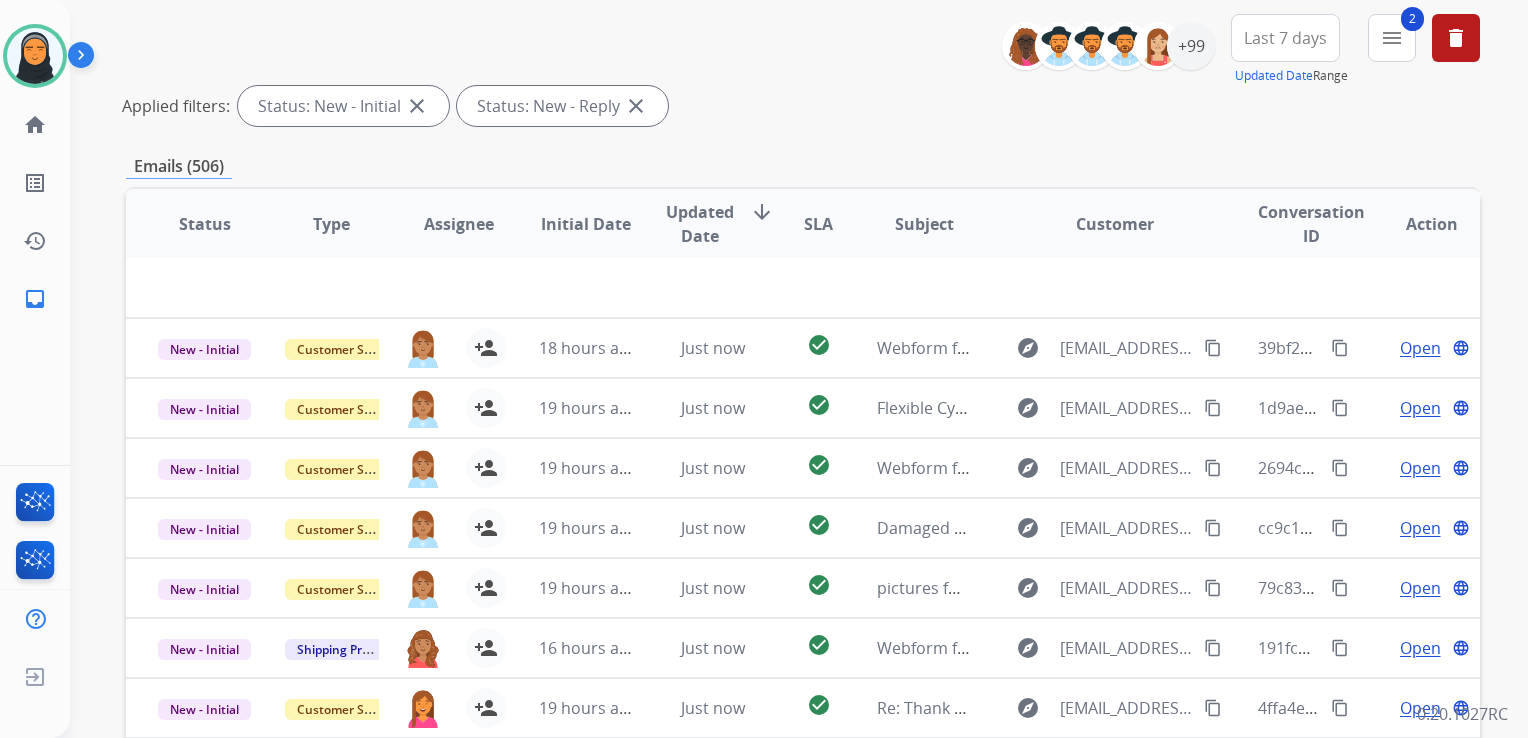 scroll, scrollTop: 447, scrollLeft: 0, axis: vertical 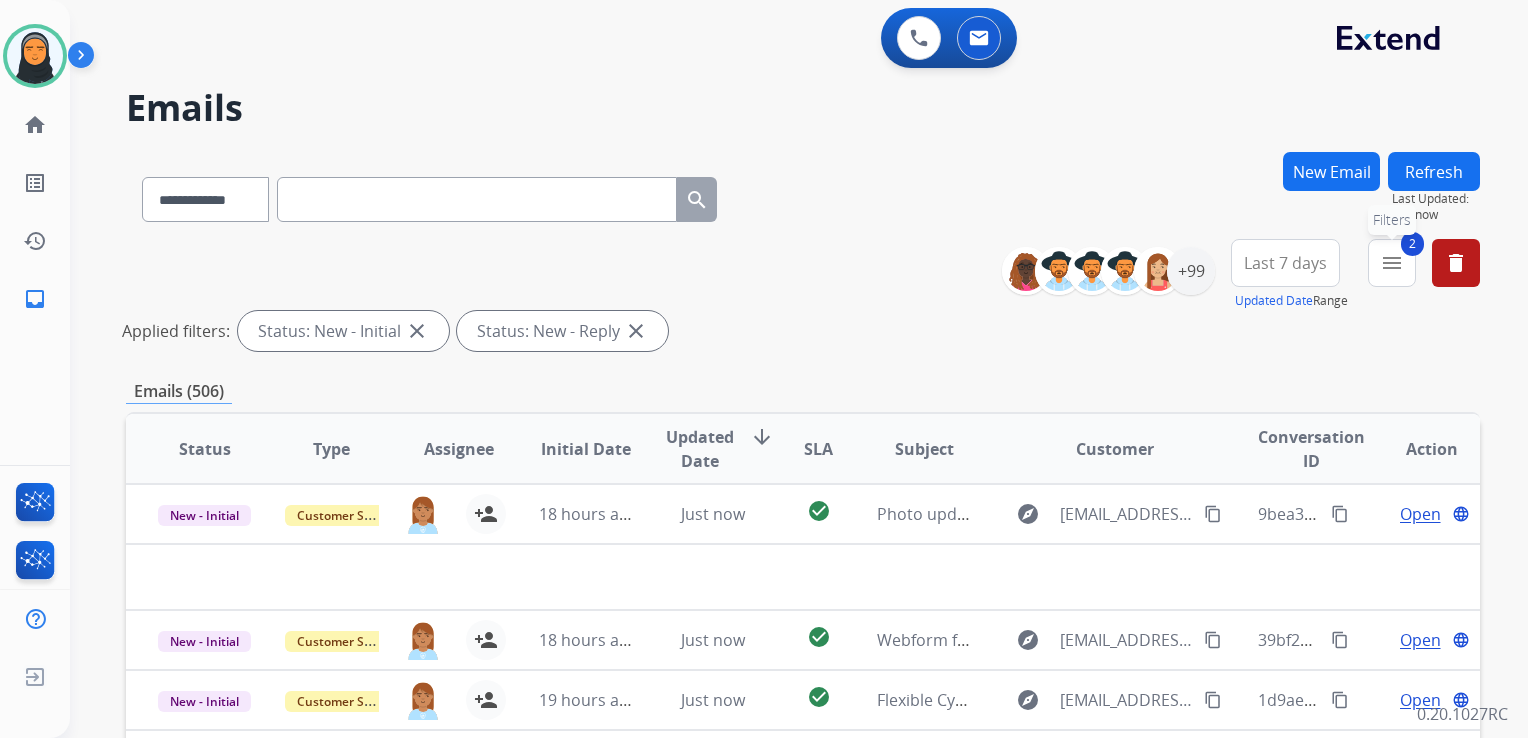 click on "menu" at bounding box center [1392, 263] 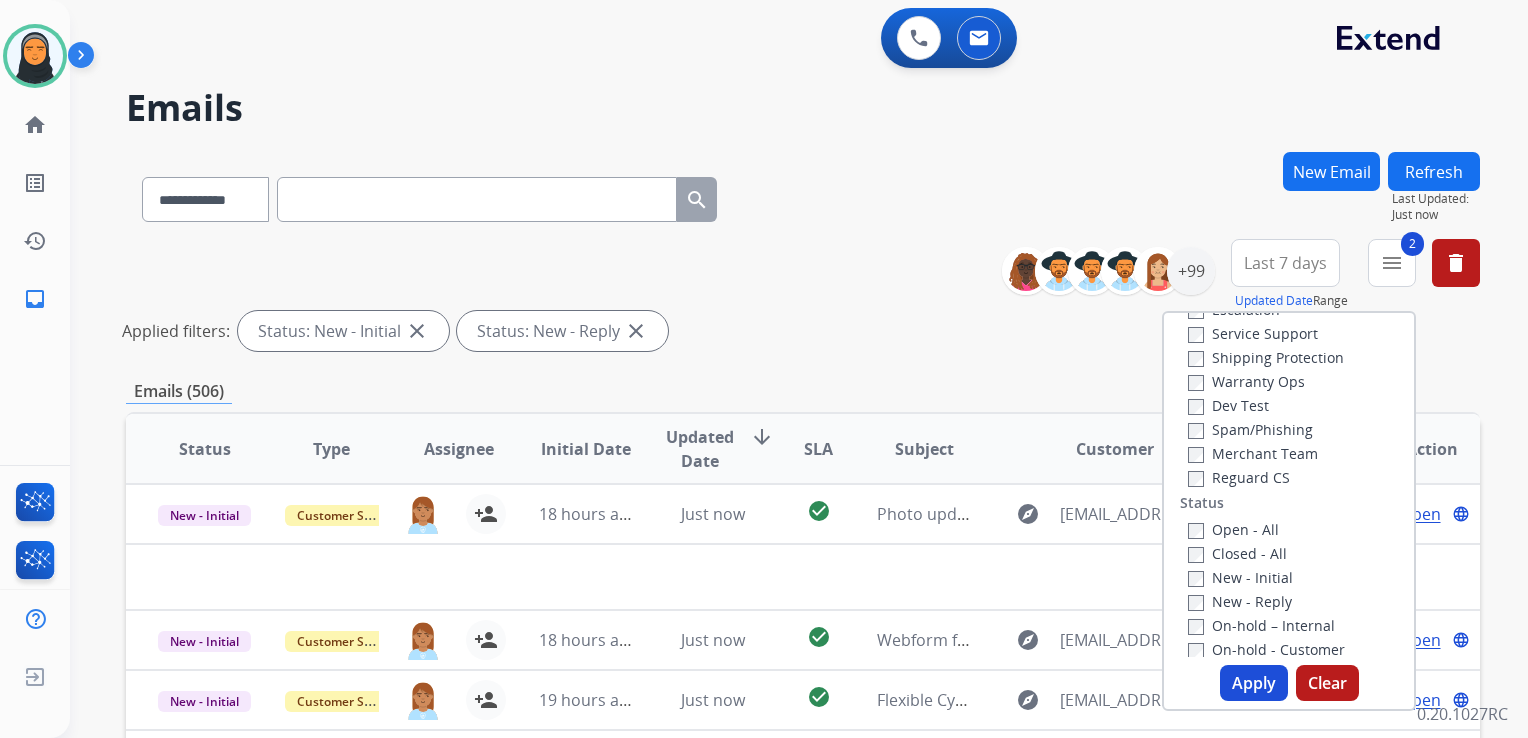 click on "Clear" at bounding box center [1327, 683] 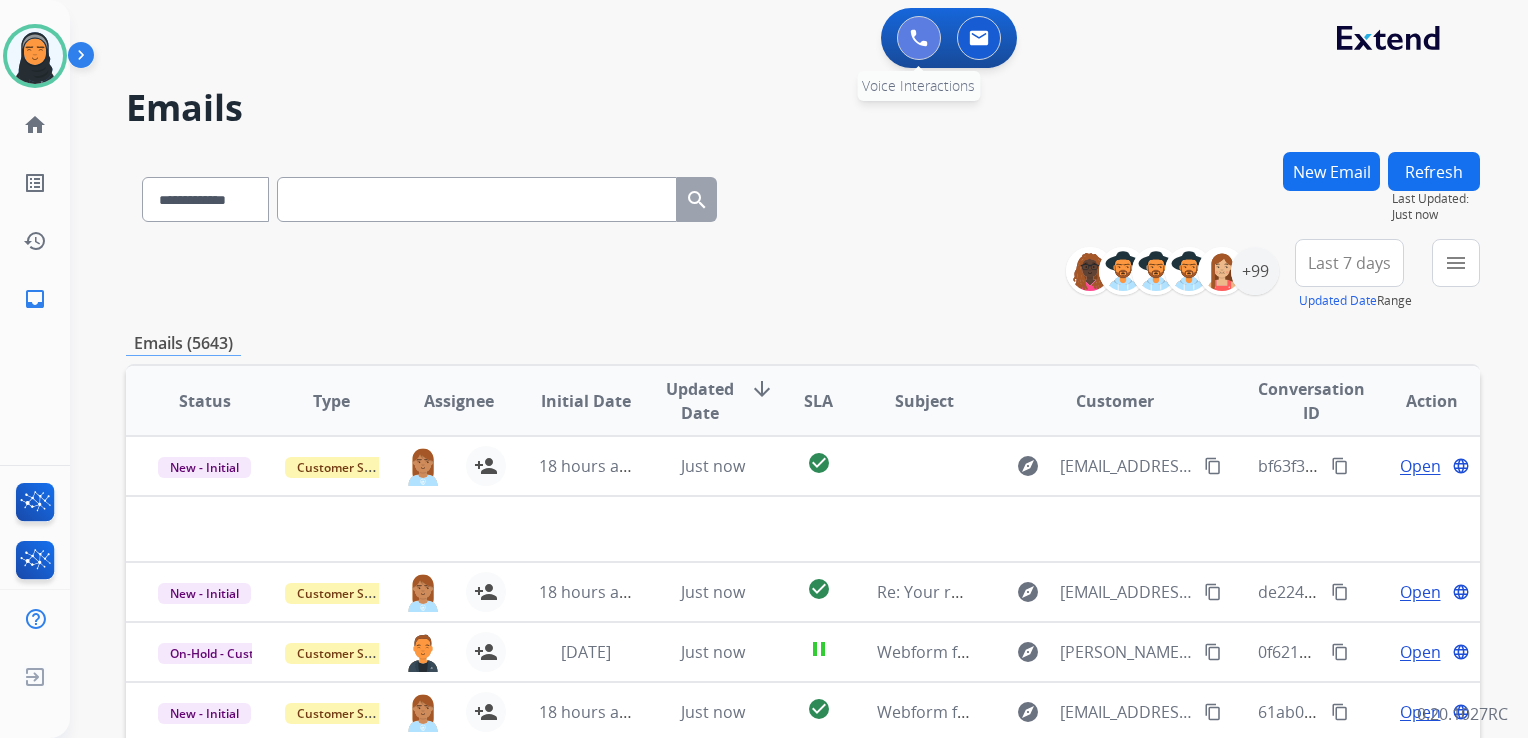 click at bounding box center [919, 38] 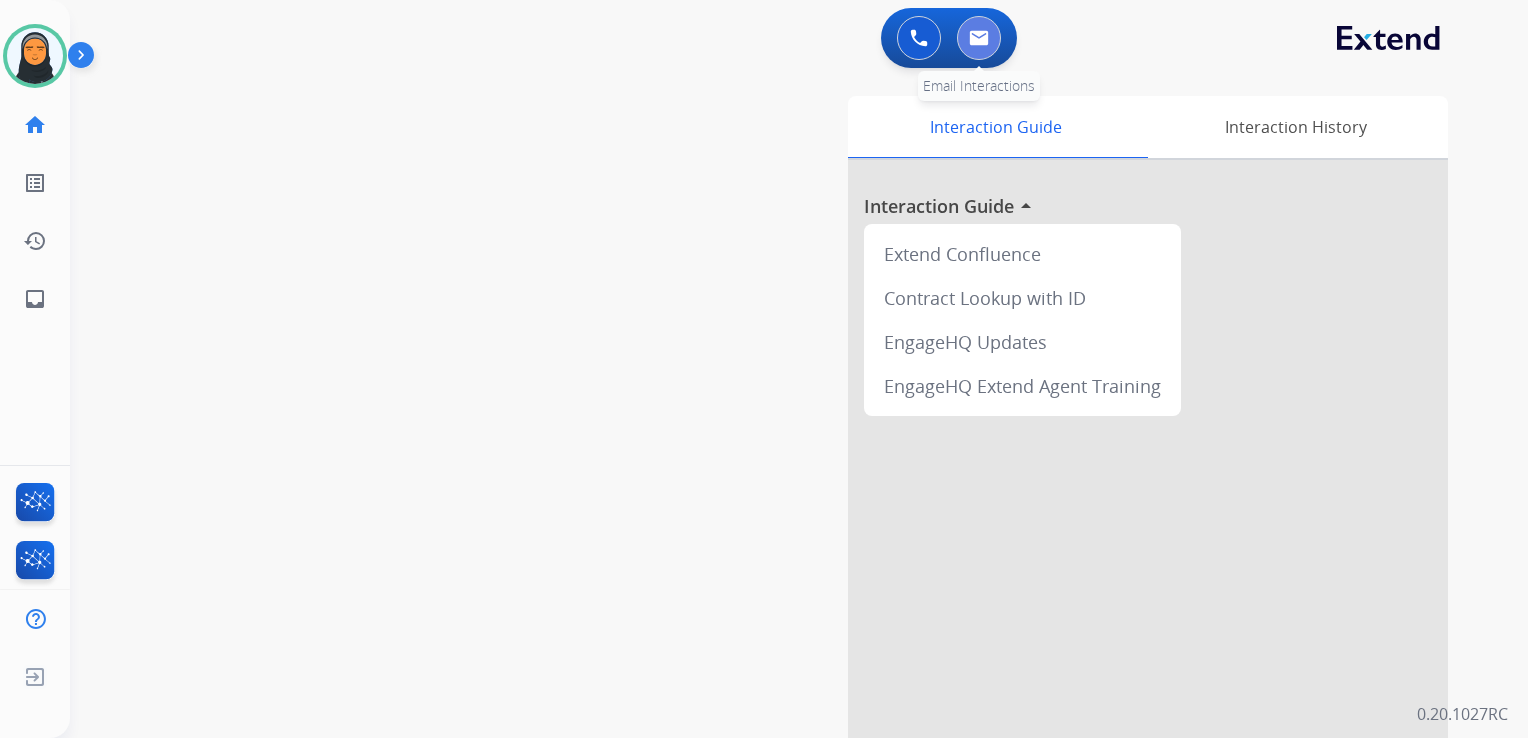 click at bounding box center [979, 38] 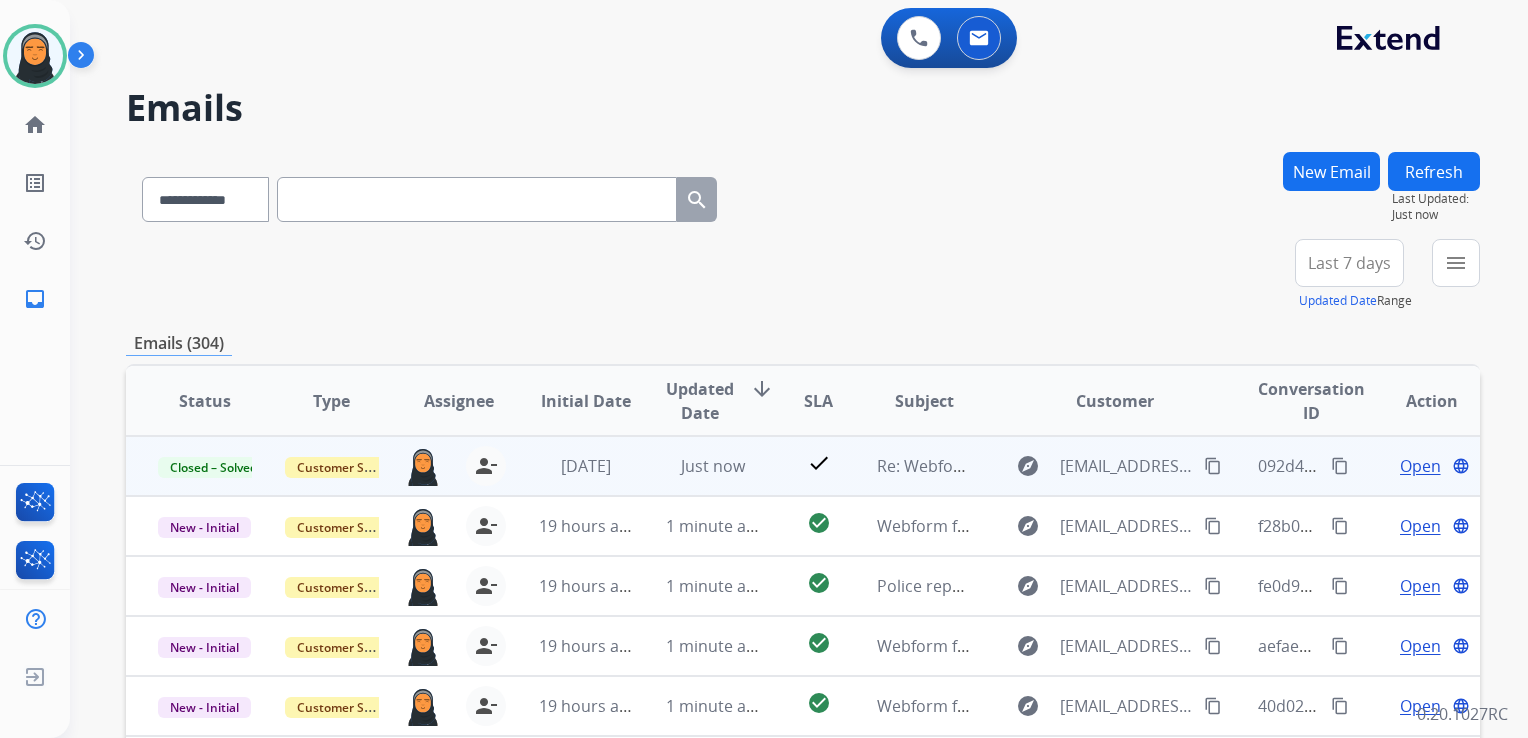 click on "content_copy" at bounding box center (1340, 466) 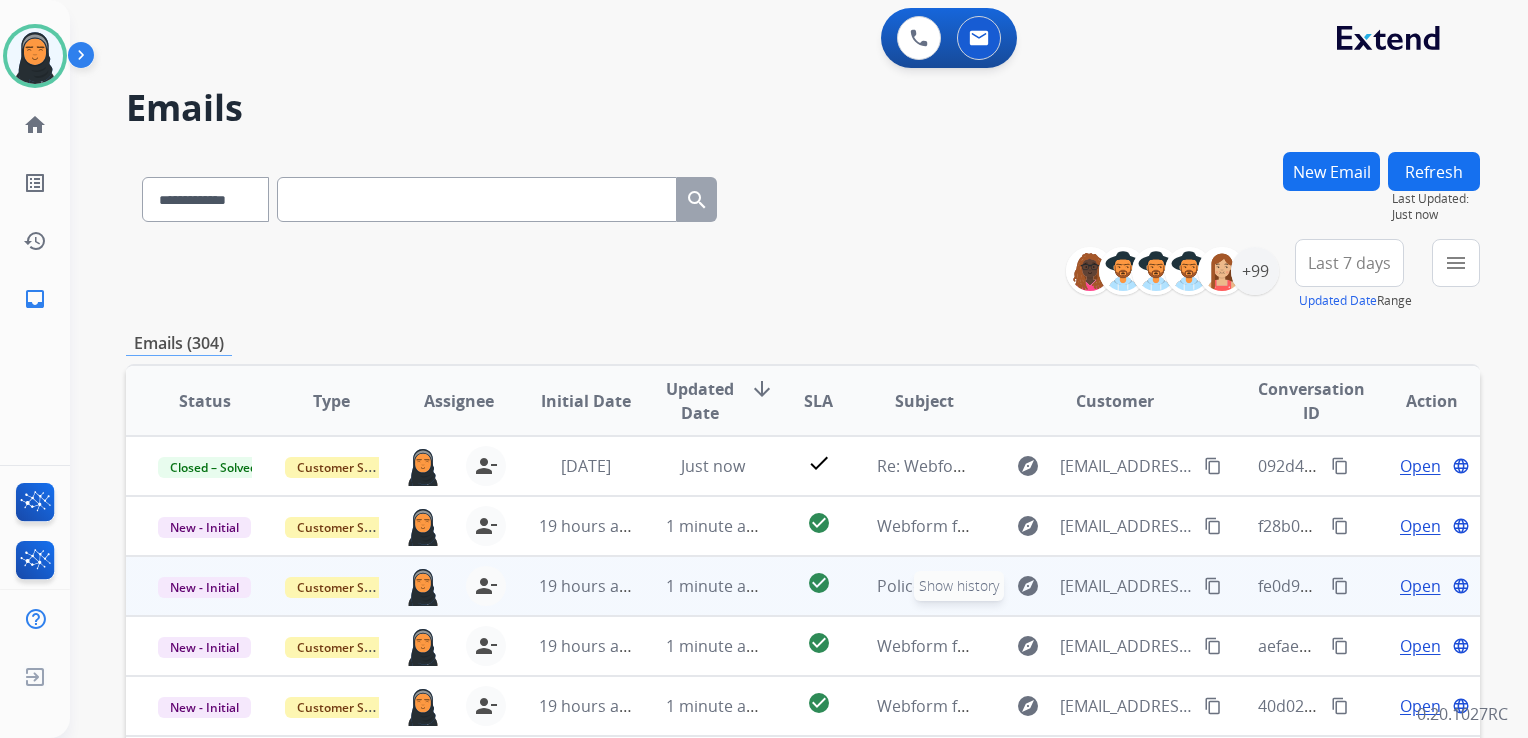scroll, scrollTop: 1, scrollLeft: 0, axis: vertical 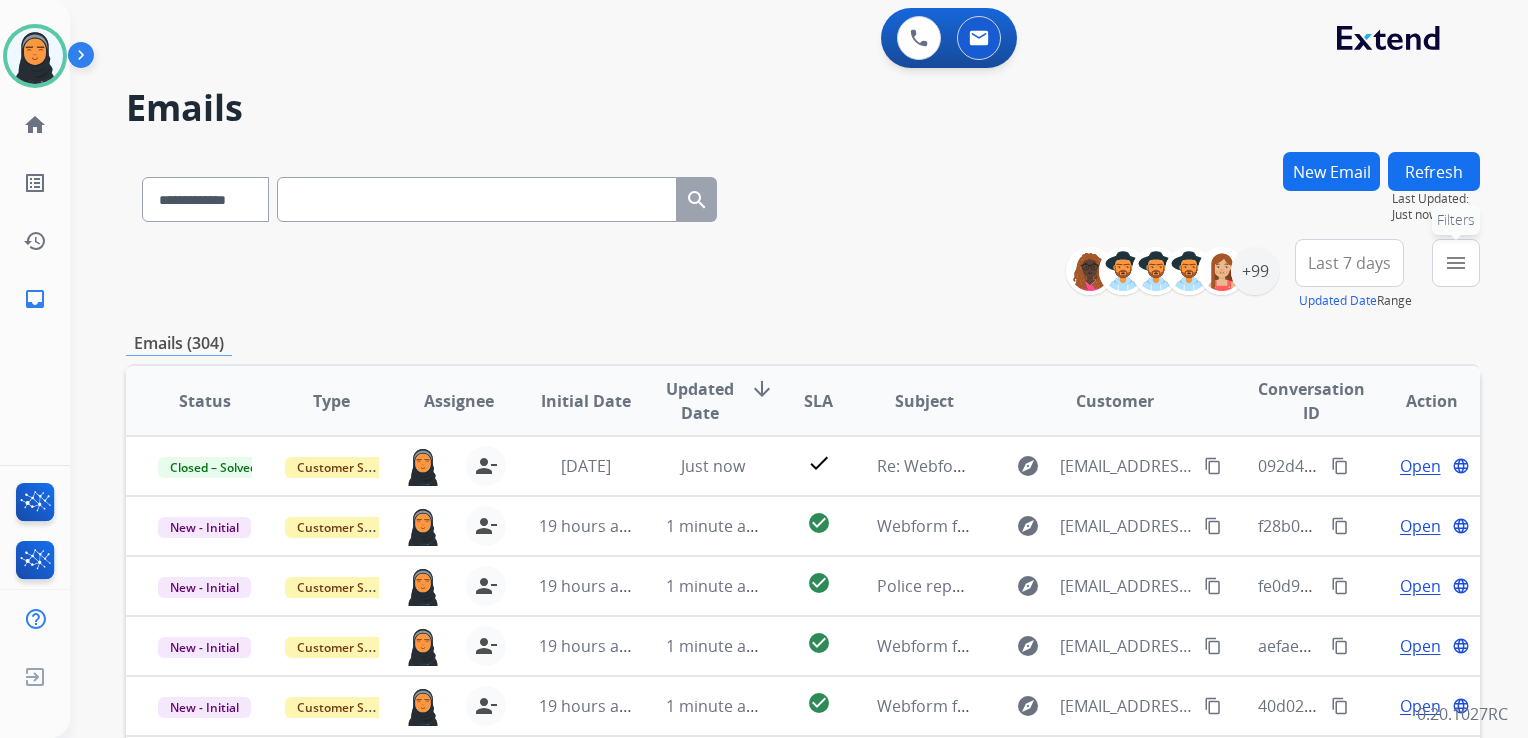 drag, startPoint x: 1452, startPoint y: 266, endPoint x: 1467, endPoint y: 272, distance: 16.155495 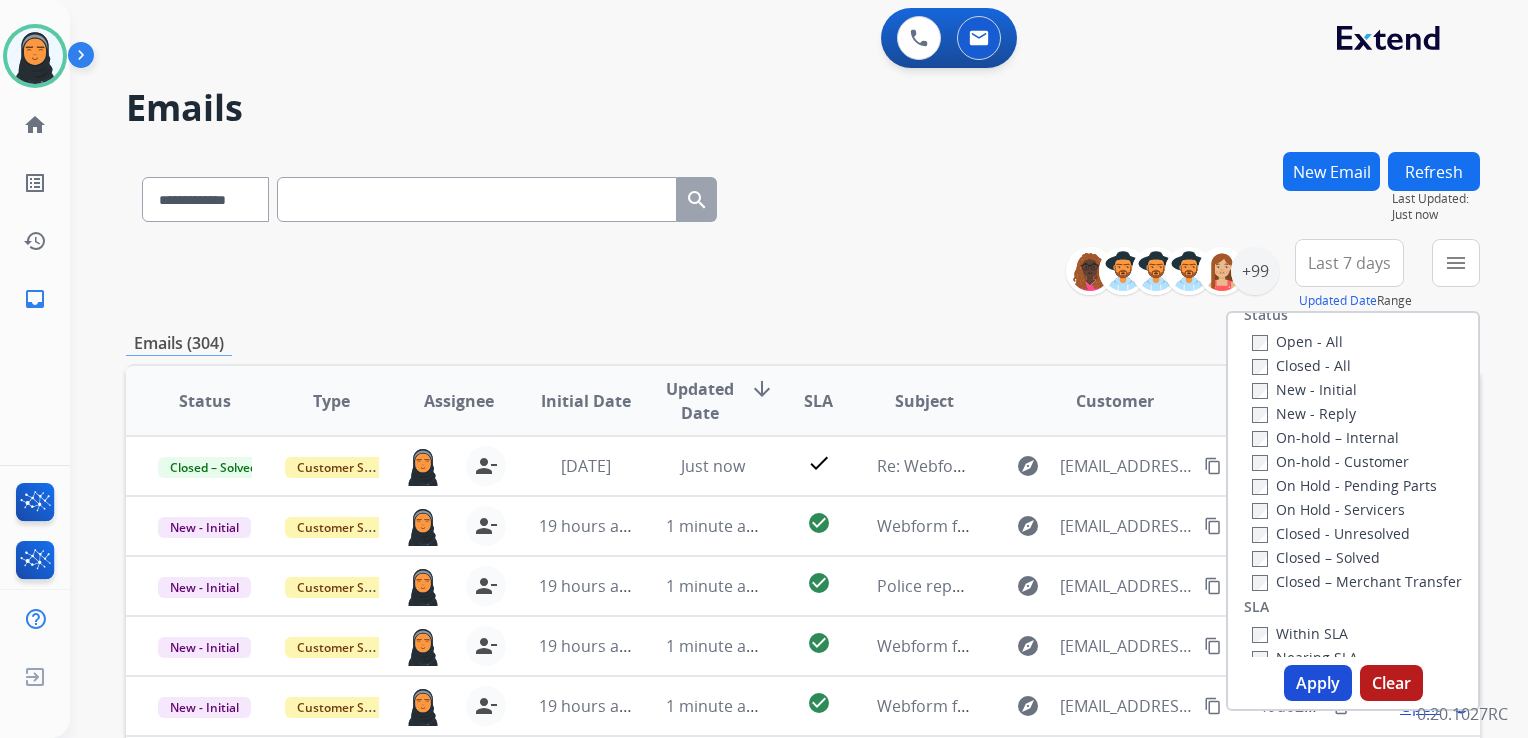 scroll, scrollTop: 300, scrollLeft: 0, axis: vertical 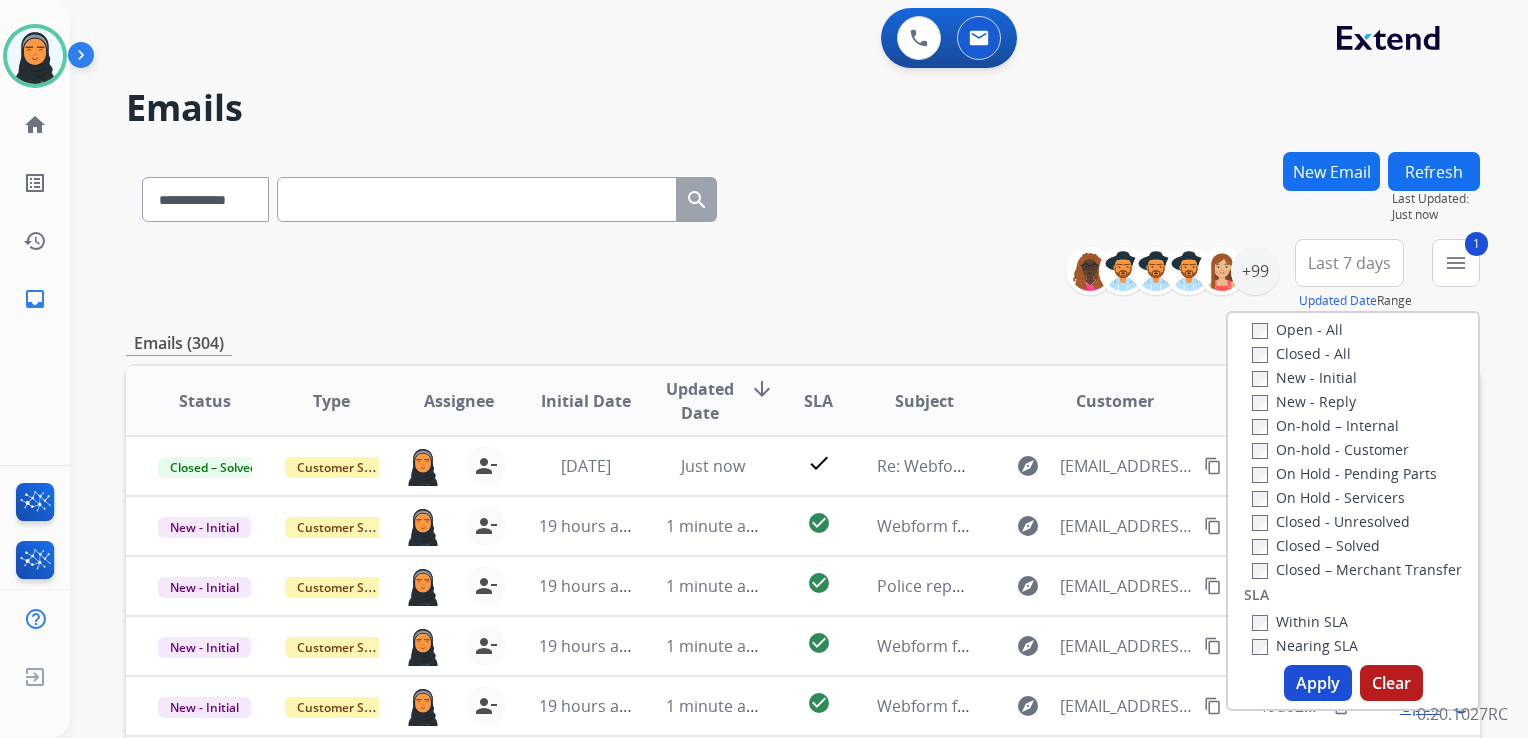 click on "Apply" at bounding box center [1318, 683] 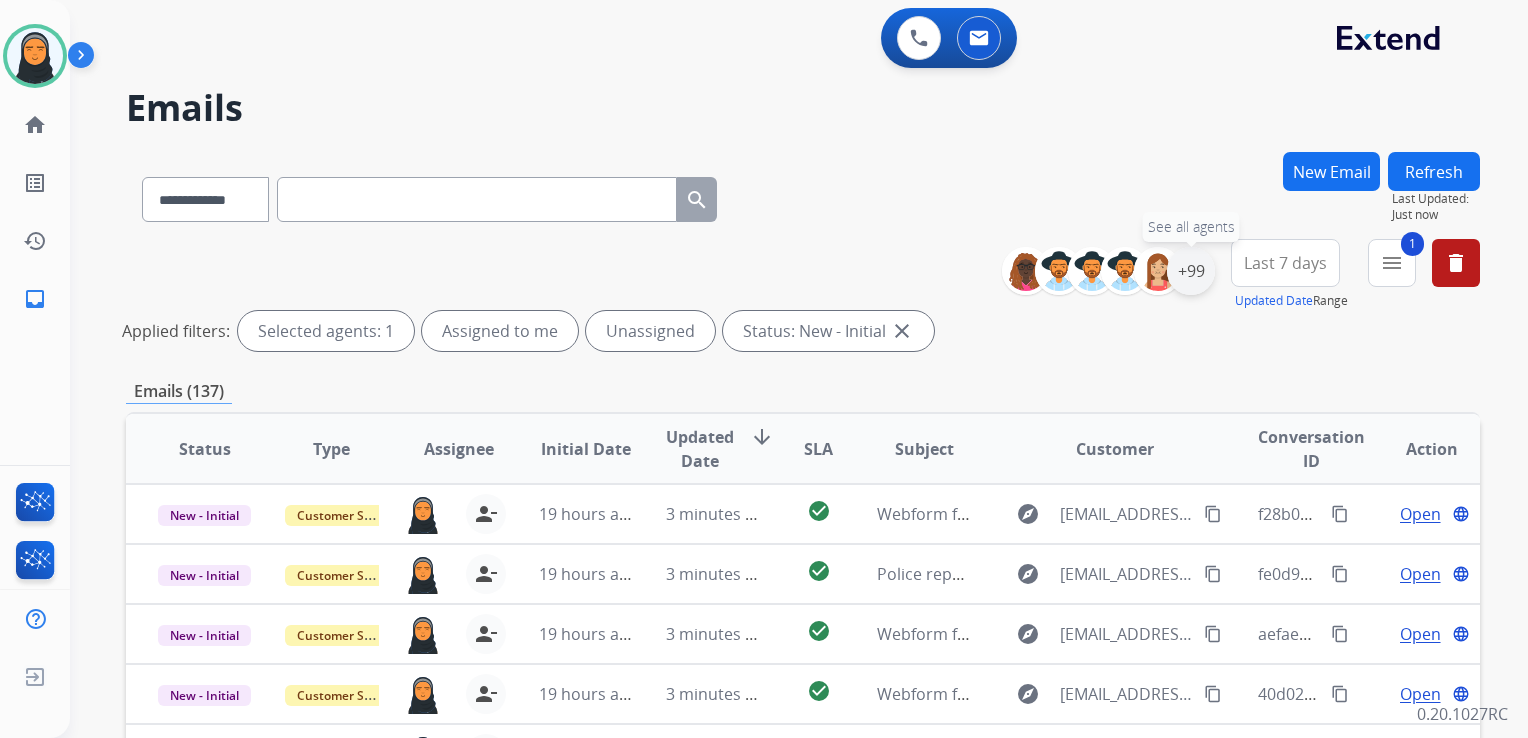 click on "+99" at bounding box center (1191, 271) 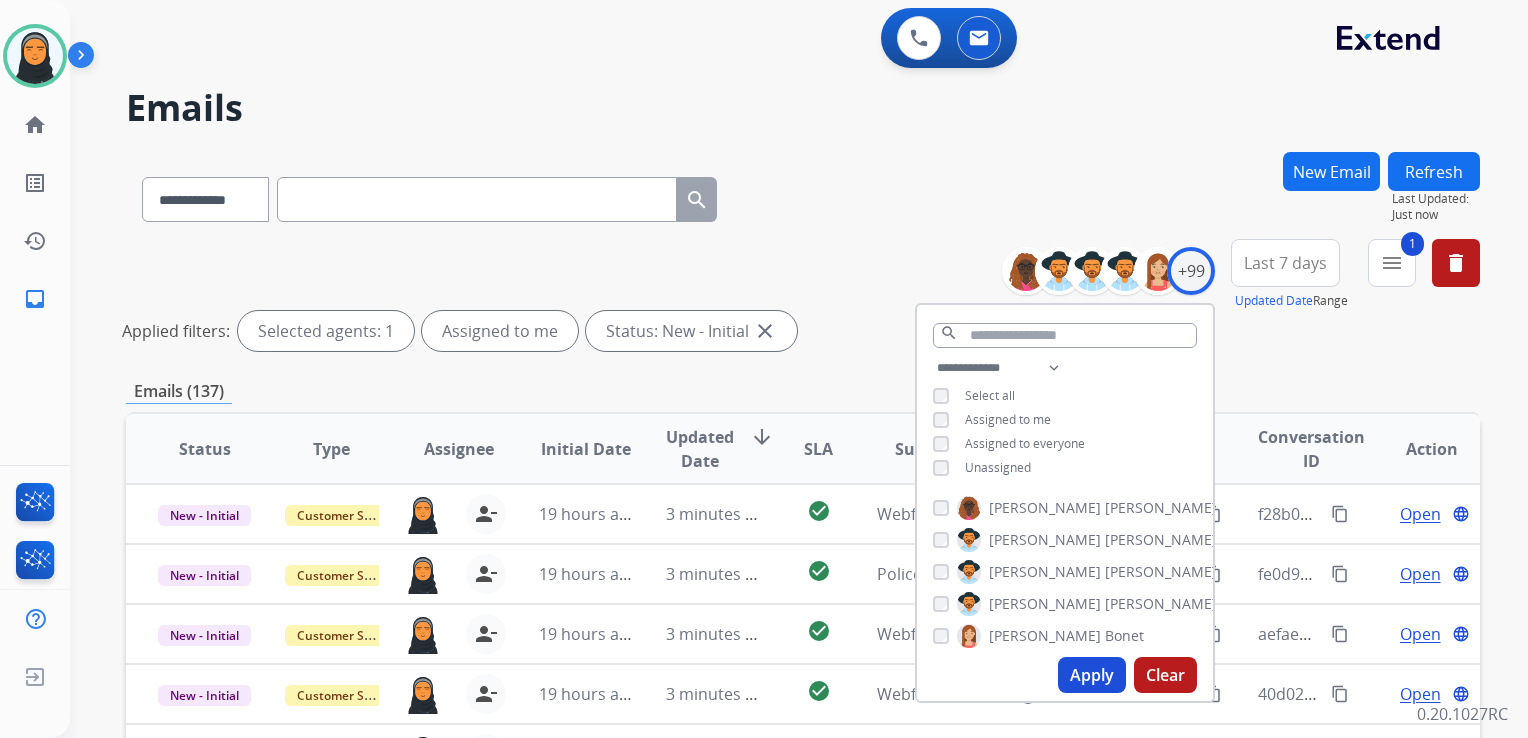 click on "Apply" at bounding box center (1092, 675) 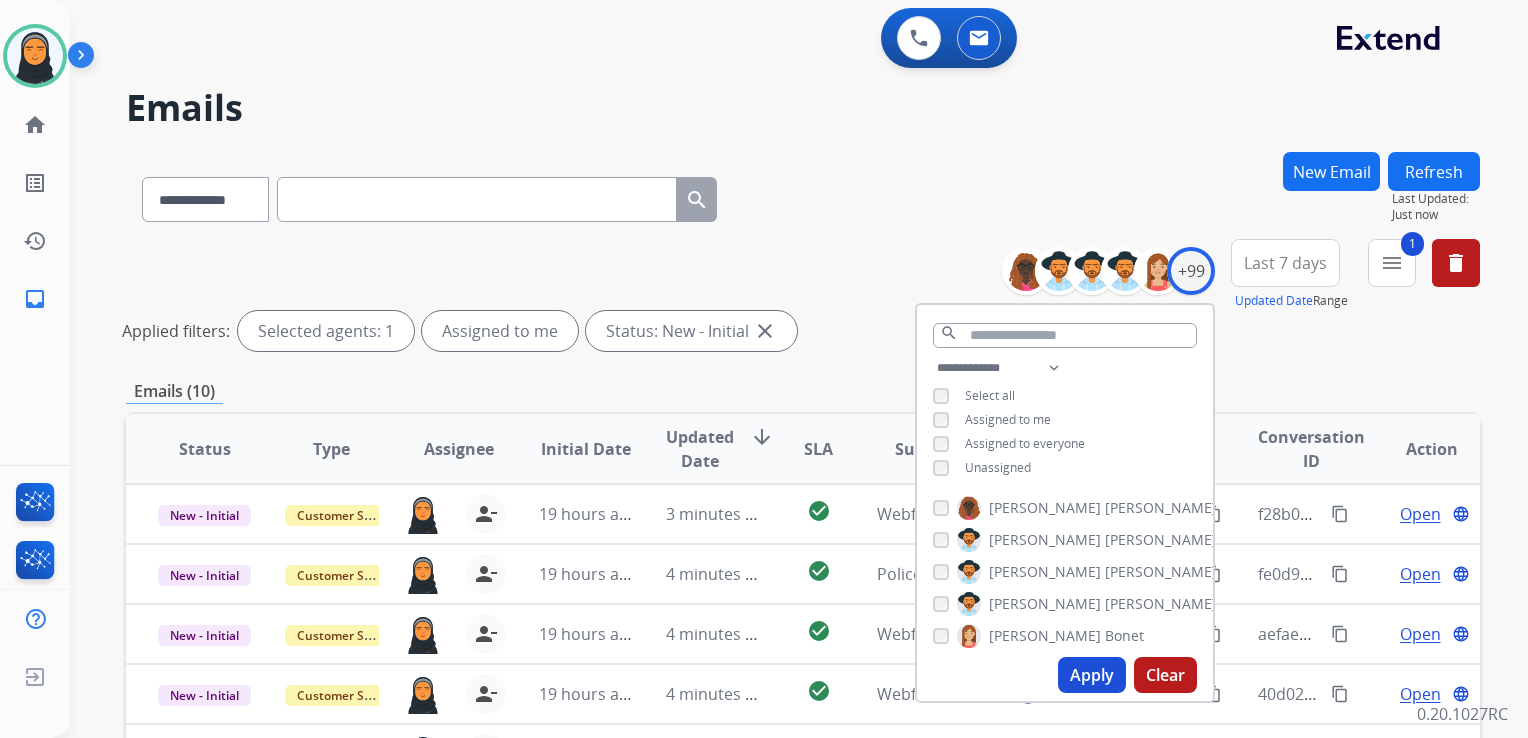 click on "Emails (10)" at bounding box center (803, 391) 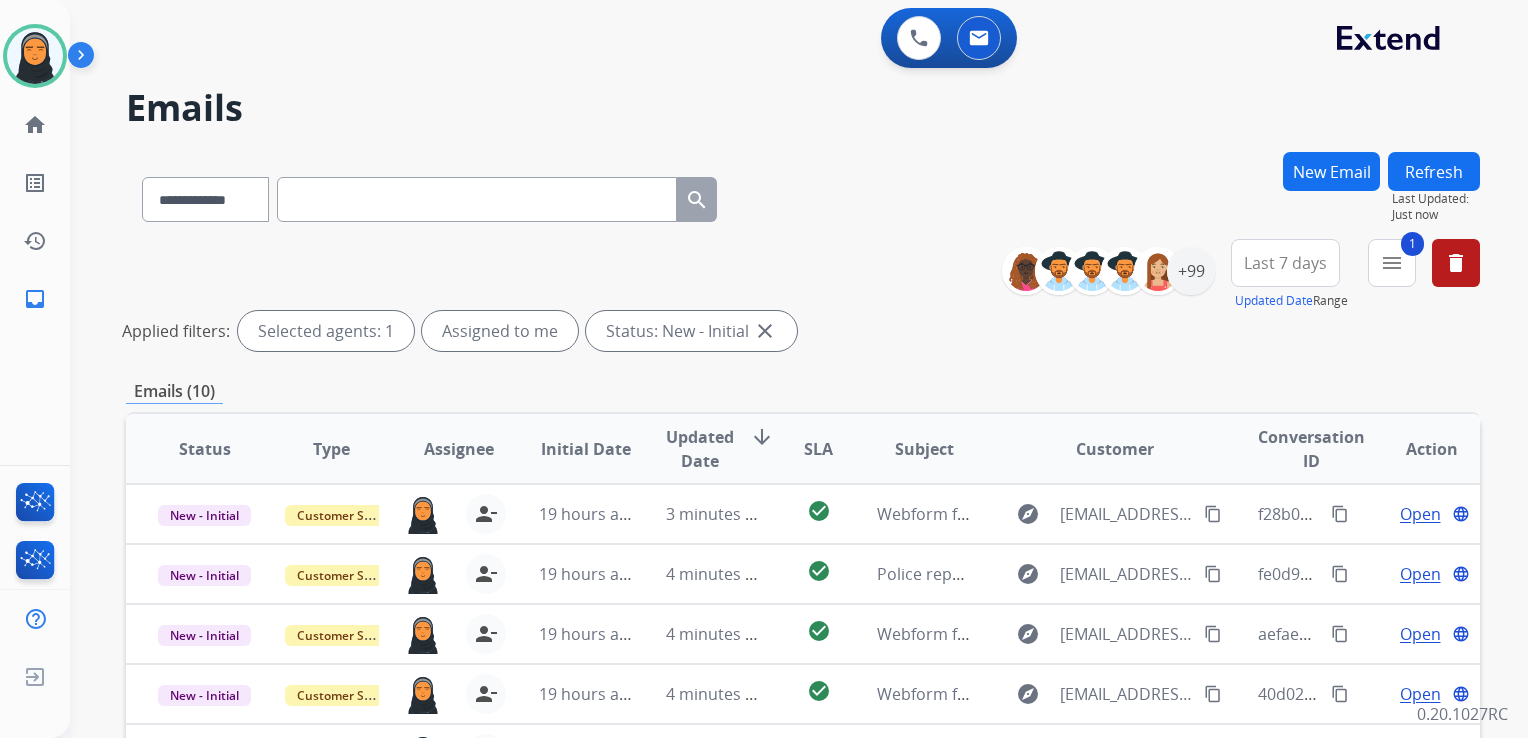 scroll, scrollTop: 1, scrollLeft: 0, axis: vertical 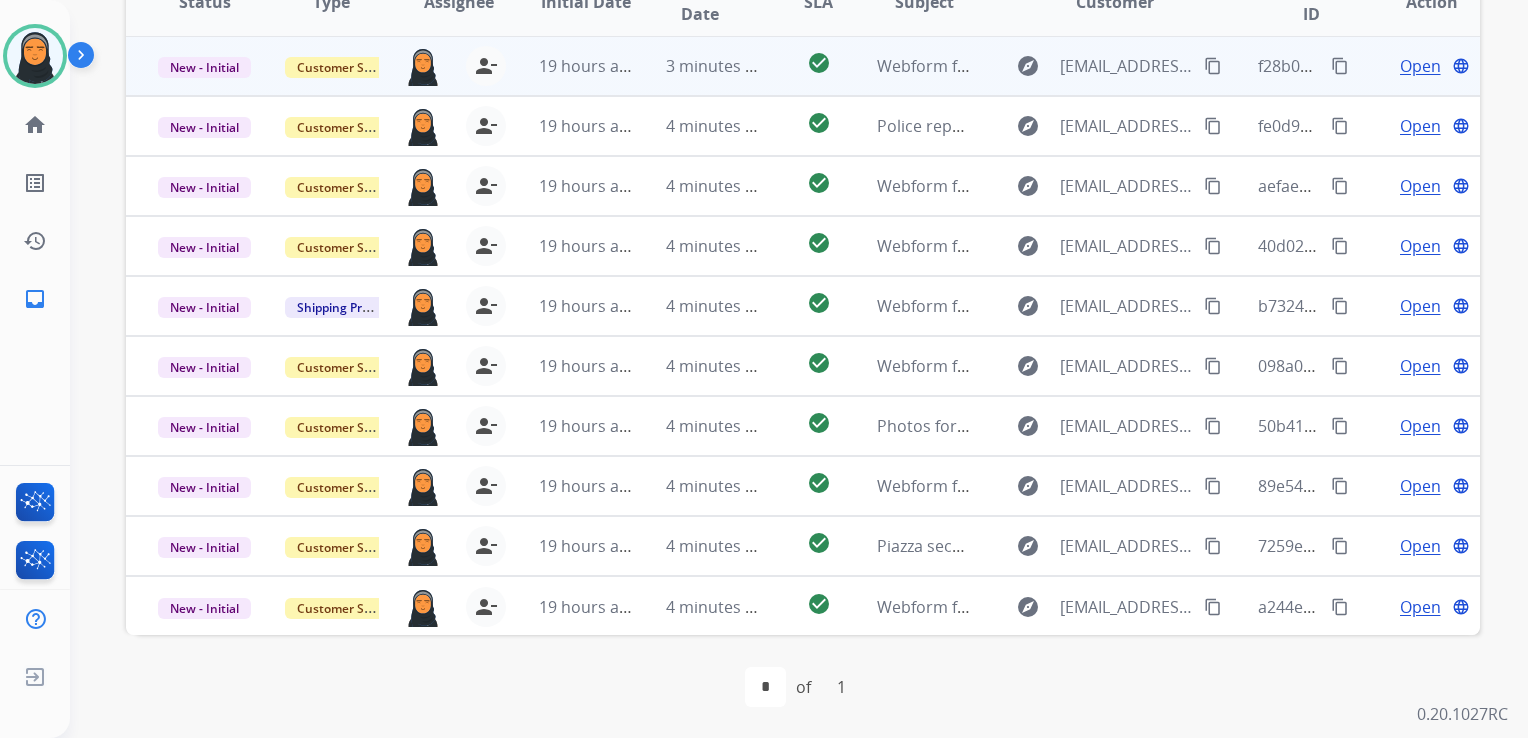 click on "Open" at bounding box center (1420, 66) 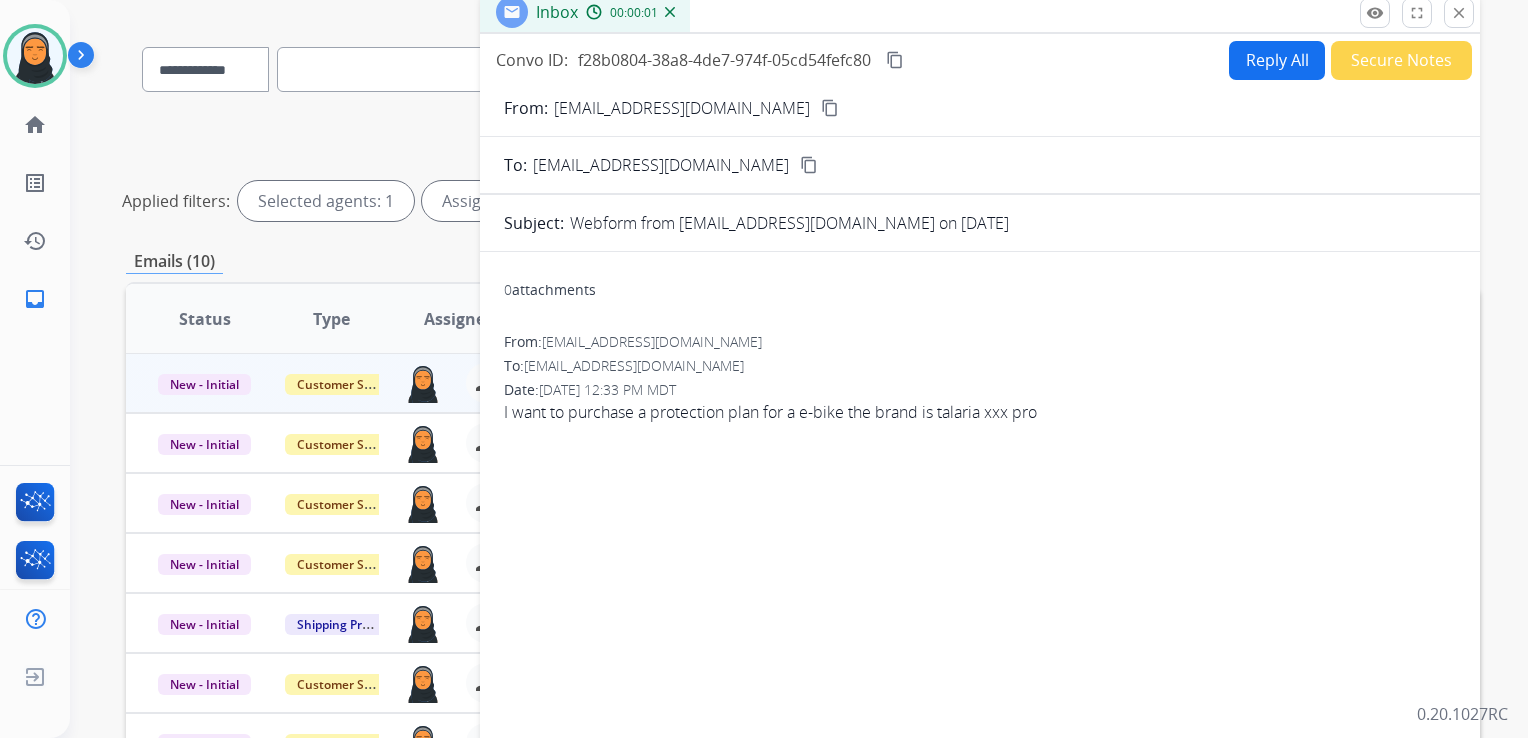 scroll, scrollTop: 0, scrollLeft: 0, axis: both 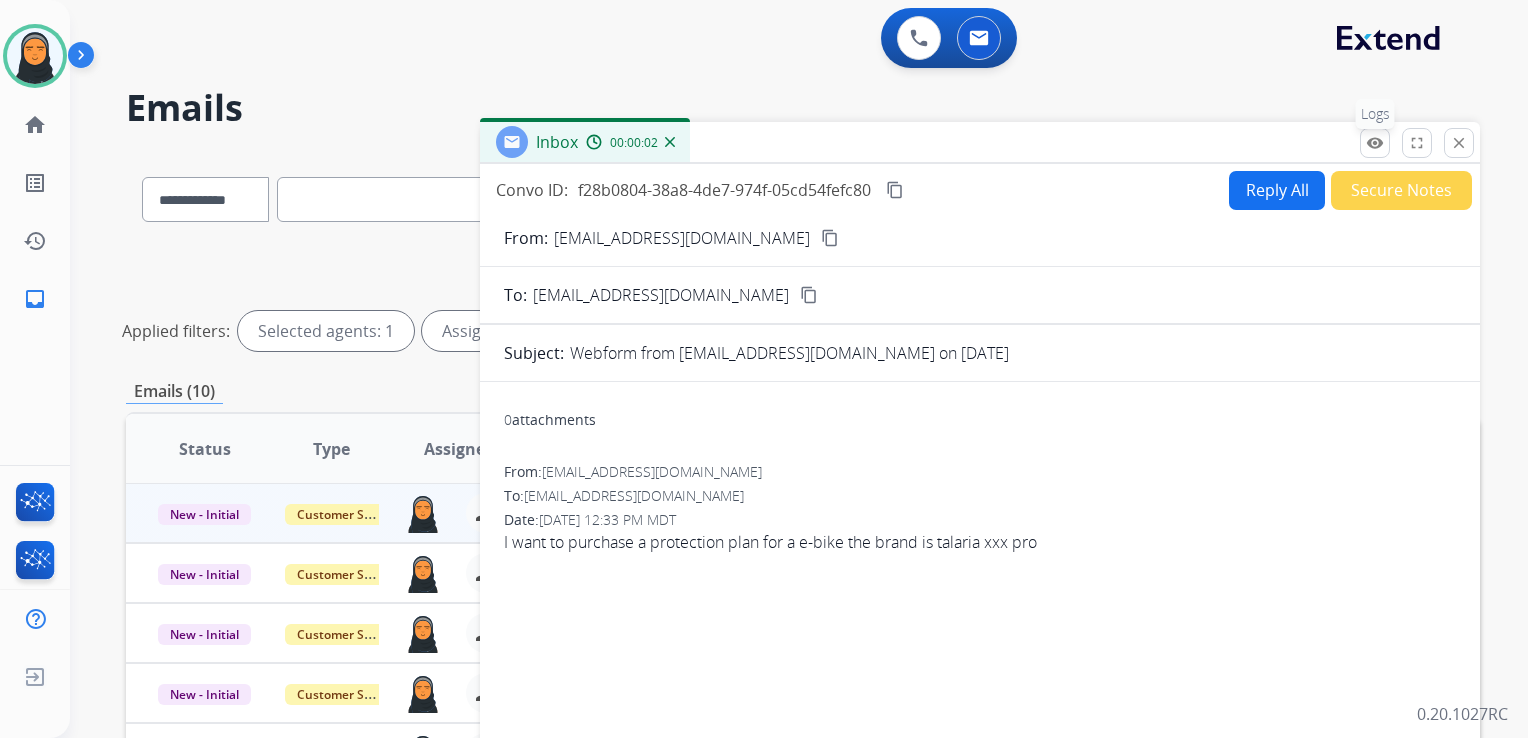click on "remove_red_eye" at bounding box center [1375, 143] 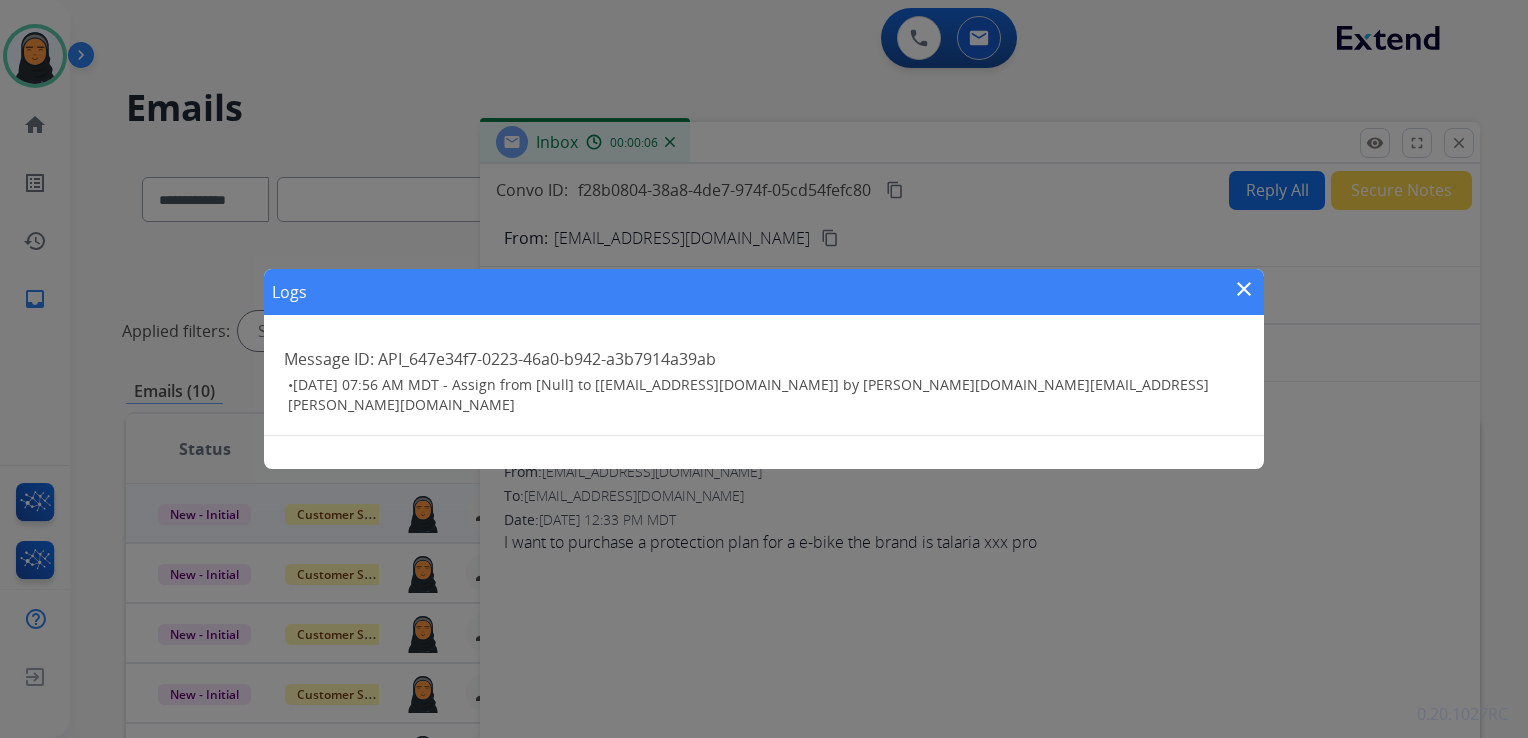 click on "close" at bounding box center (1244, 289) 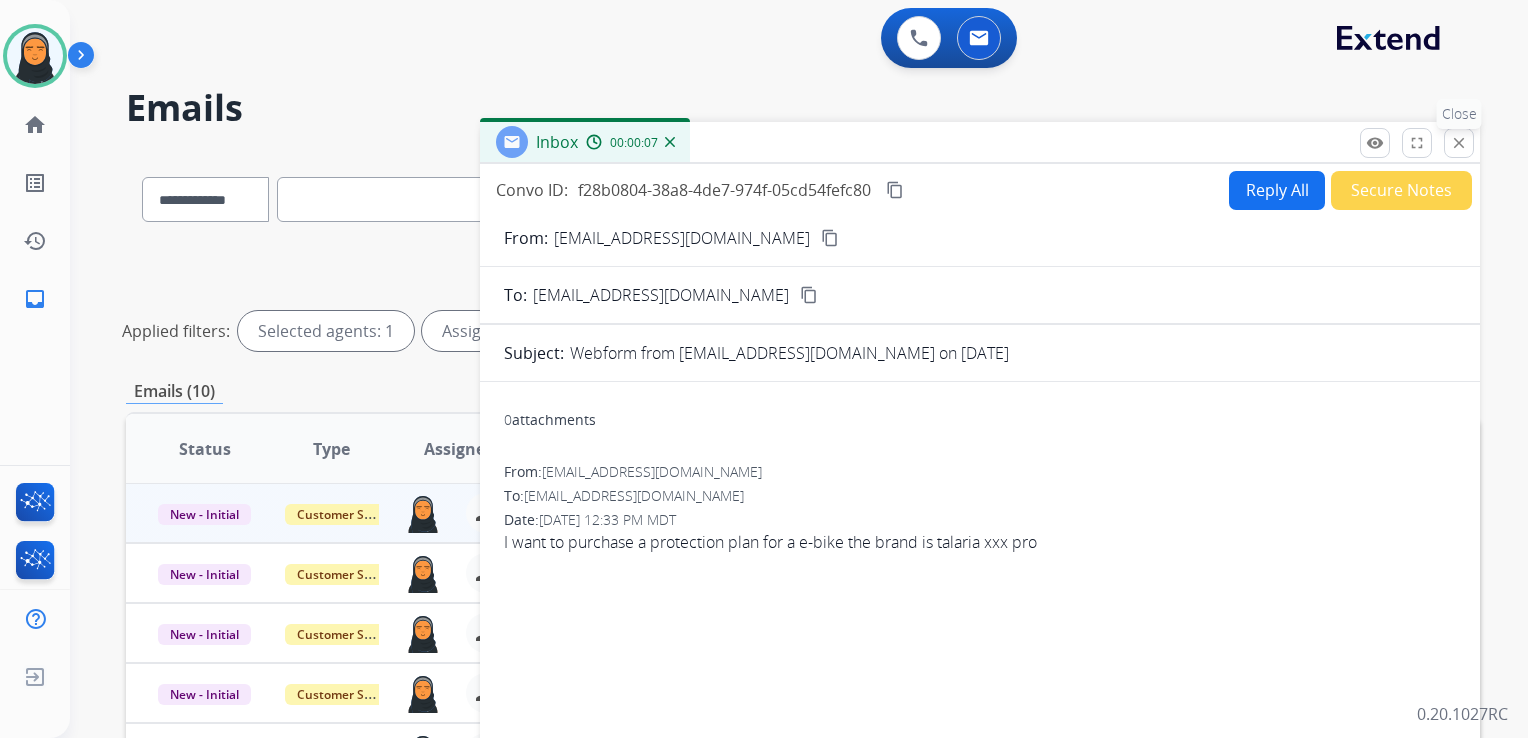click on "close Close" at bounding box center [1459, 143] 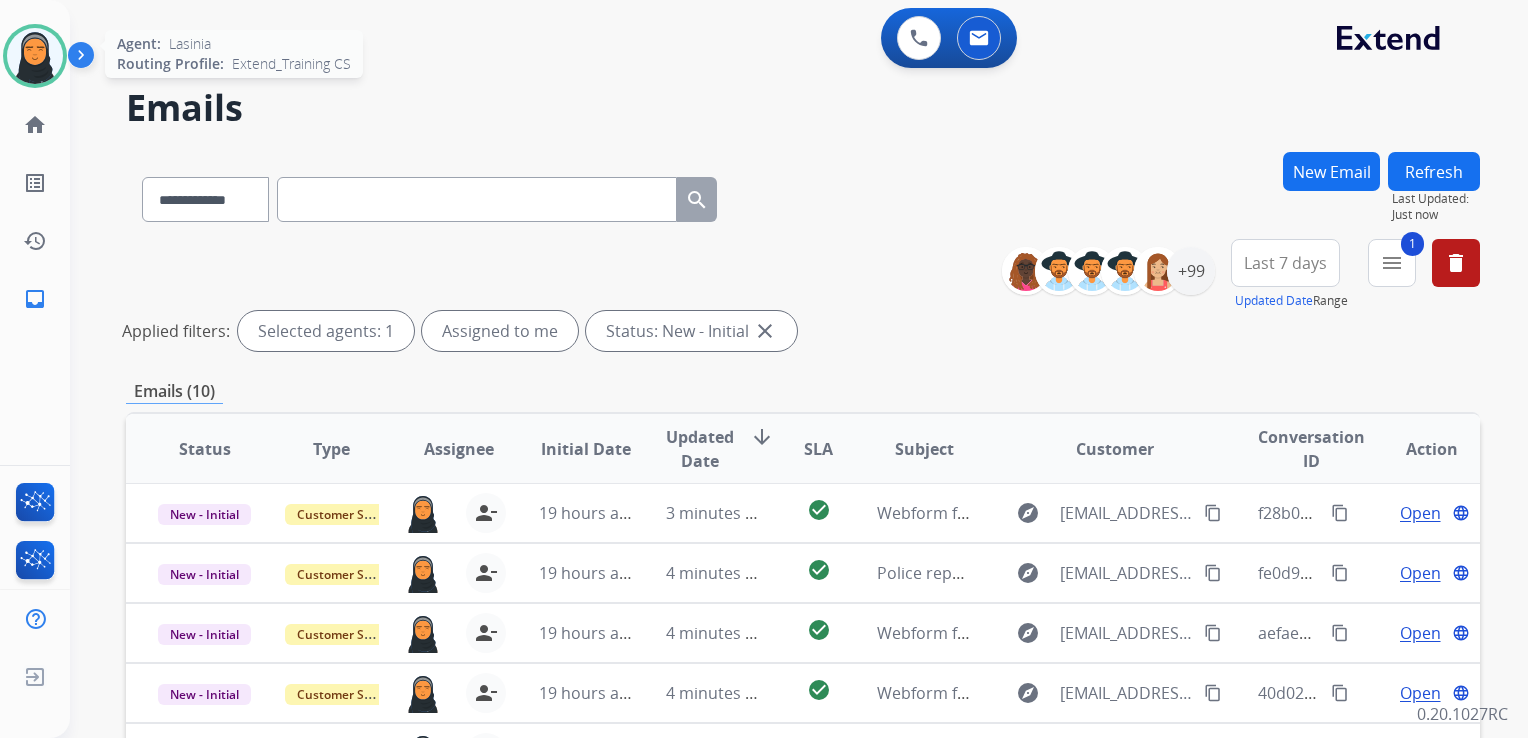 click at bounding box center [35, 56] 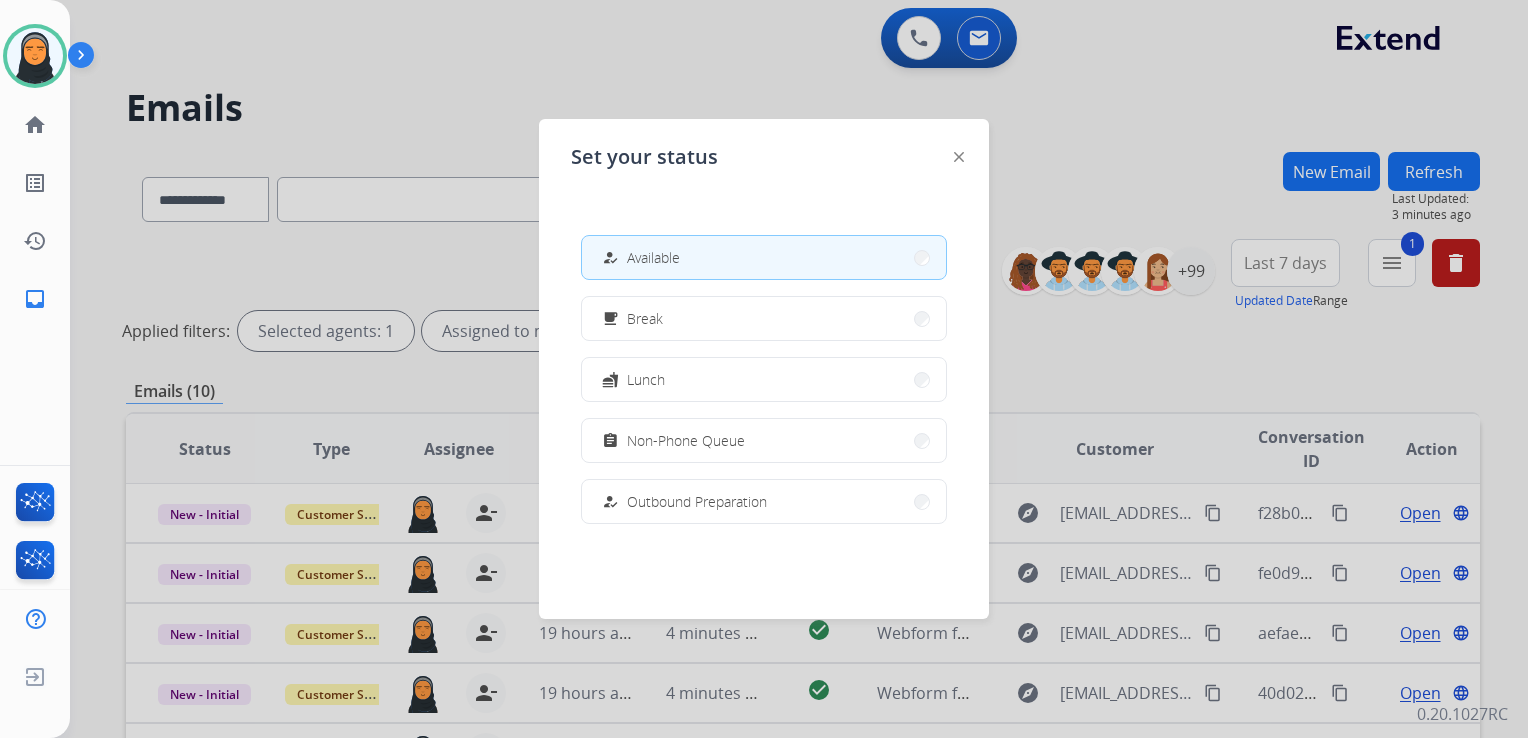 click at bounding box center [764, 369] 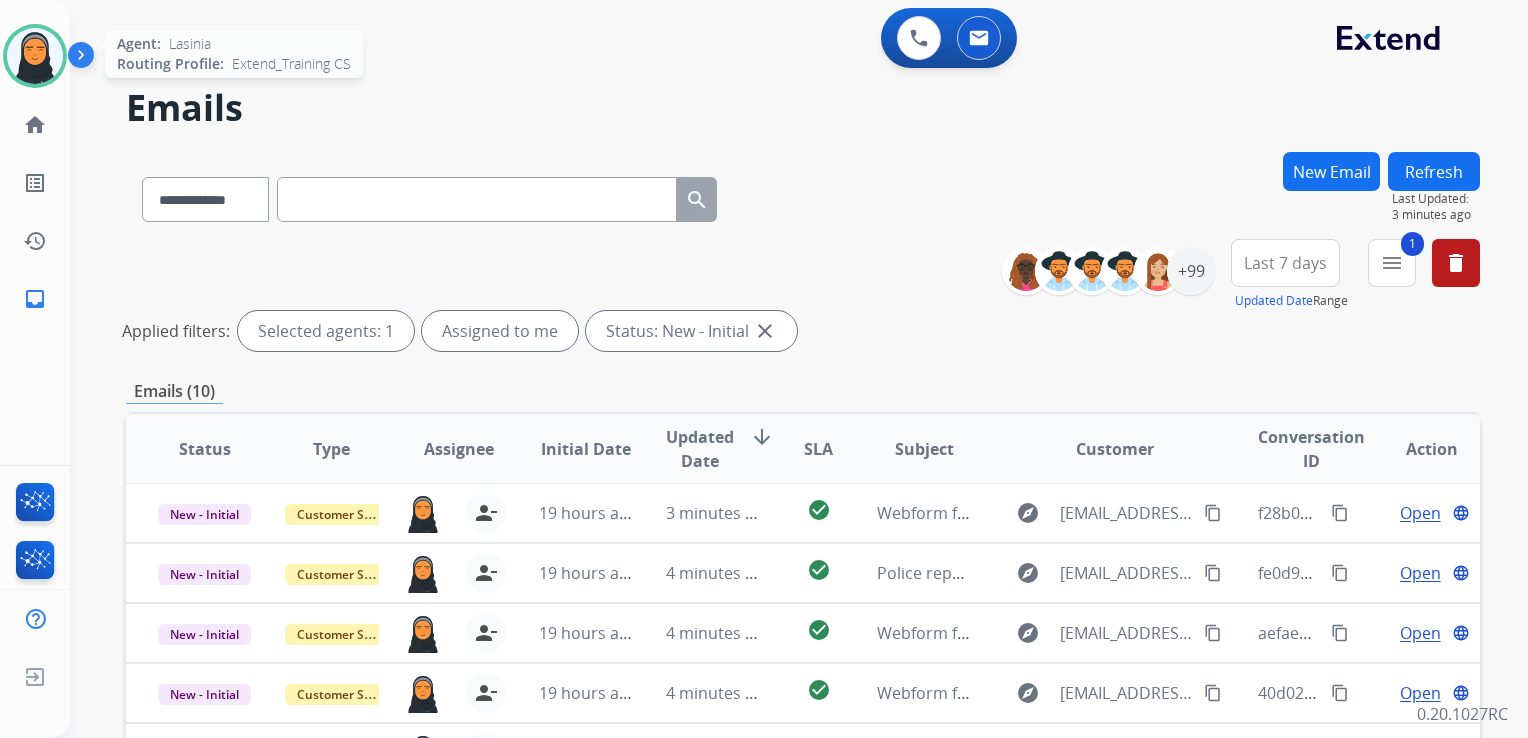 click at bounding box center (35, 56) 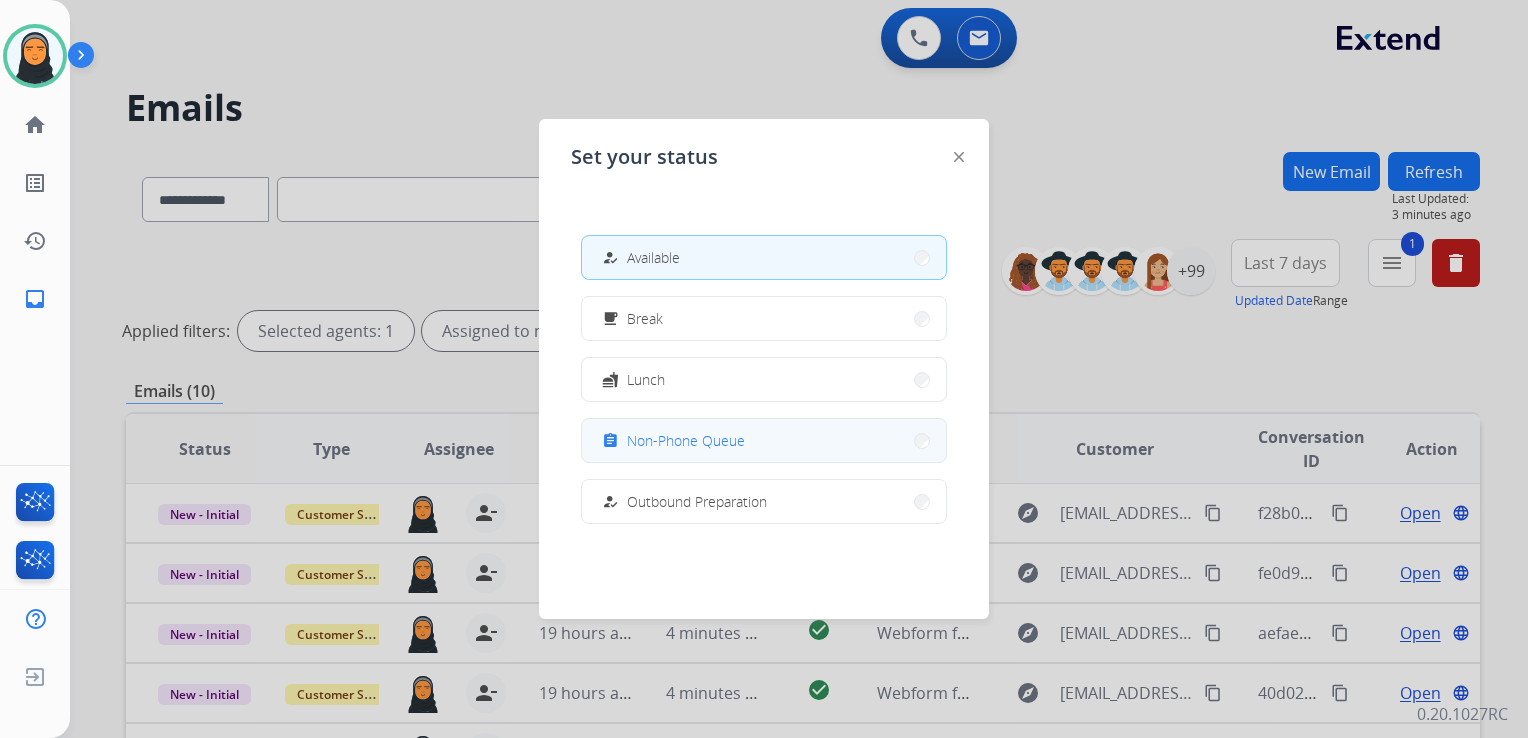 click on "assignment Non-Phone Queue" at bounding box center (764, 440) 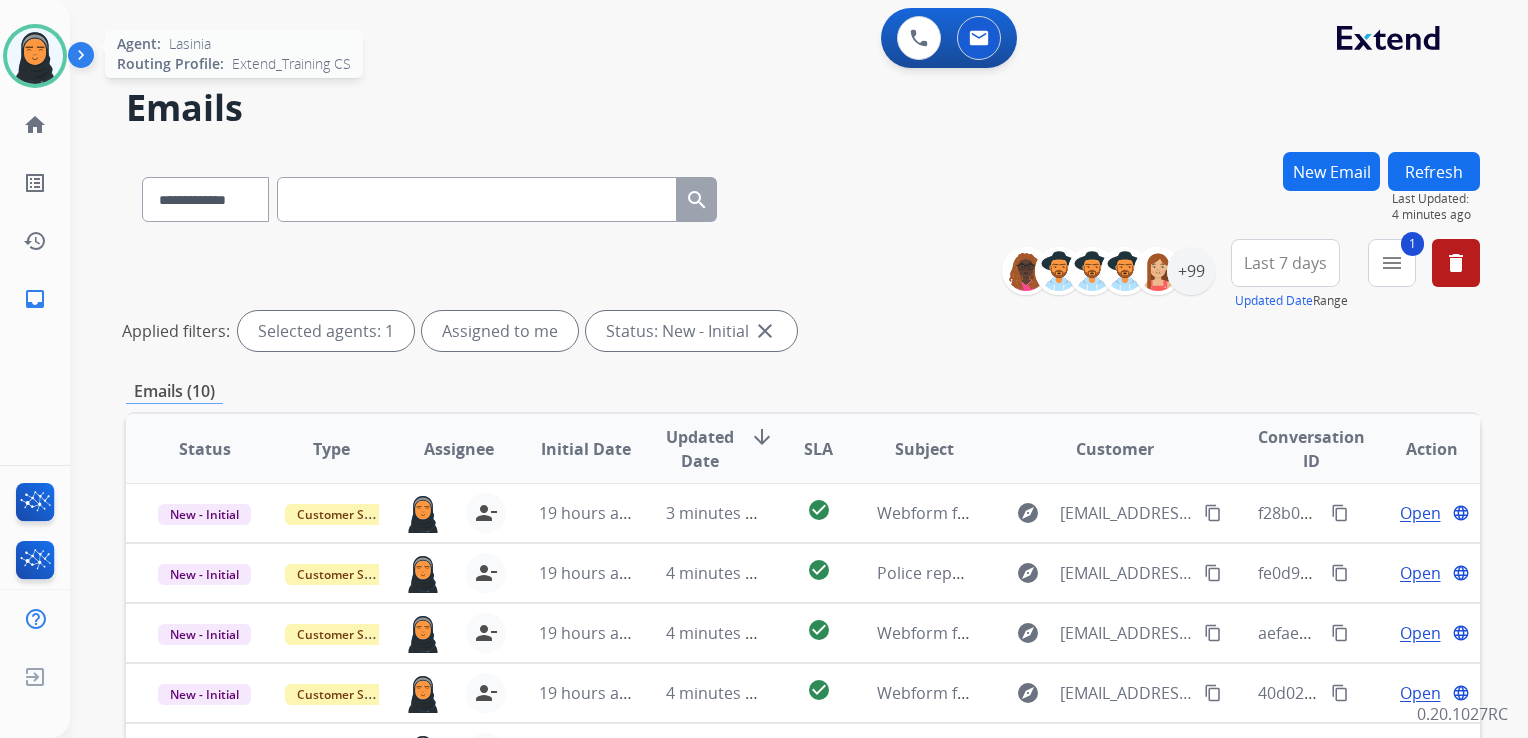 click at bounding box center (35, 56) 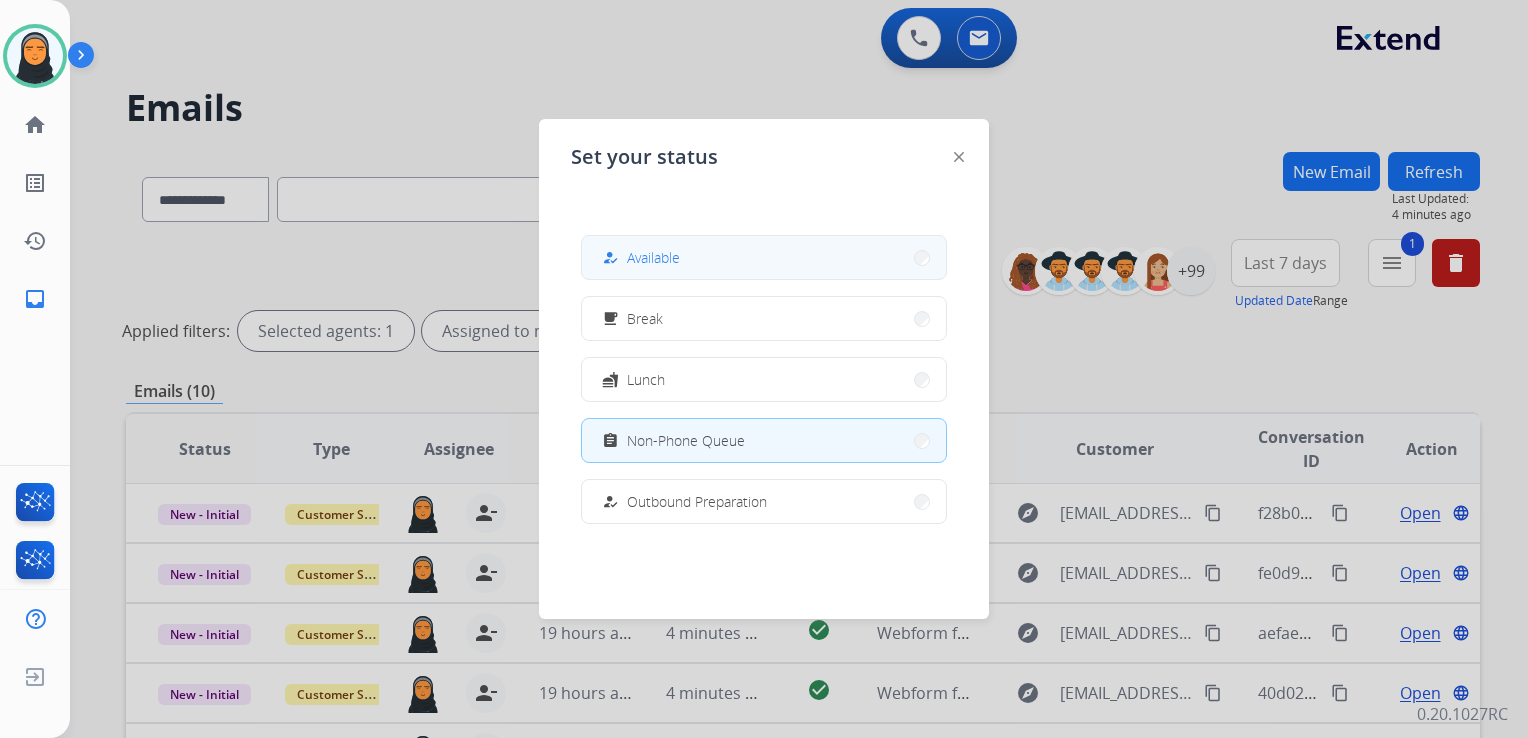 click on "how_to_reg Available" at bounding box center (764, 257) 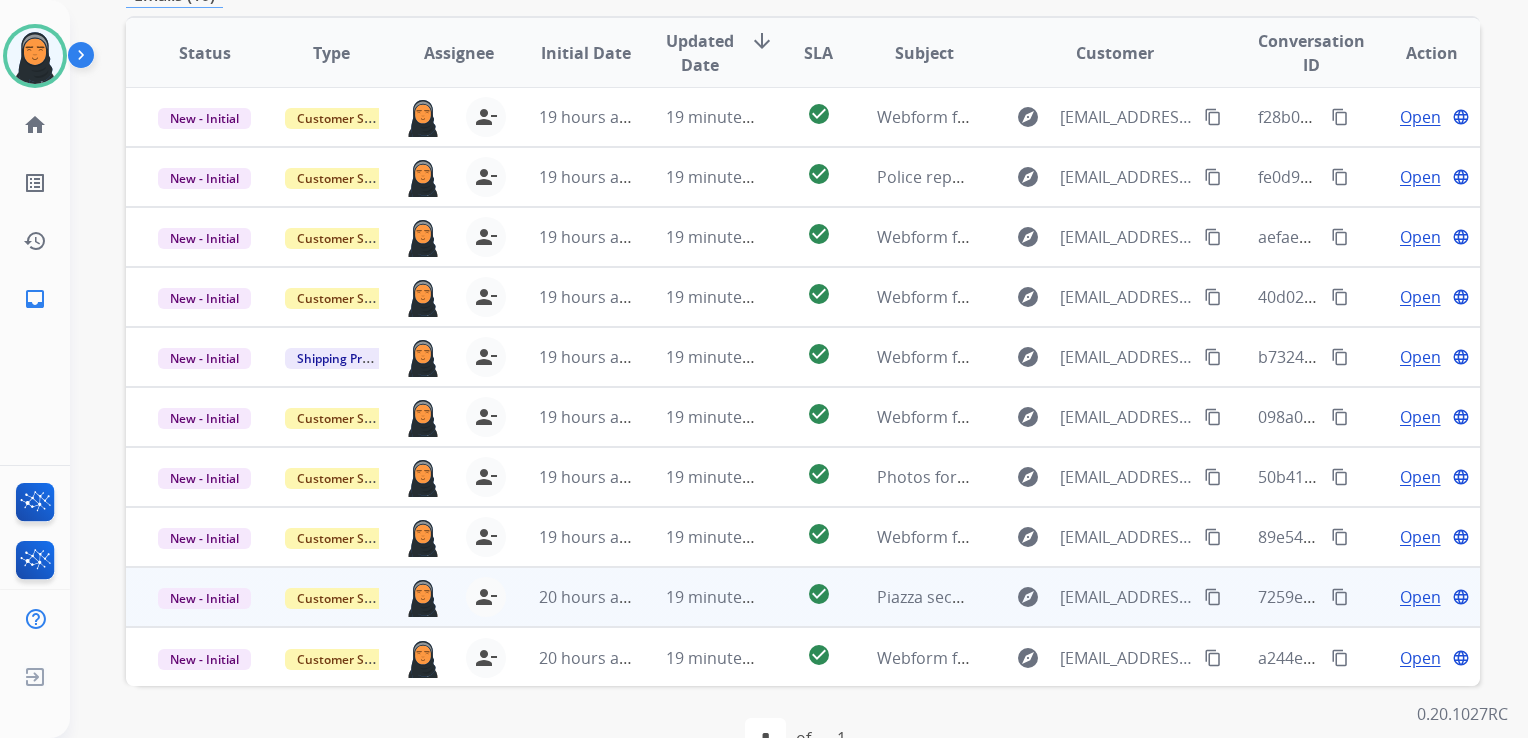 scroll, scrollTop: 400, scrollLeft: 0, axis: vertical 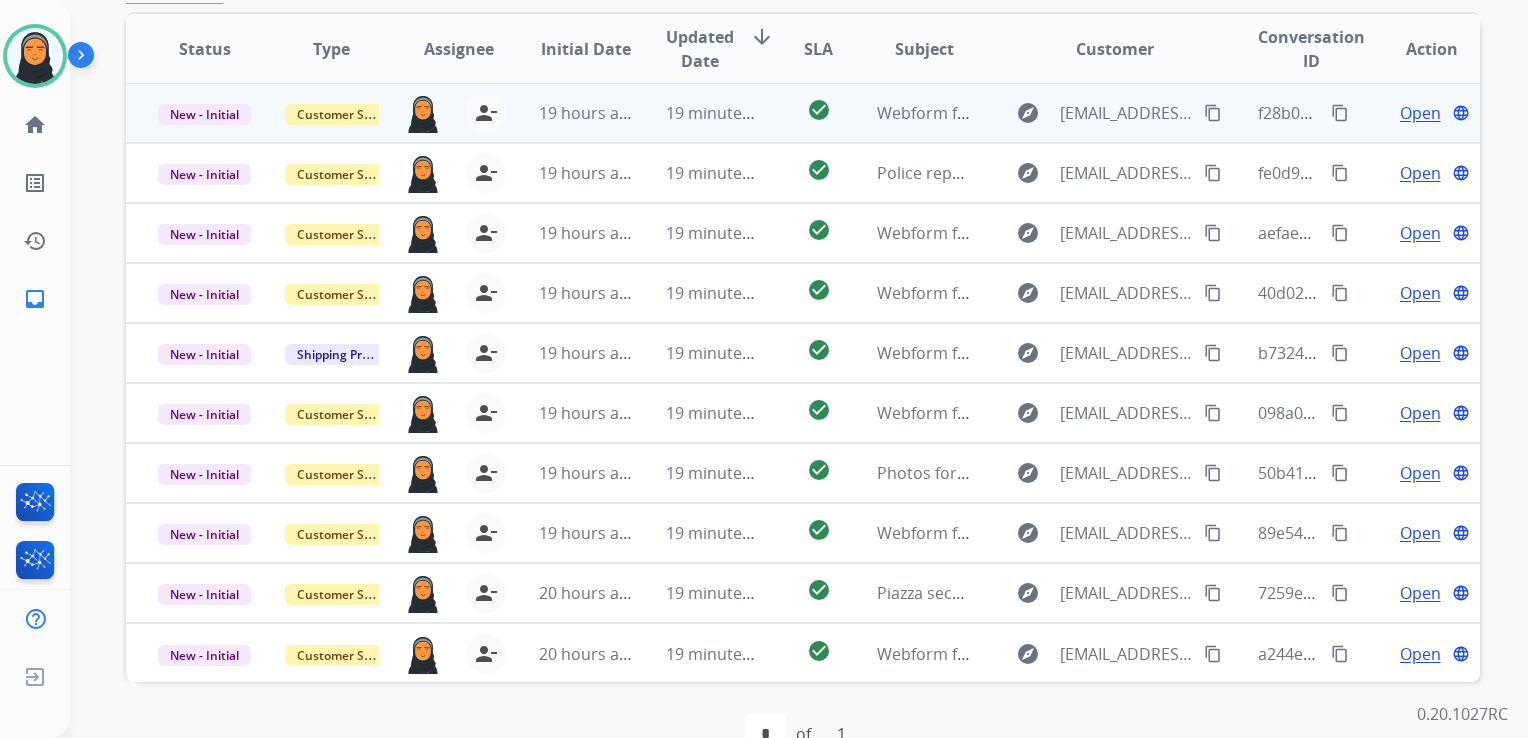 click on "19 hours ago" at bounding box center (570, 113) 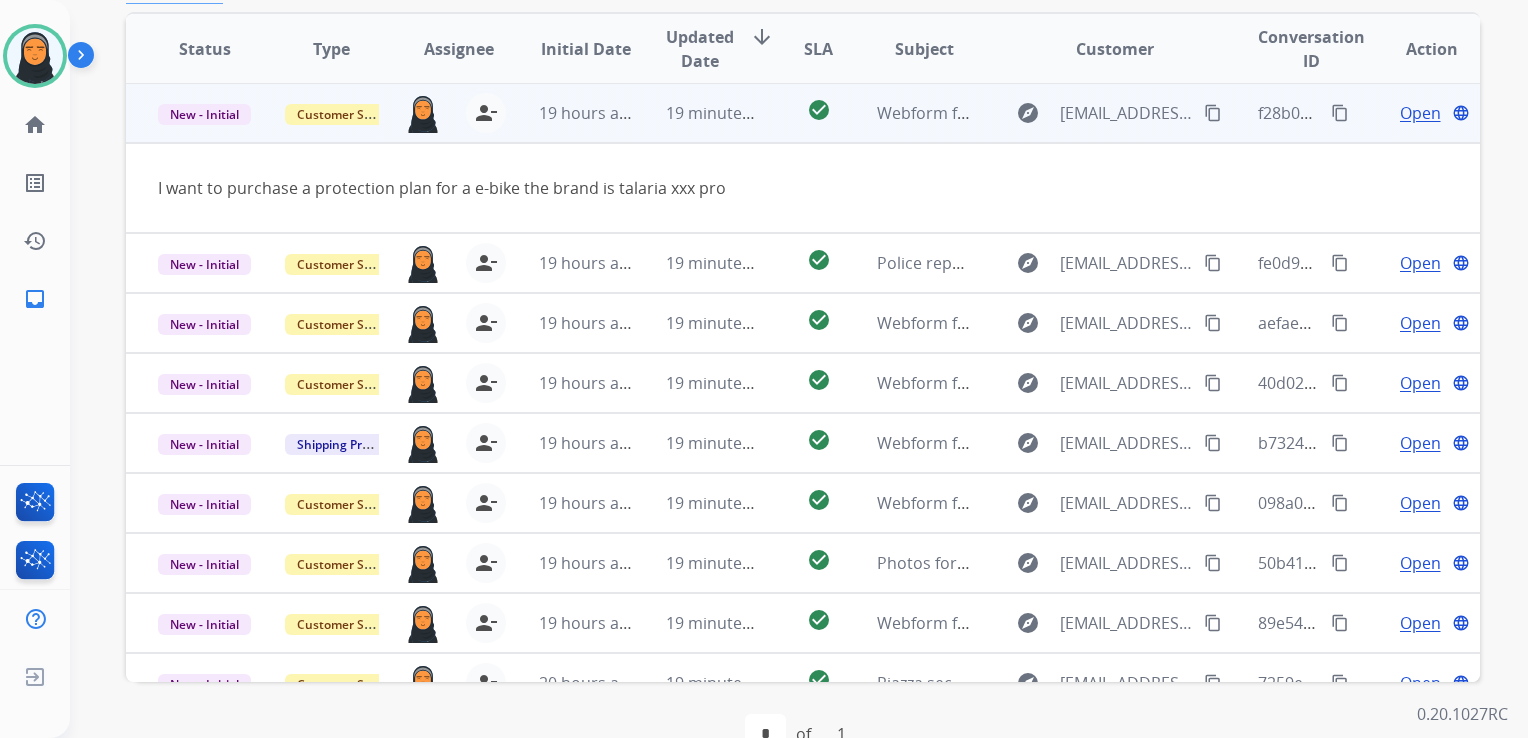 scroll, scrollTop: 0, scrollLeft: 0, axis: both 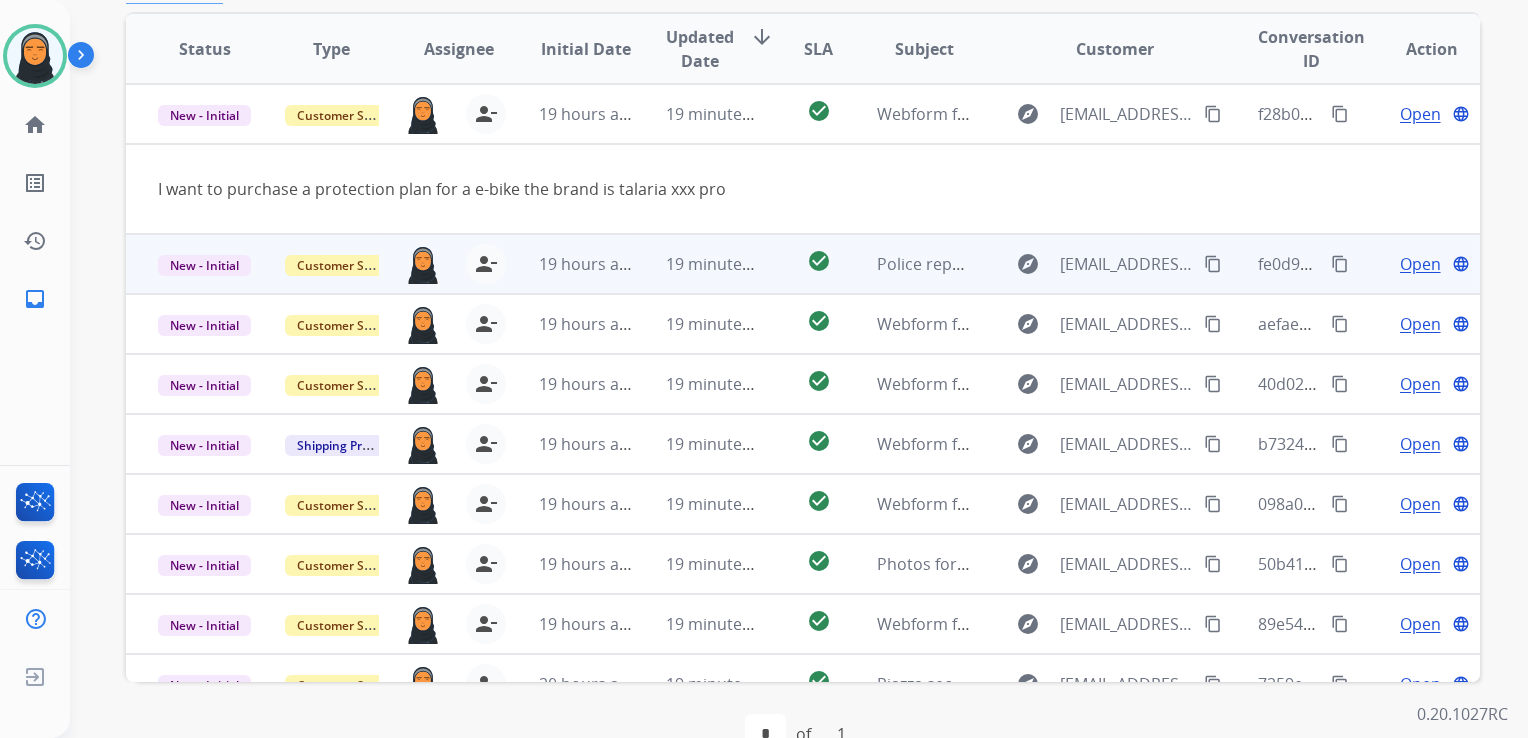 click on "19 hours ago" at bounding box center (570, 264) 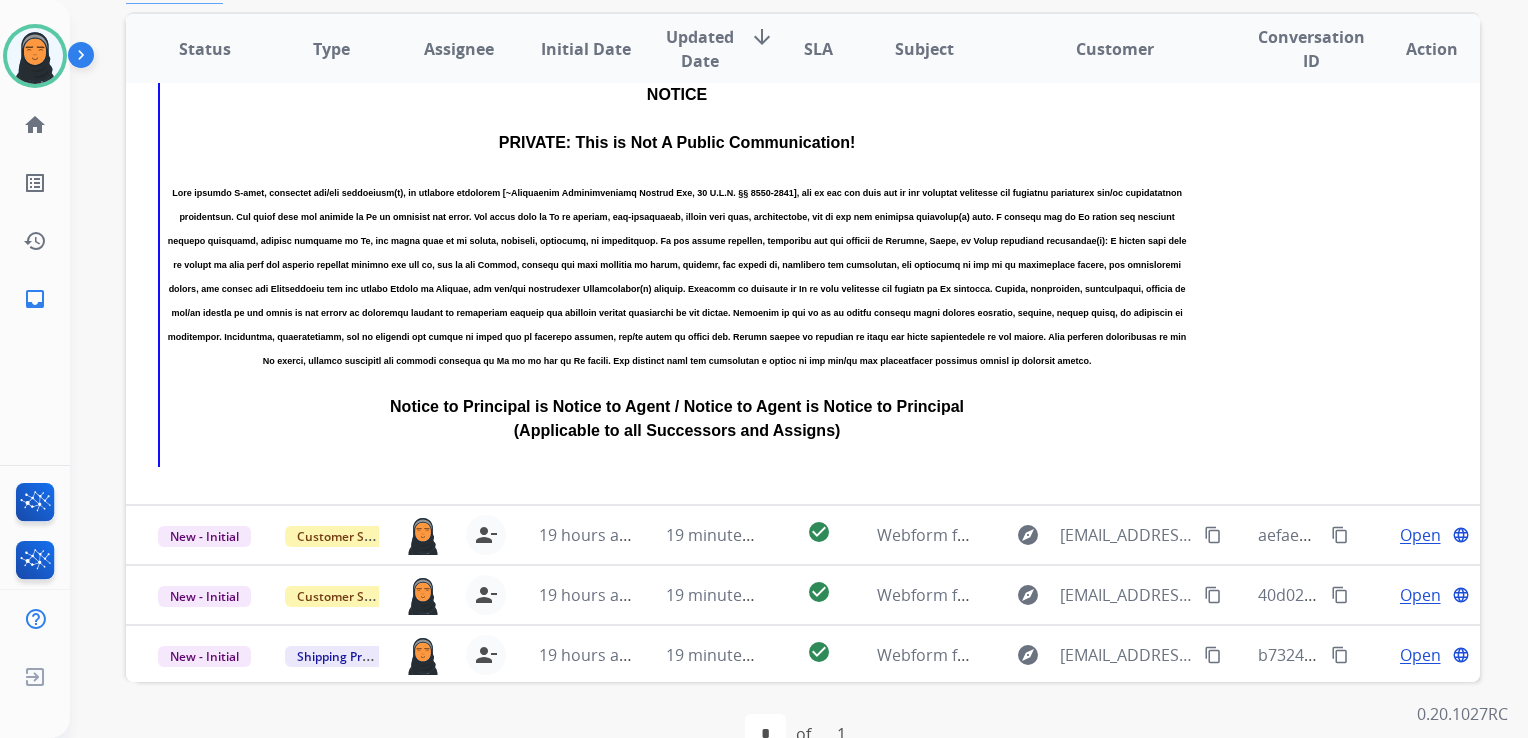 scroll, scrollTop: 0, scrollLeft: 0, axis: both 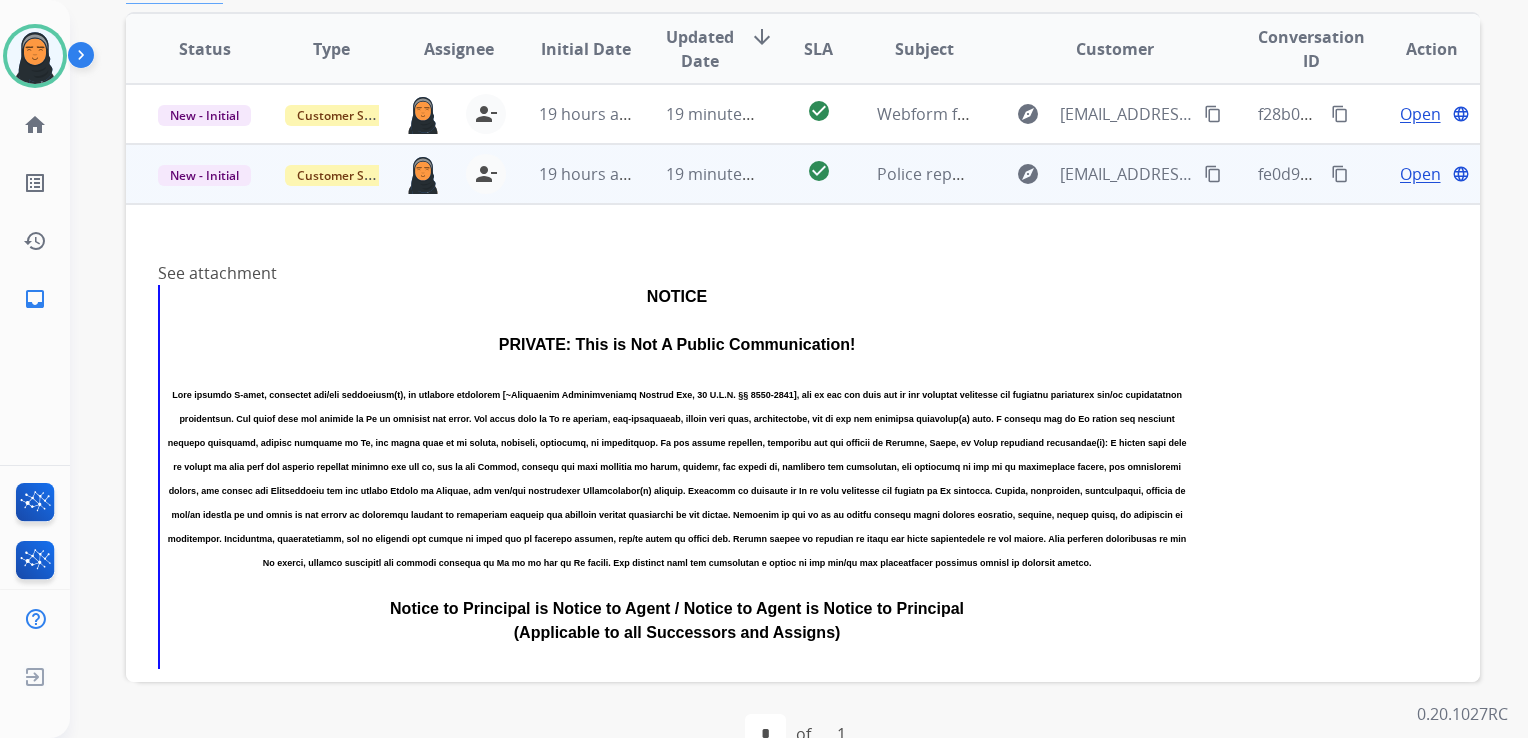 click on "19 hours ago" at bounding box center (570, 174) 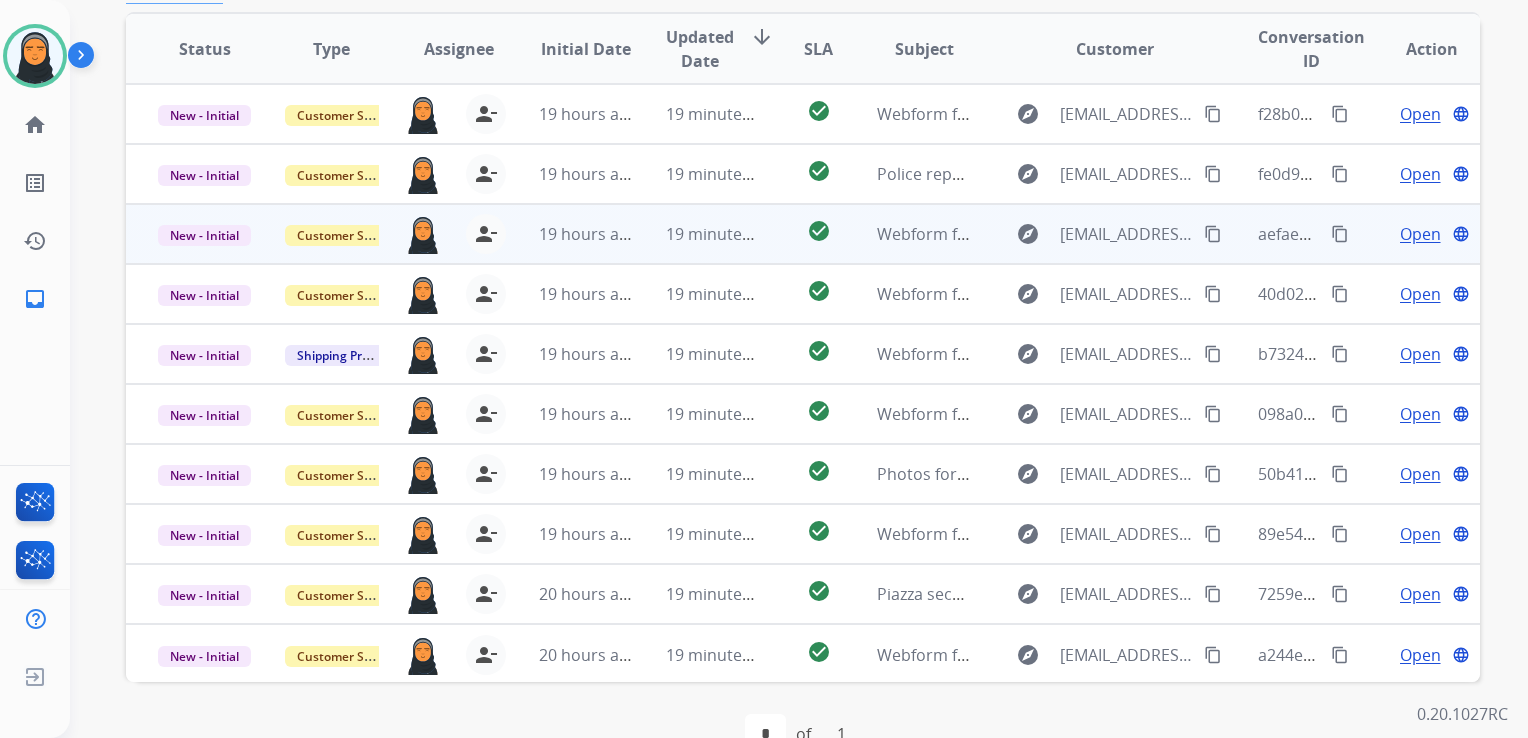 click on "19 hours ago" at bounding box center (570, 234) 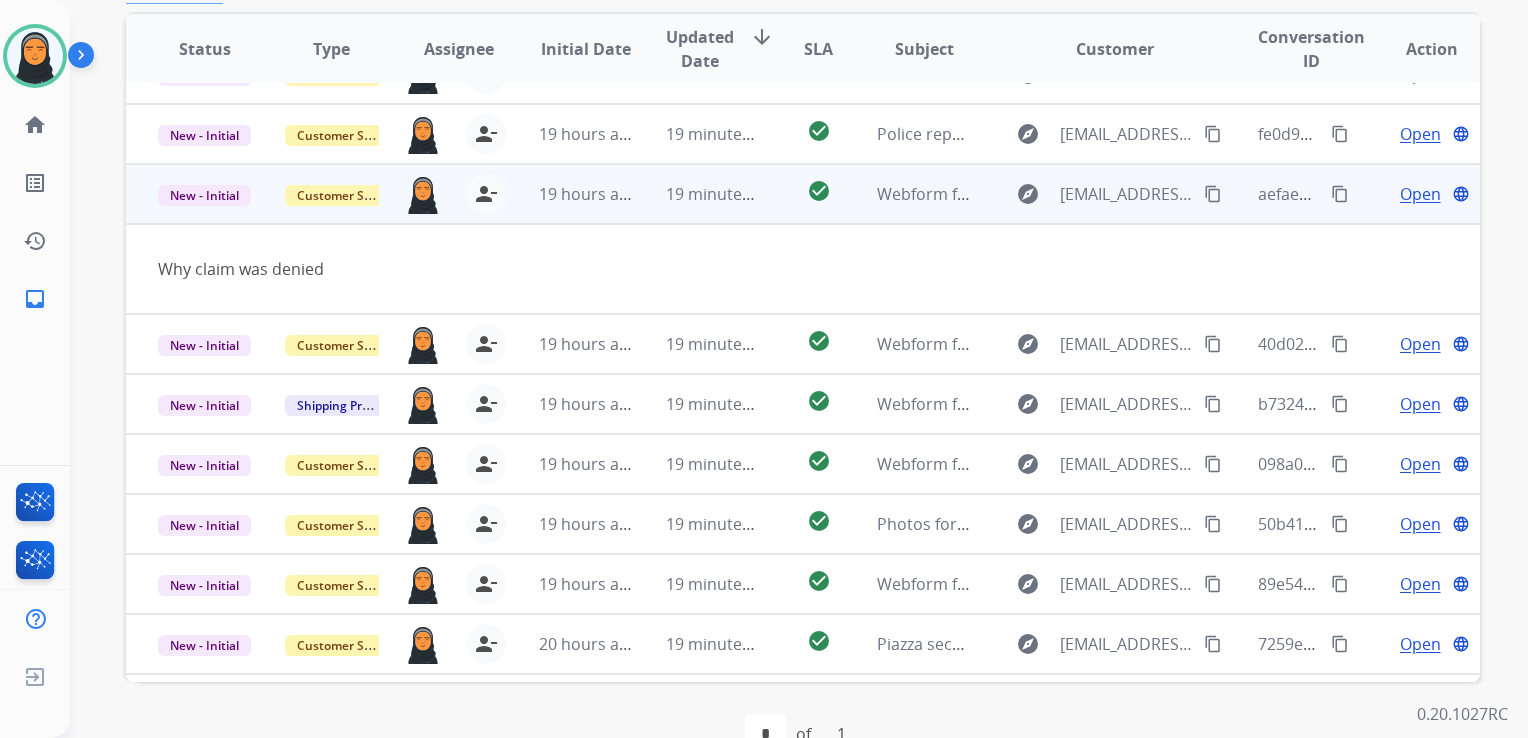 scroll, scrollTop: 91, scrollLeft: 0, axis: vertical 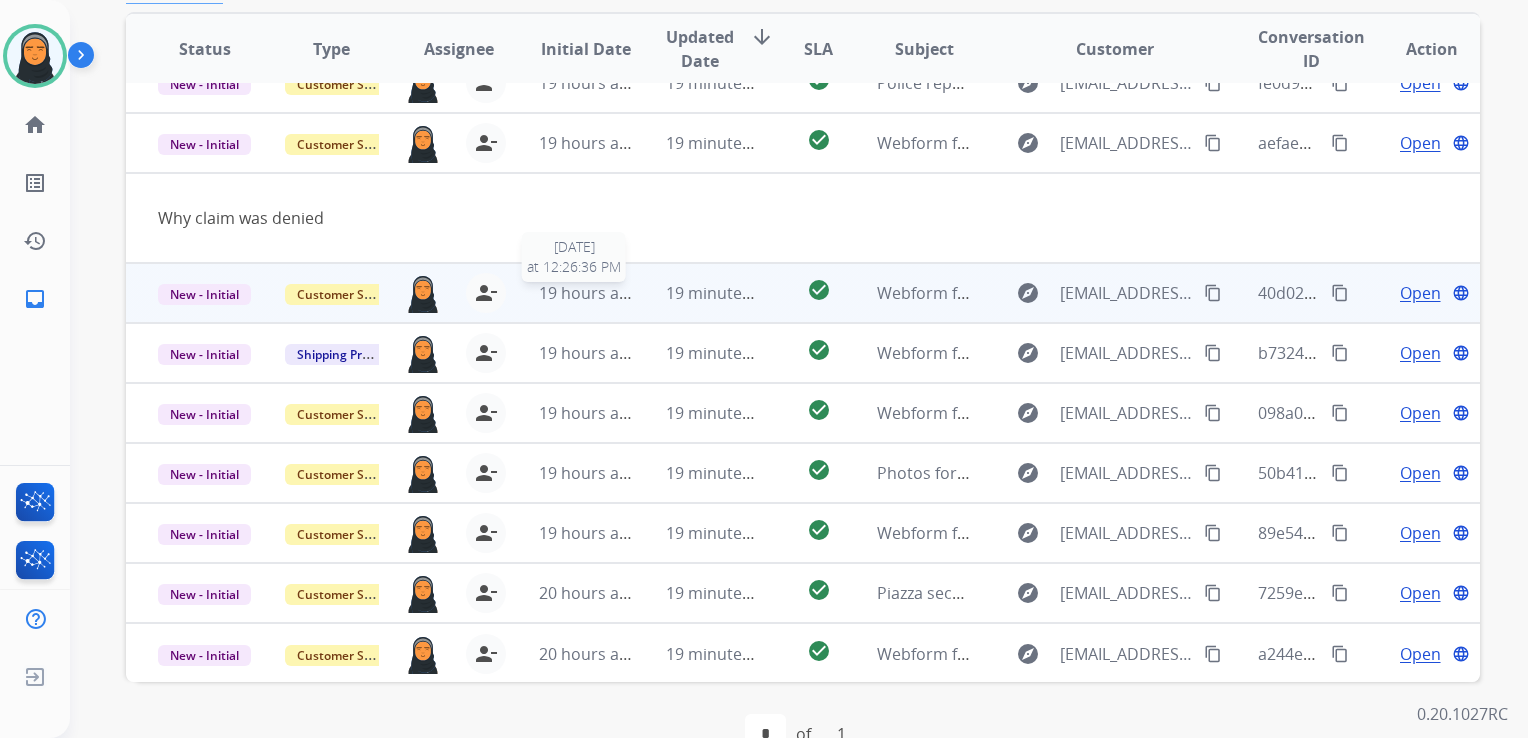 click on "19 hours ago" at bounding box center (586, 293) 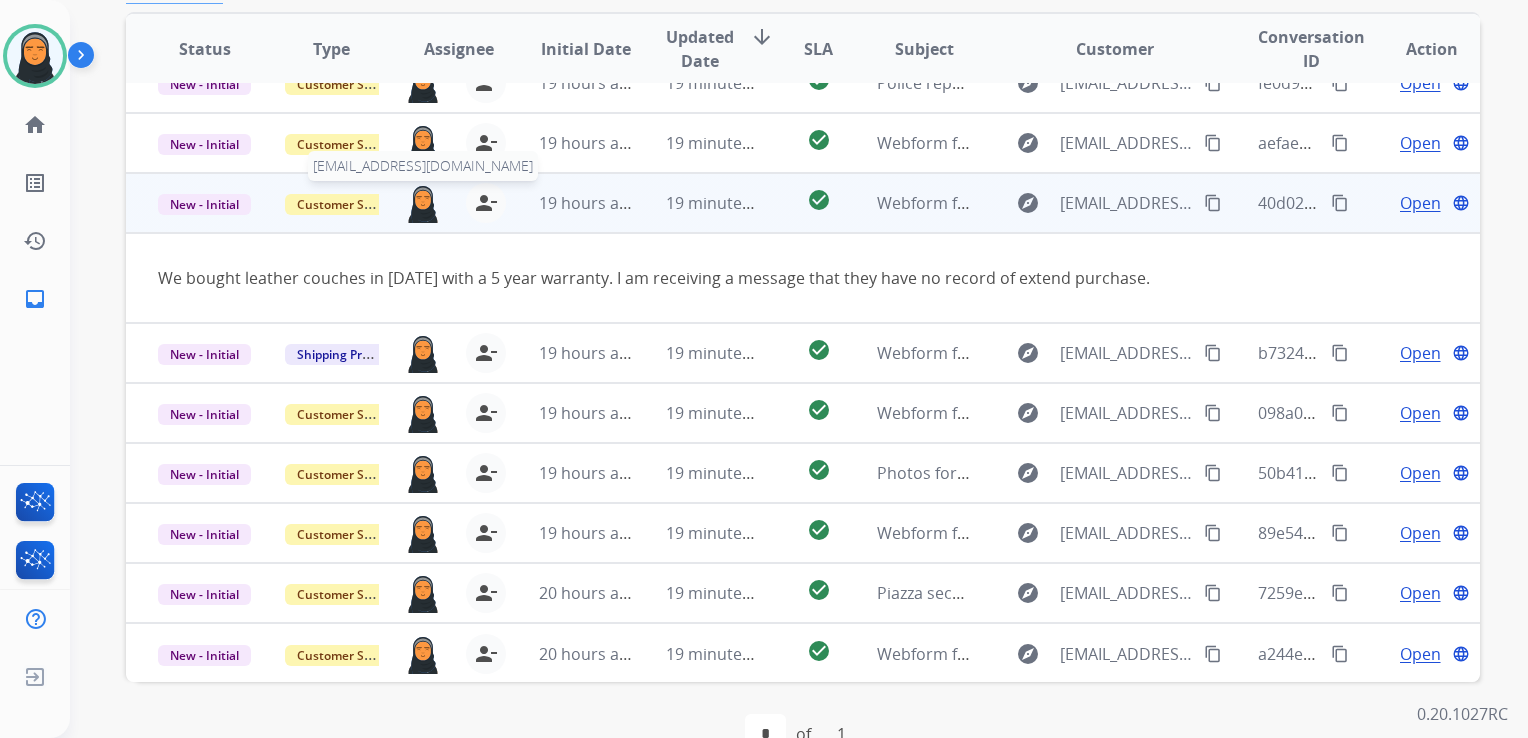 click at bounding box center (423, 203) 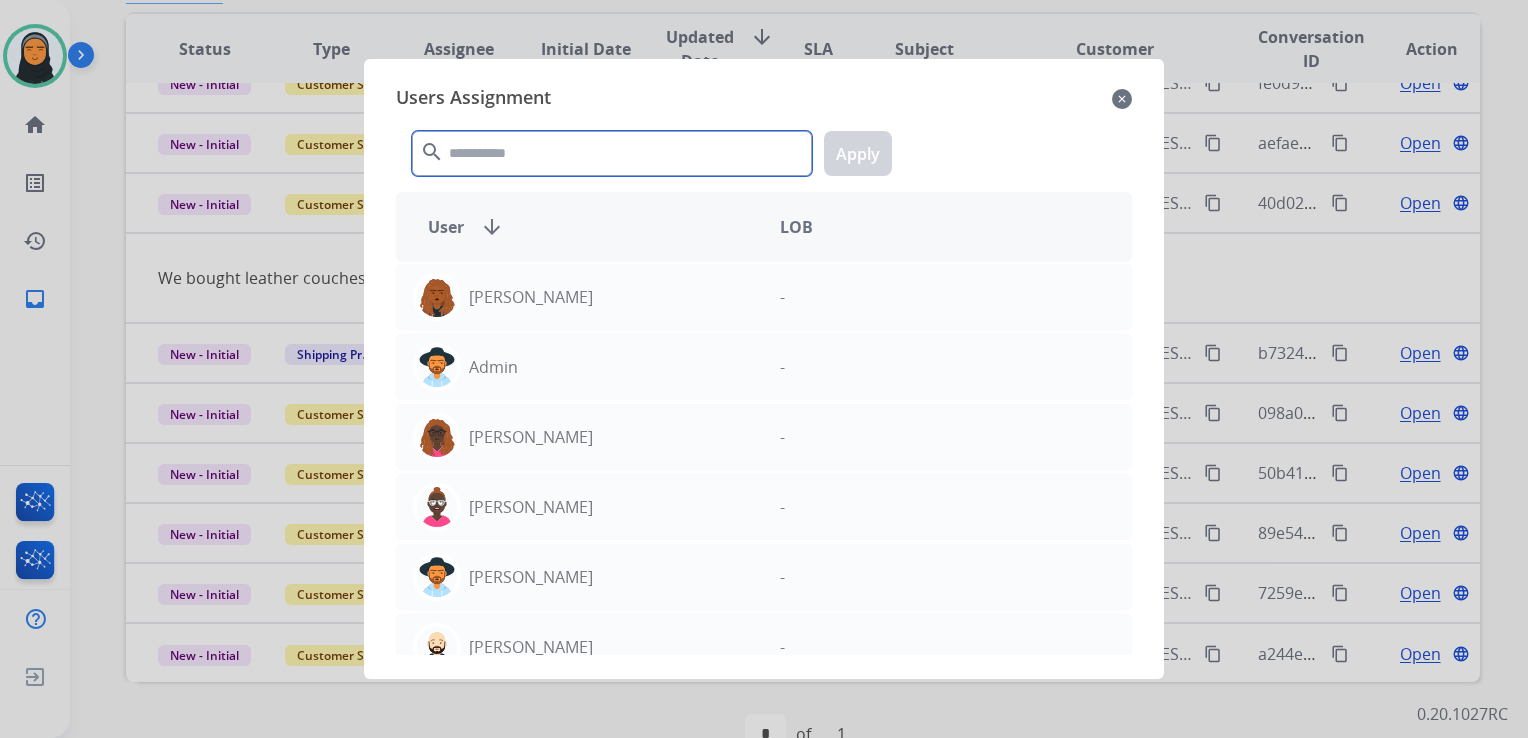 click 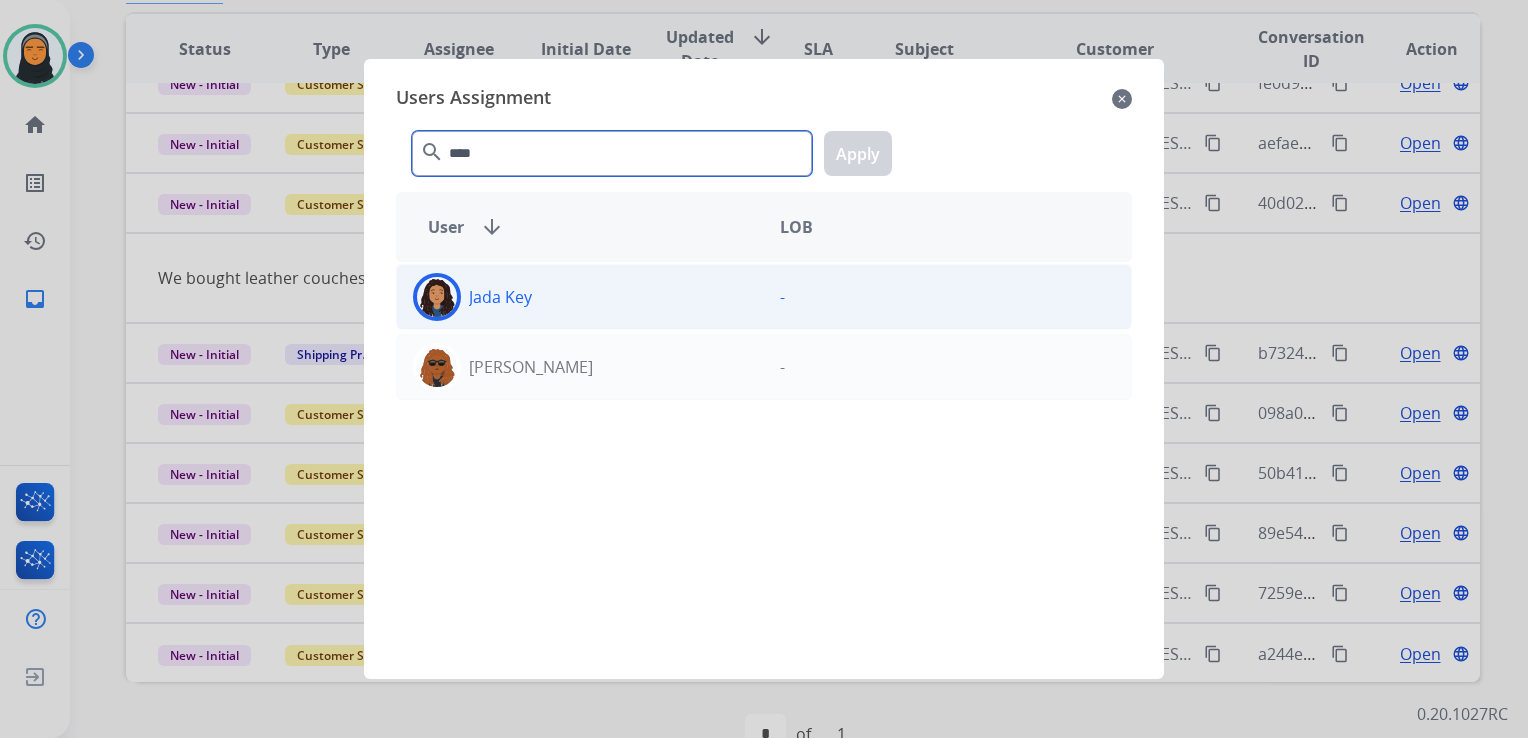 type on "****" 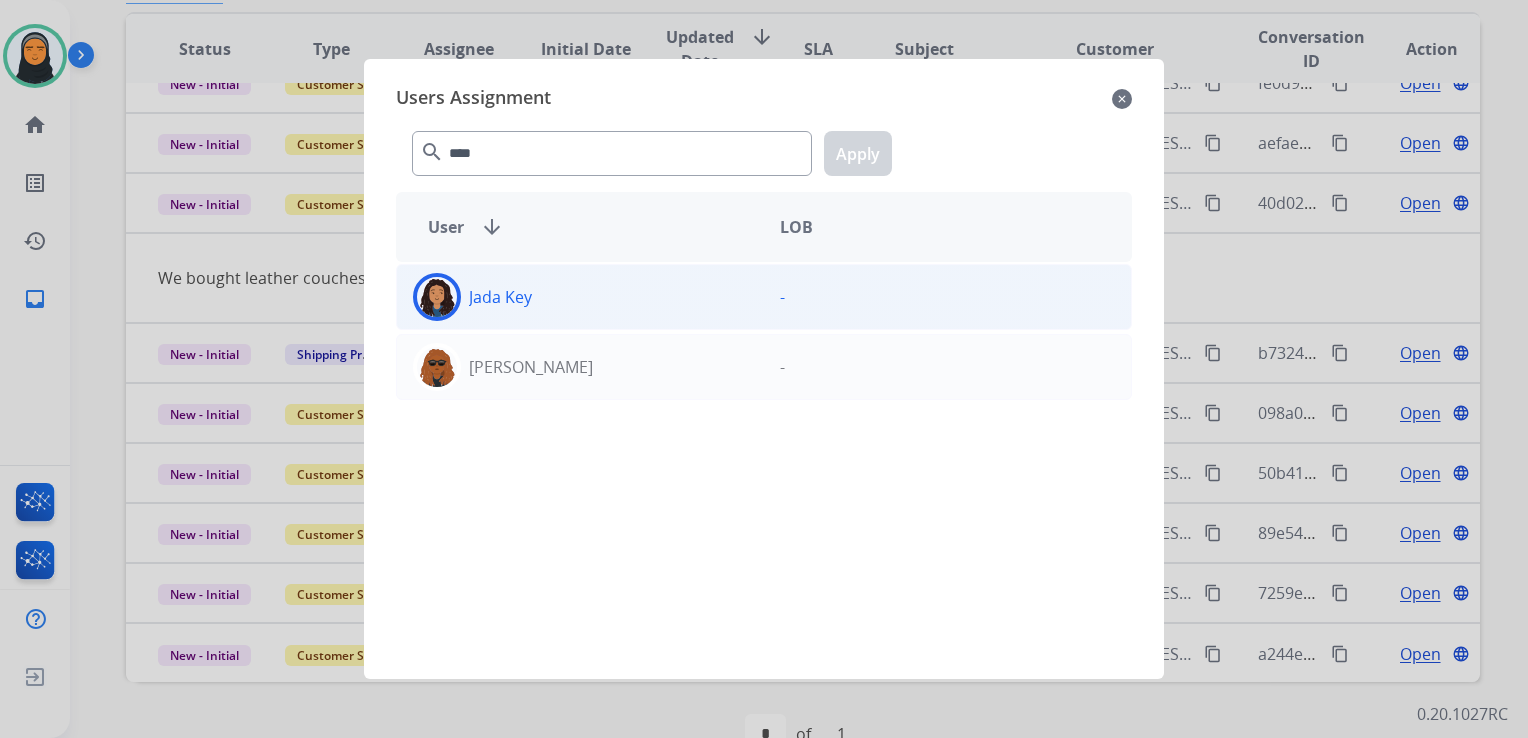 click on "Jada  Key" 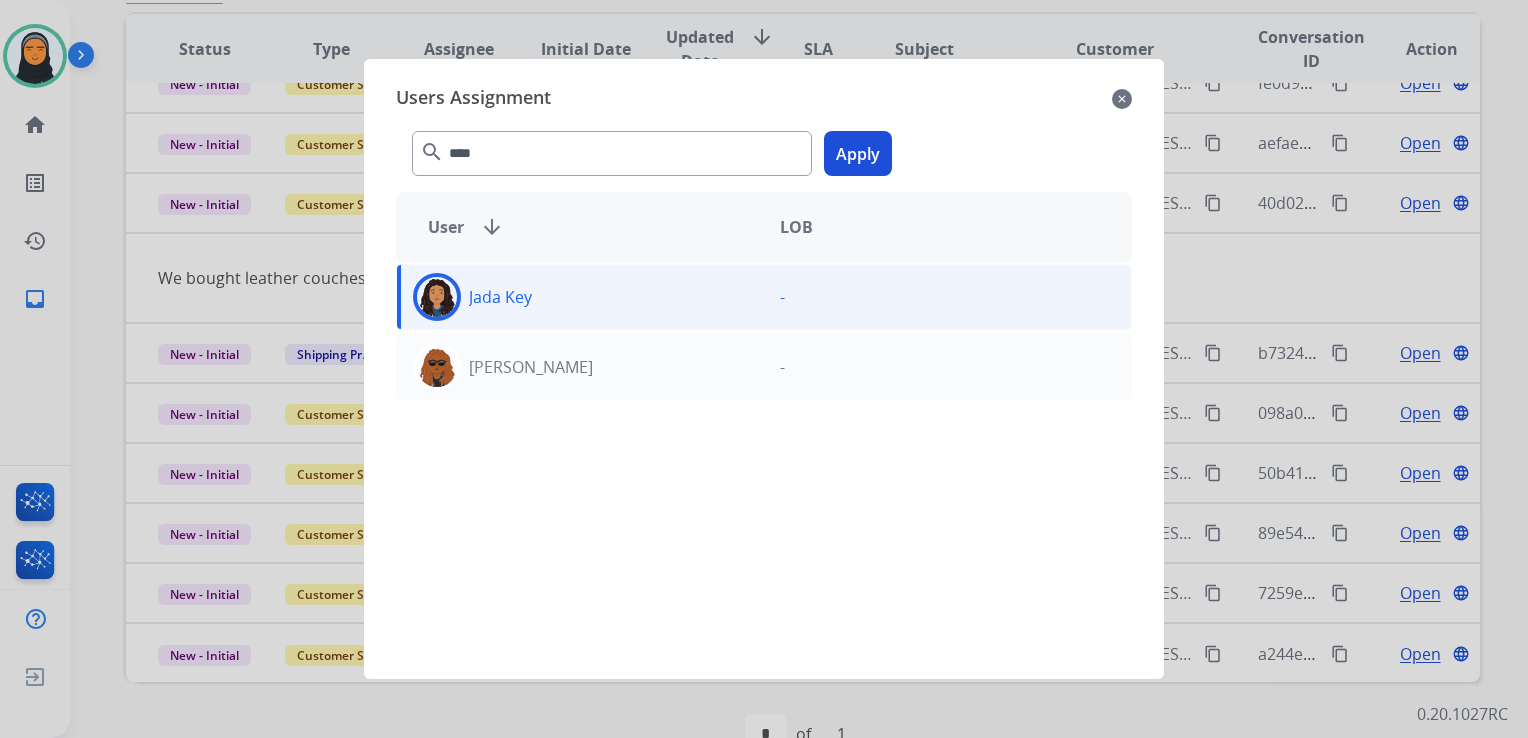 click on "Apply" 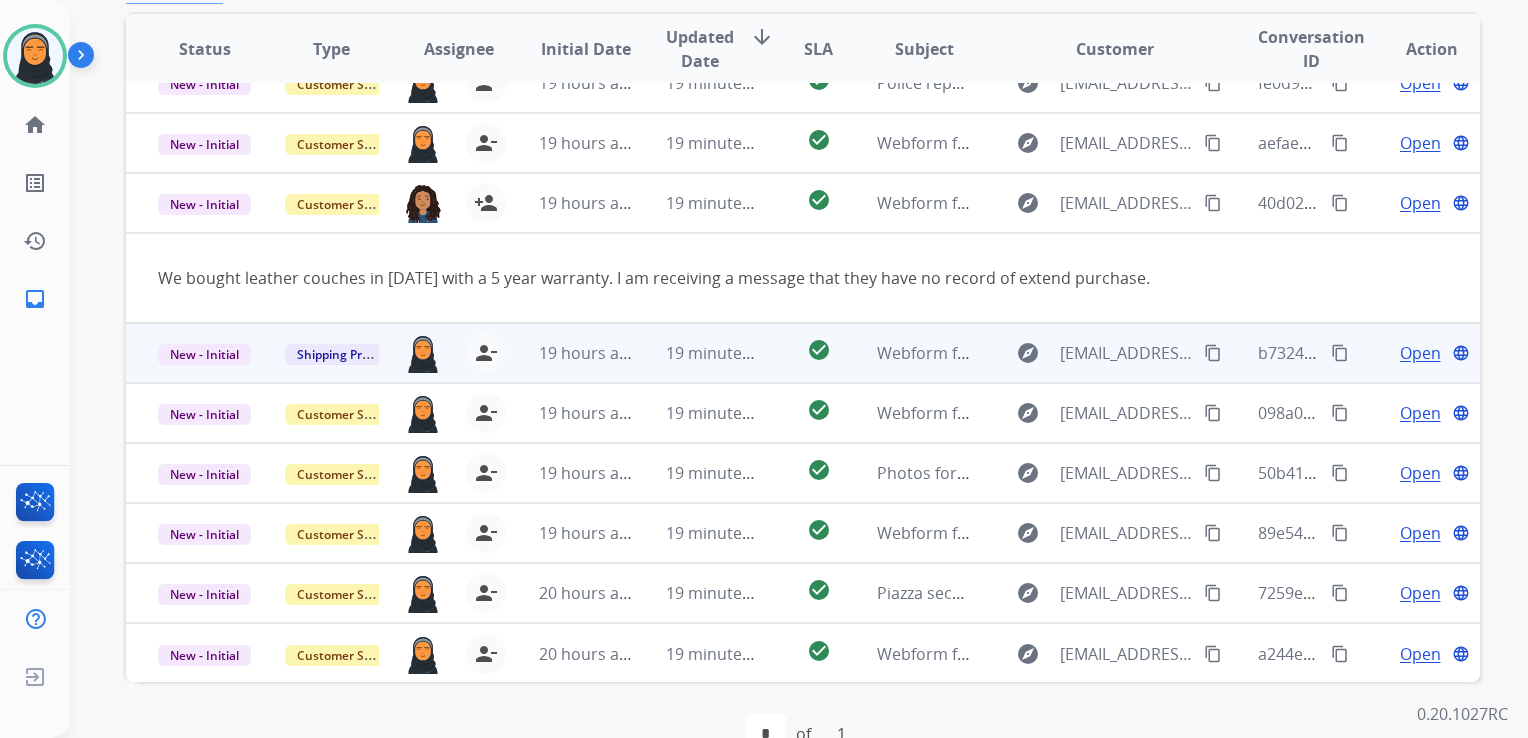 click on "19 hours ago" at bounding box center [570, 353] 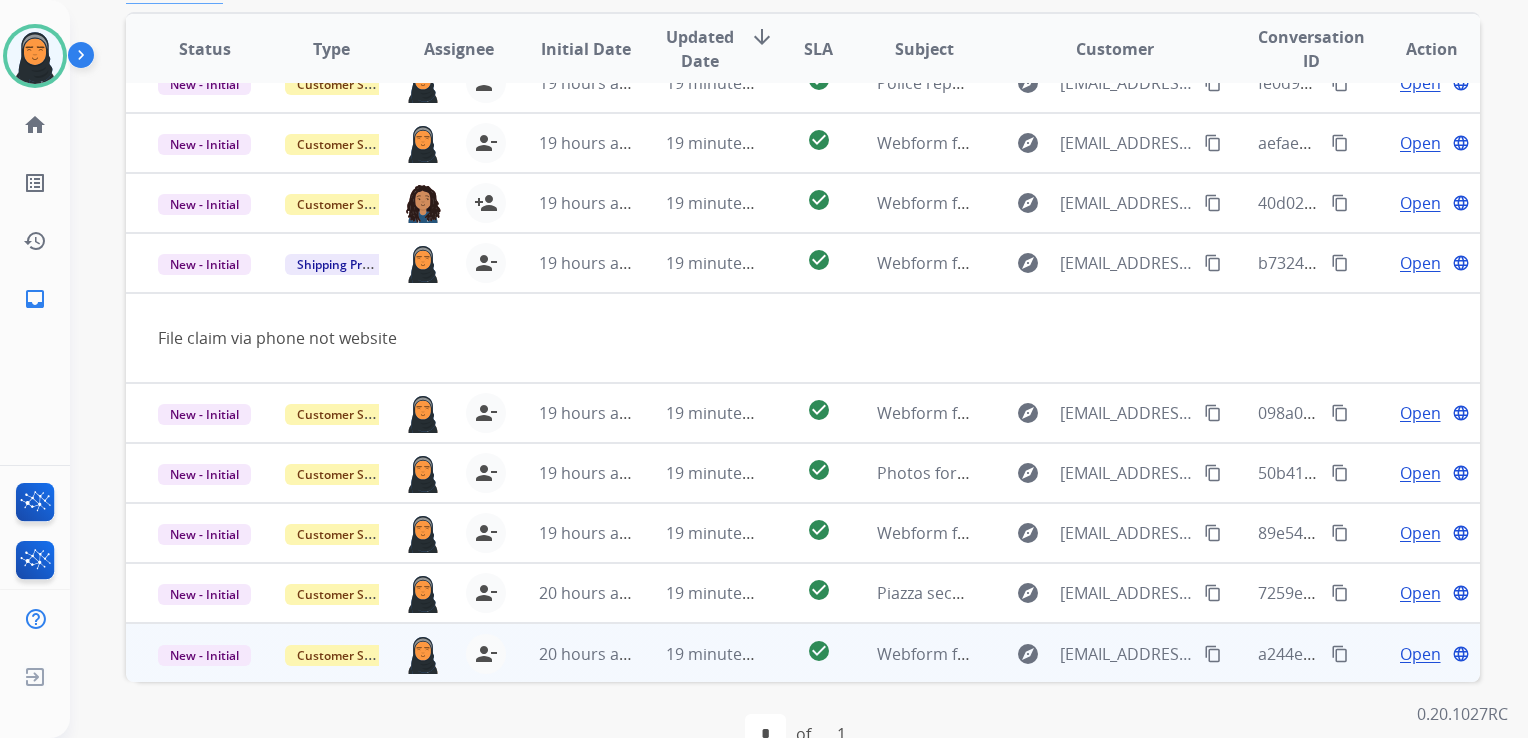 click on "20 hours ago" at bounding box center (570, 653) 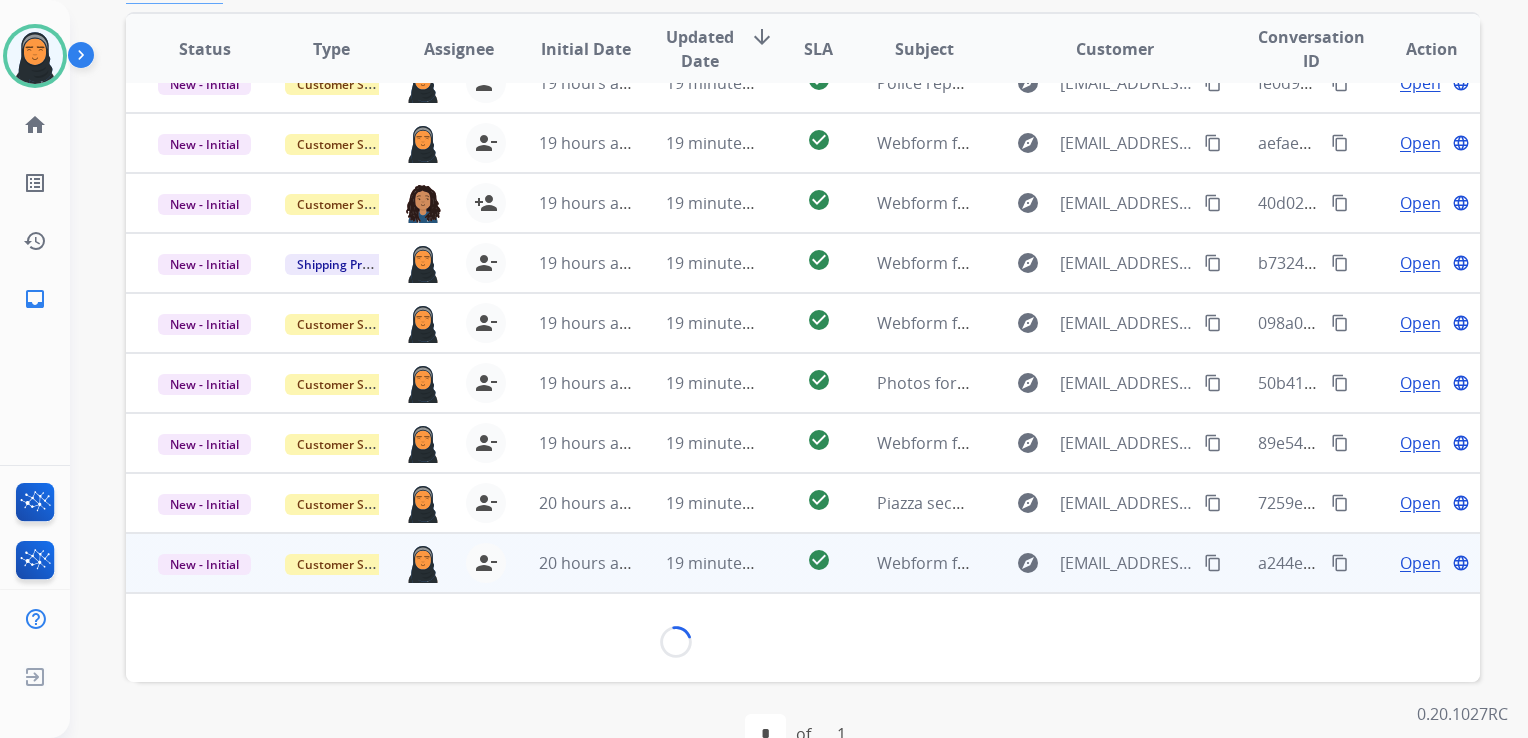 scroll, scrollTop: 90, scrollLeft: 0, axis: vertical 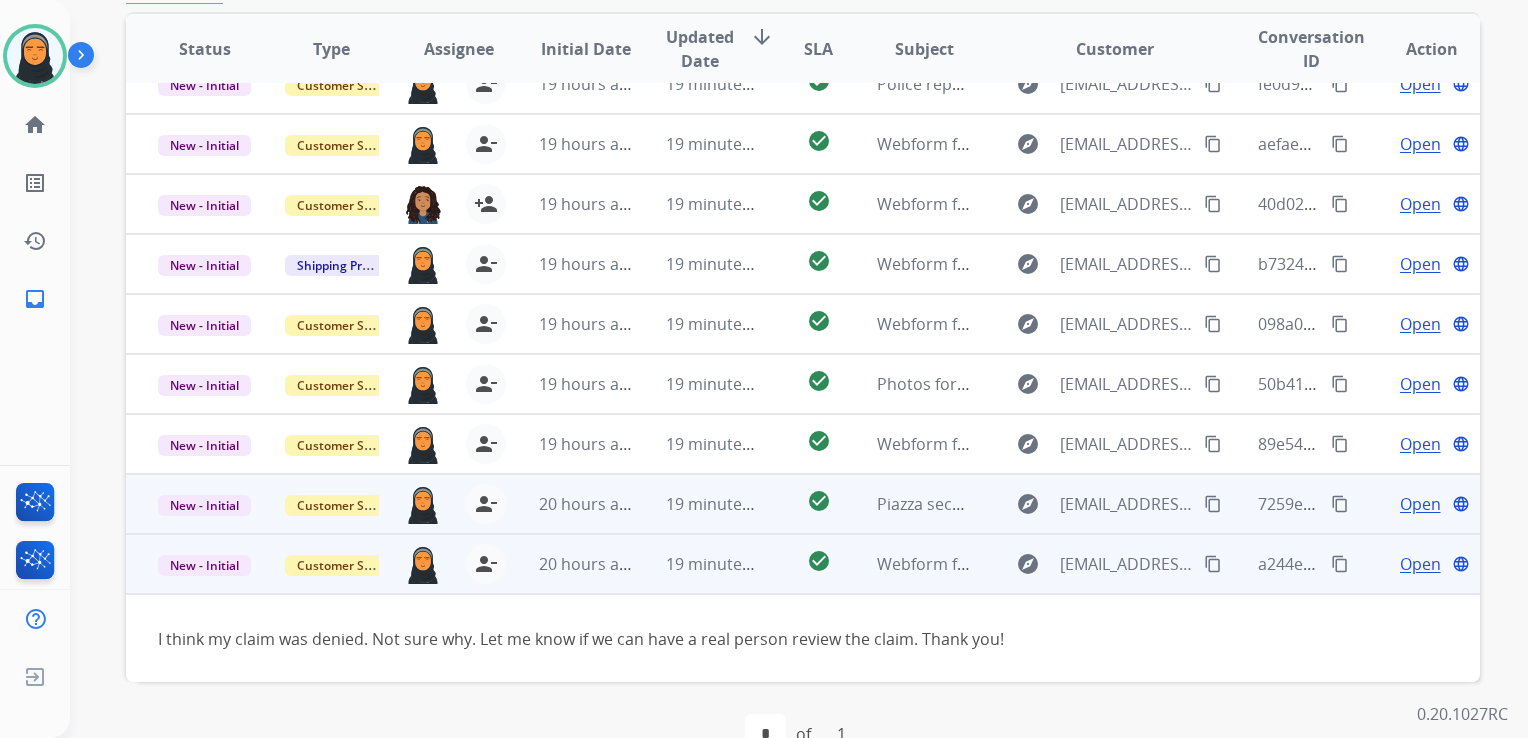 click on "20 hours ago" at bounding box center (570, 504) 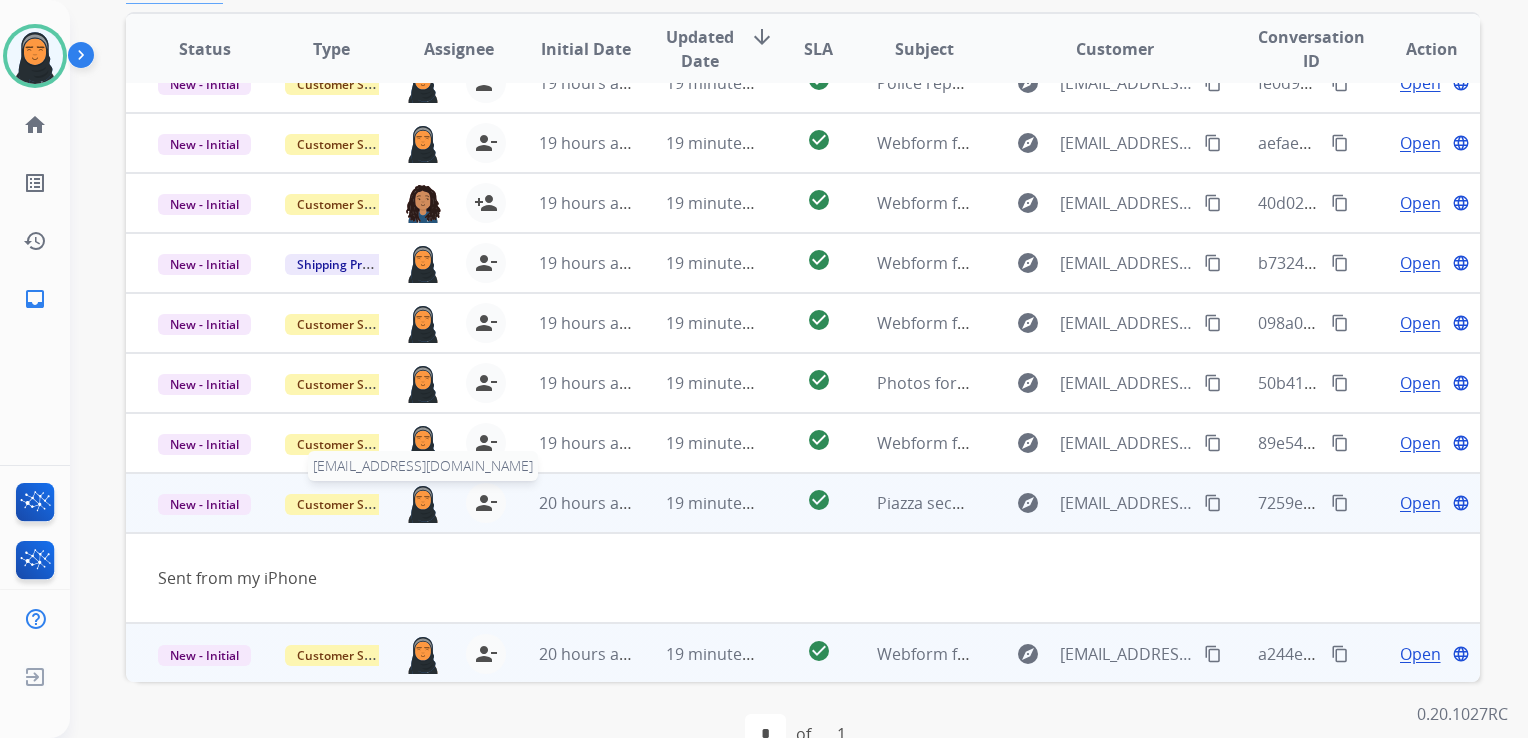 click at bounding box center [423, 503] 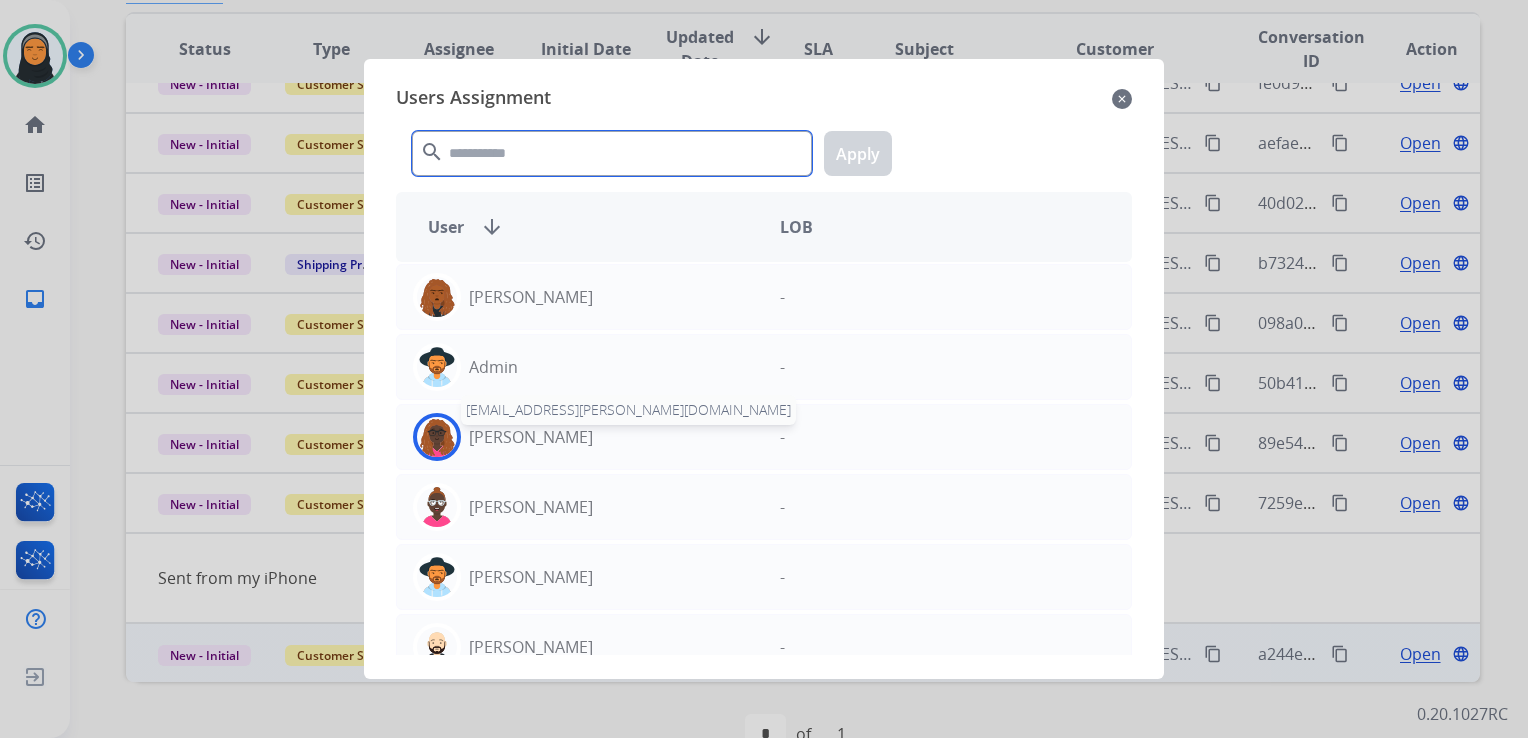 click 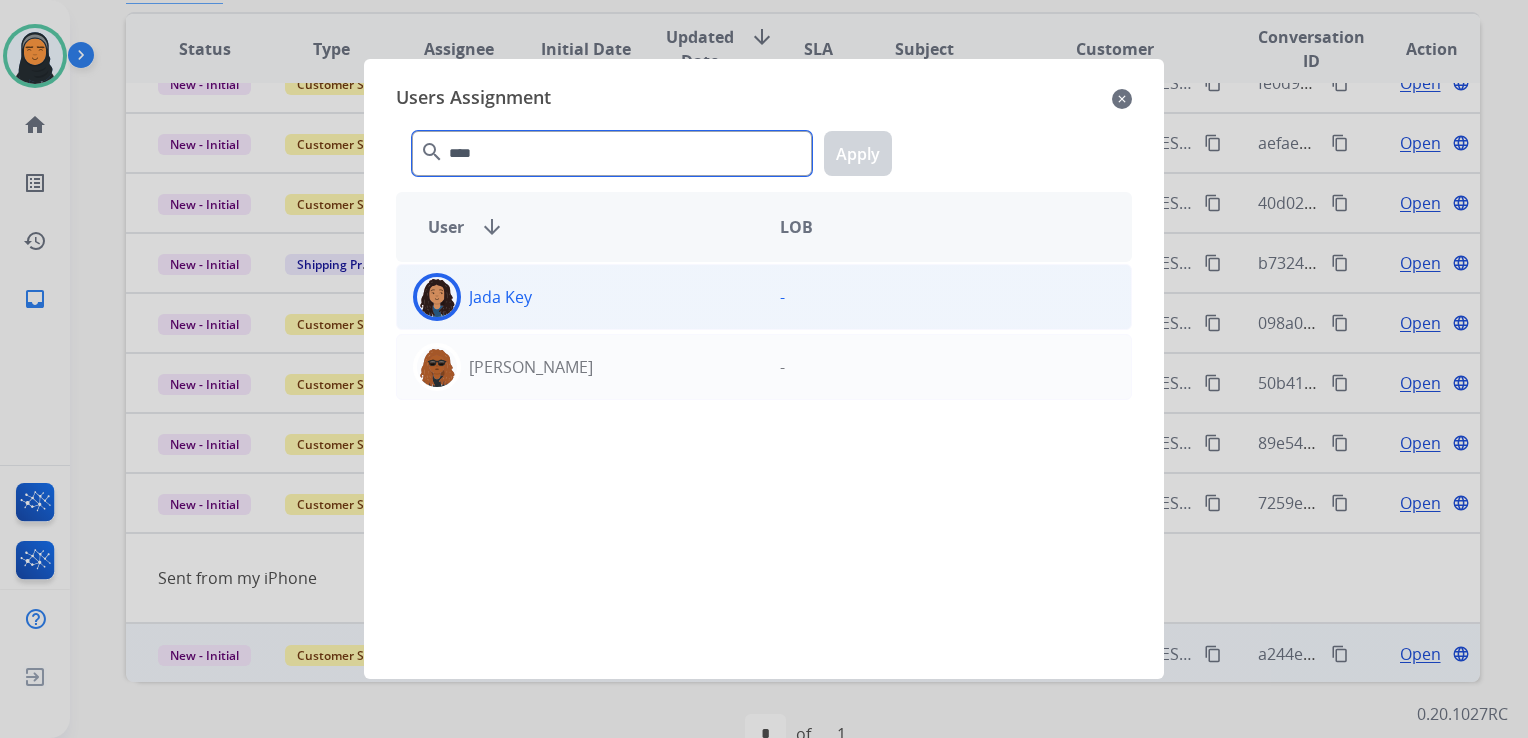 type on "****" 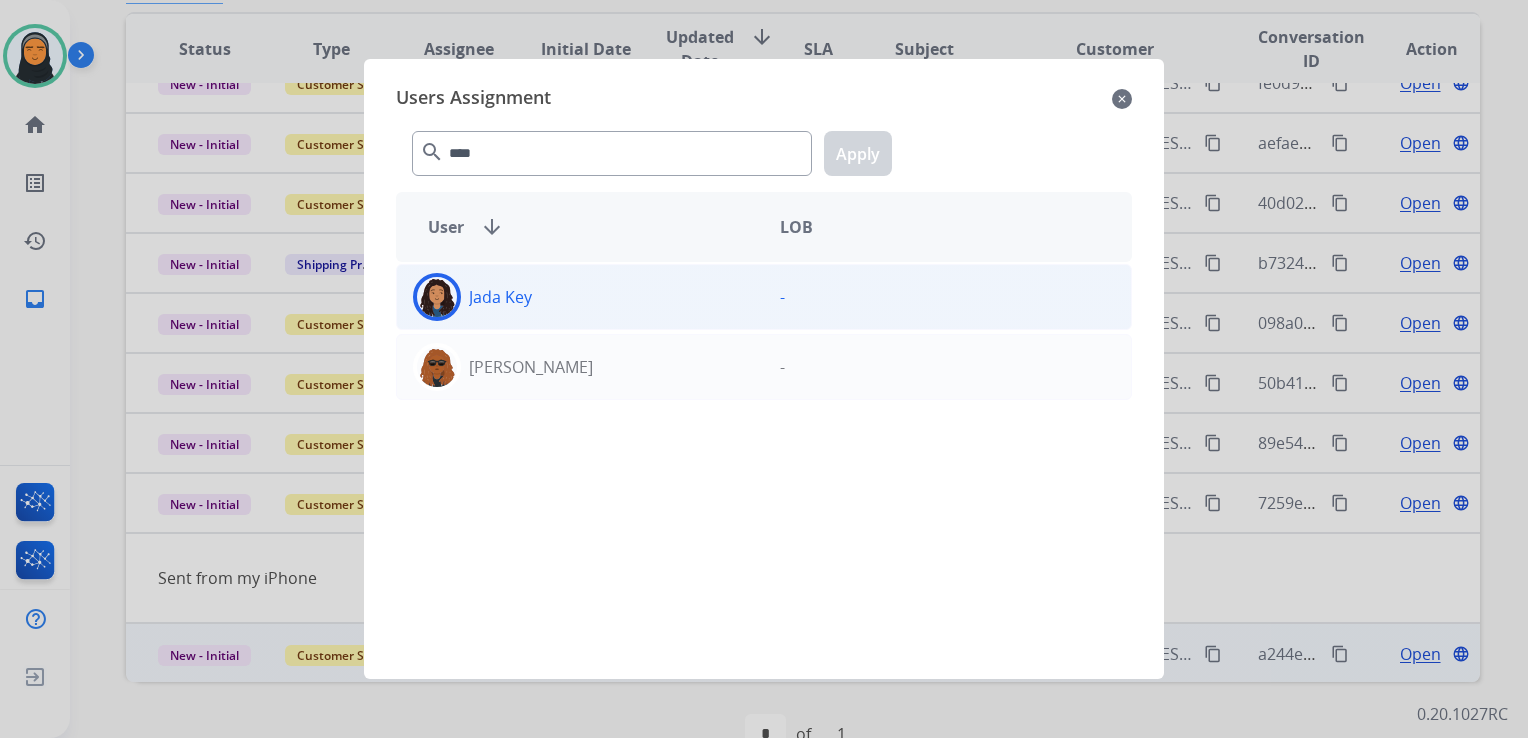 click on "Jada  Key" 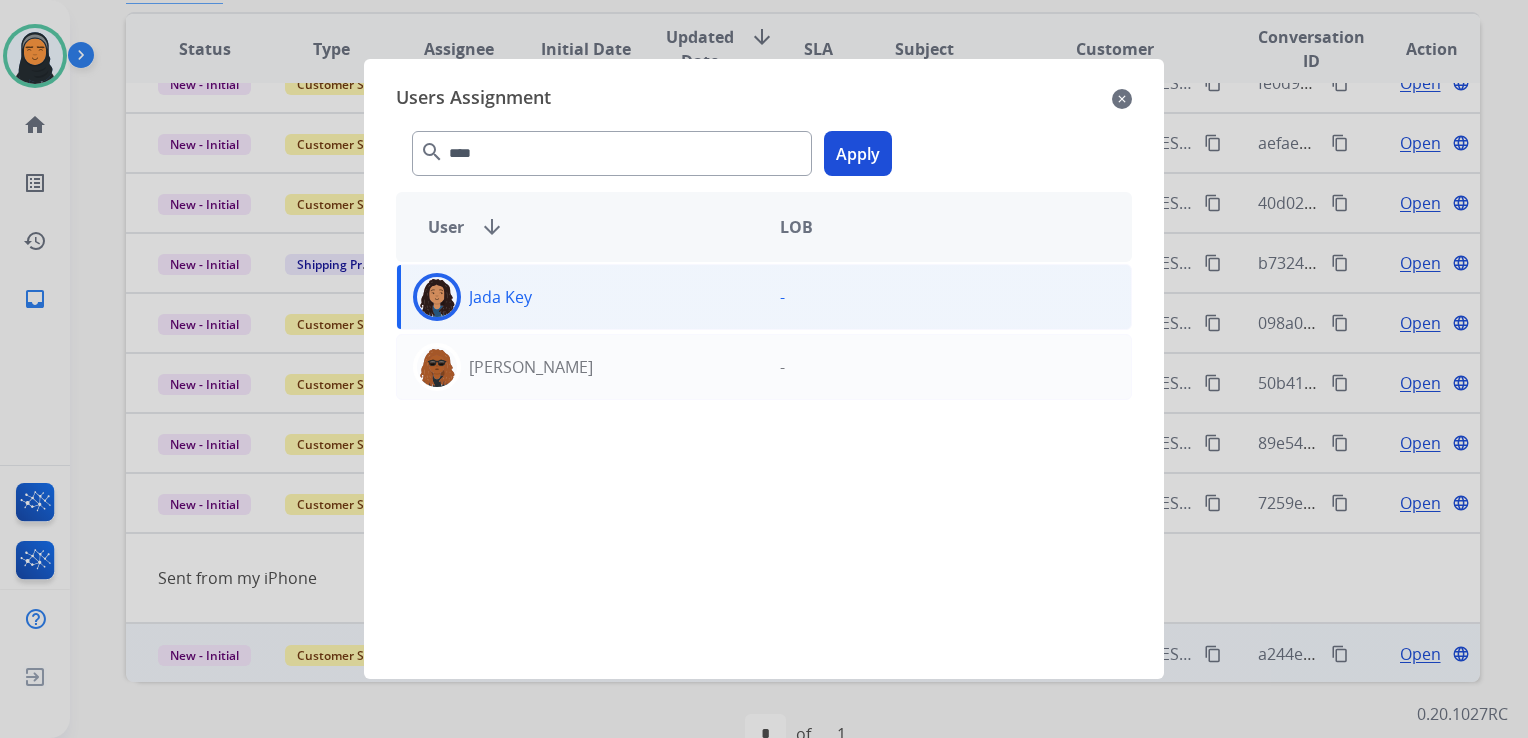 click on "Apply" 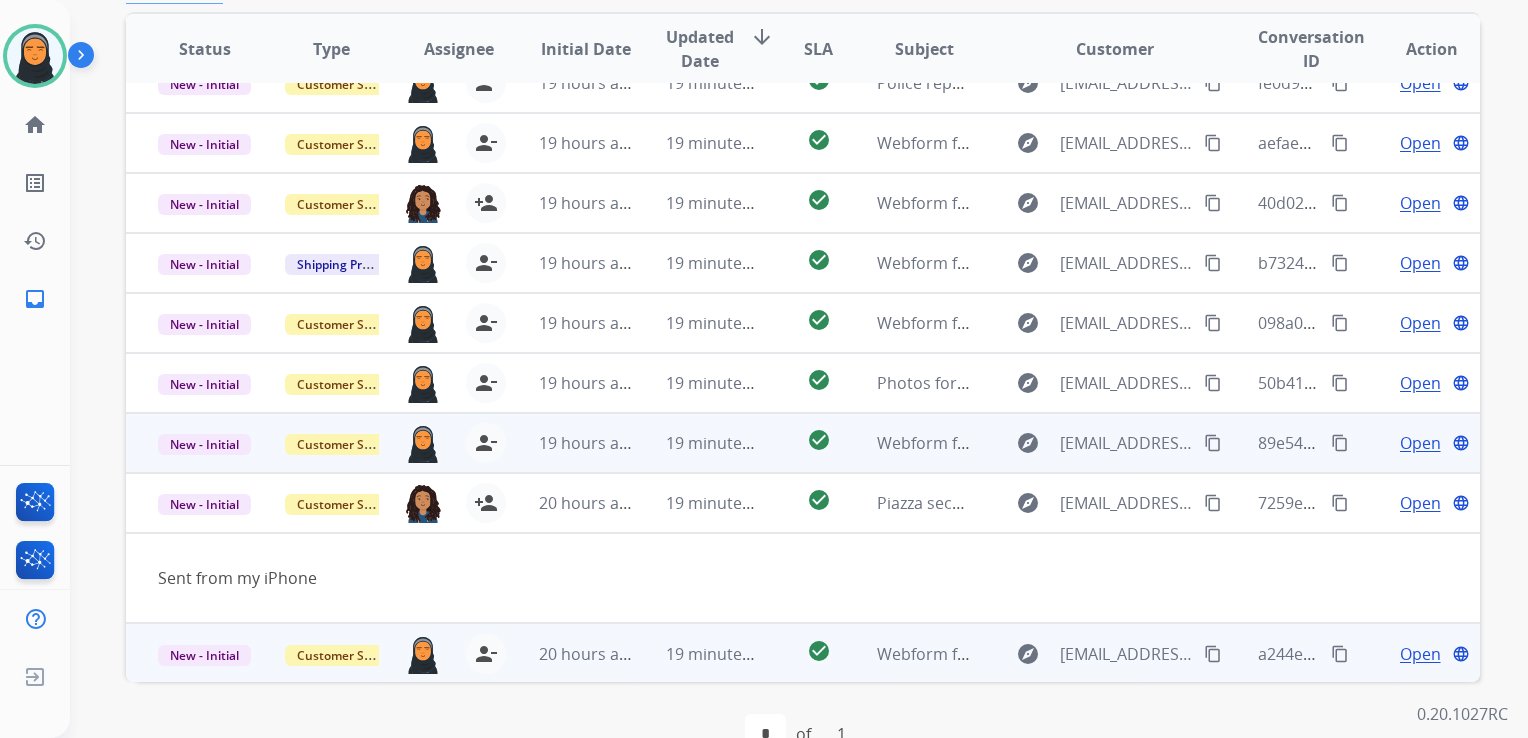 click on "19 hours ago" at bounding box center (570, 443) 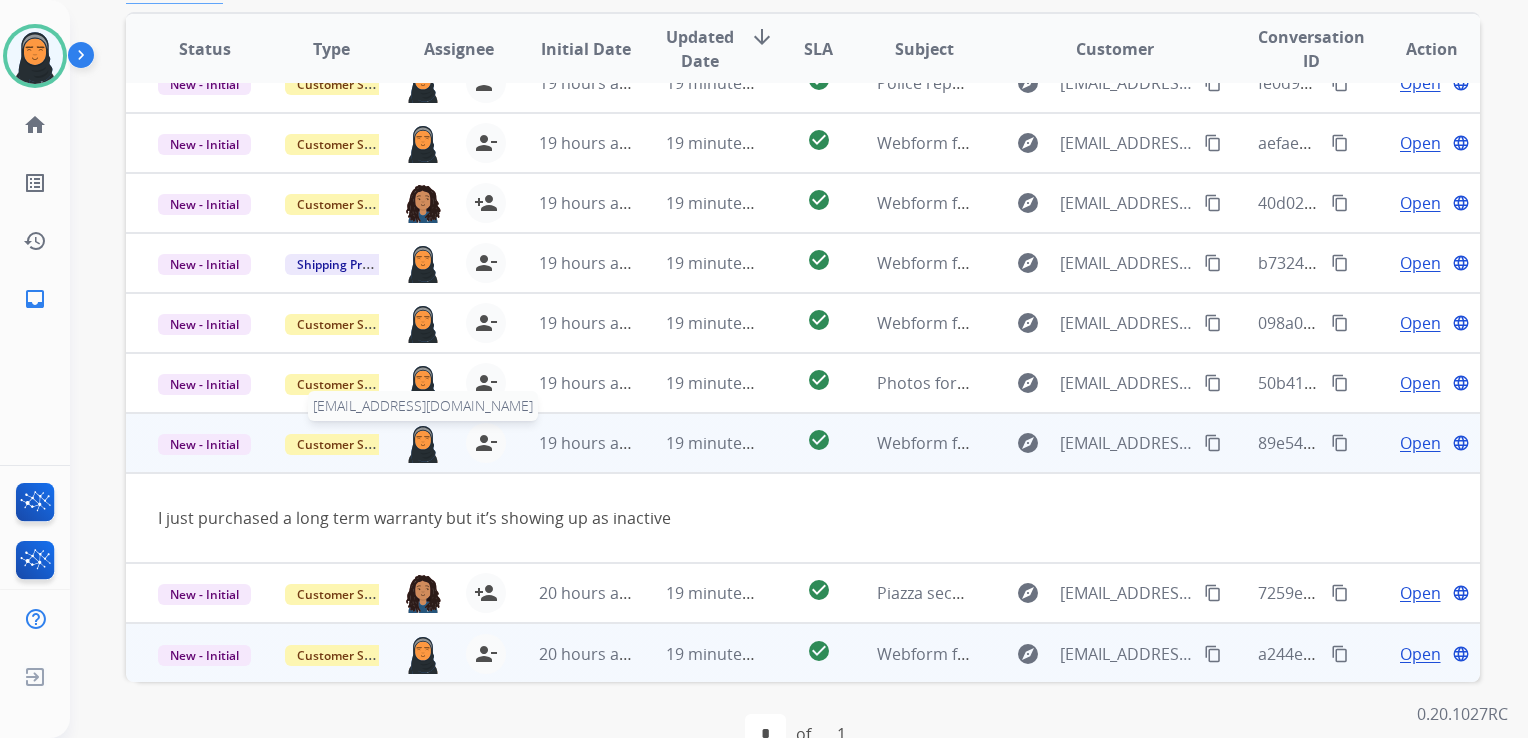 click at bounding box center (423, 443) 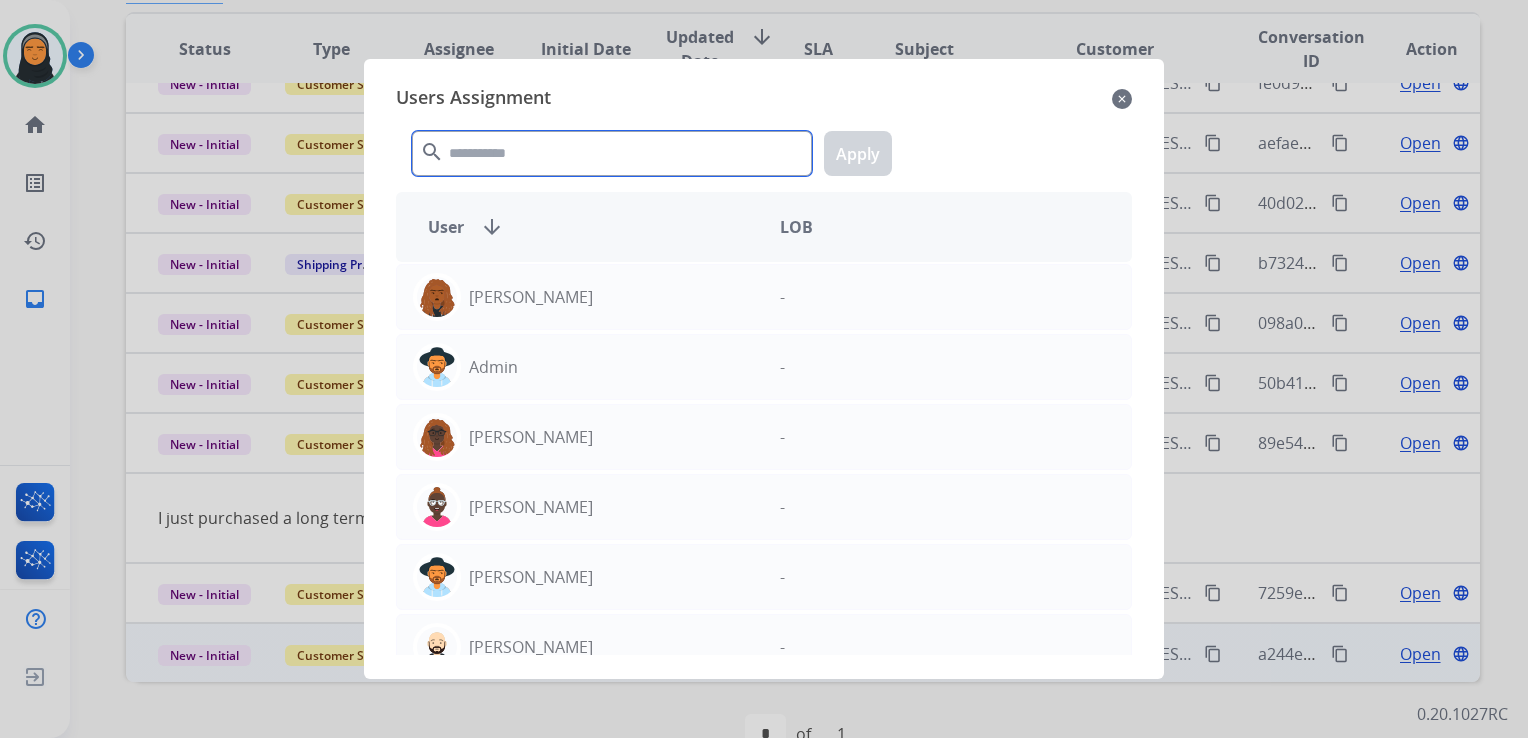 click 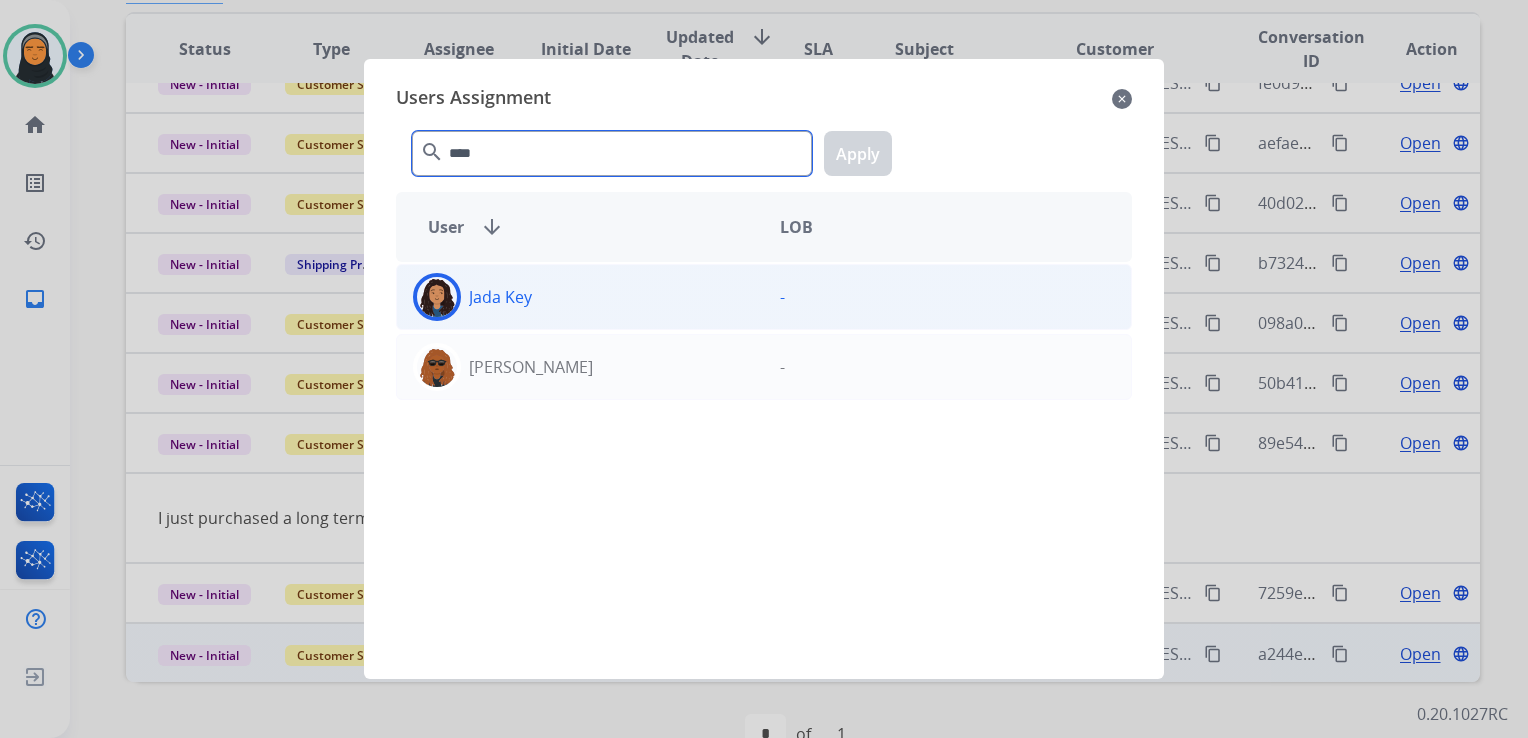 type on "****" 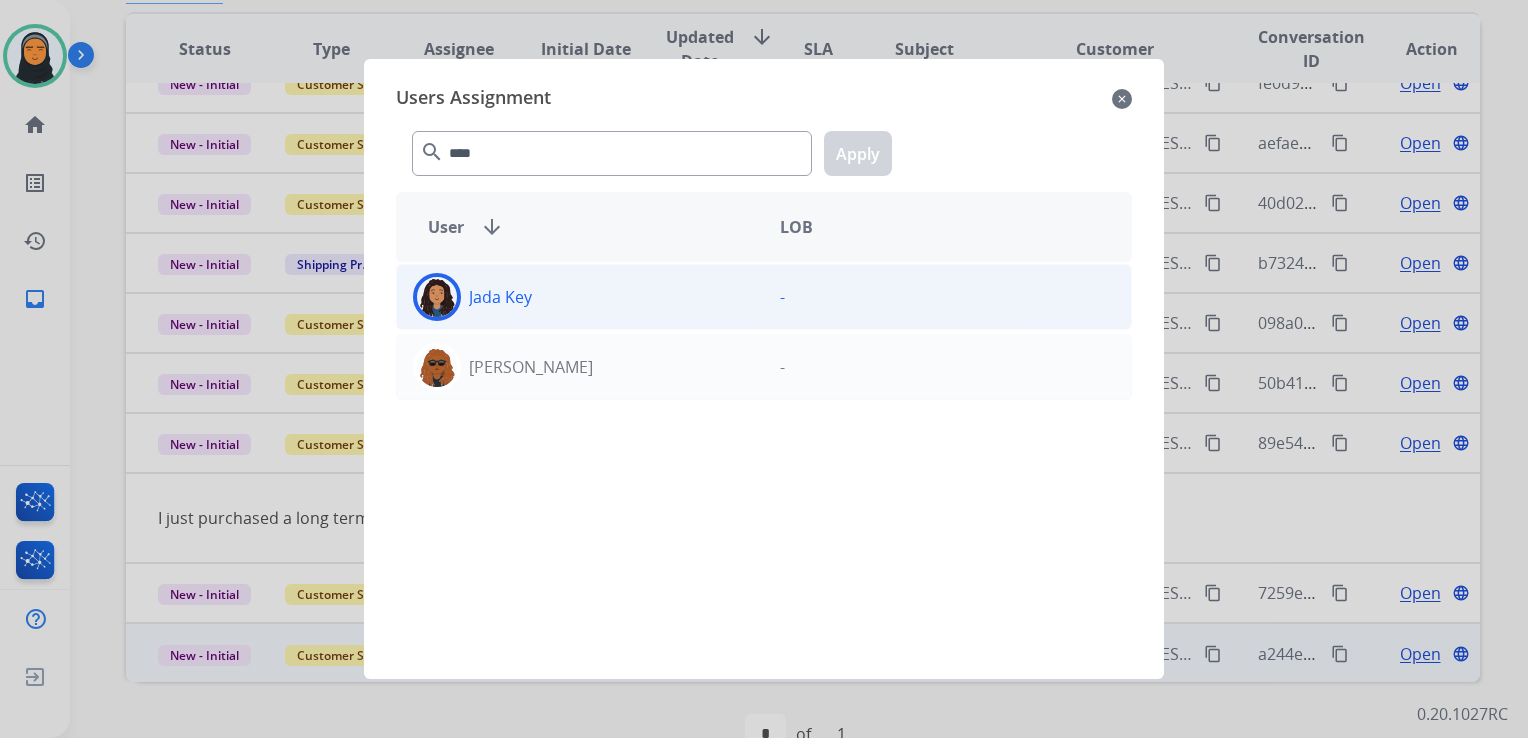 click on "Jada  Key" 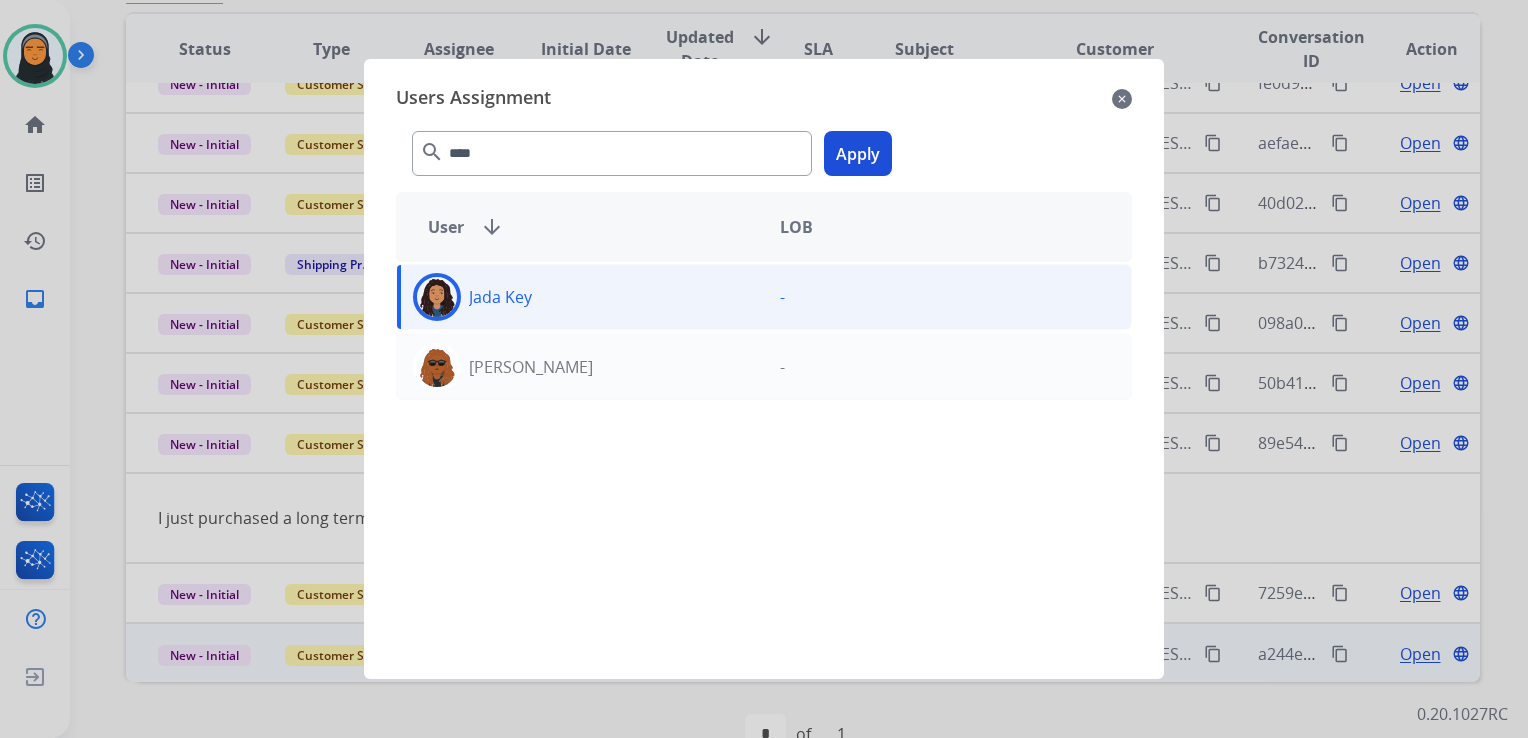 click on "Apply" 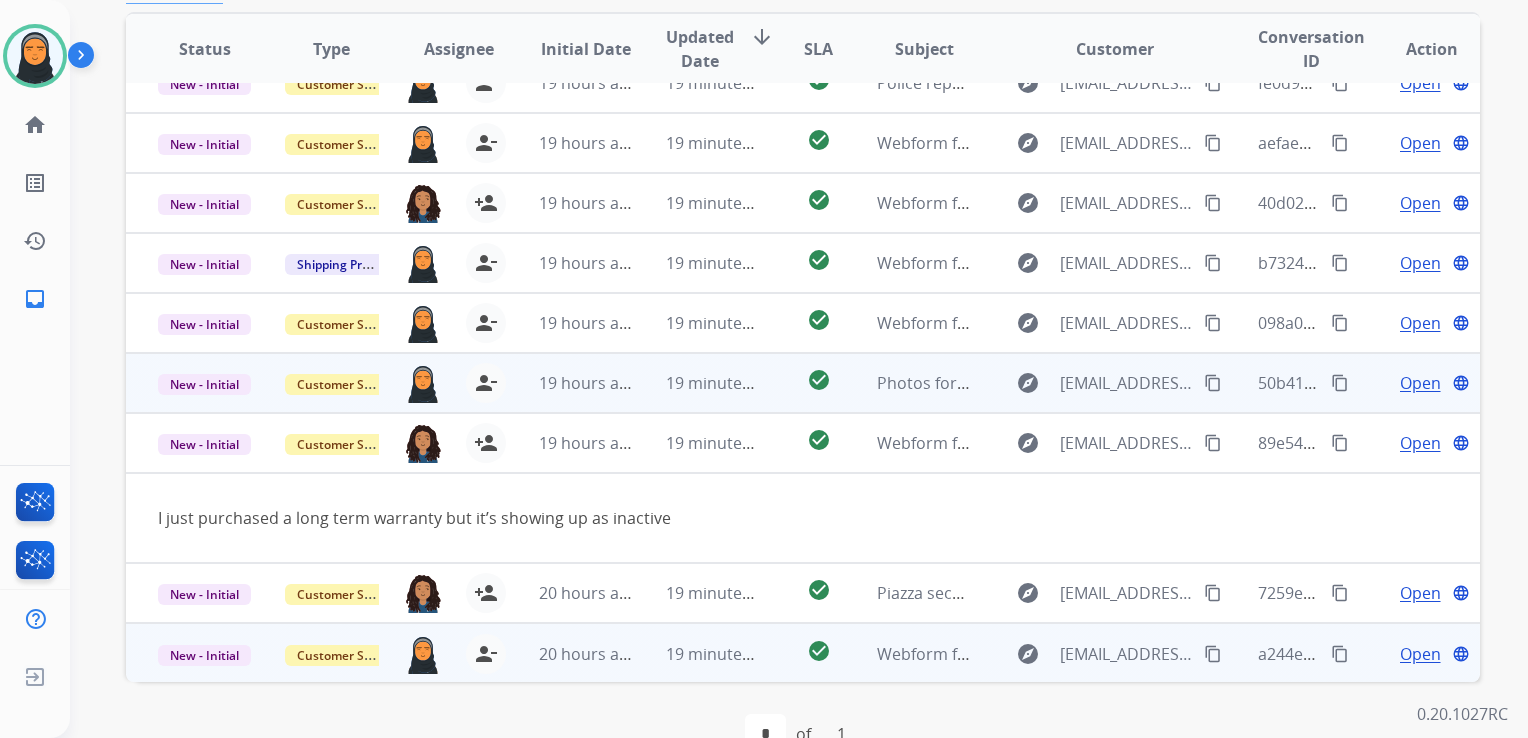 click on "19 hours ago" at bounding box center [570, 383] 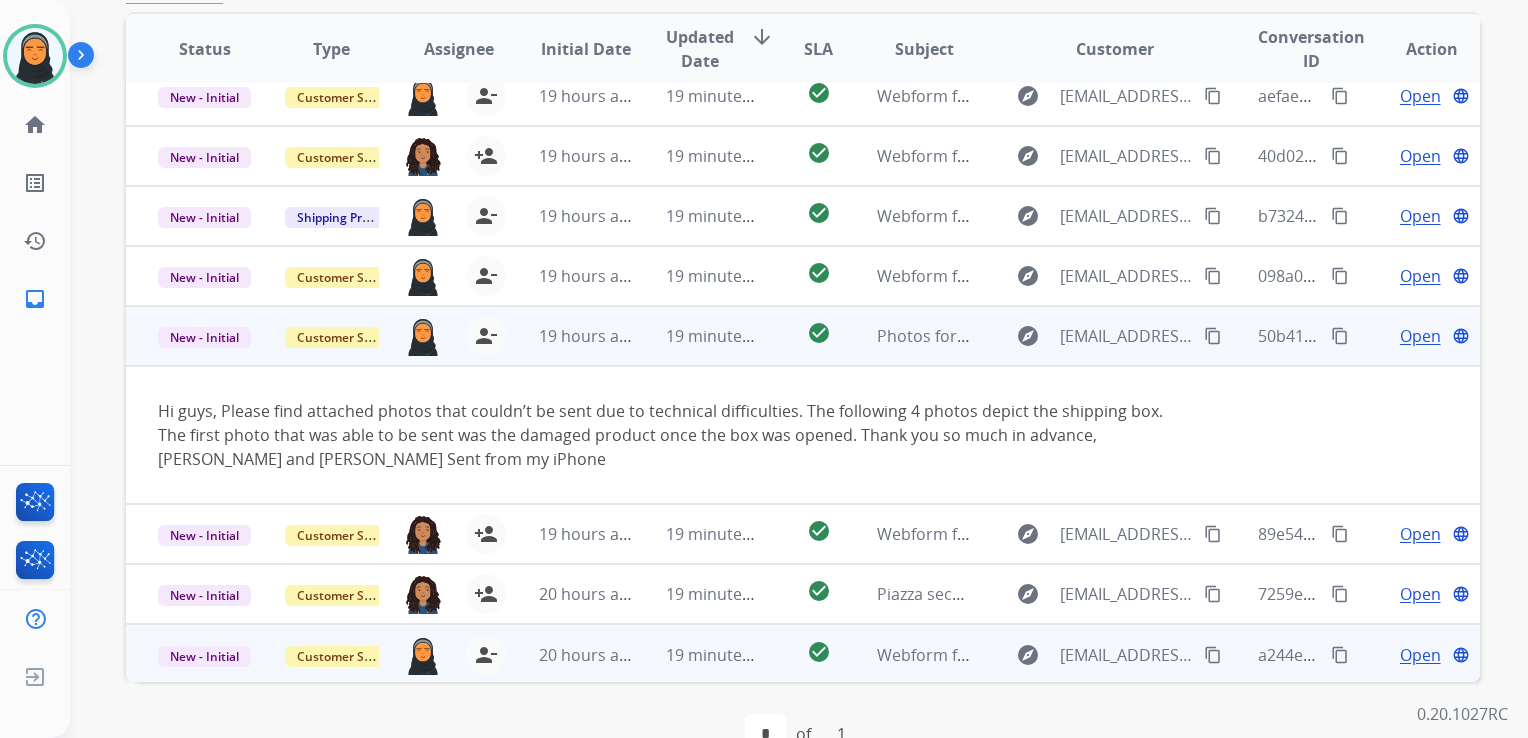 scroll, scrollTop: 139, scrollLeft: 0, axis: vertical 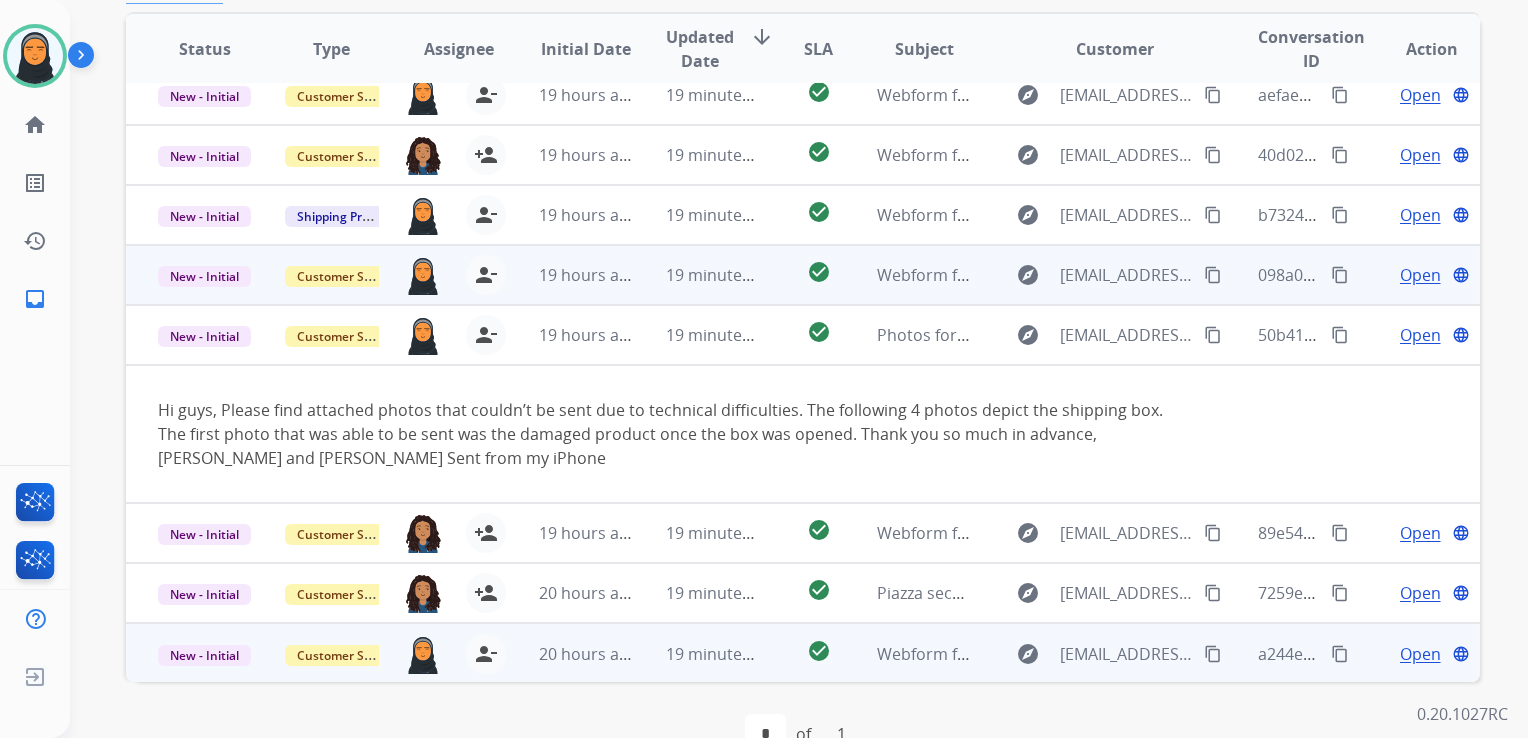 click on "19 hours ago" at bounding box center [570, 275] 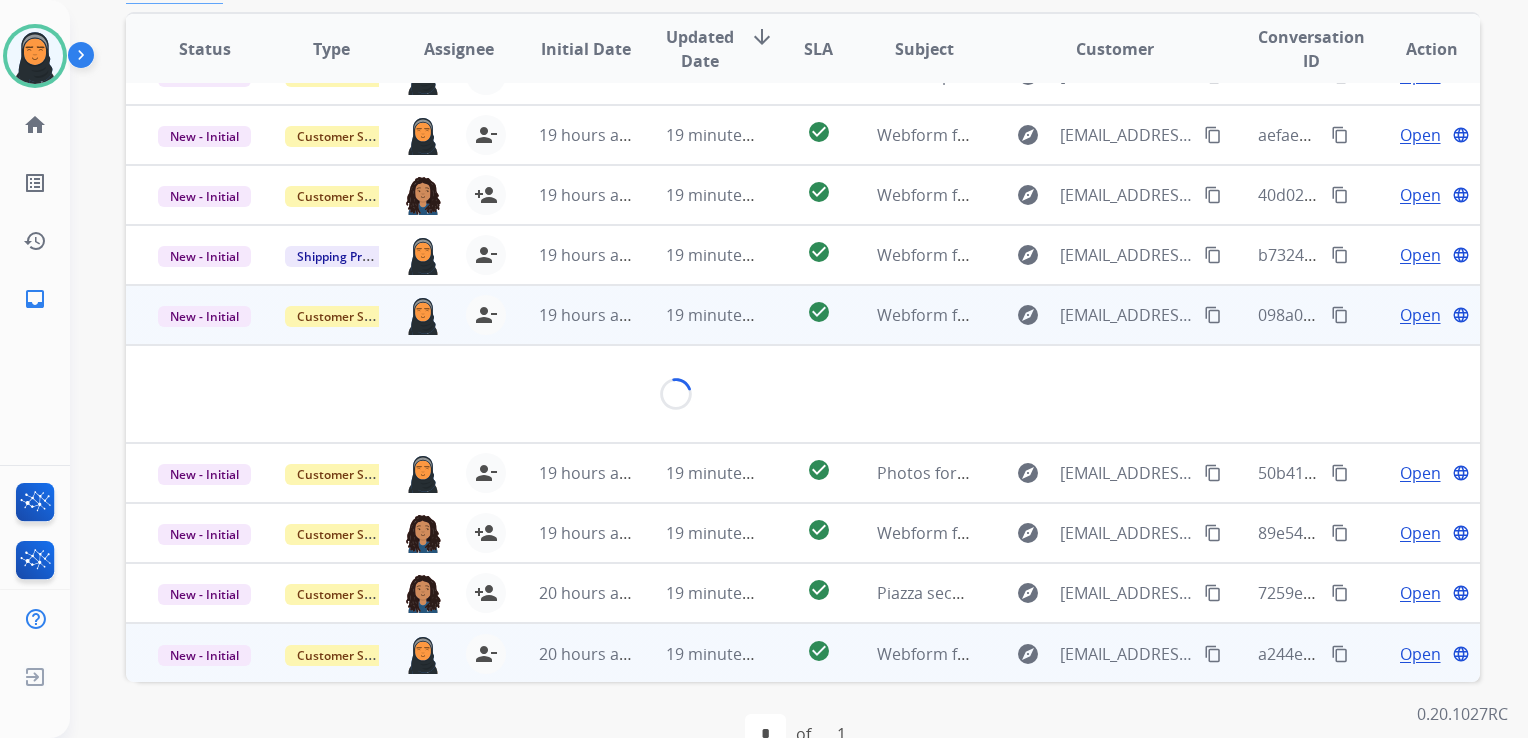 scroll, scrollTop: 91, scrollLeft: 0, axis: vertical 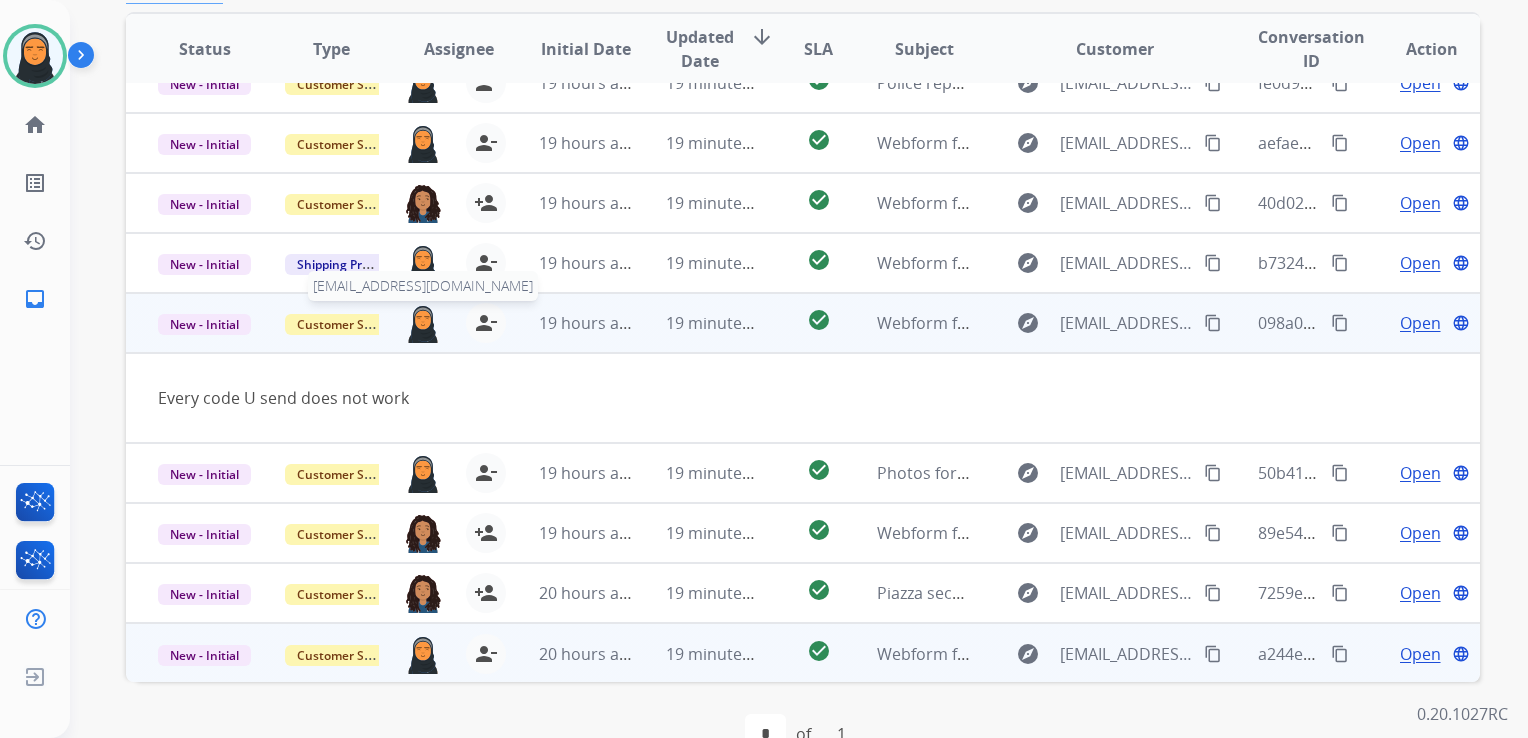 click at bounding box center (423, 323) 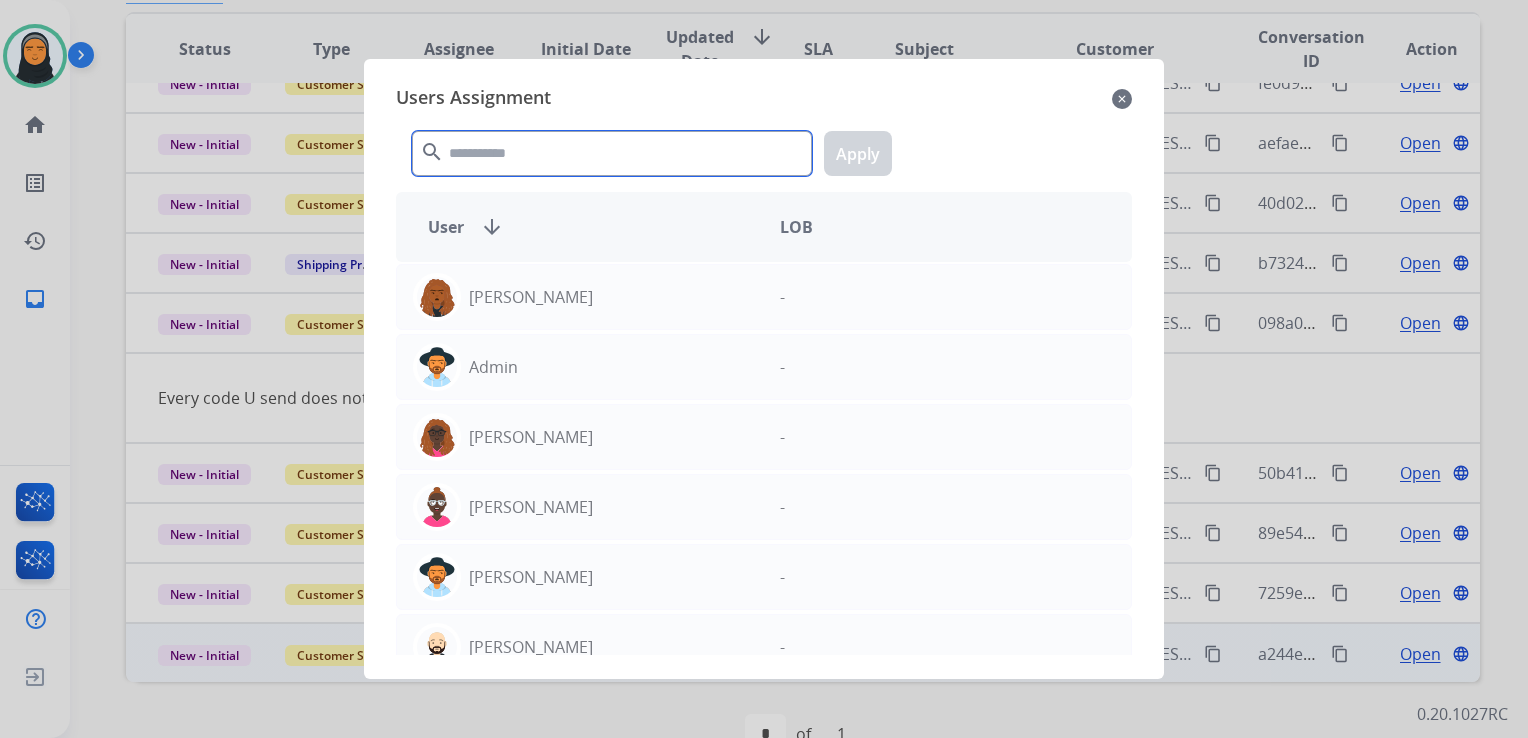click 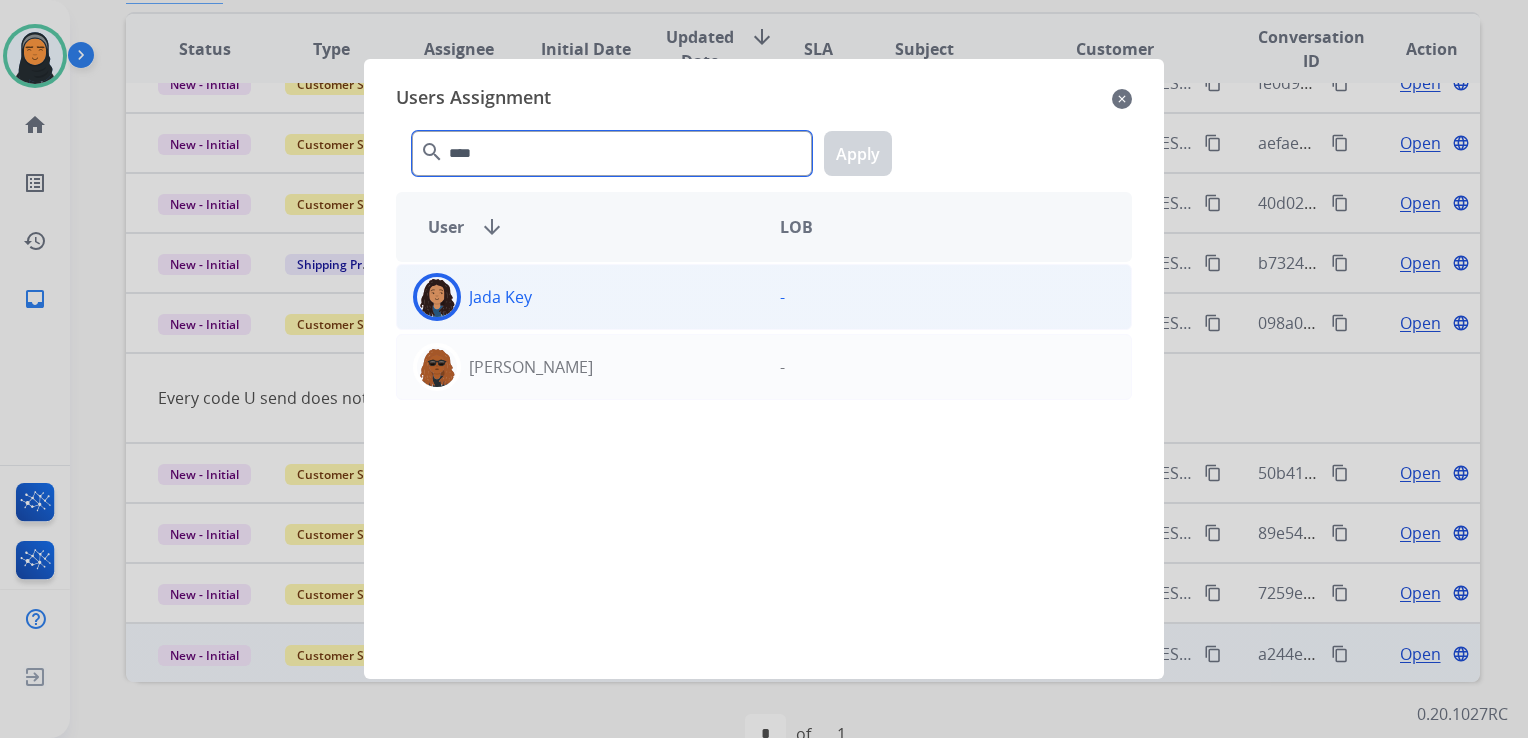 type on "****" 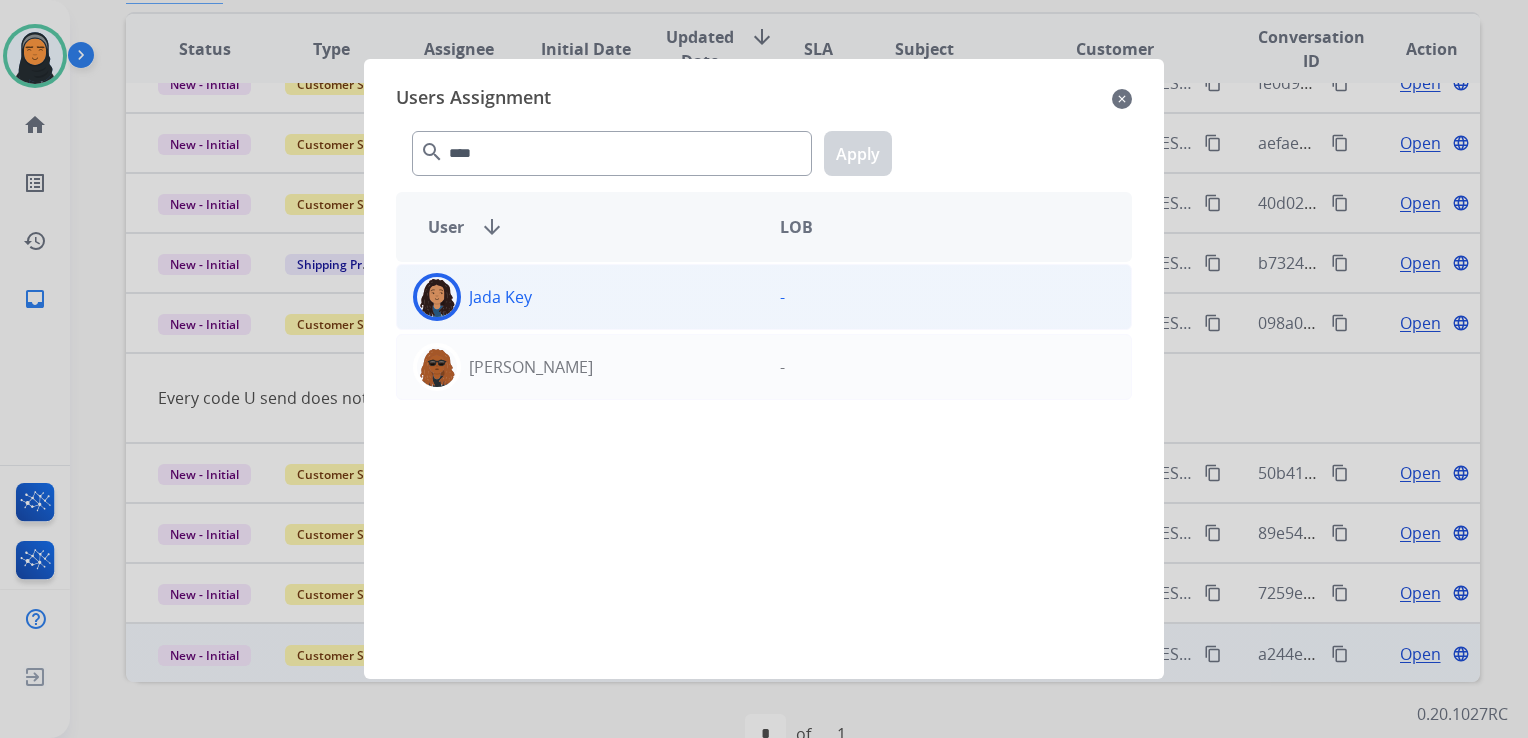 drag, startPoint x: 707, startPoint y: 290, endPoint x: 744, endPoint y: 267, distance: 43.56604 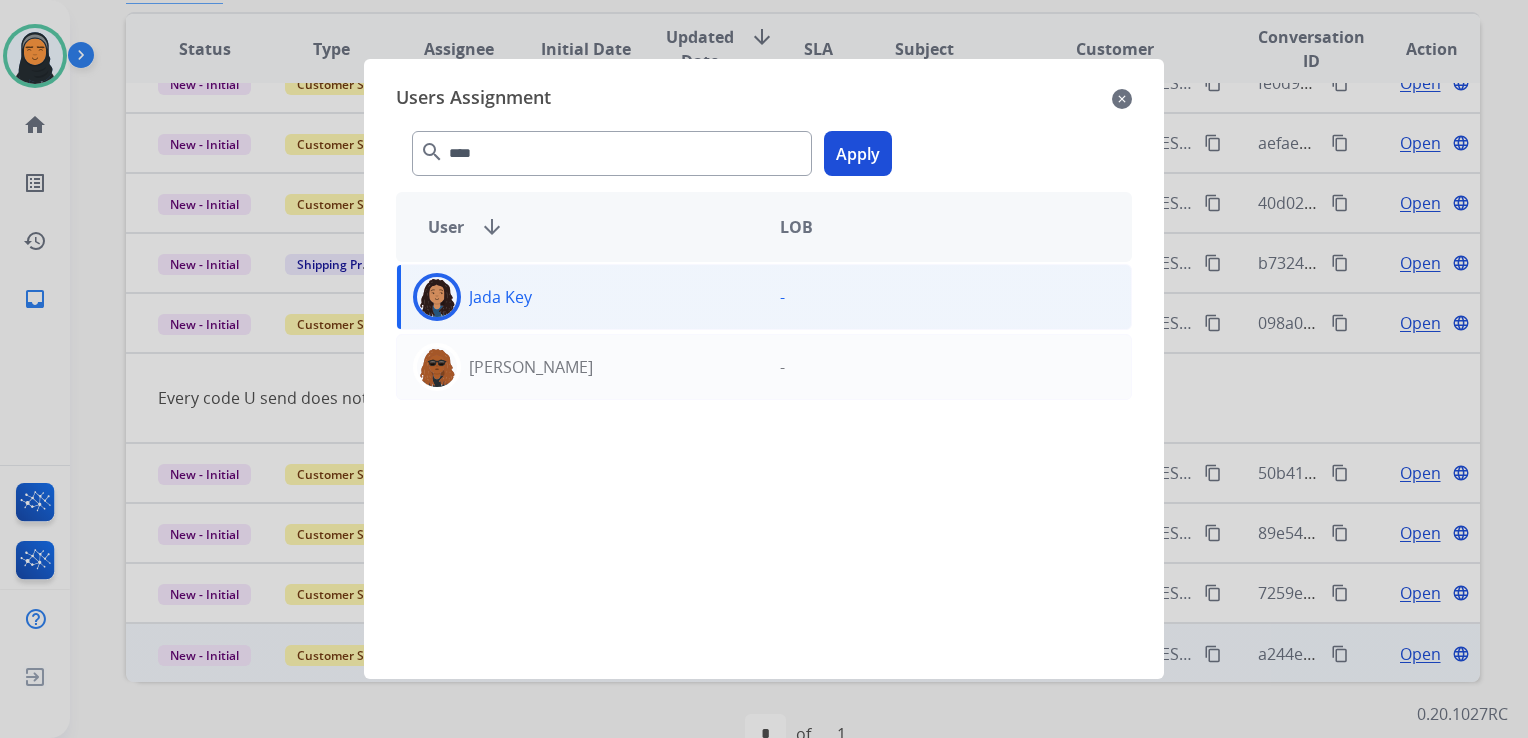 click on "Apply" 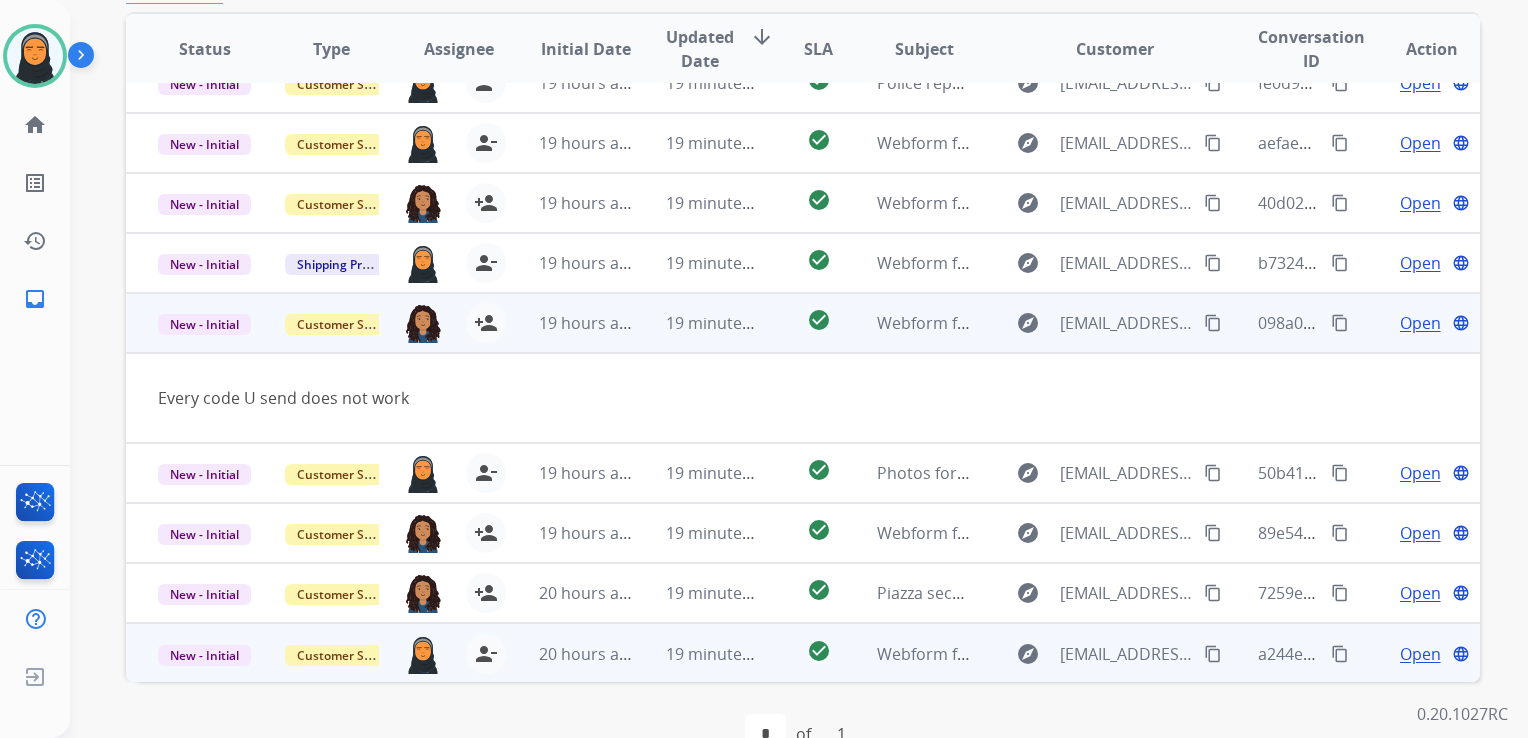 scroll, scrollTop: 0, scrollLeft: 0, axis: both 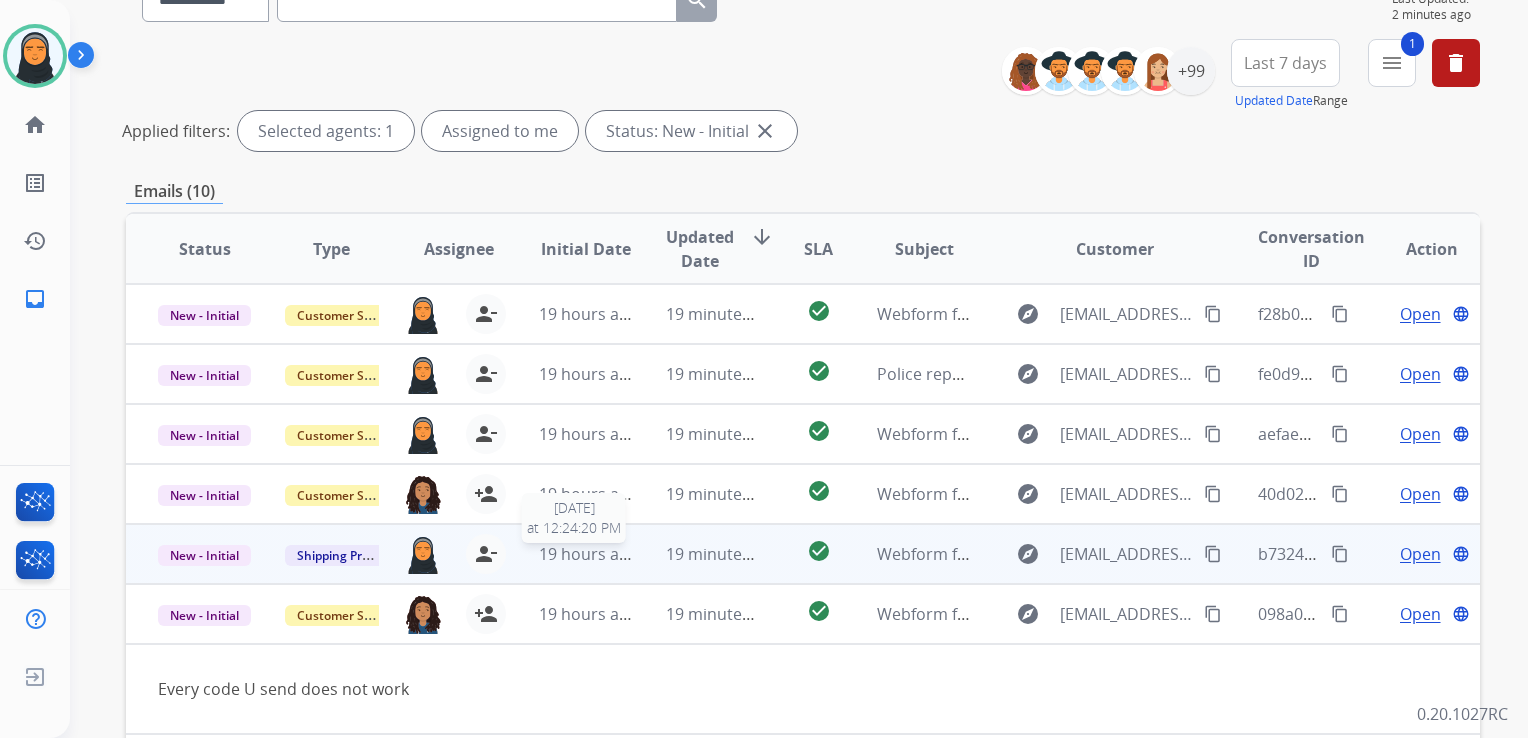 click on "19 hours ago" at bounding box center [588, 554] 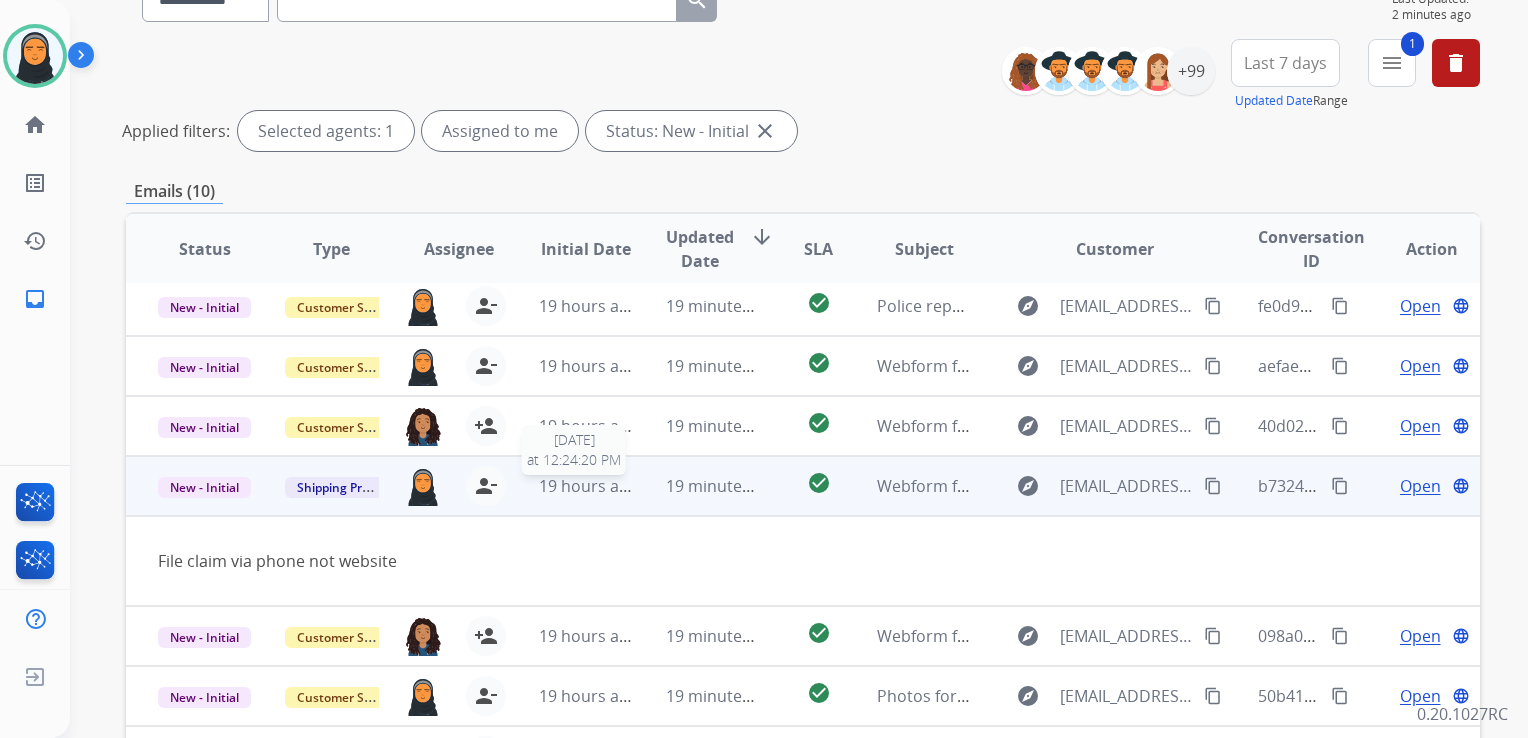 scroll, scrollTop: 91, scrollLeft: 0, axis: vertical 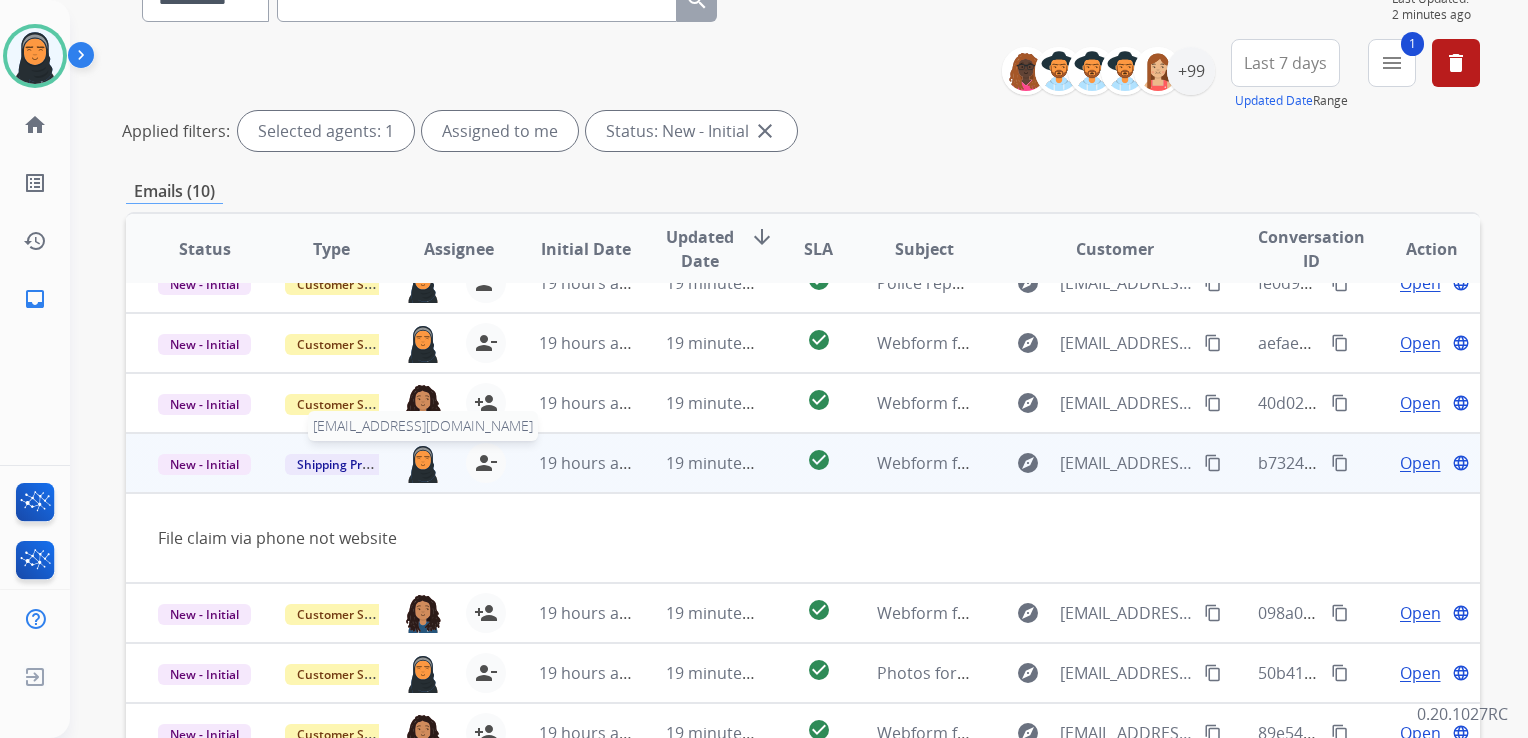 click at bounding box center [423, 463] 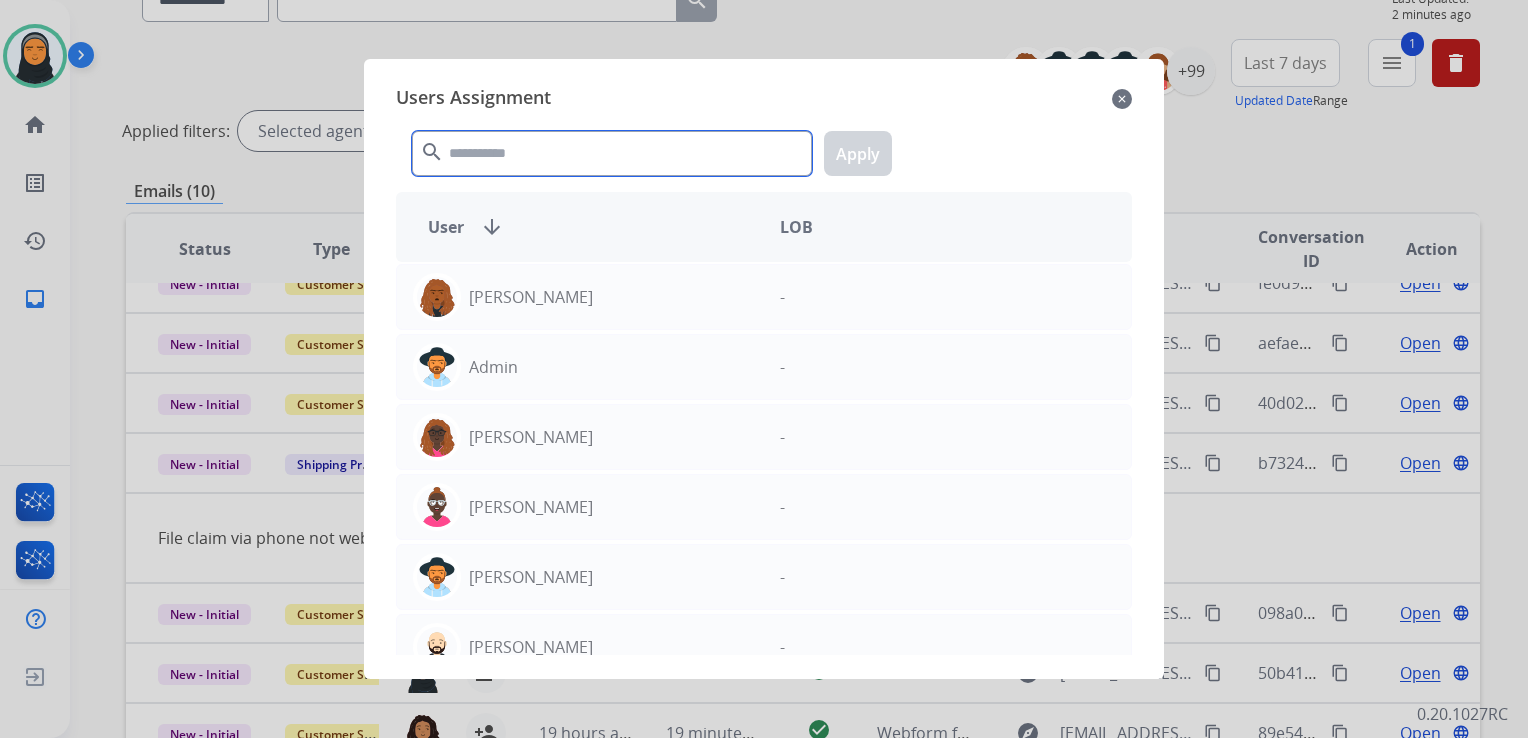 click 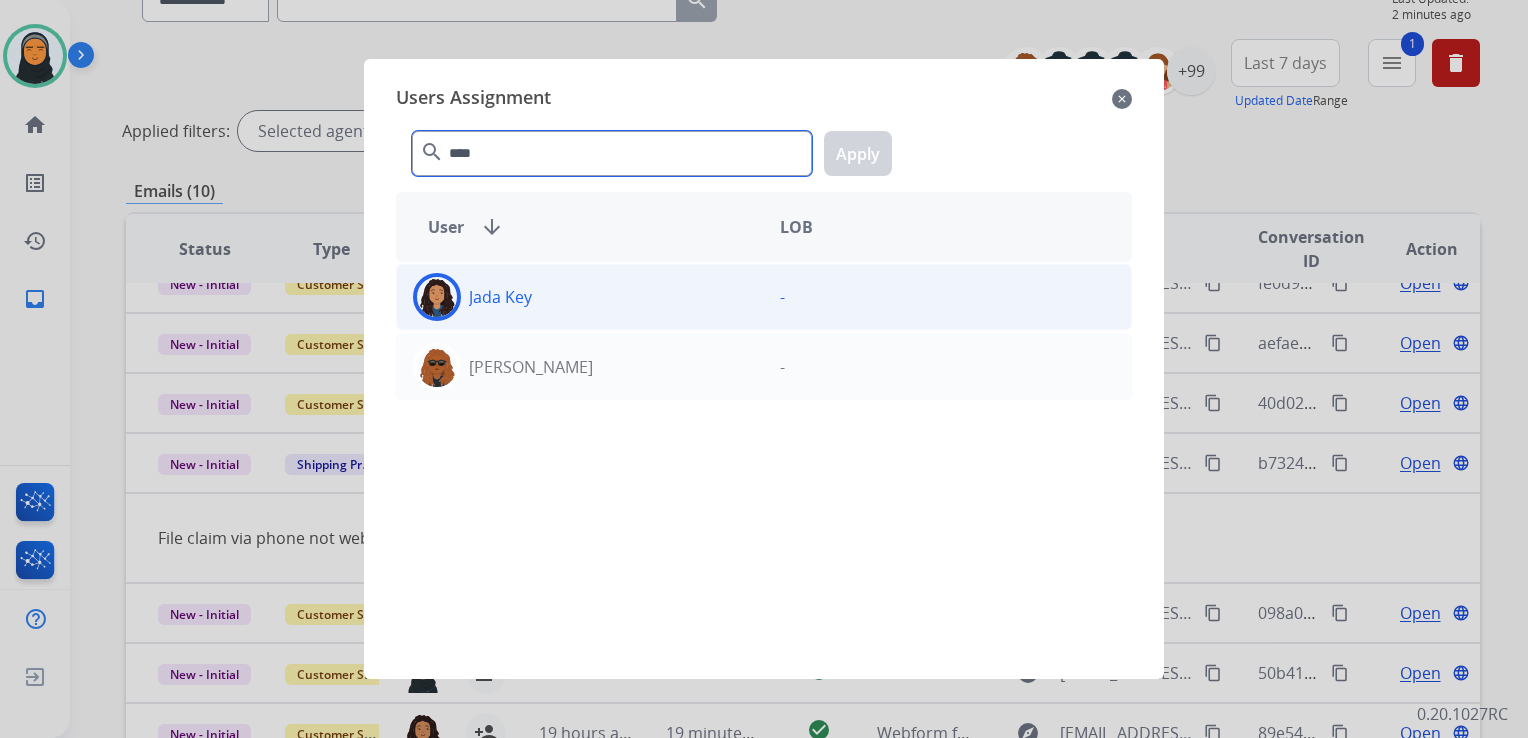 type on "****" 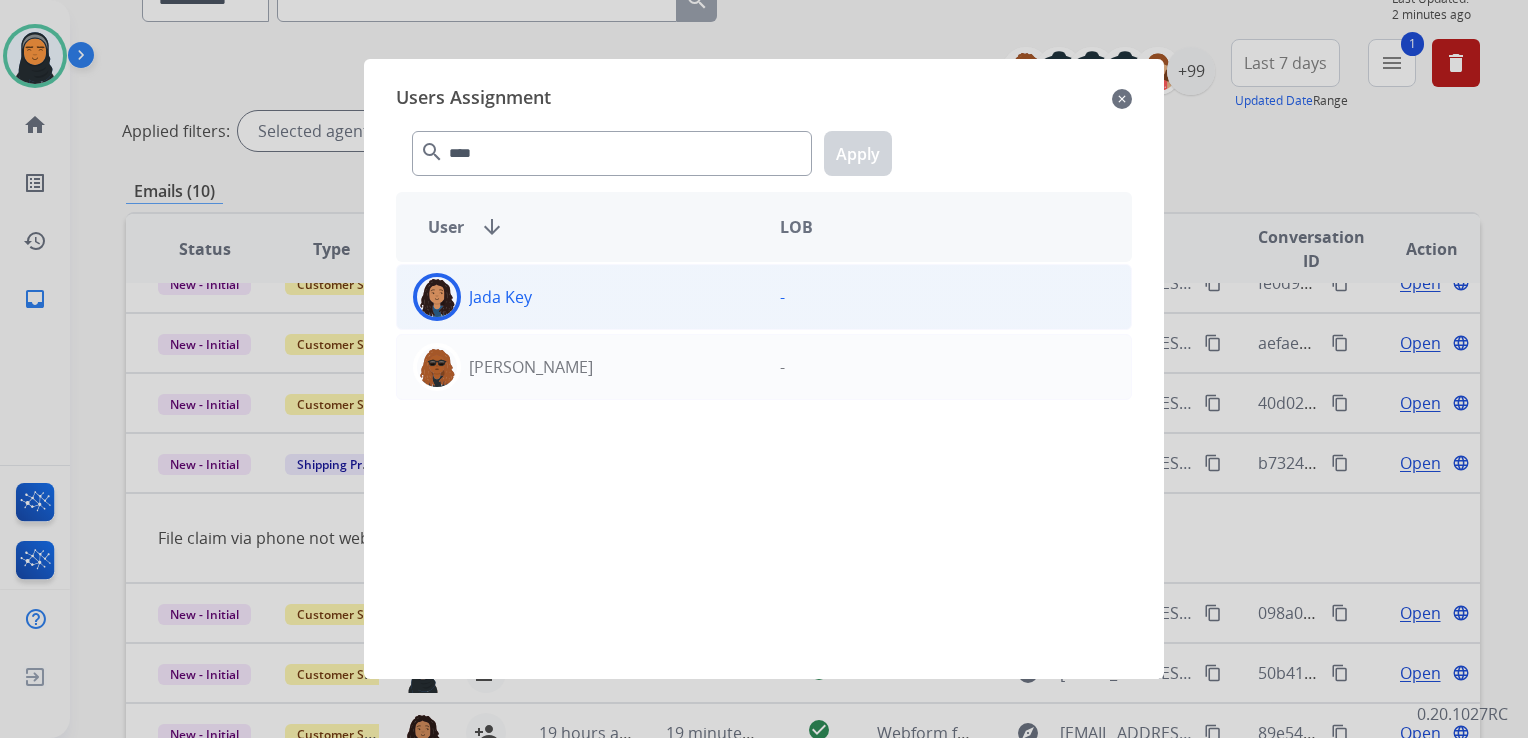 drag, startPoint x: 587, startPoint y: 305, endPoint x: 654, endPoint y: 268, distance: 76.537575 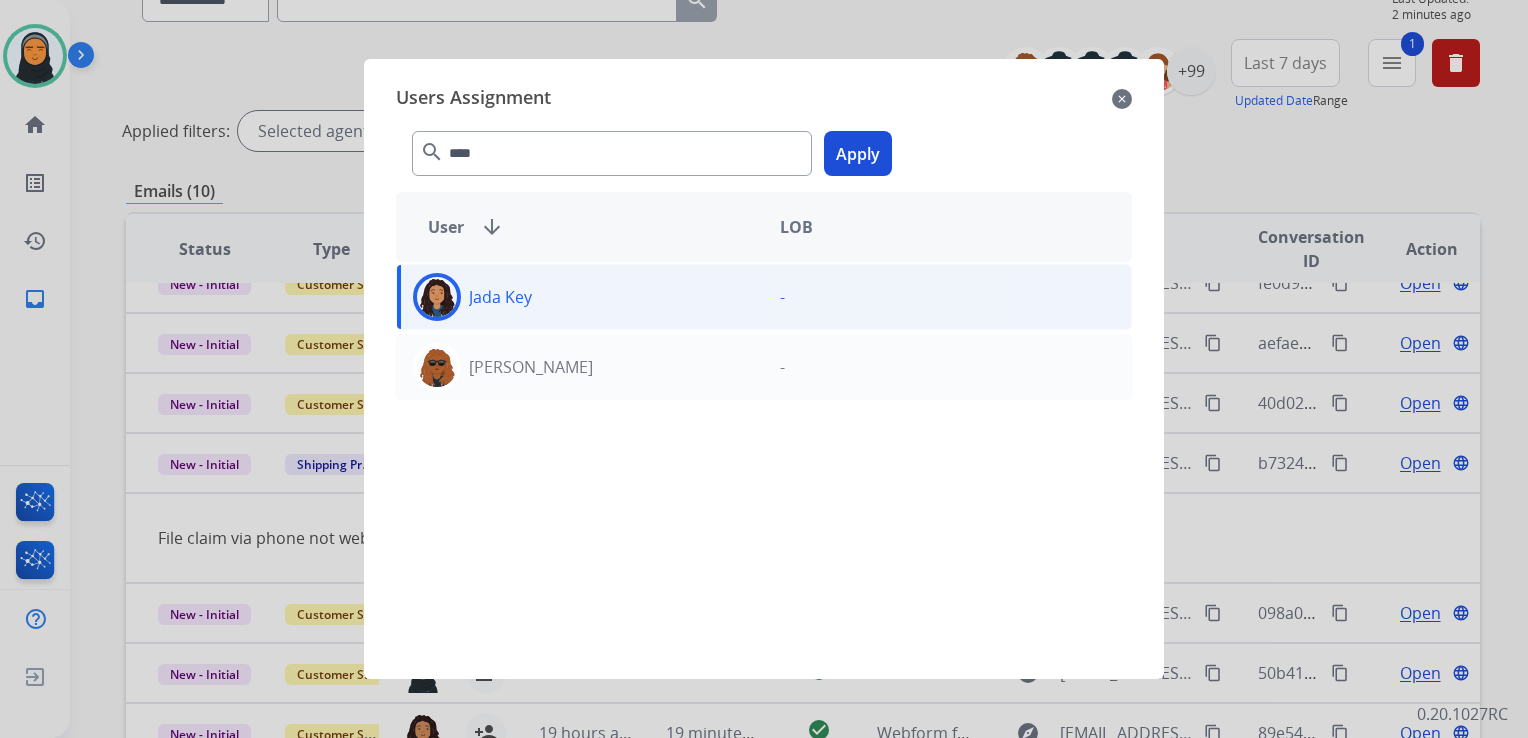 click on "Apply" 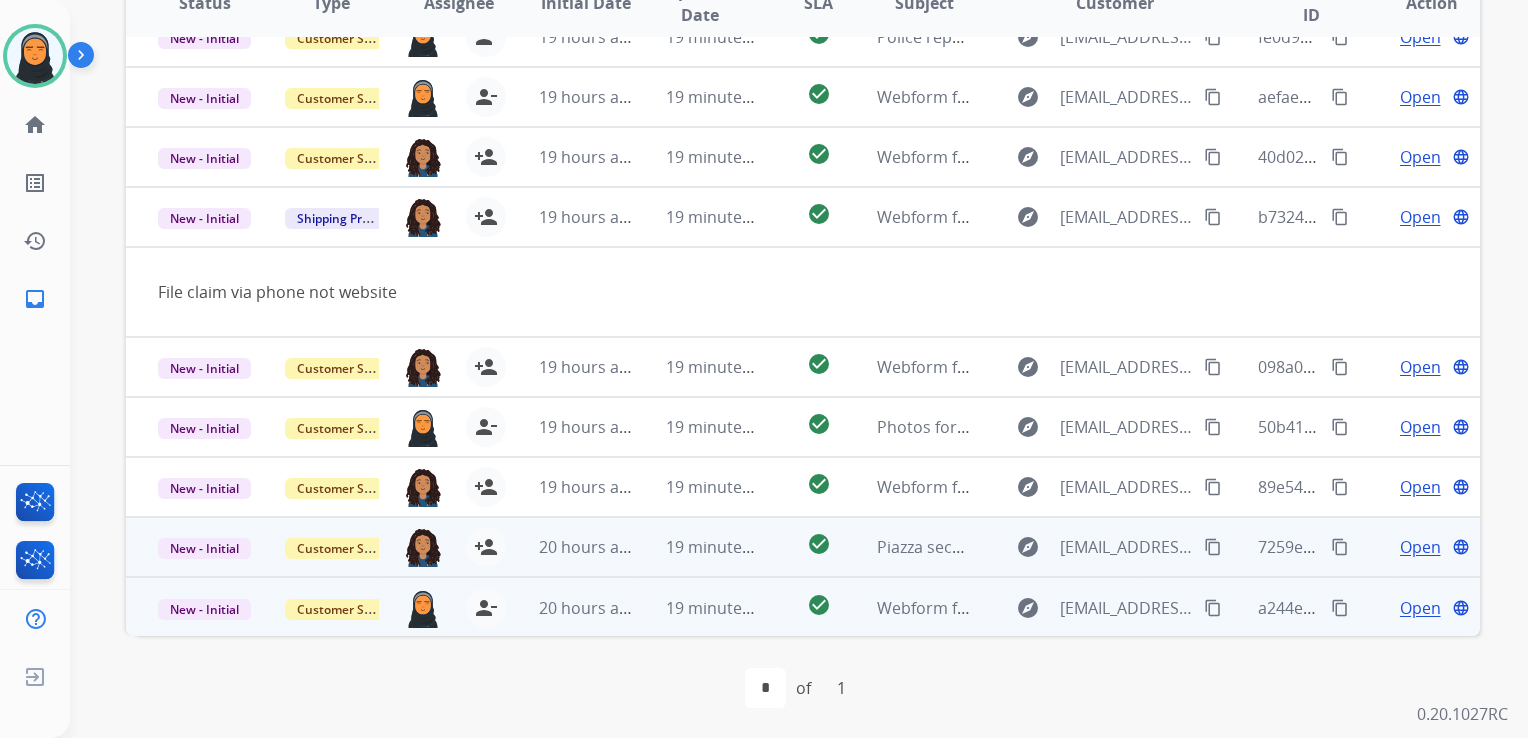 scroll, scrollTop: 447, scrollLeft: 0, axis: vertical 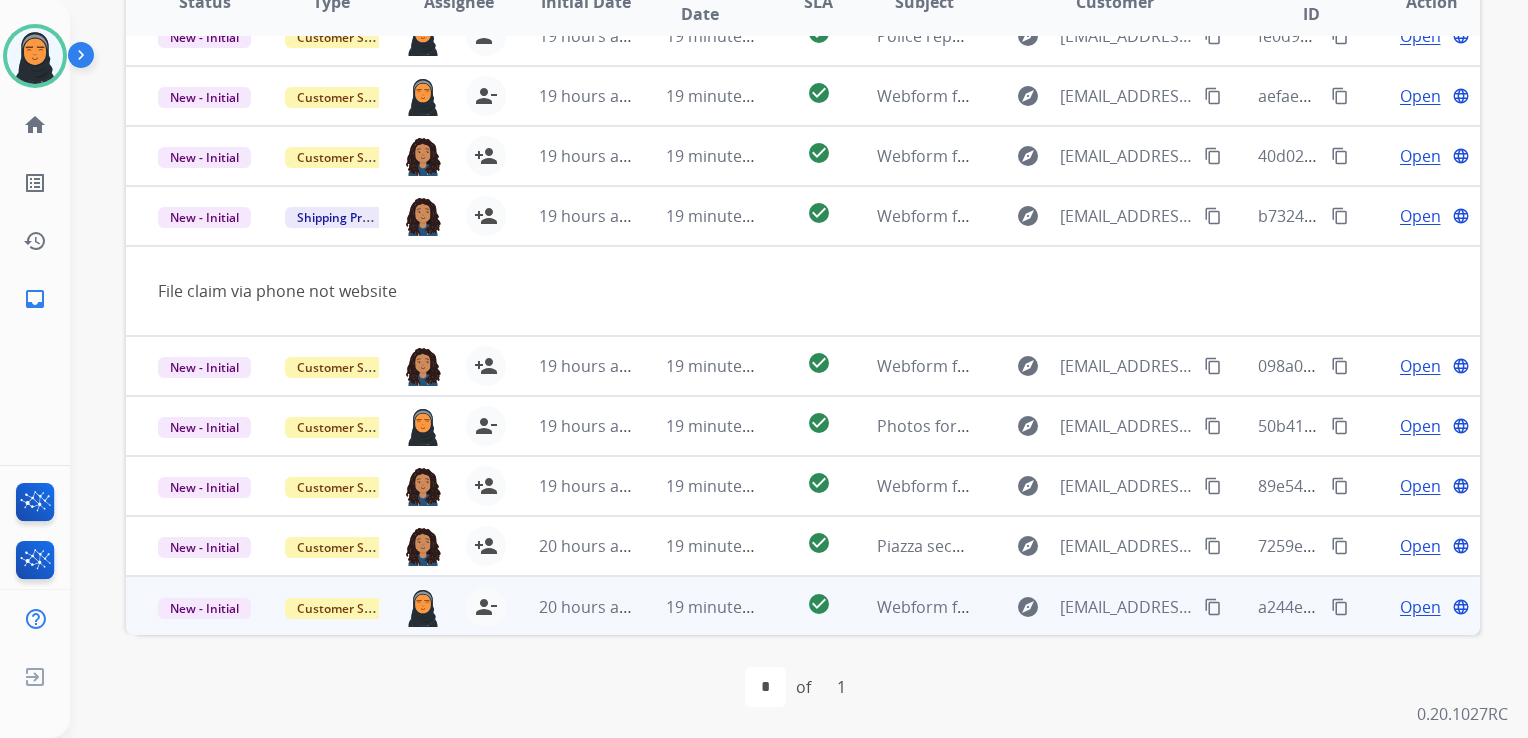 click on "20 hours ago" at bounding box center (570, 606) 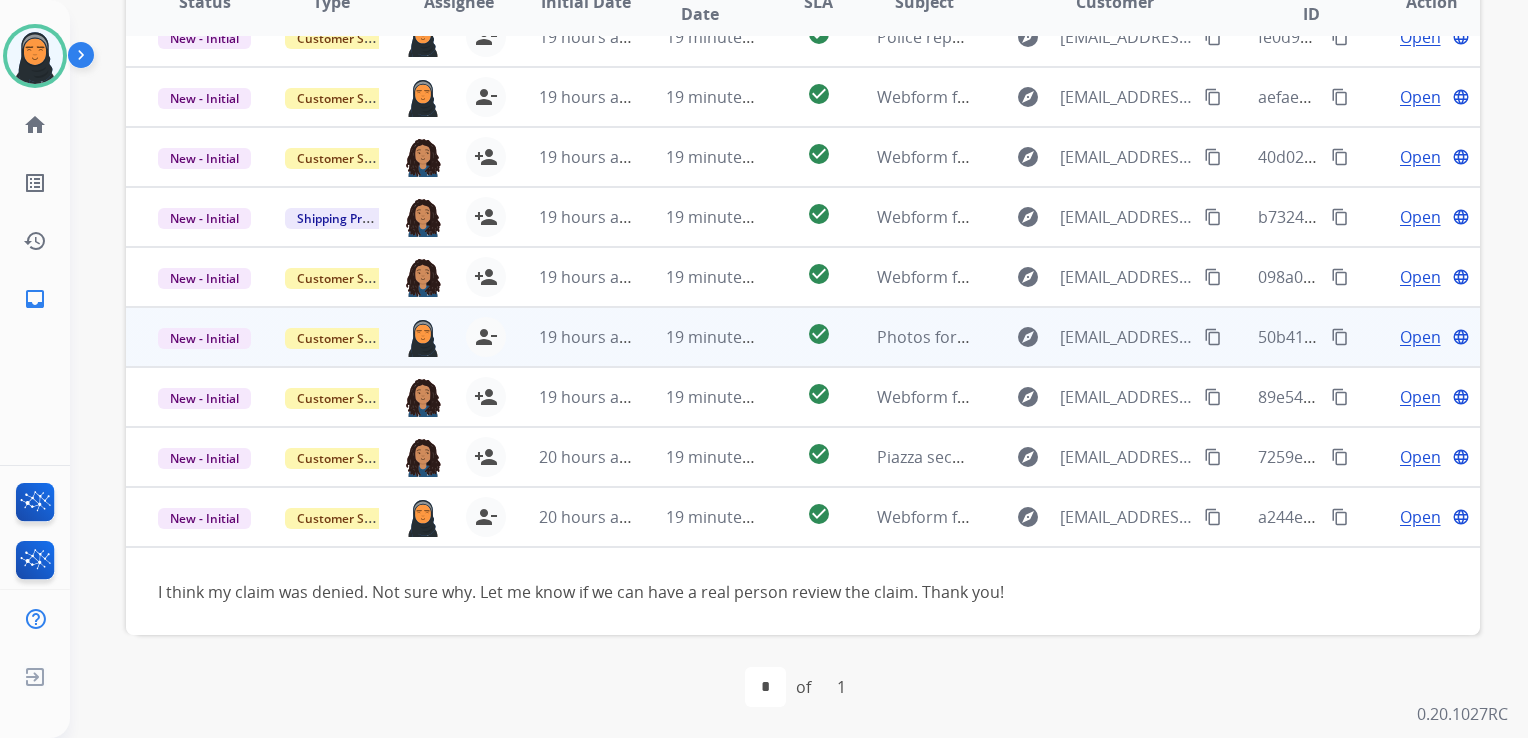 click on "19 hours ago" at bounding box center [570, 337] 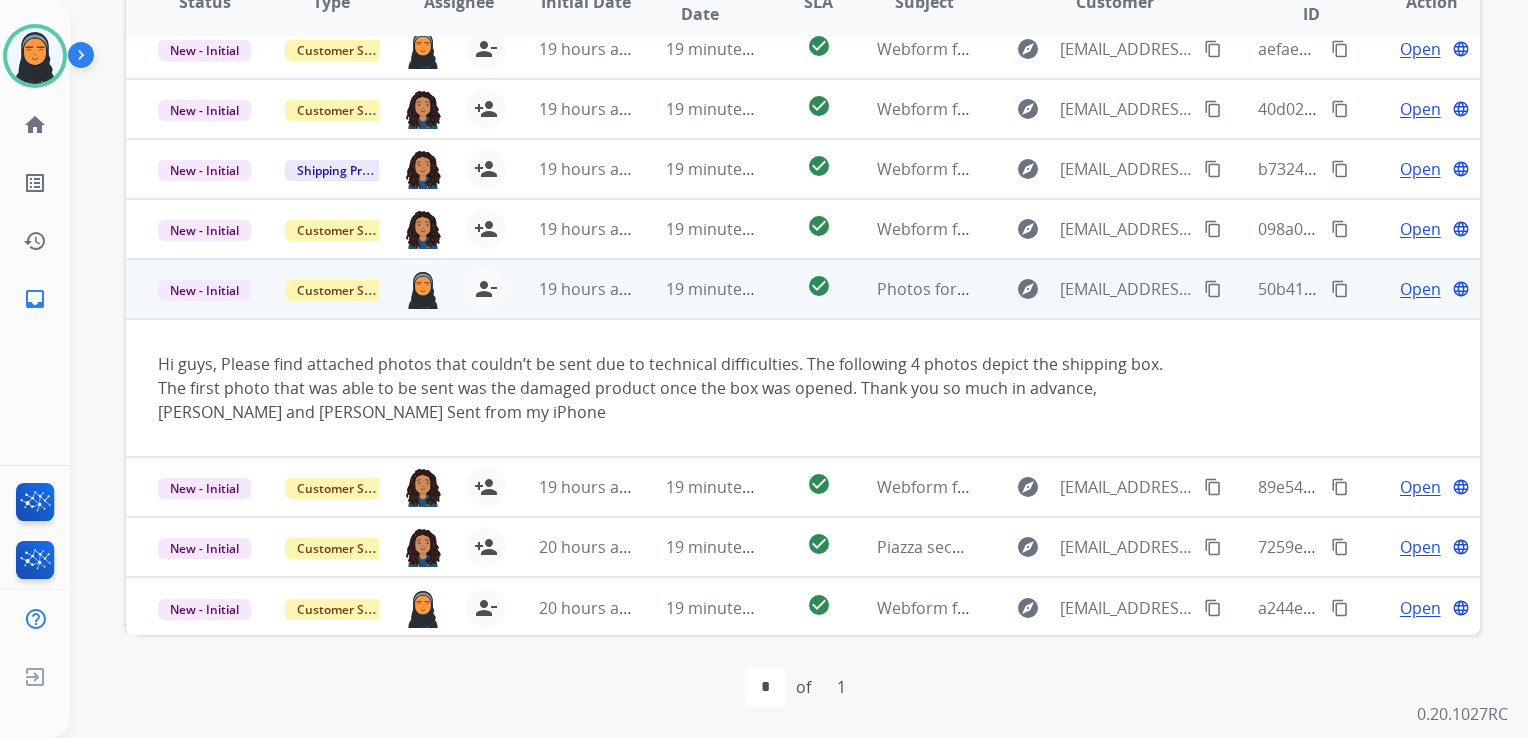 scroll, scrollTop: 139, scrollLeft: 0, axis: vertical 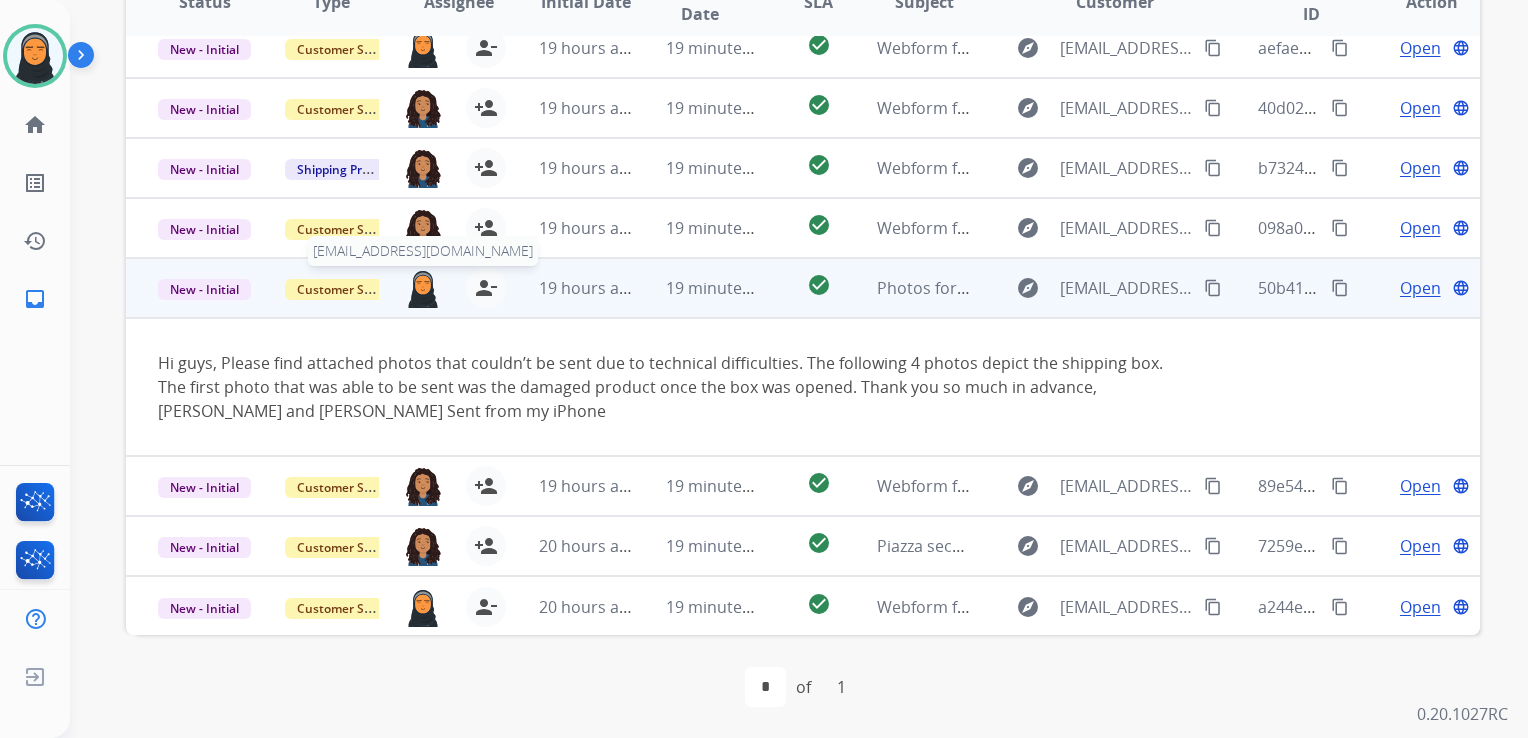 click at bounding box center (423, 288) 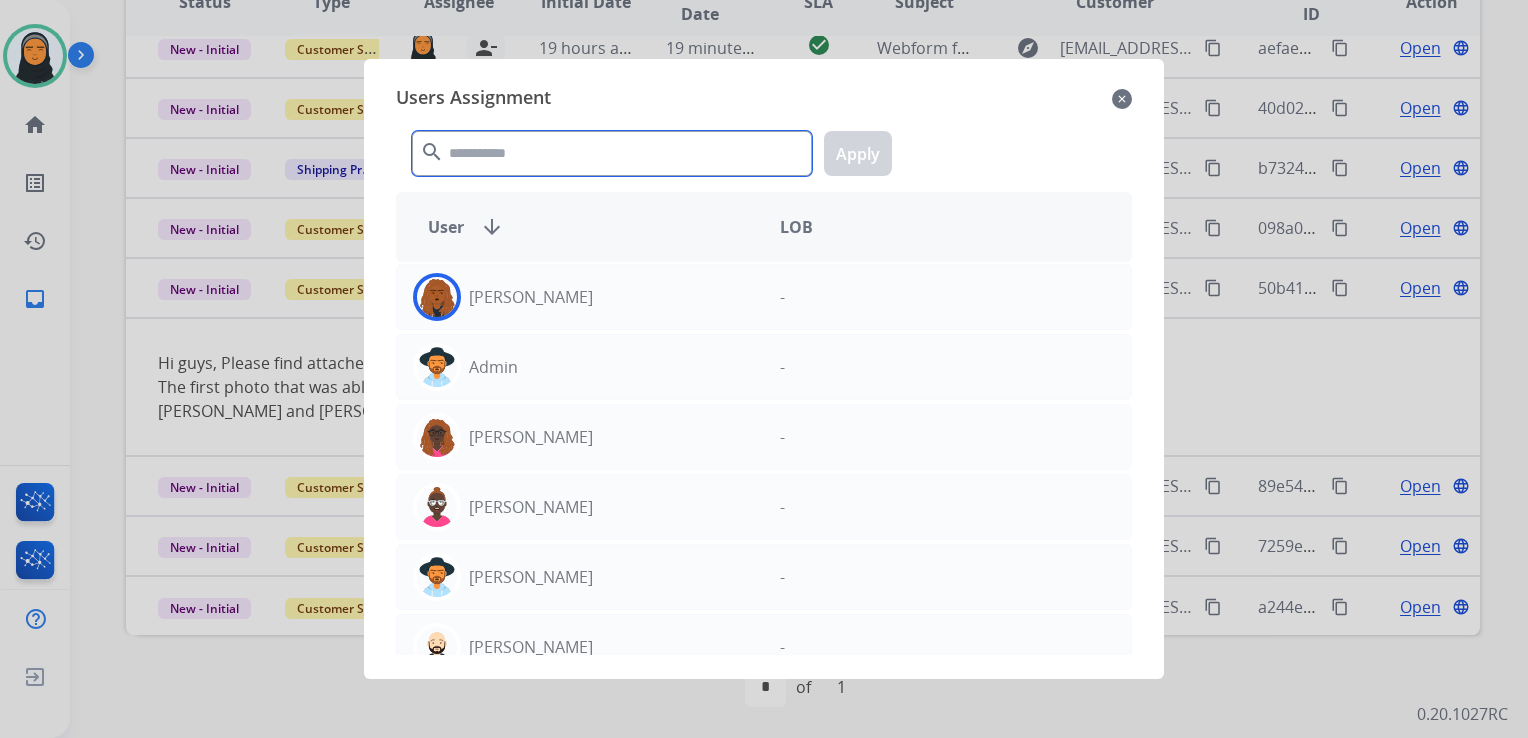 click 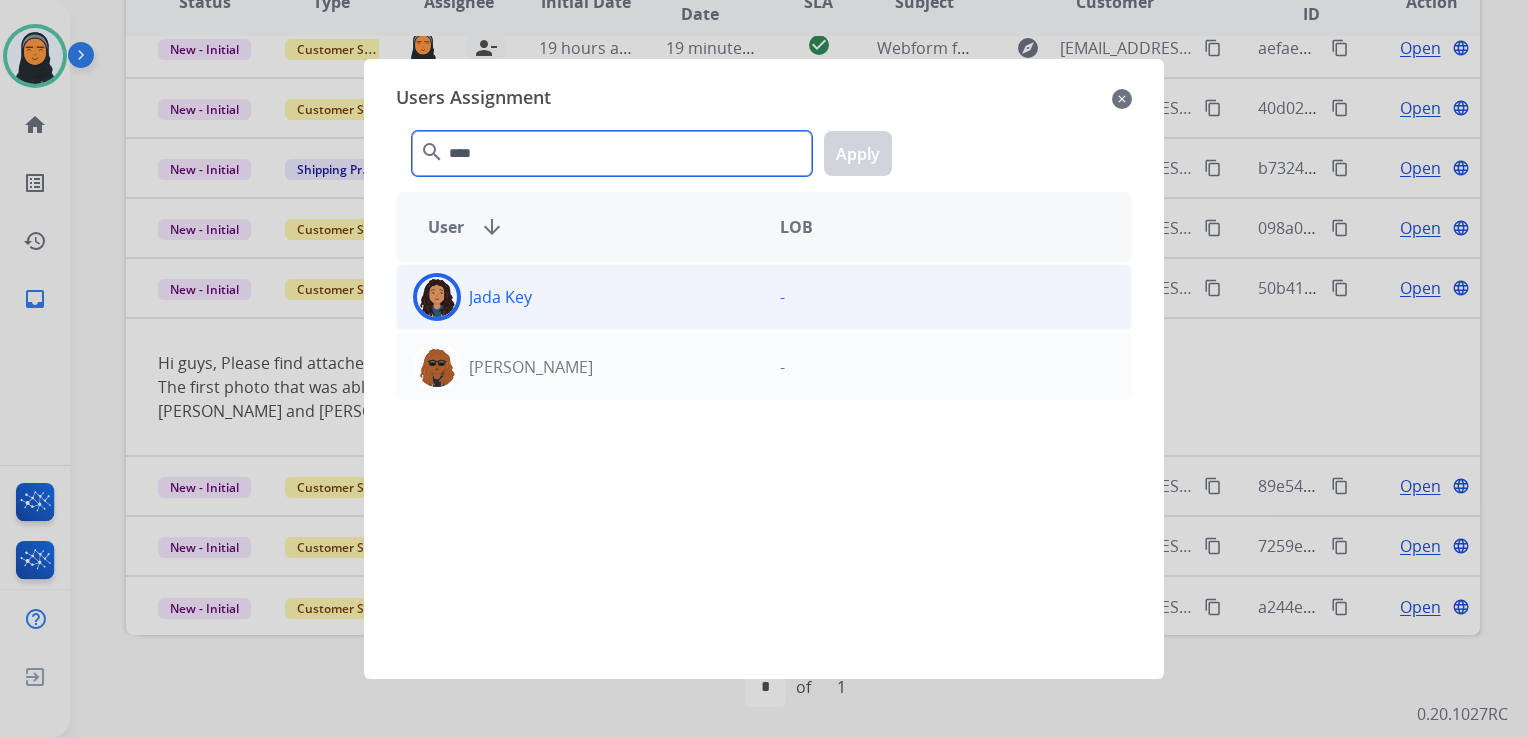 type on "****" 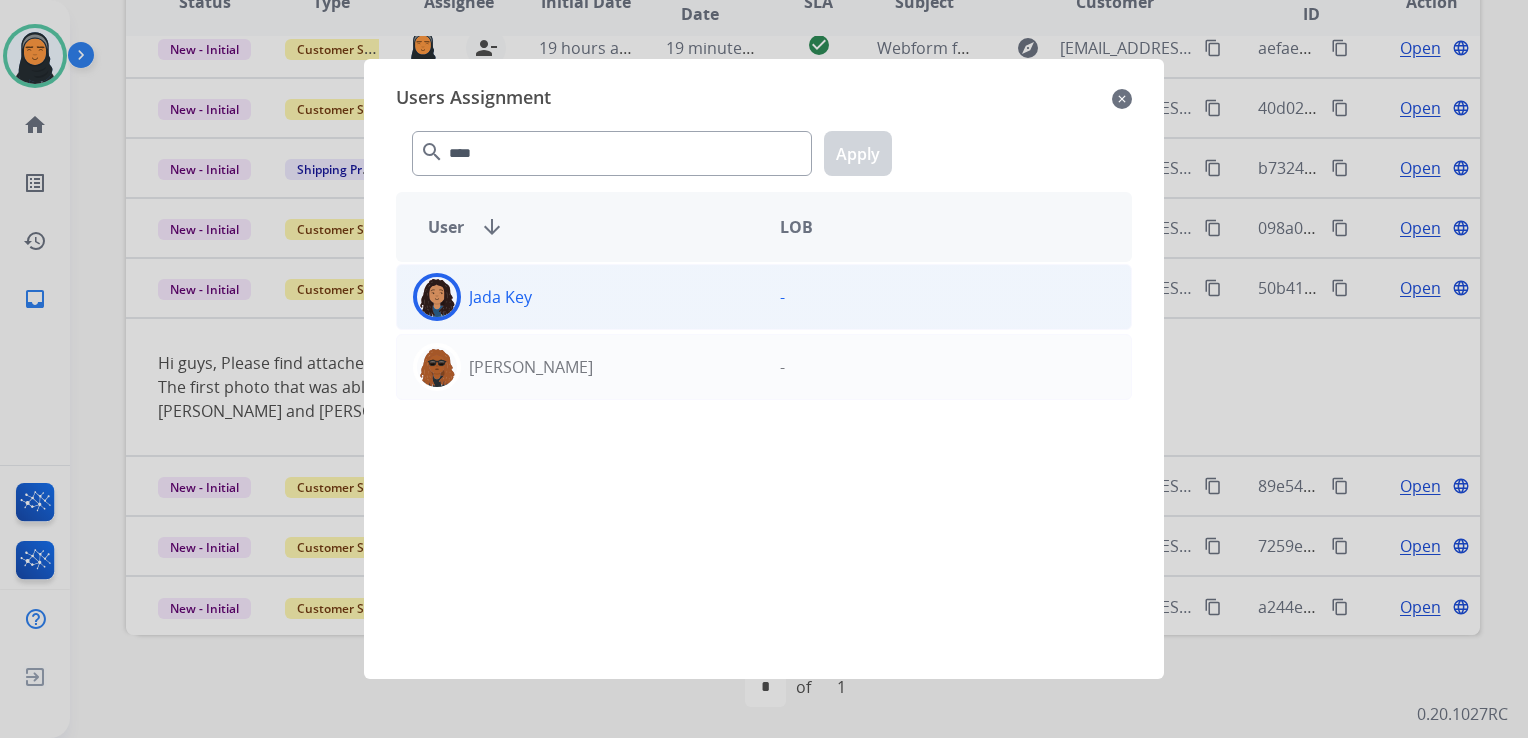 click on "Jada  Key" 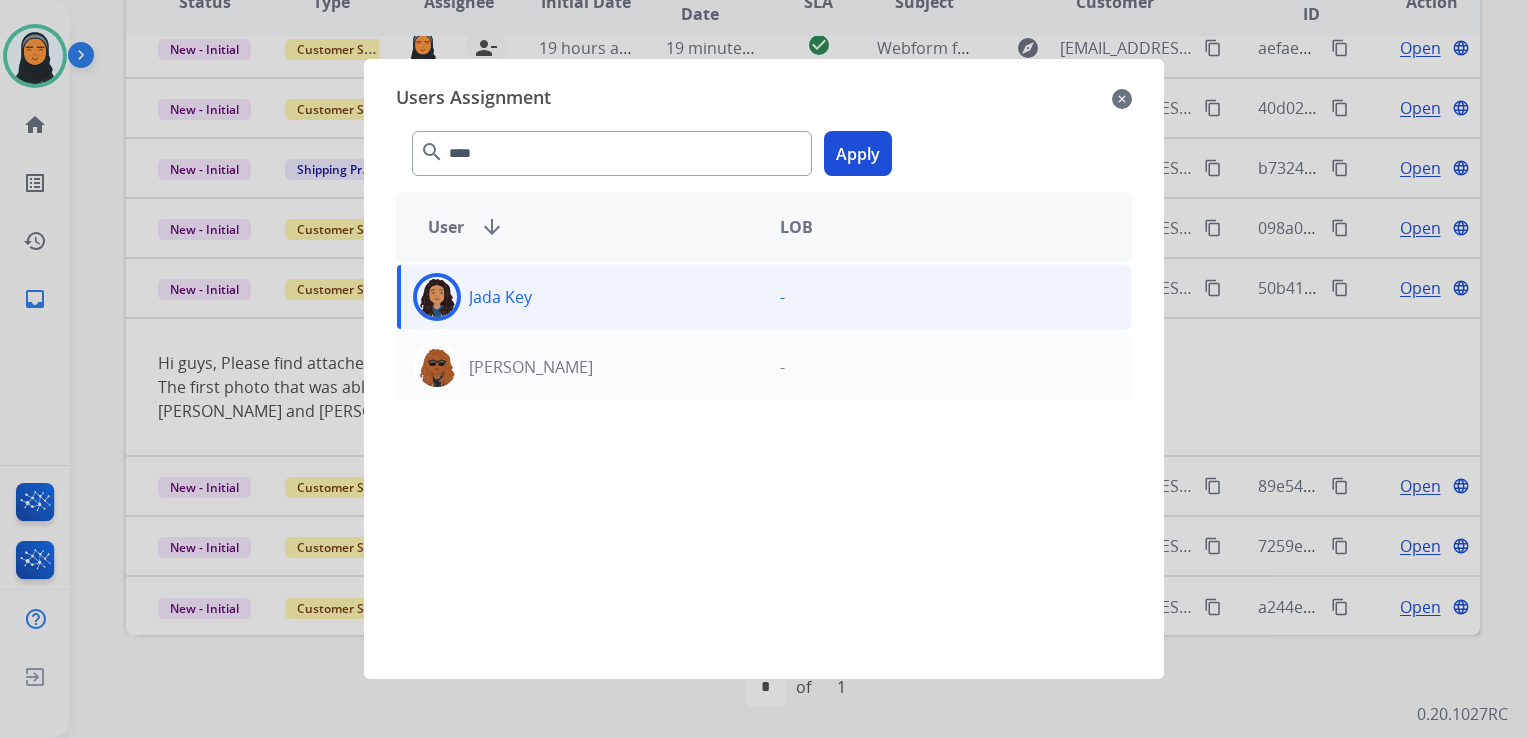 click on "Apply" 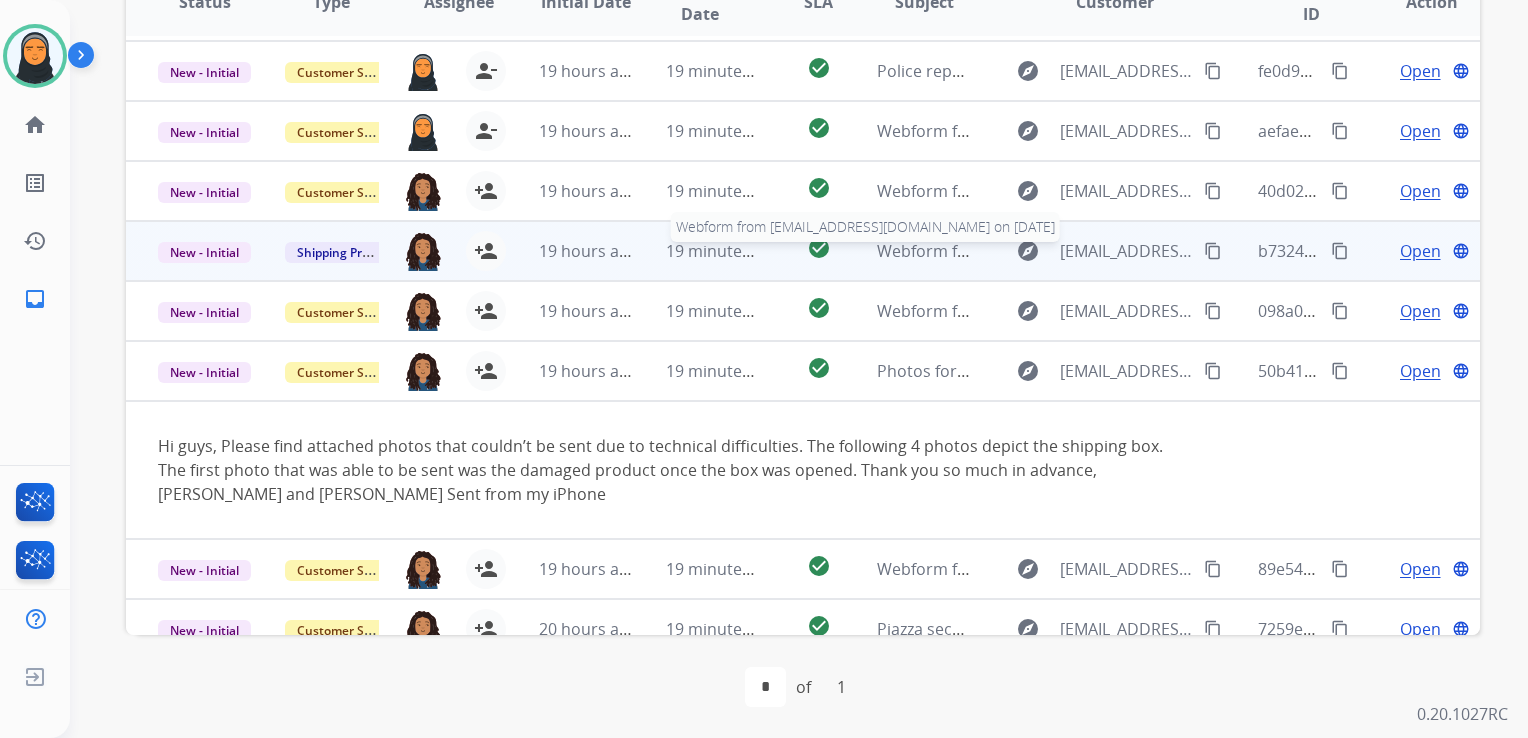 scroll, scrollTop: 0, scrollLeft: 0, axis: both 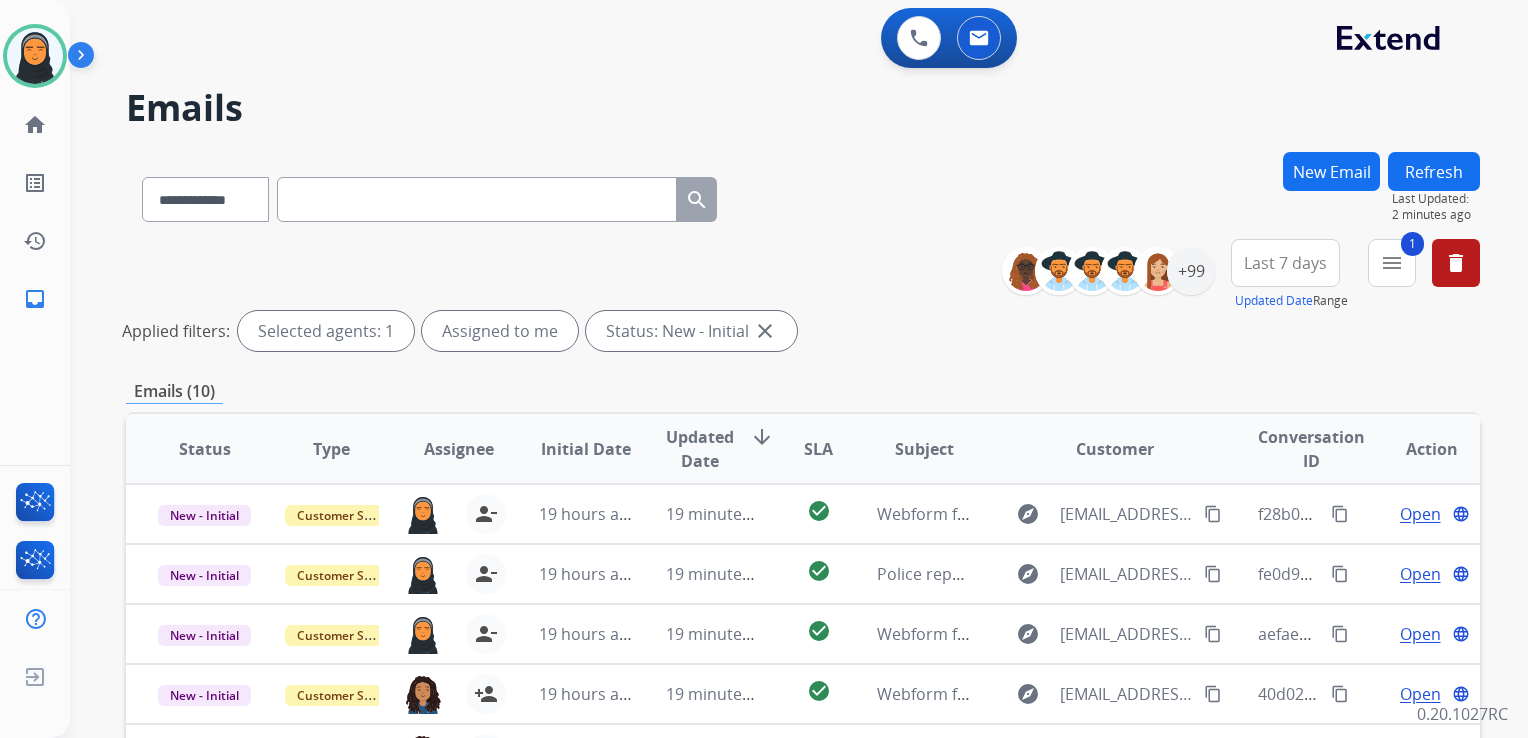 click on "Refresh" at bounding box center [1434, 171] 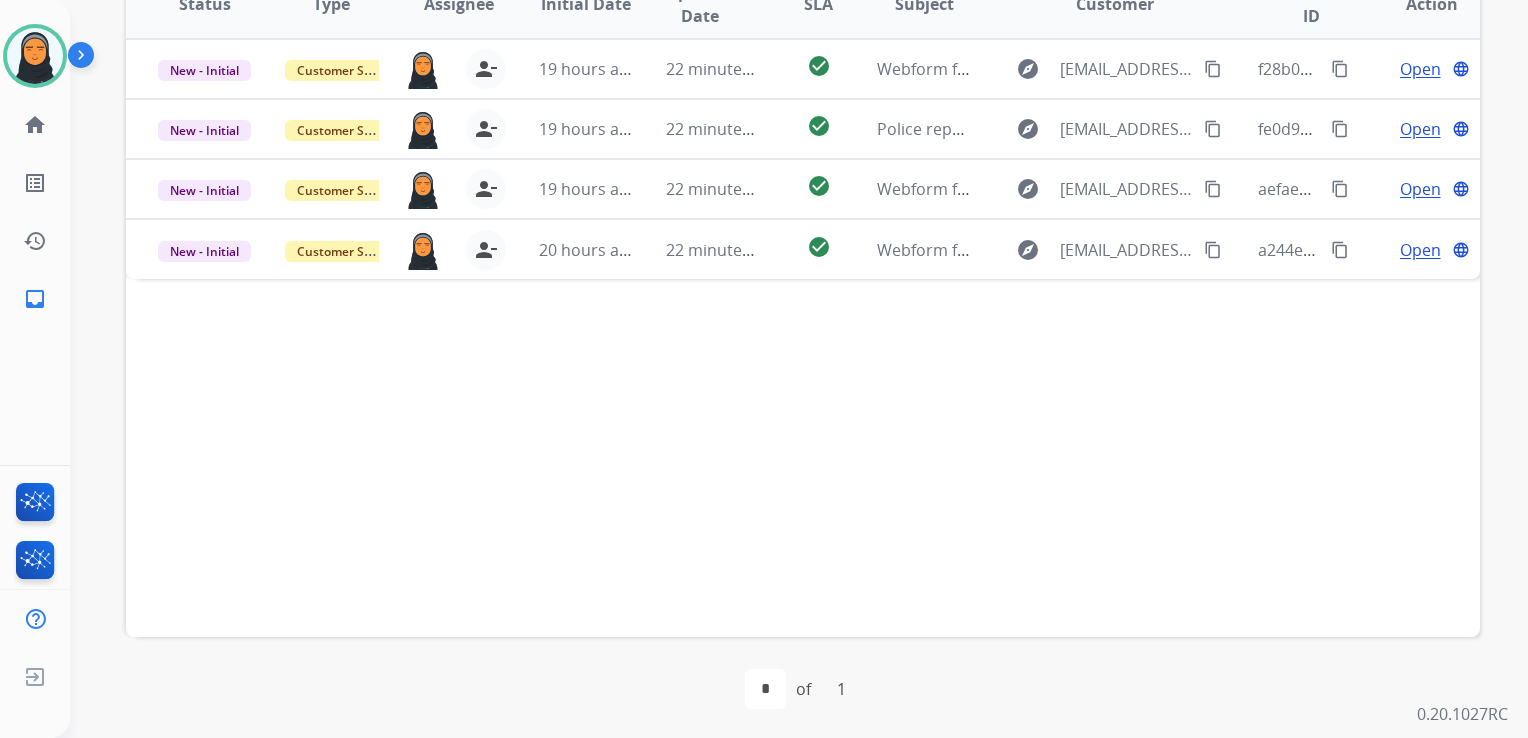 scroll, scrollTop: 447, scrollLeft: 0, axis: vertical 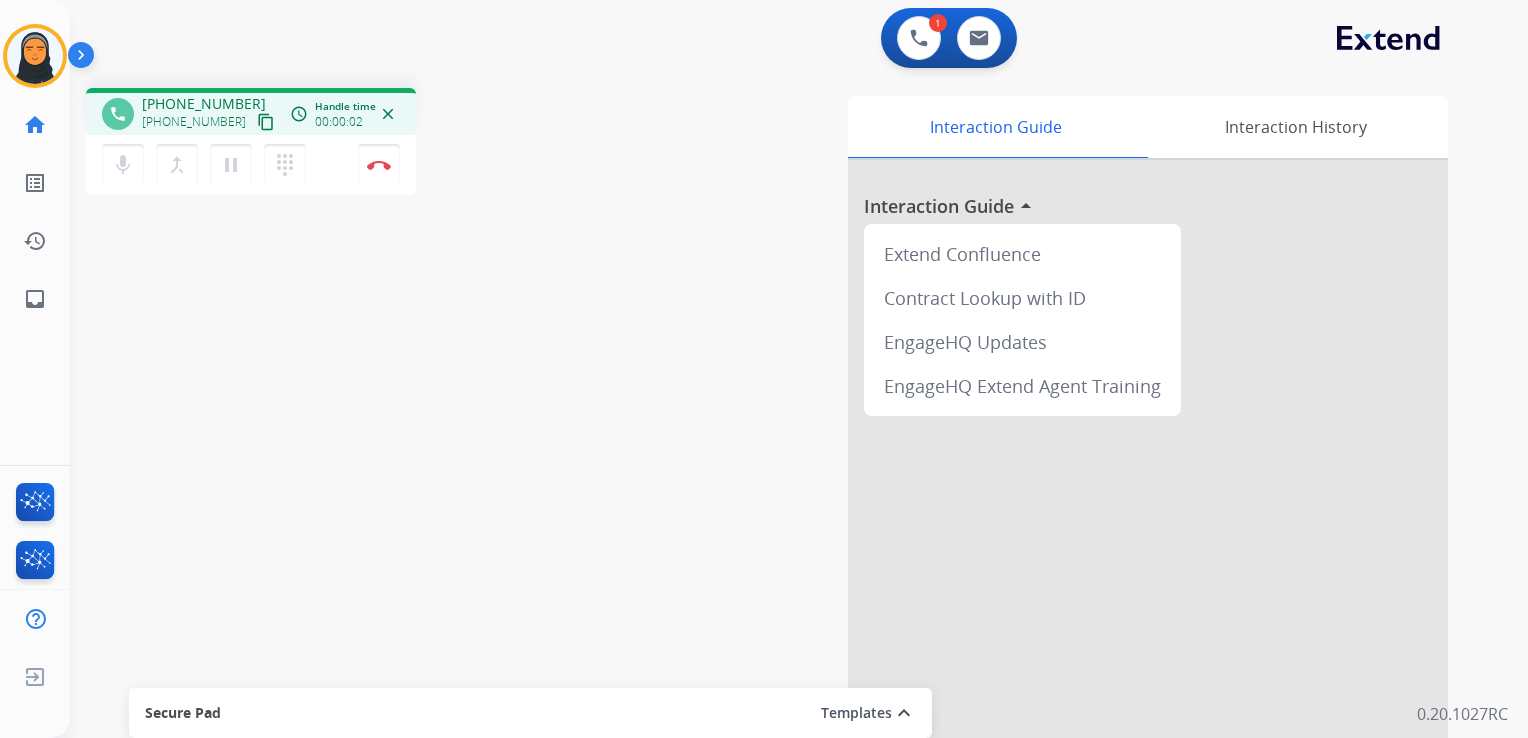 click on "content_copy" at bounding box center (266, 122) 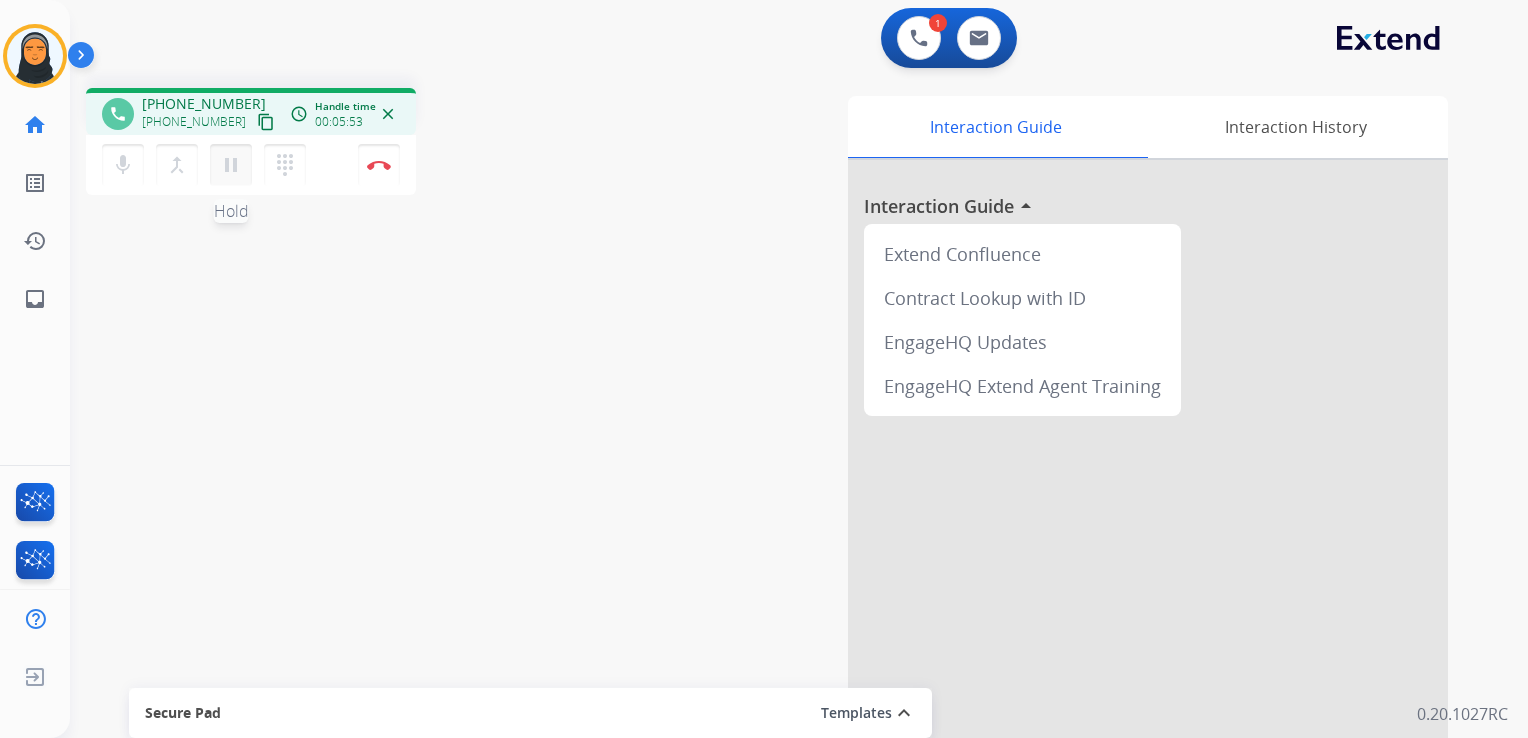 click on "pause" at bounding box center [231, 165] 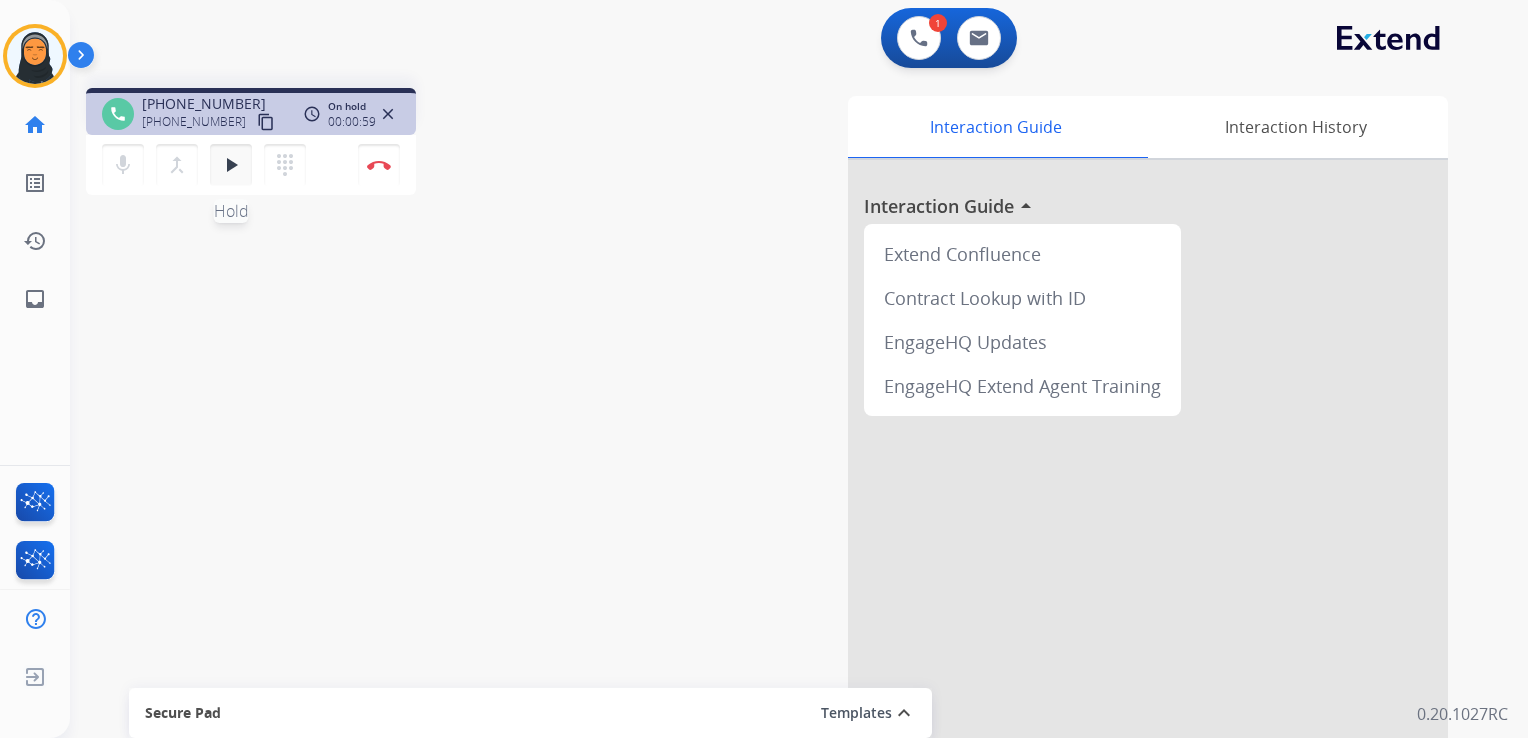 click on "play_arrow" at bounding box center [231, 165] 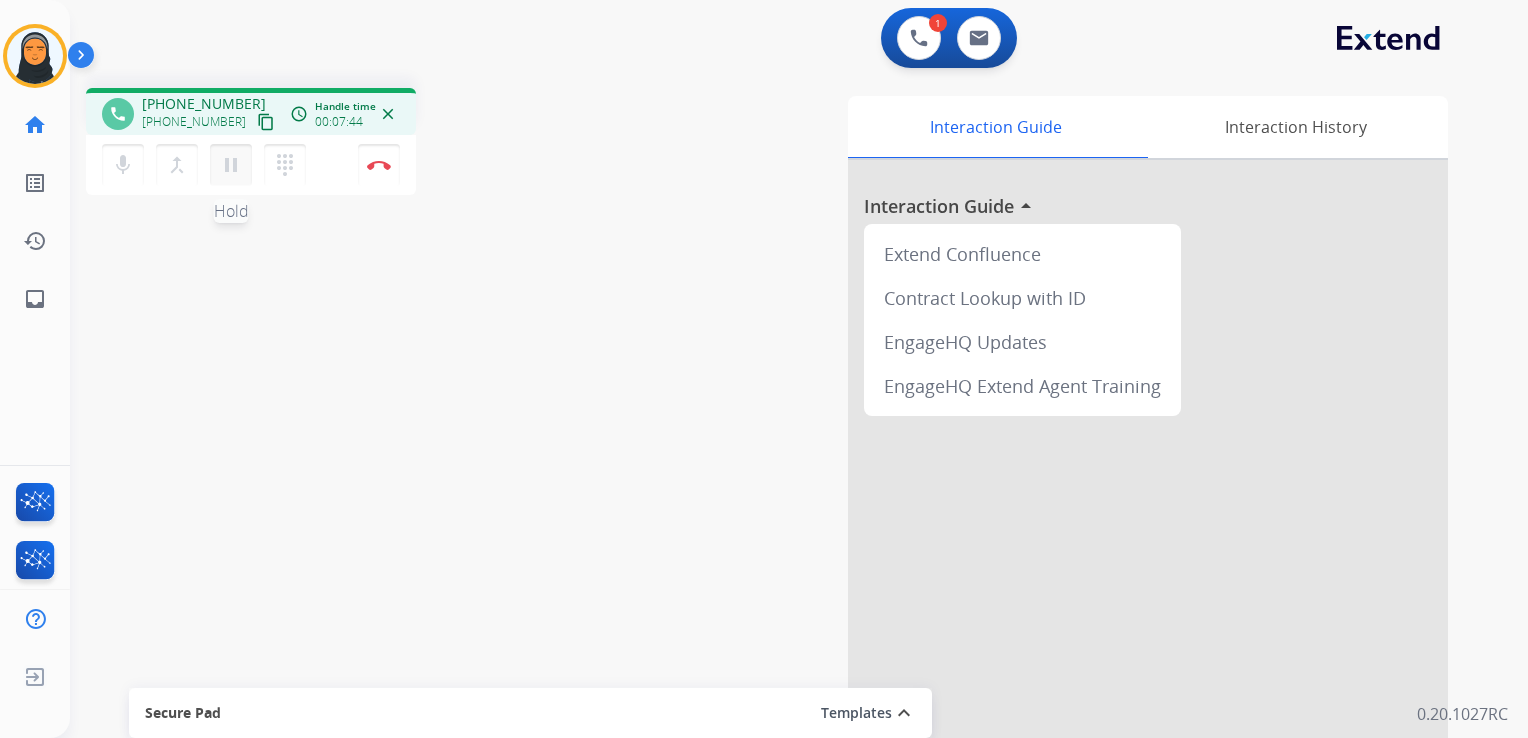 click on "pause" at bounding box center [231, 165] 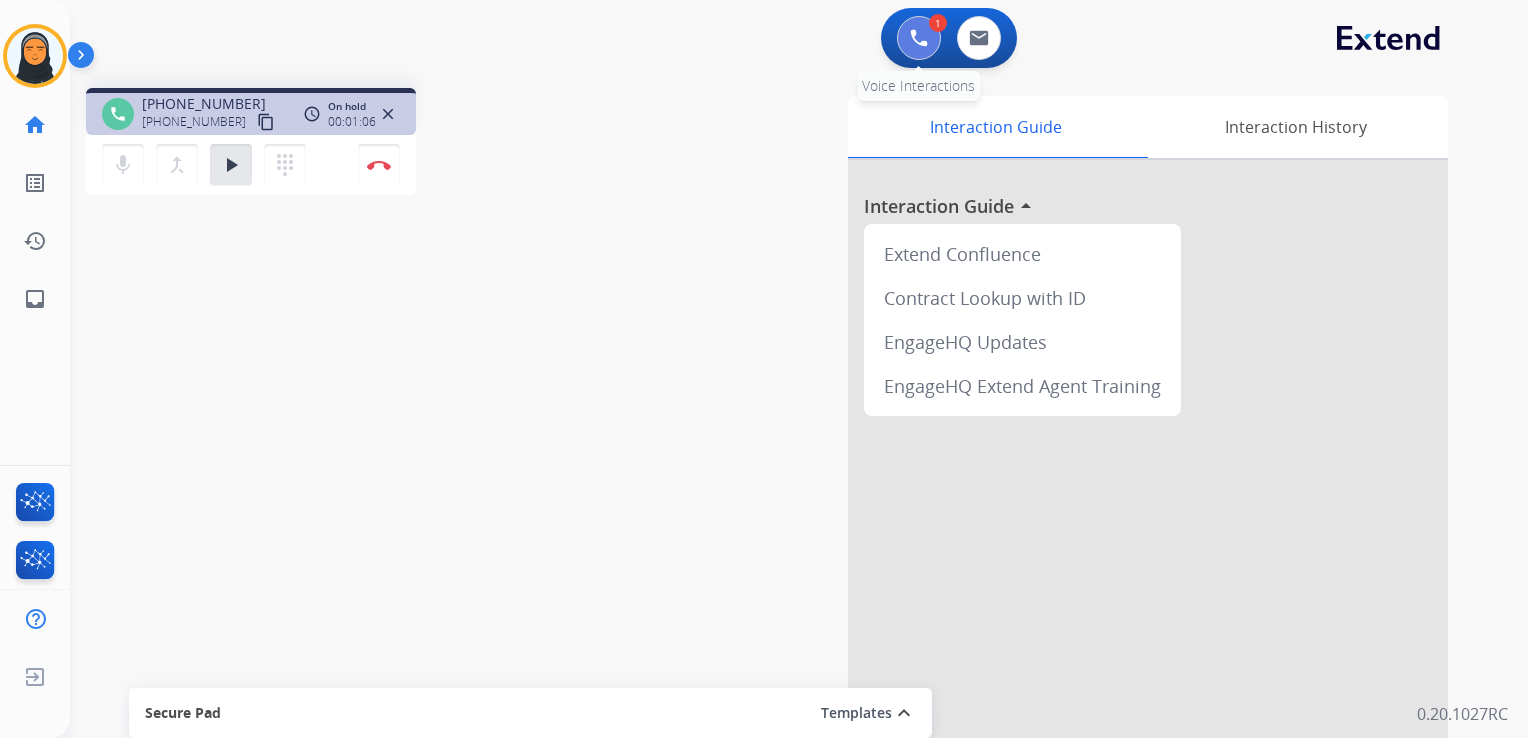 click at bounding box center (919, 38) 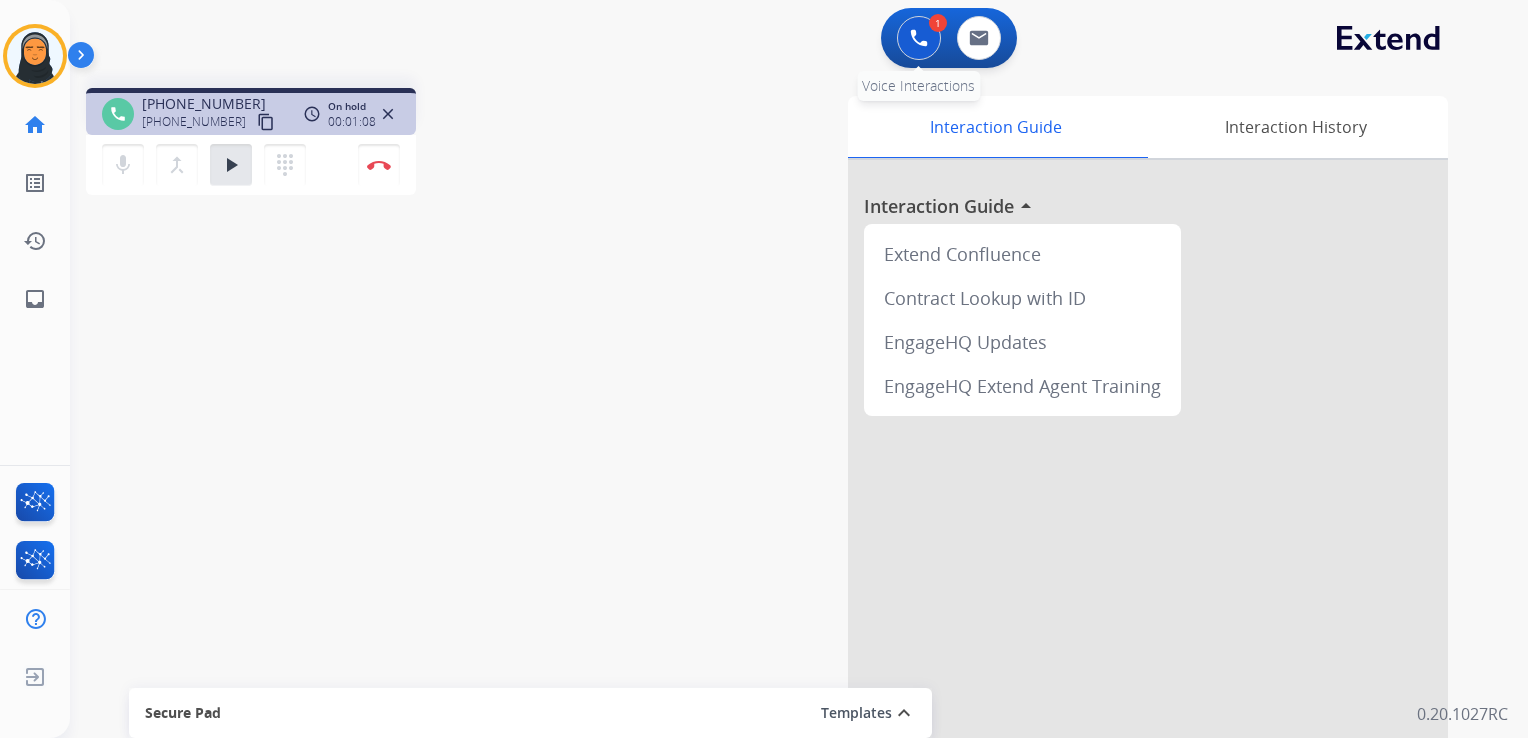 click at bounding box center (919, 38) 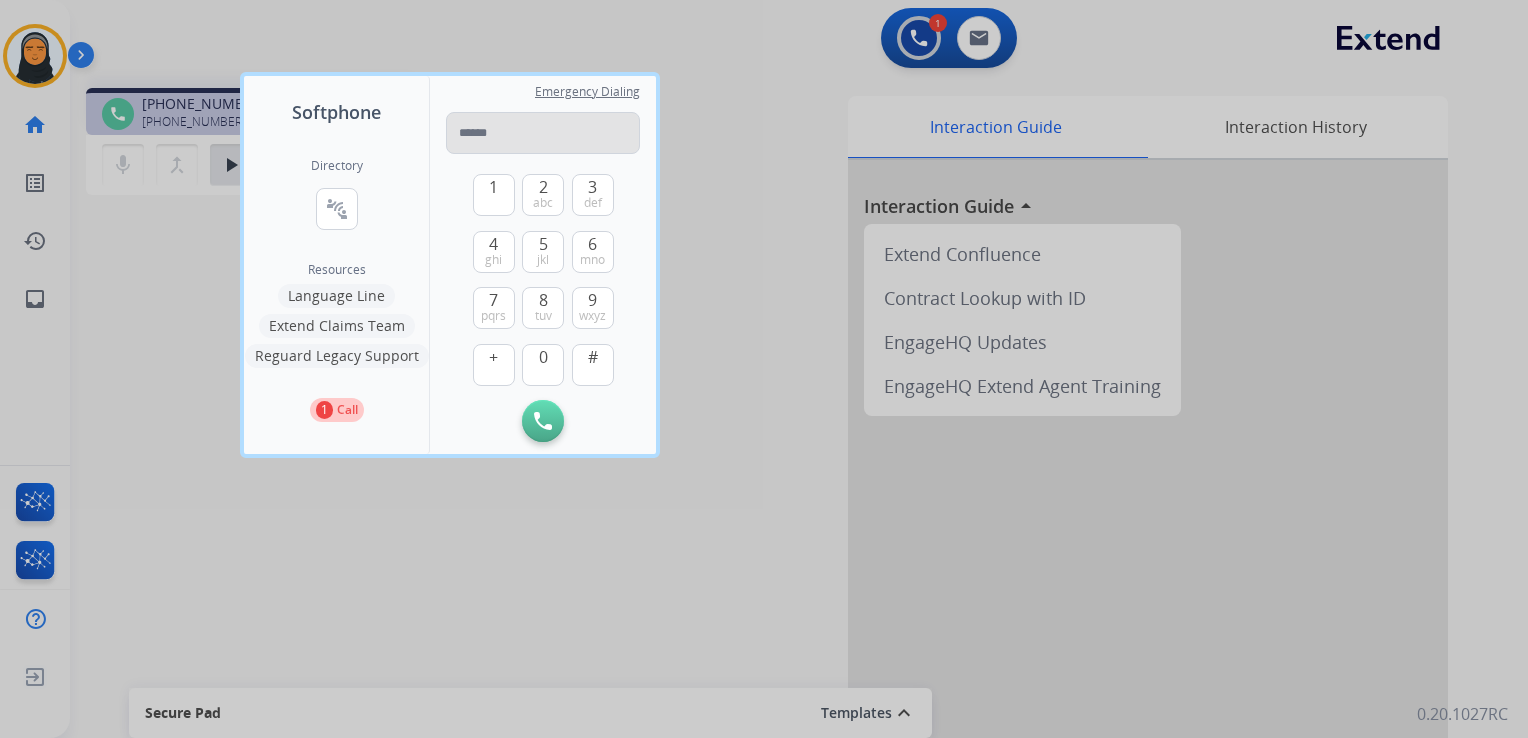 click at bounding box center [543, 133] 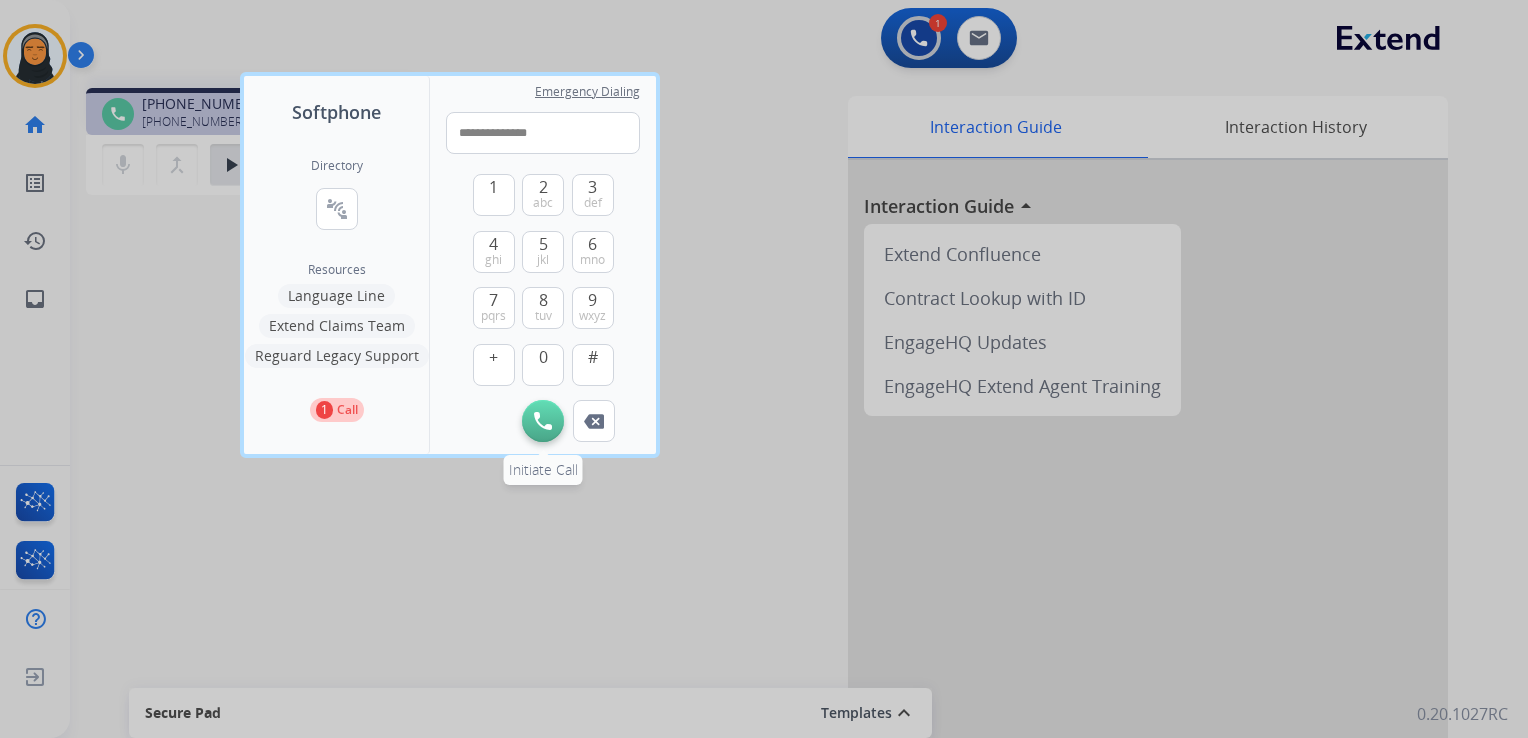 type on "**********" 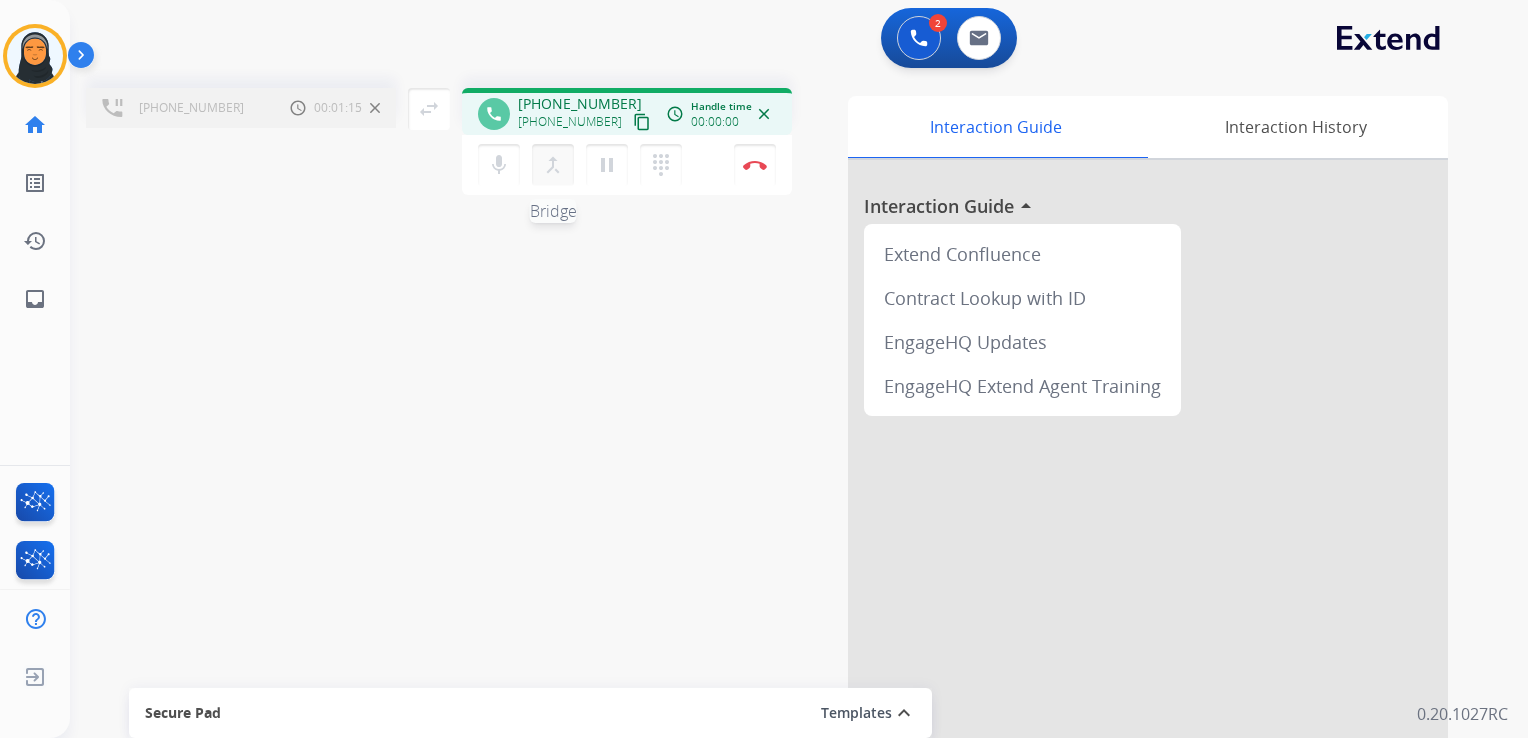 click on "merge_type Bridge" at bounding box center [553, 165] 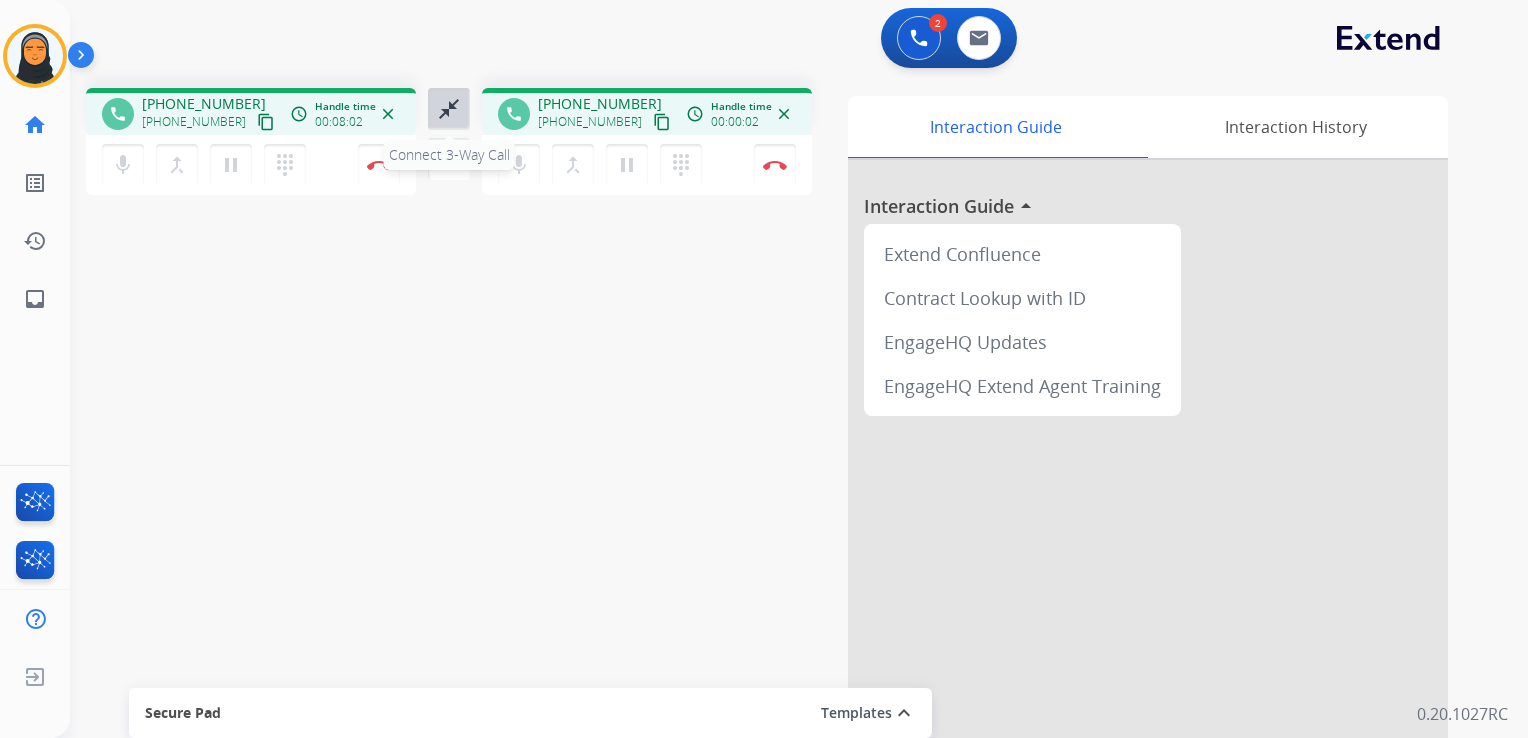 click on "close_fullscreen" at bounding box center (449, 109) 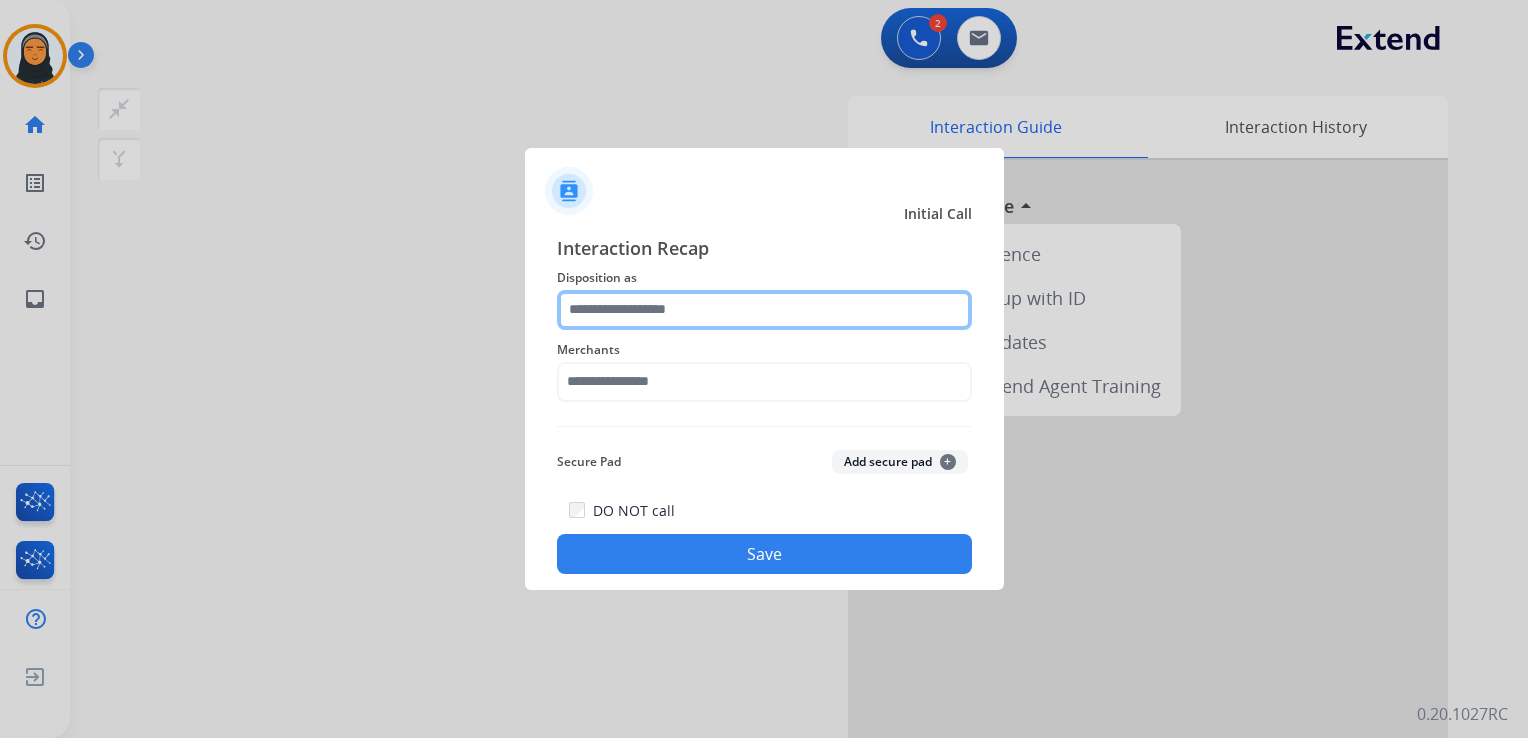 drag, startPoint x: 813, startPoint y: 316, endPoint x: 801, endPoint y: 319, distance: 12.369317 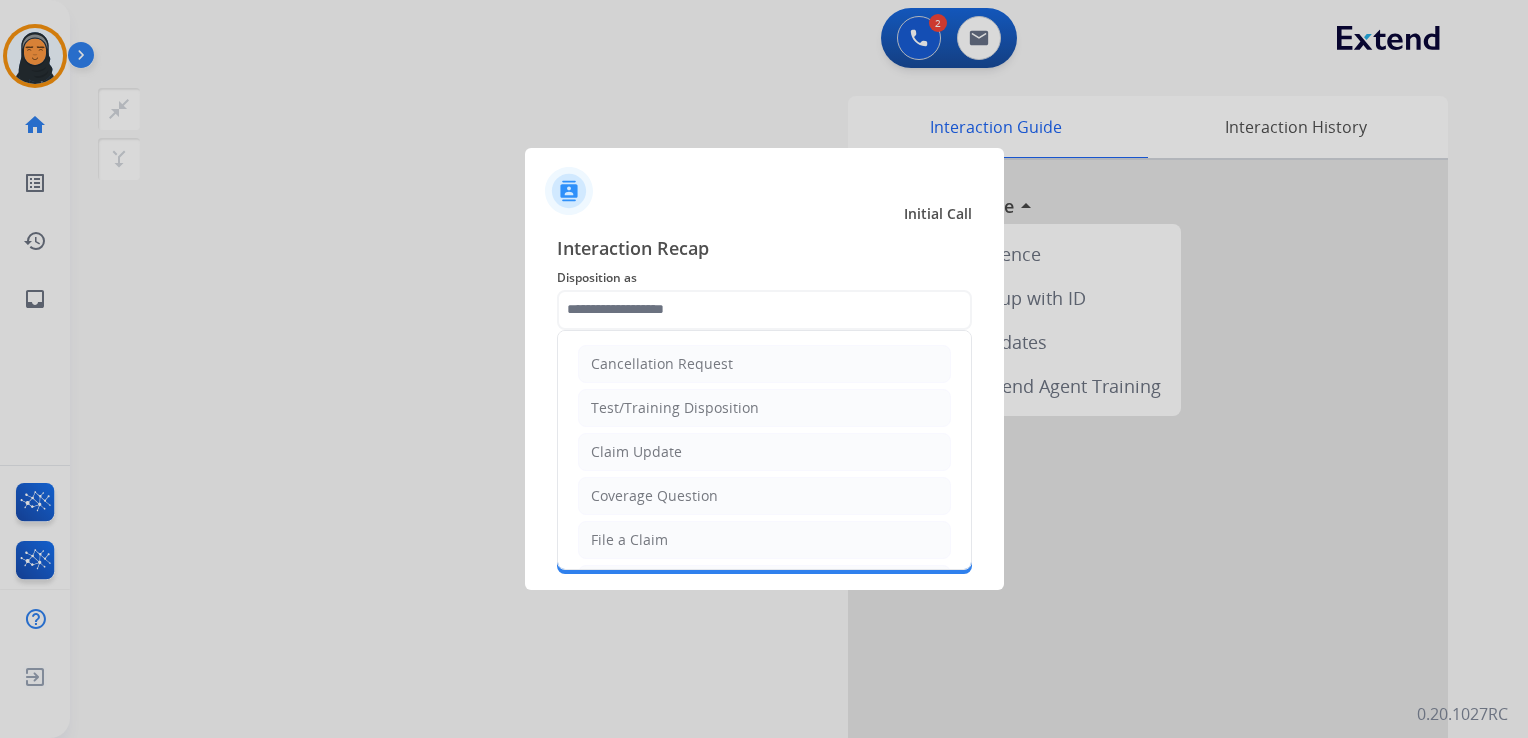 click on "Claim Update" 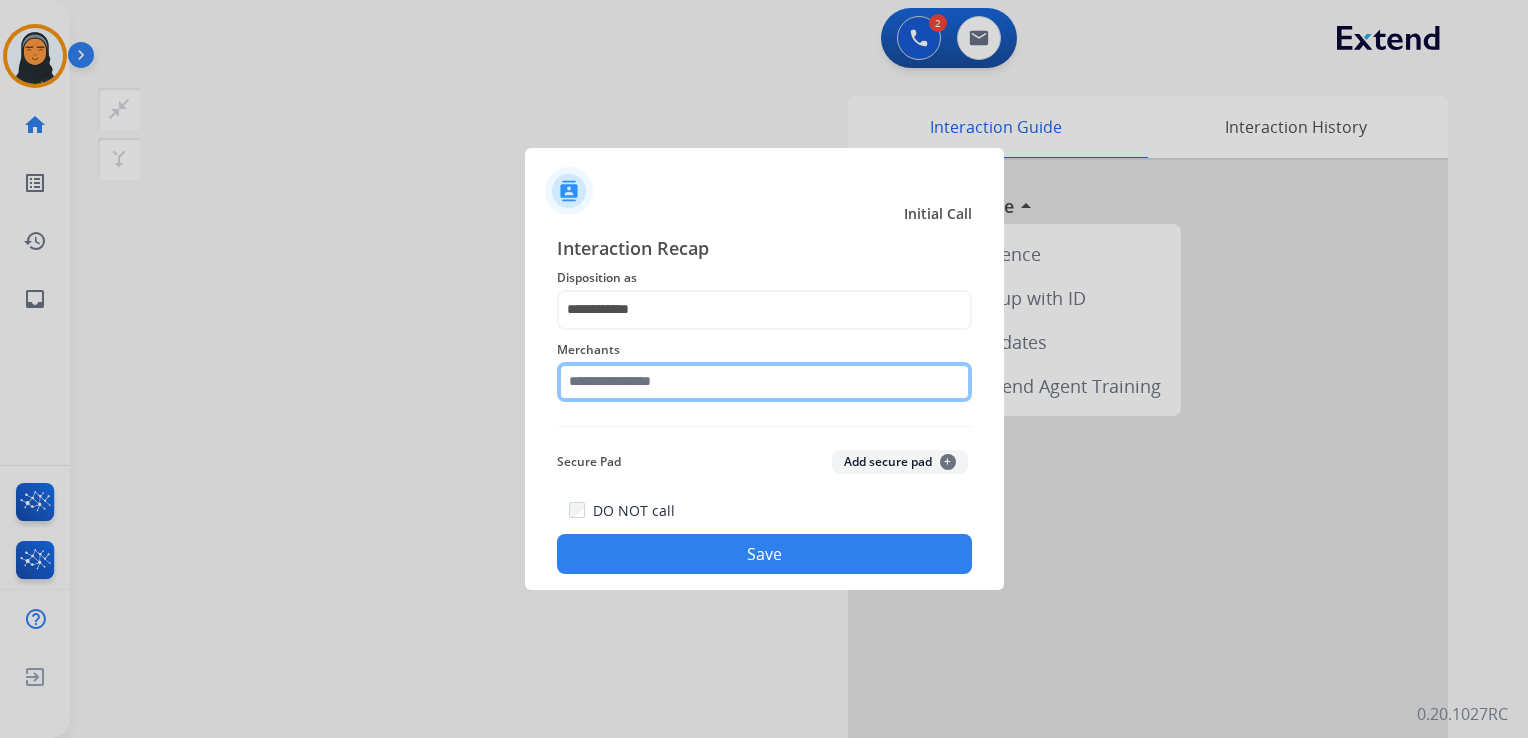 click 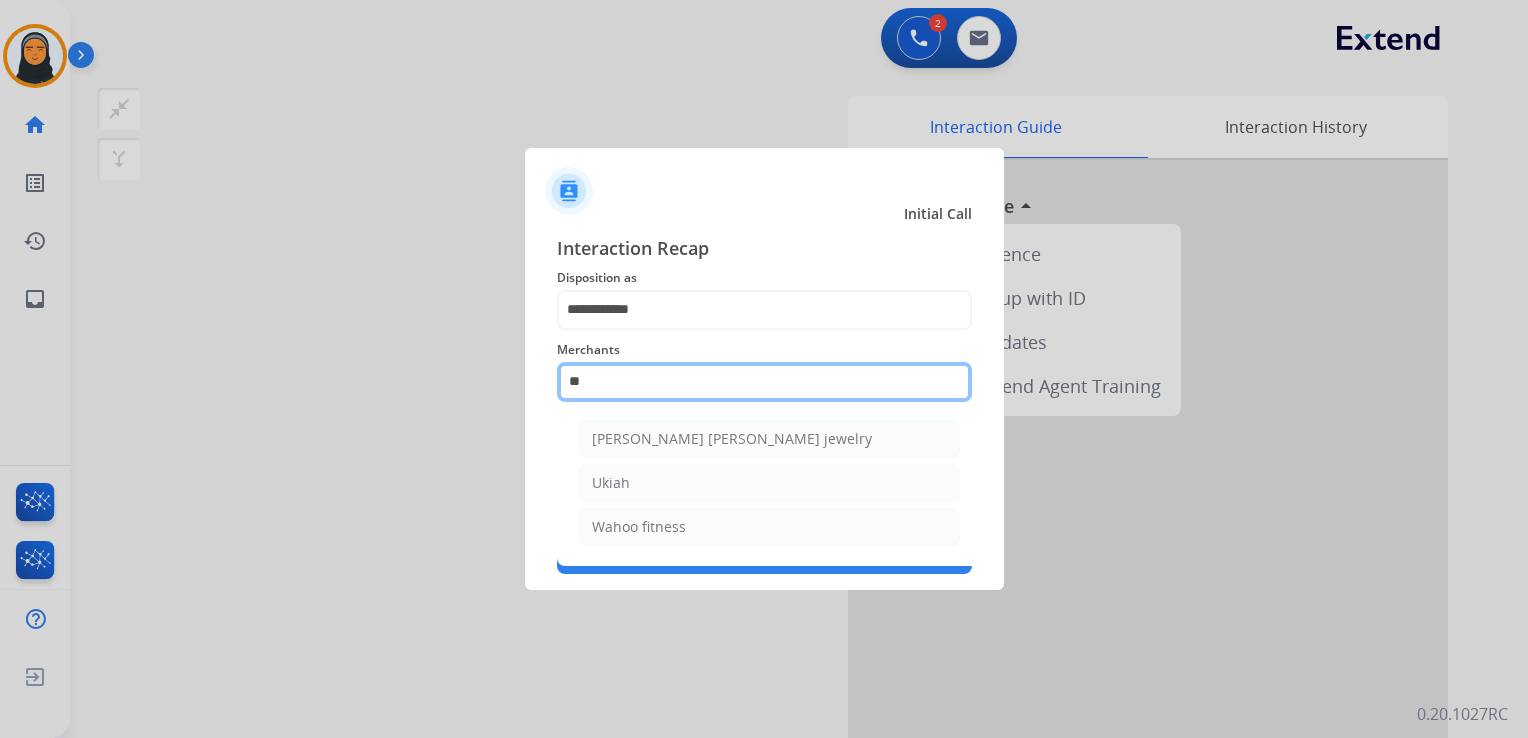 type on "*" 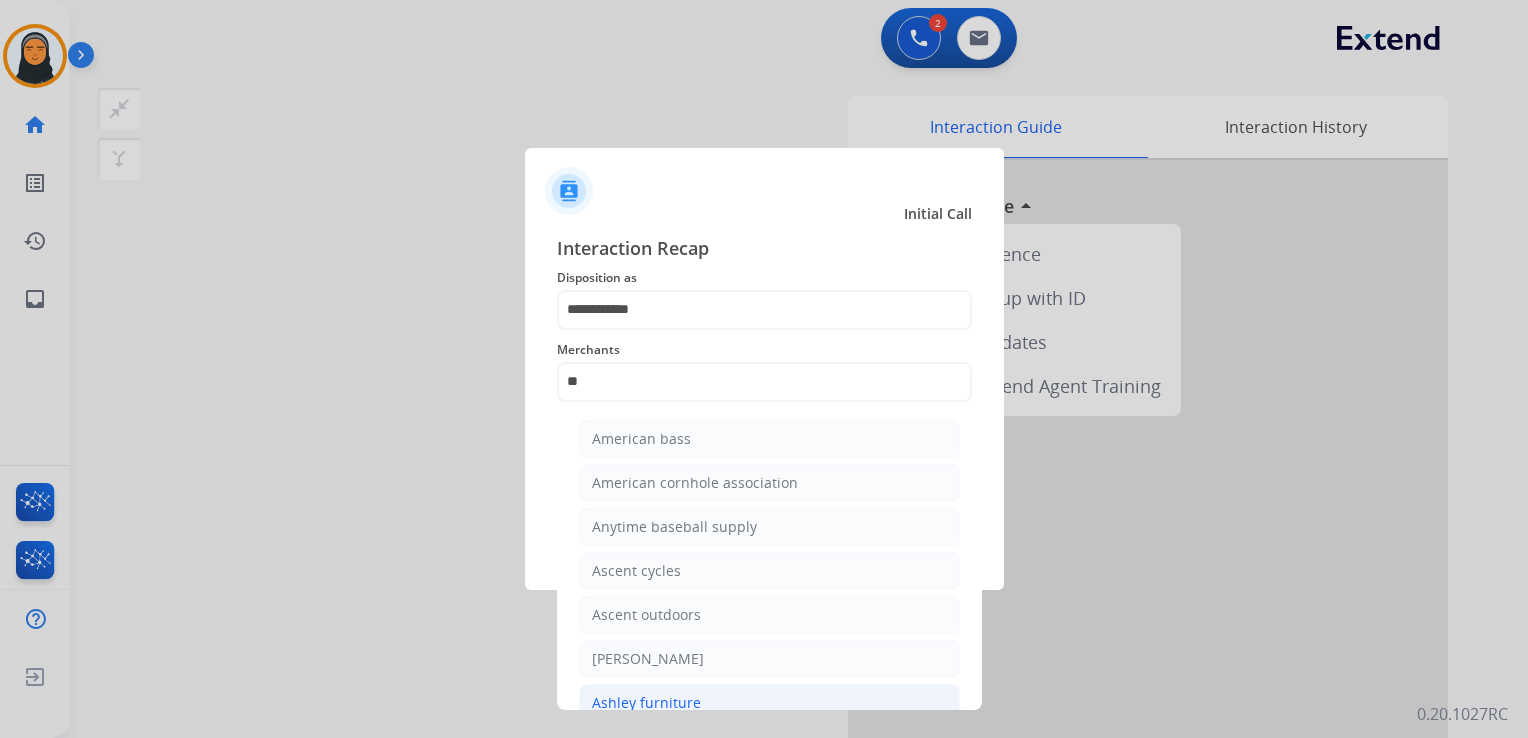 click on "Ashley furniture" 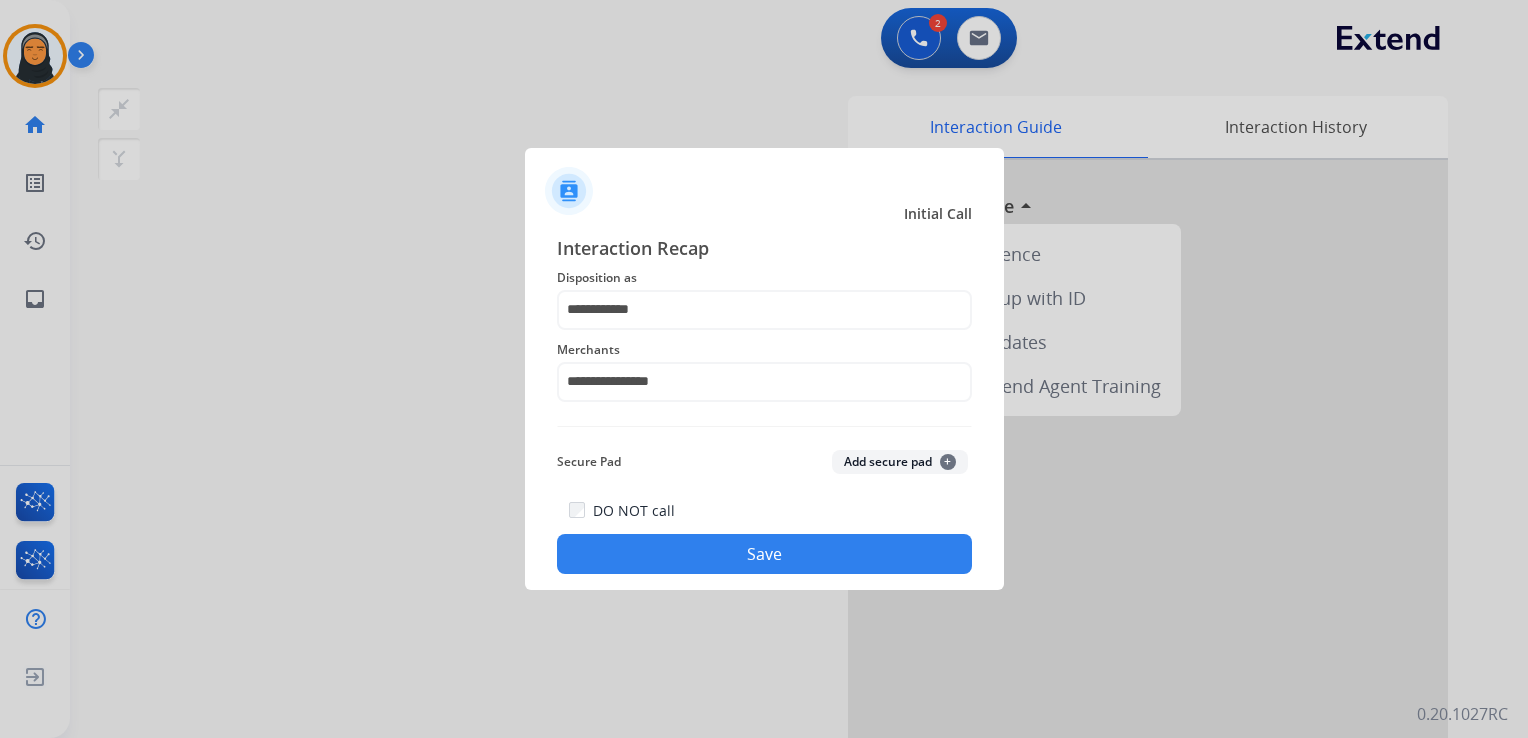 click on "Save" 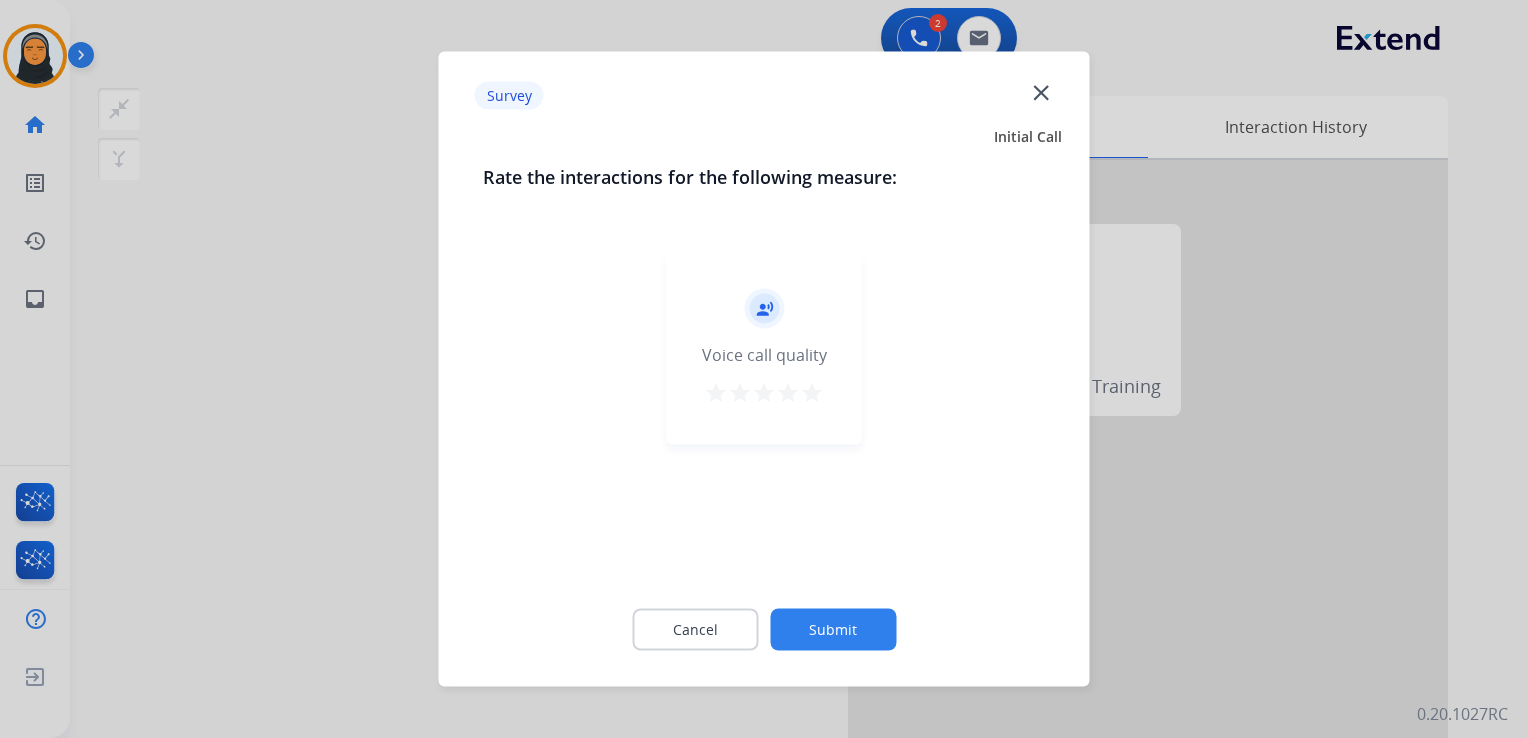 click on "star" at bounding box center [812, 393] 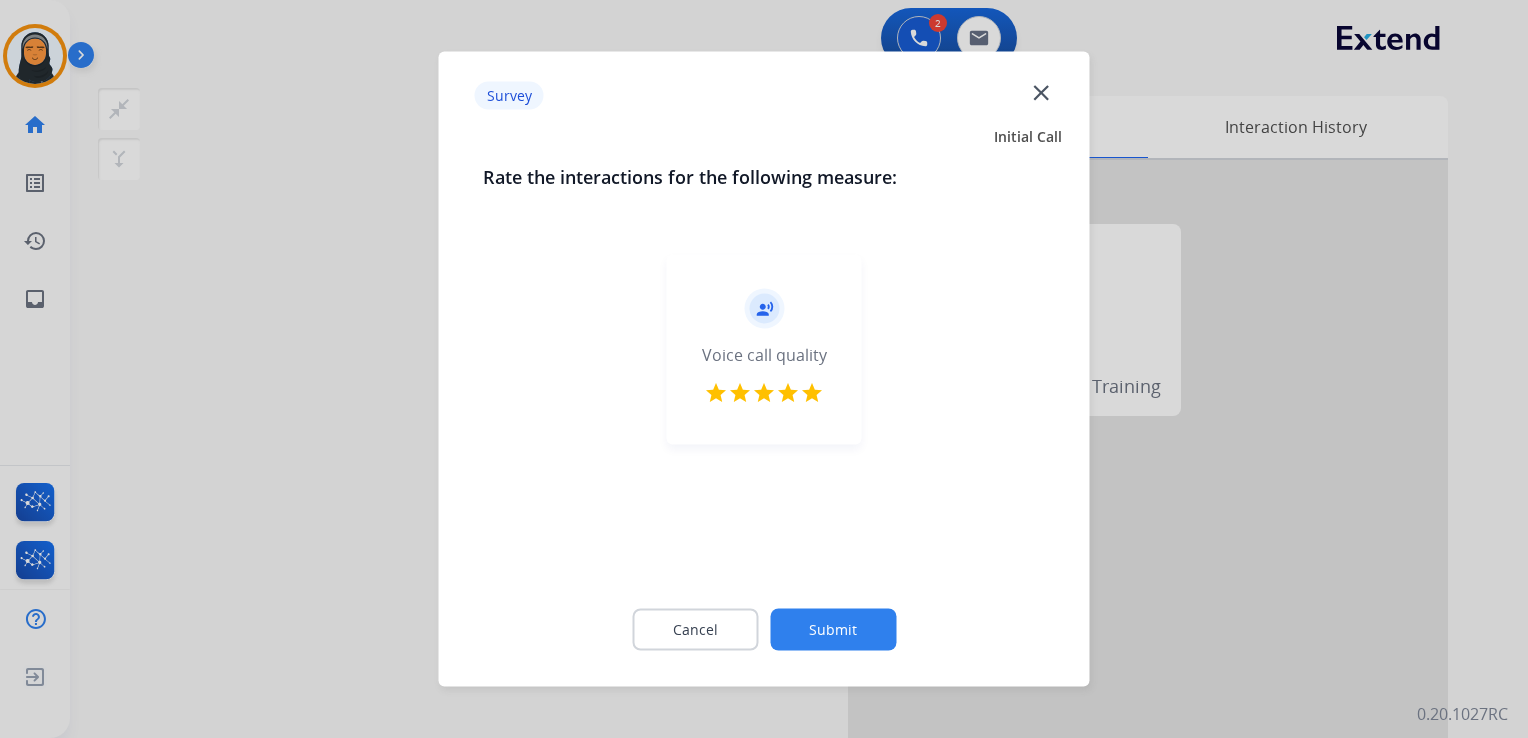 click on "Submit" 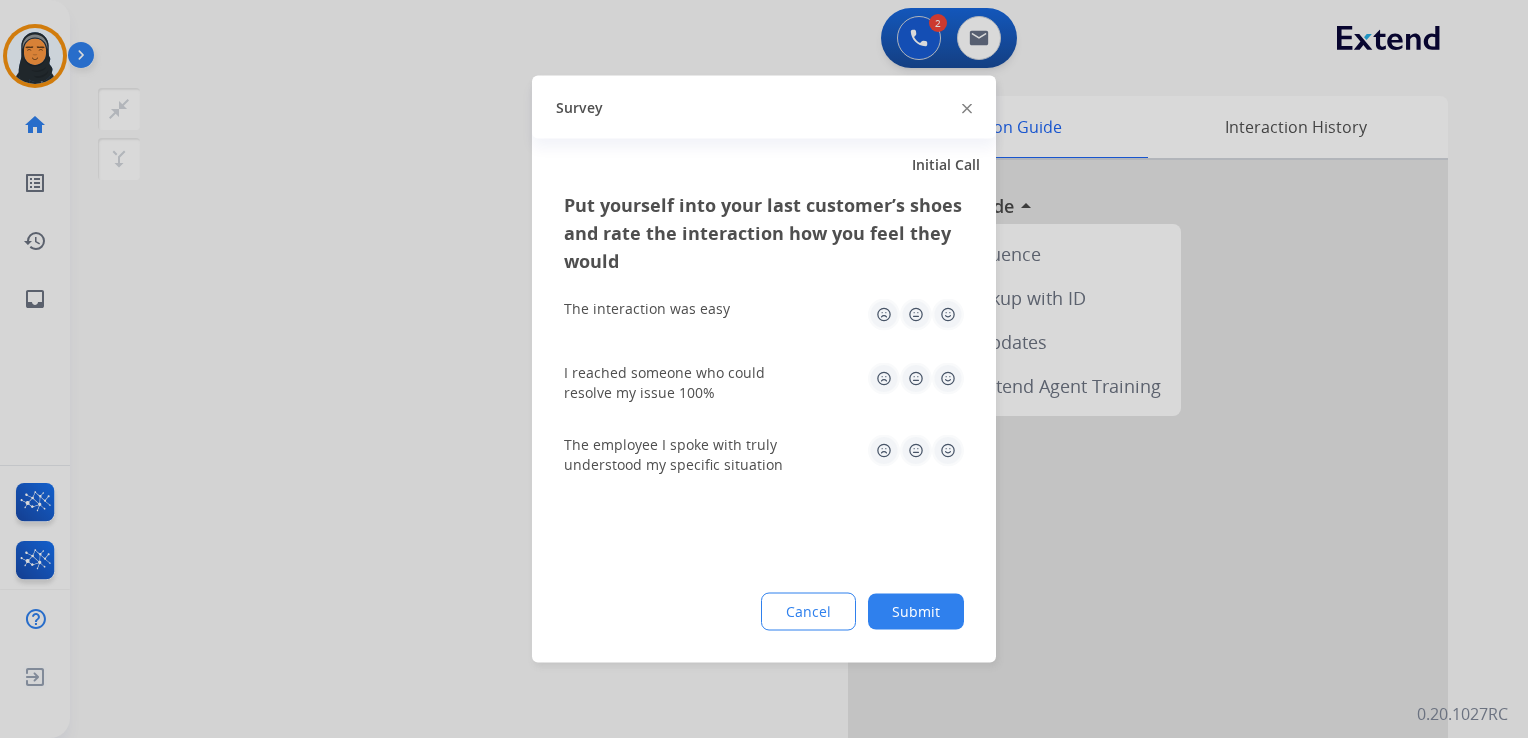 click on "Survey" 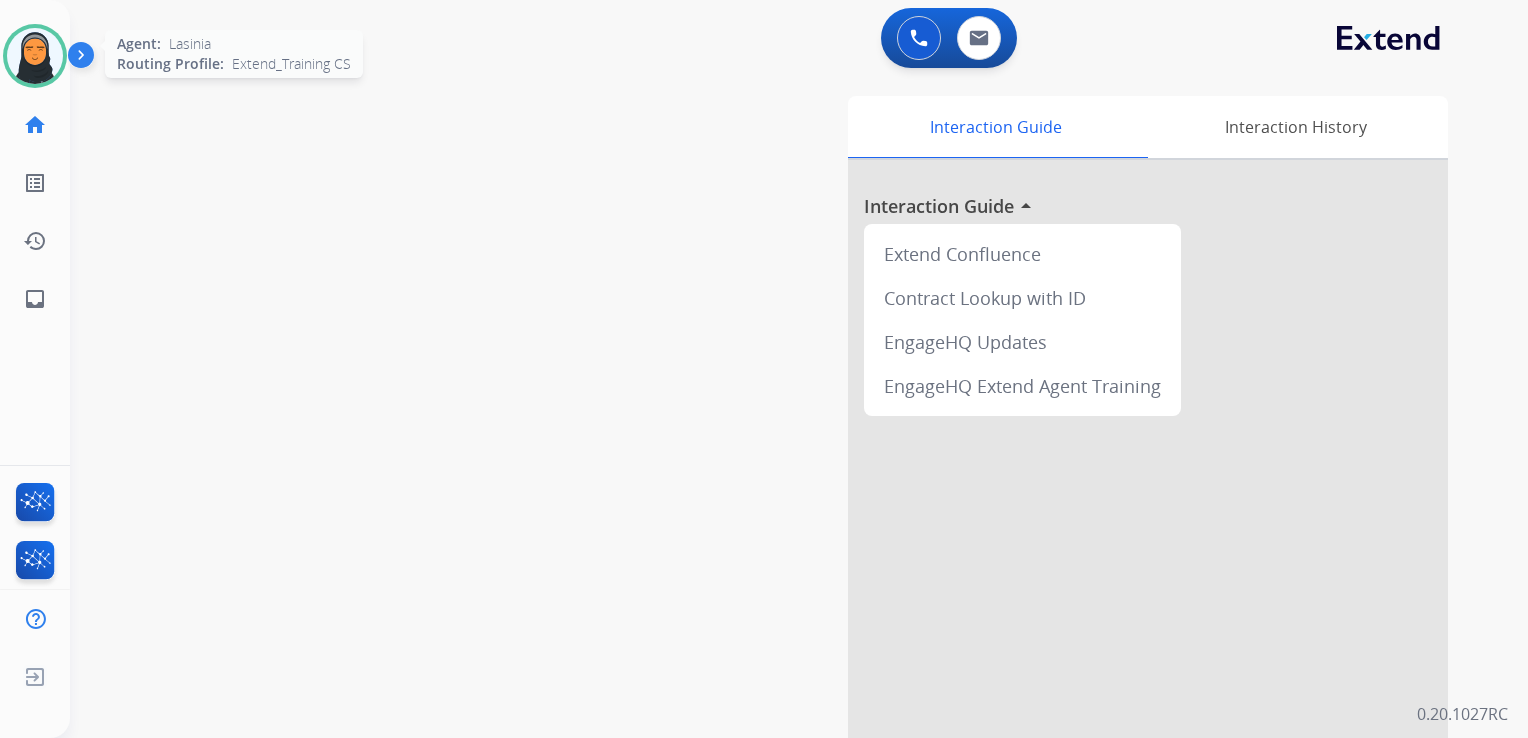 click at bounding box center [35, 56] 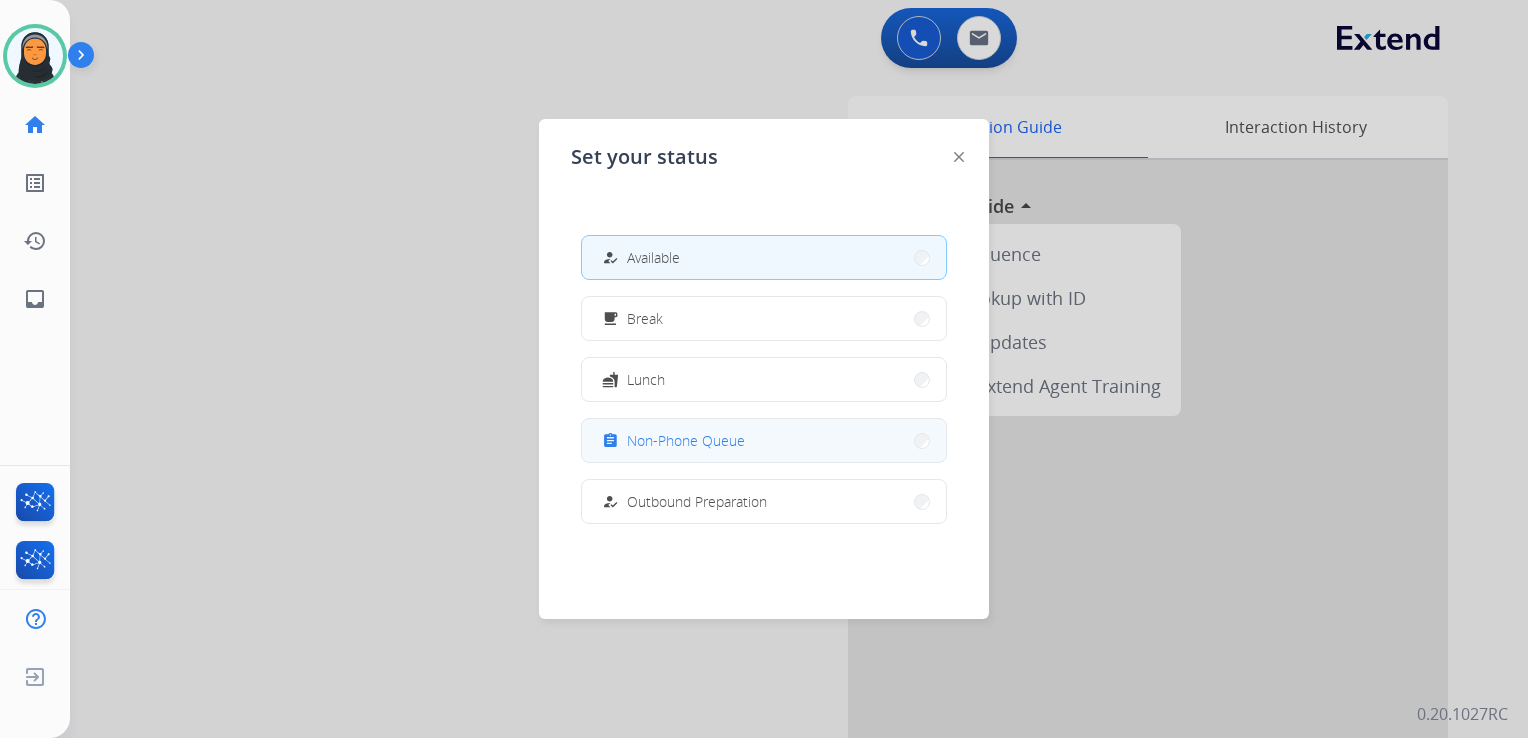 click on "Non-Phone Queue" at bounding box center [686, 440] 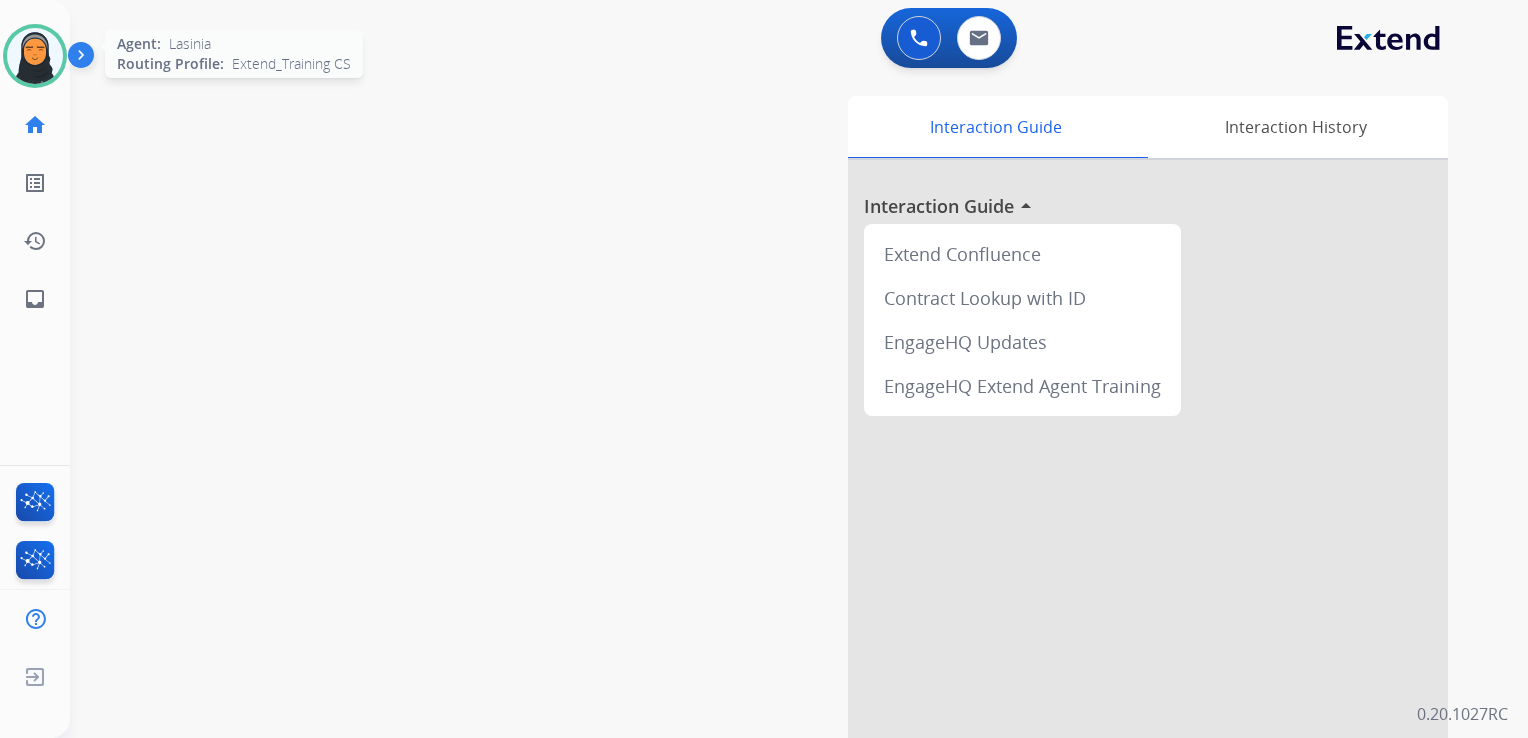click at bounding box center (35, 56) 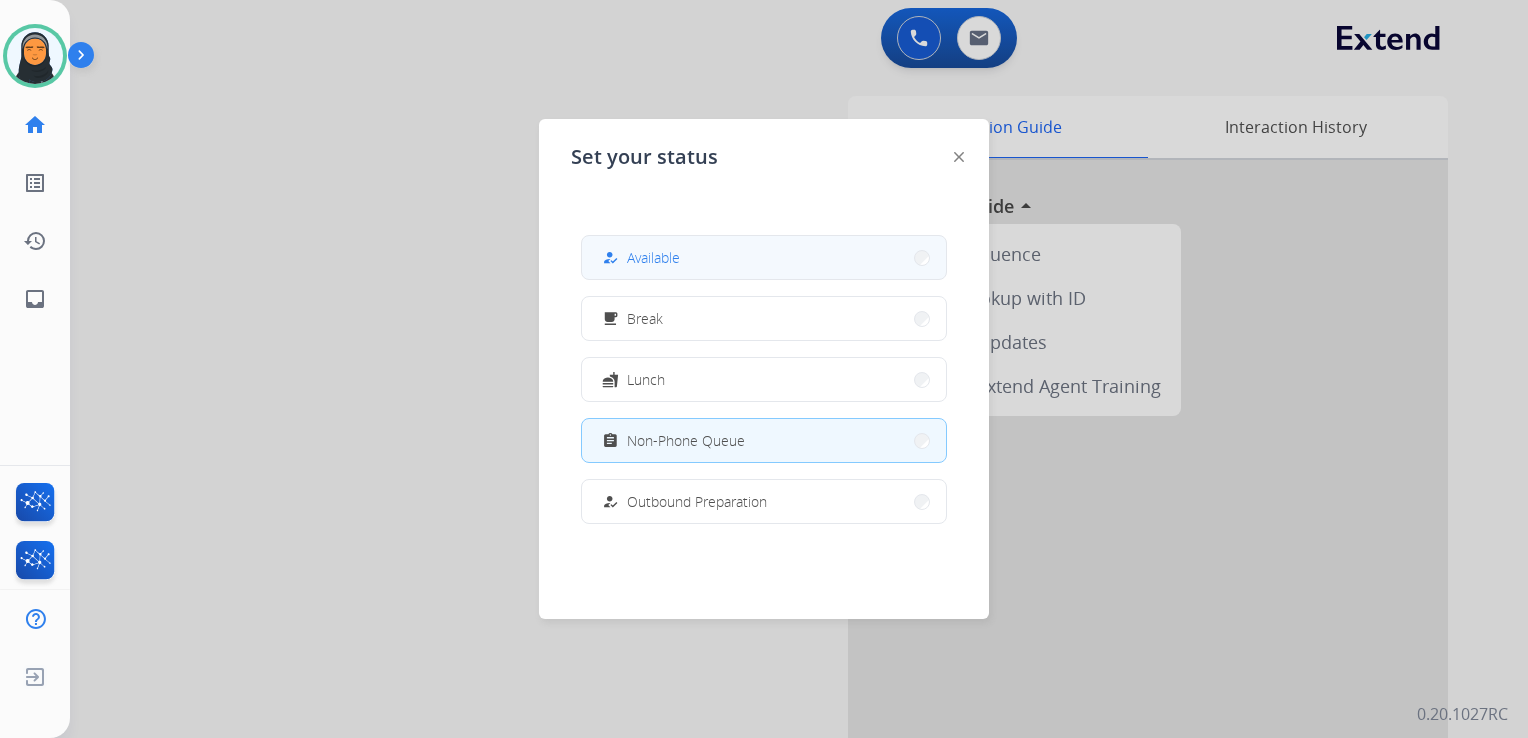 click on "how_to_reg Available" at bounding box center [639, 258] 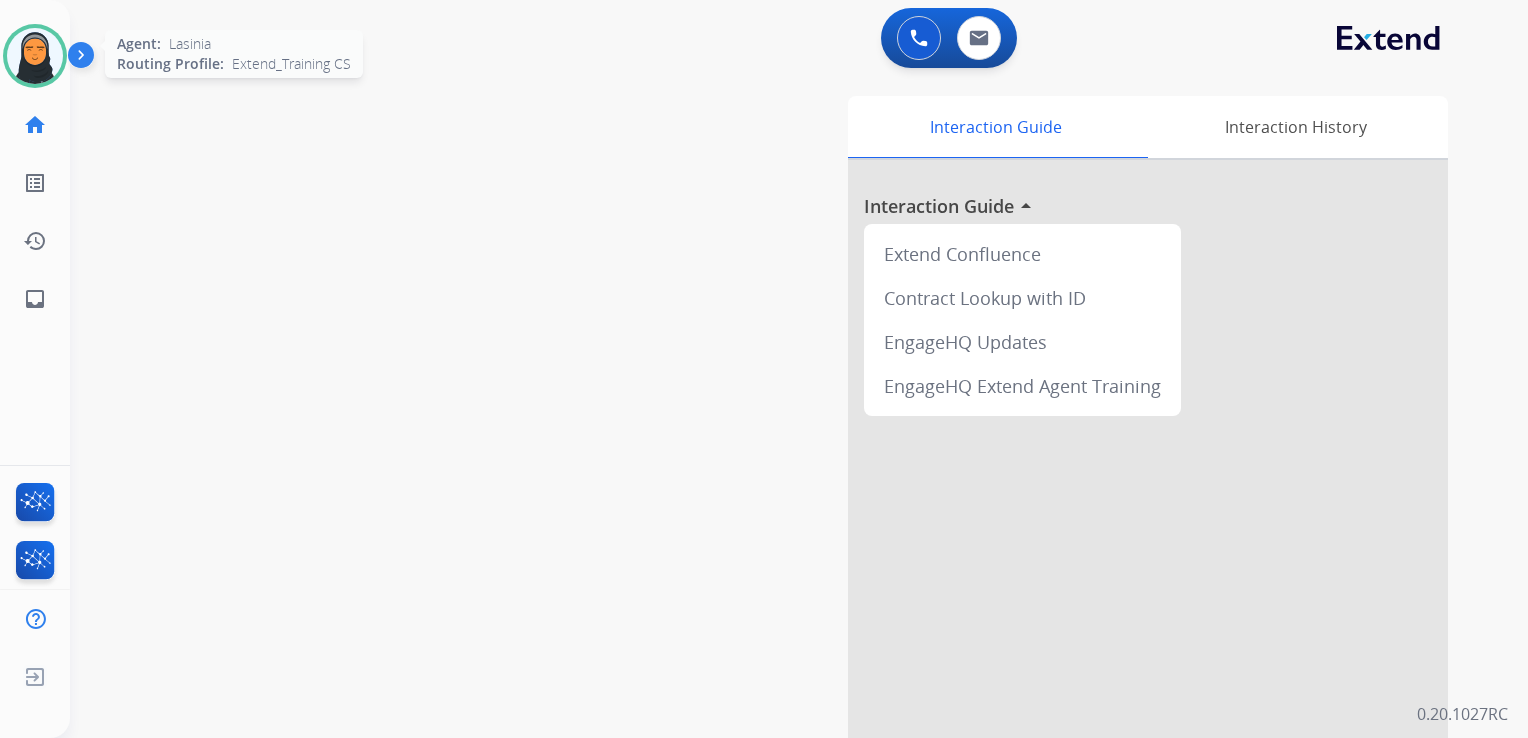 click at bounding box center [35, 56] 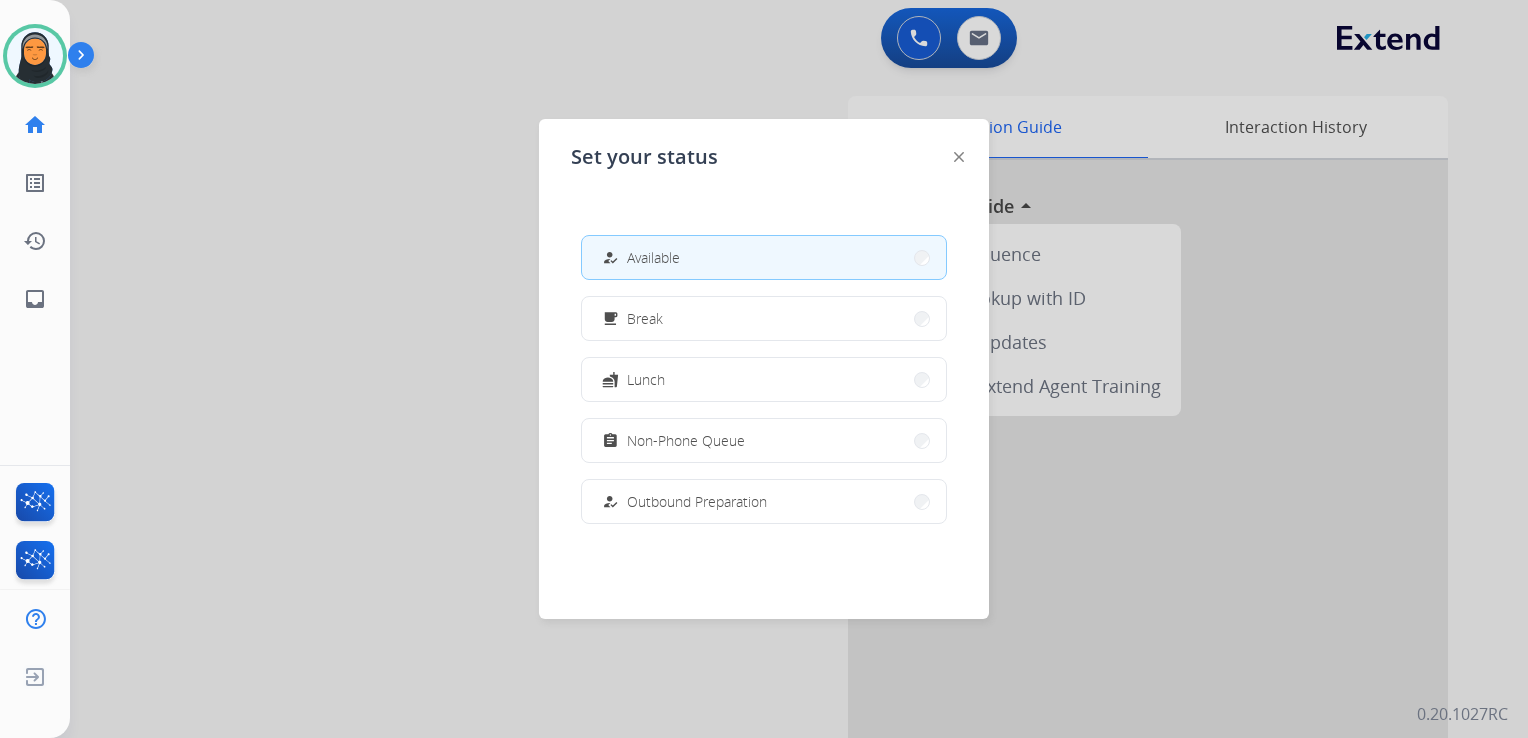 click at bounding box center [764, 369] 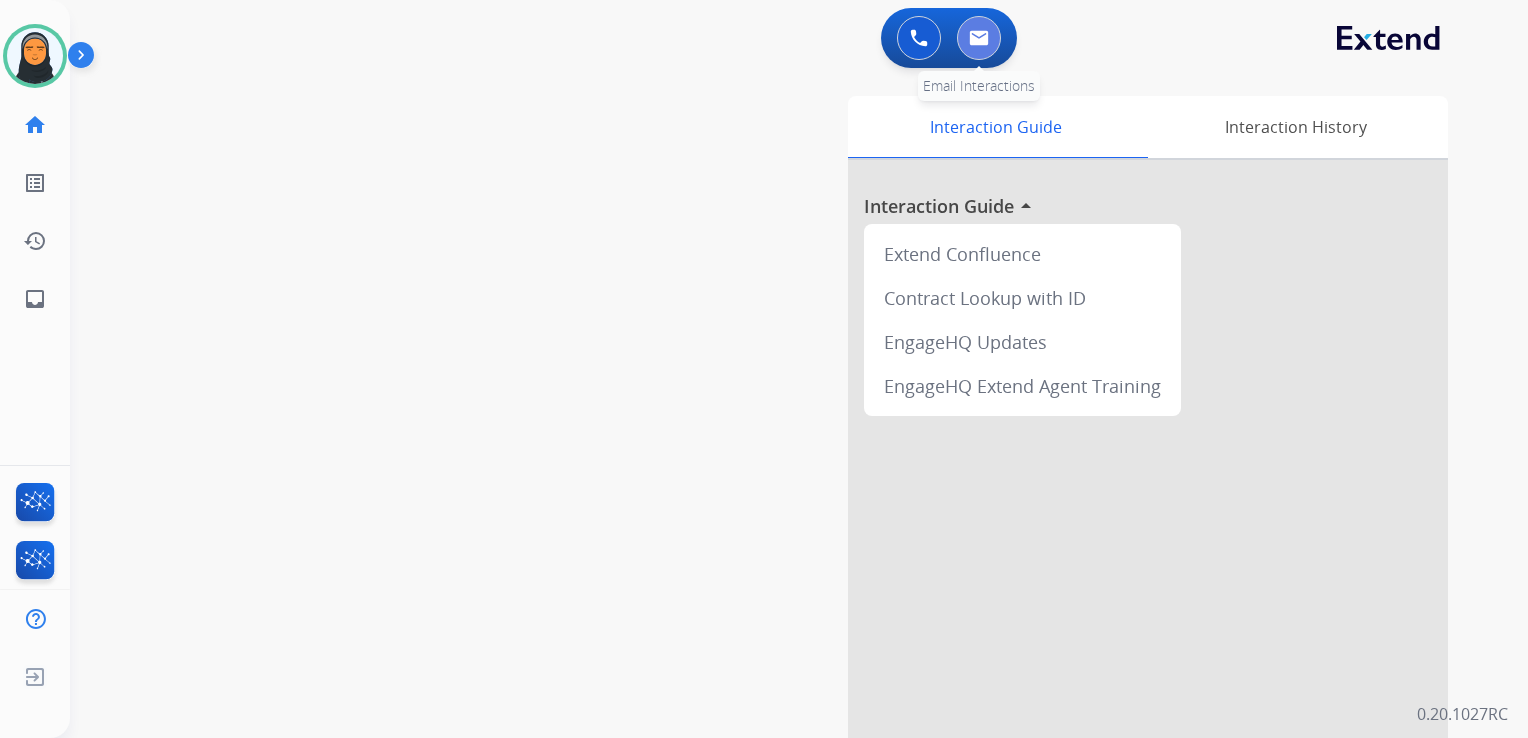 click at bounding box center [979, 38] 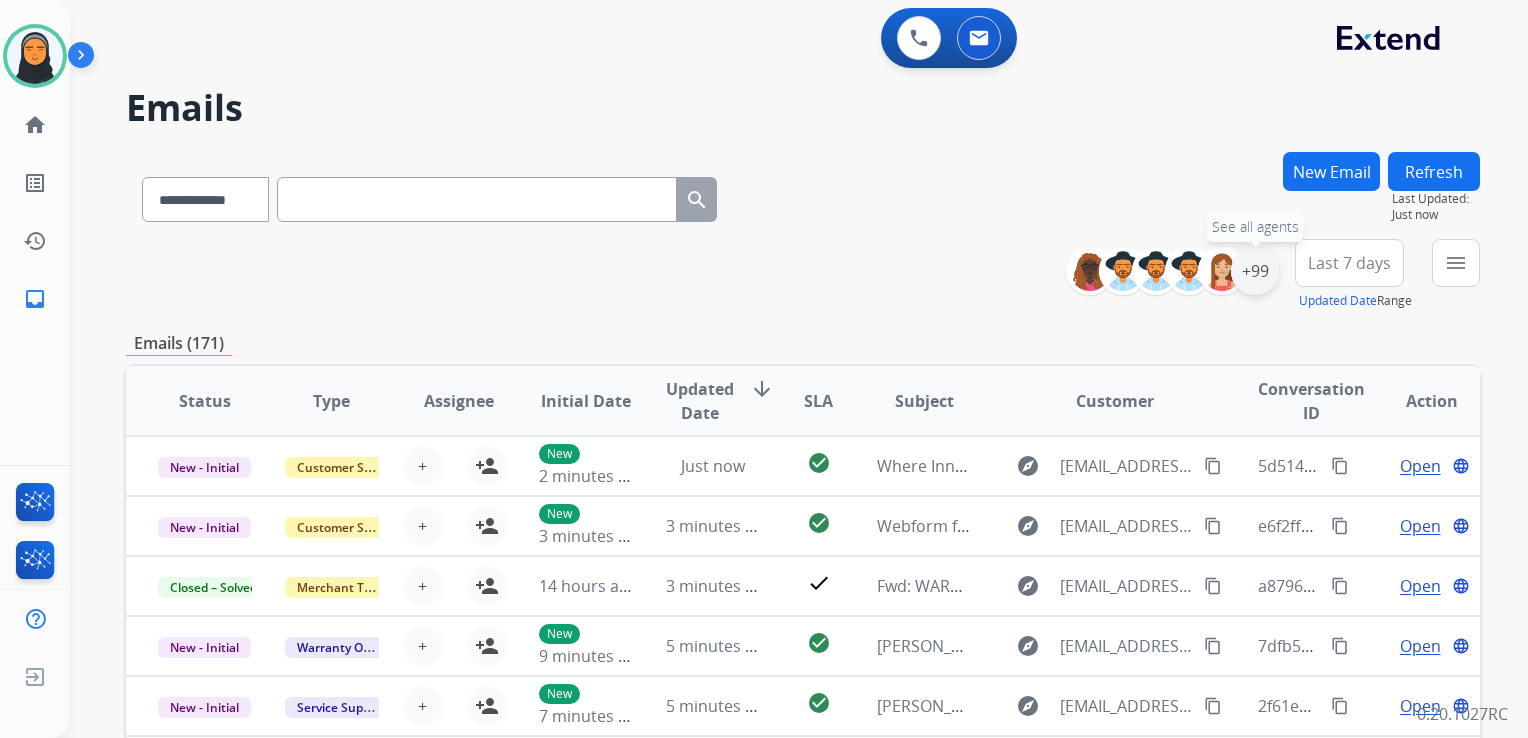 click on "+99" at bounding box center [1255, 271] 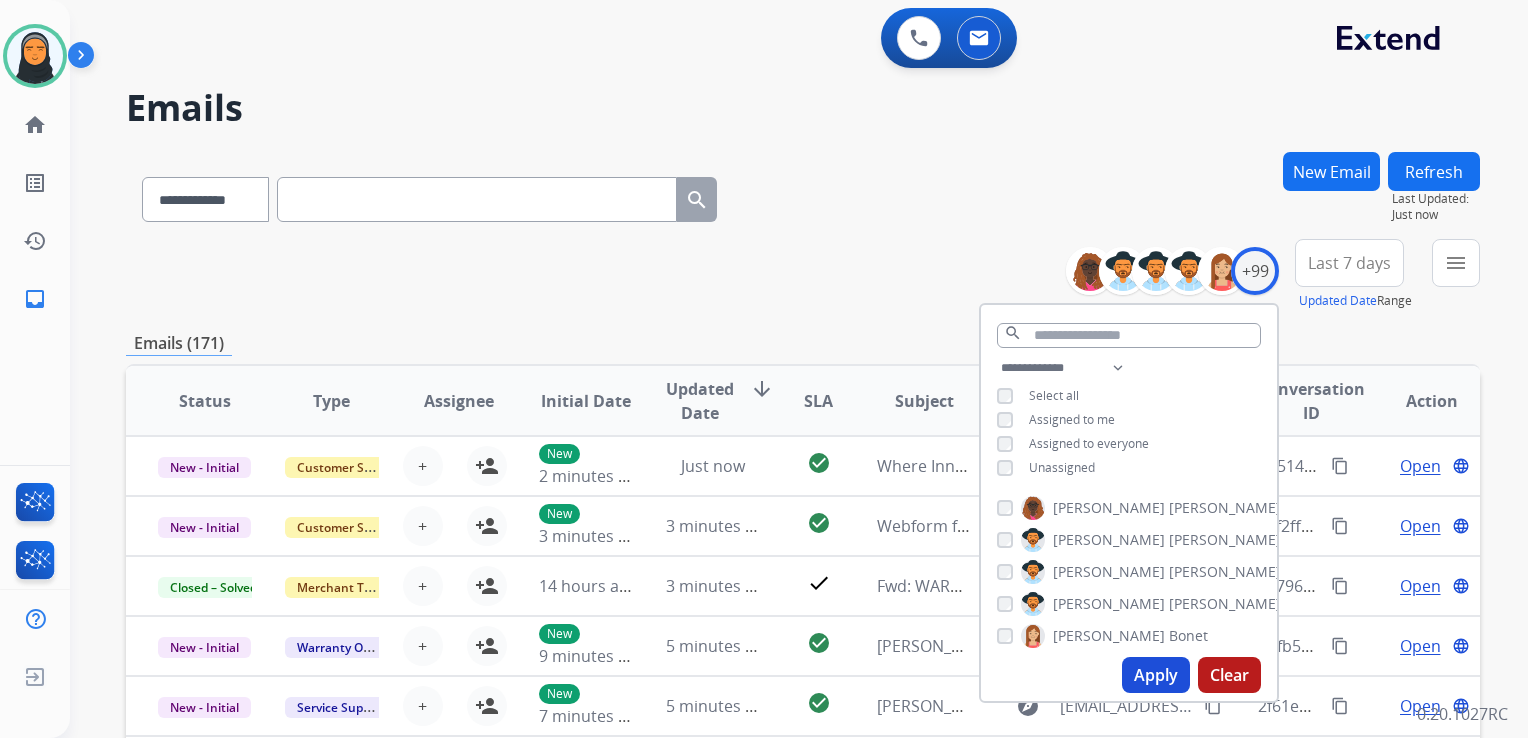 click on "Apply" at bounding box center (1156, 675) 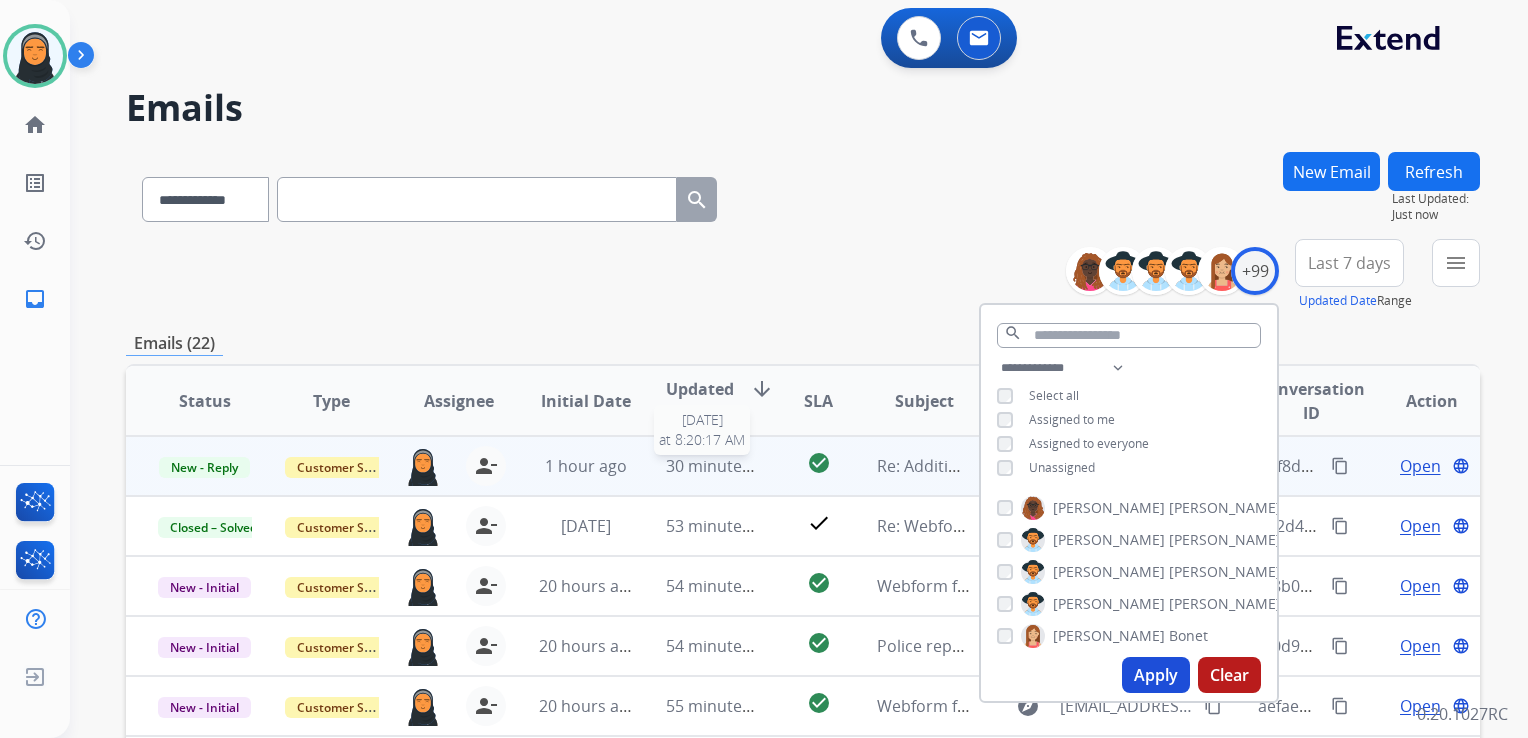 scroll, scrollTop: 1, scrollLeft: 0, axis: vertical 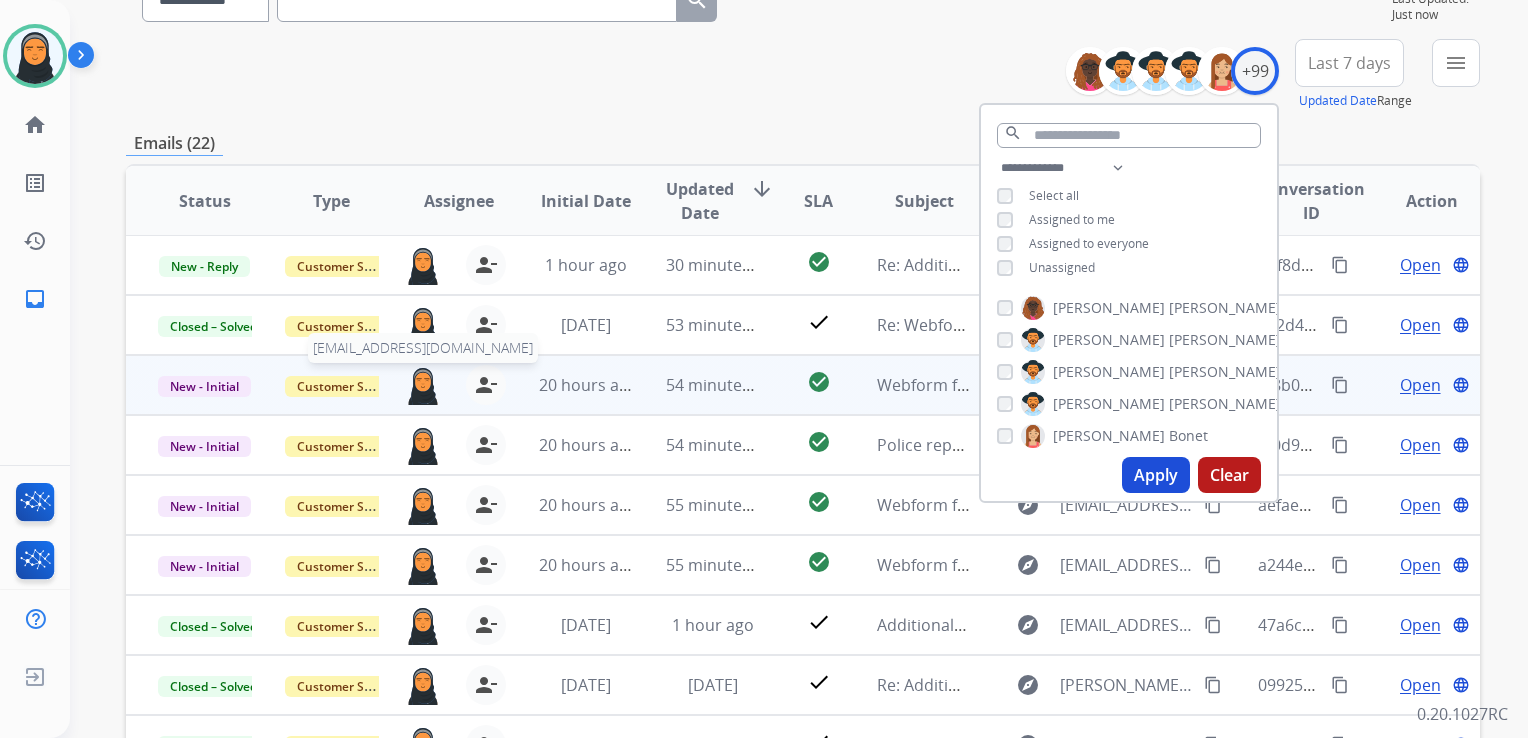 click at bounding box center [423, 385] 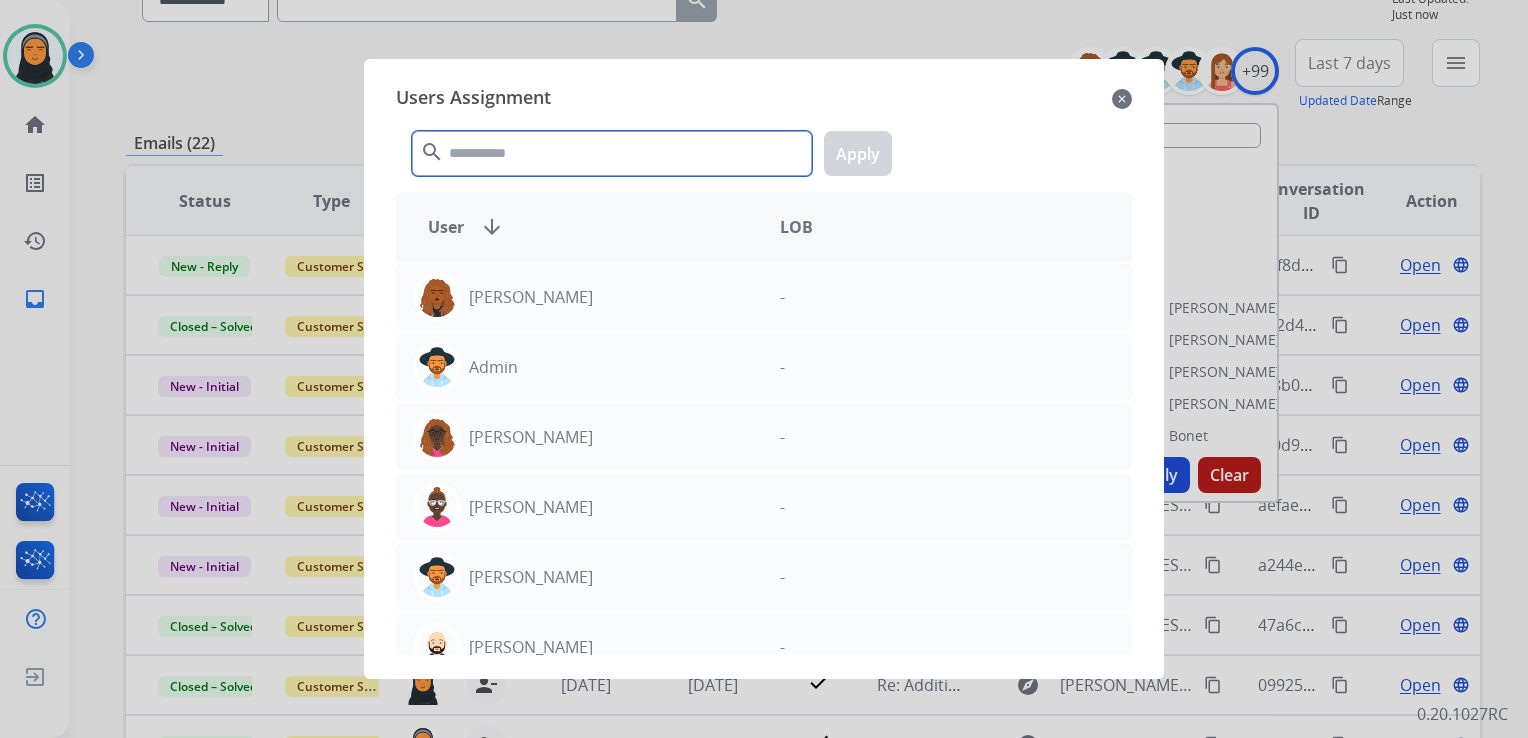click 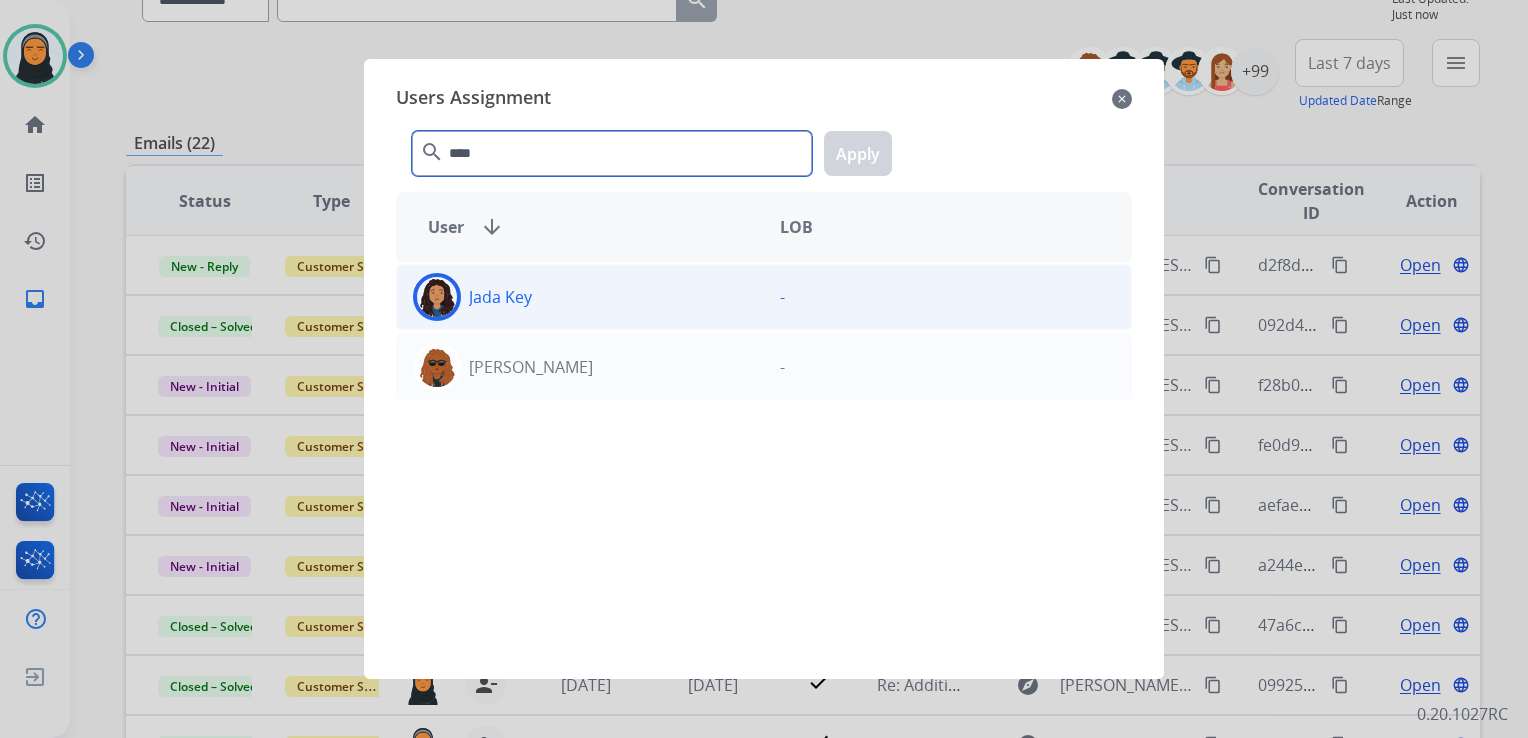 type on "****" 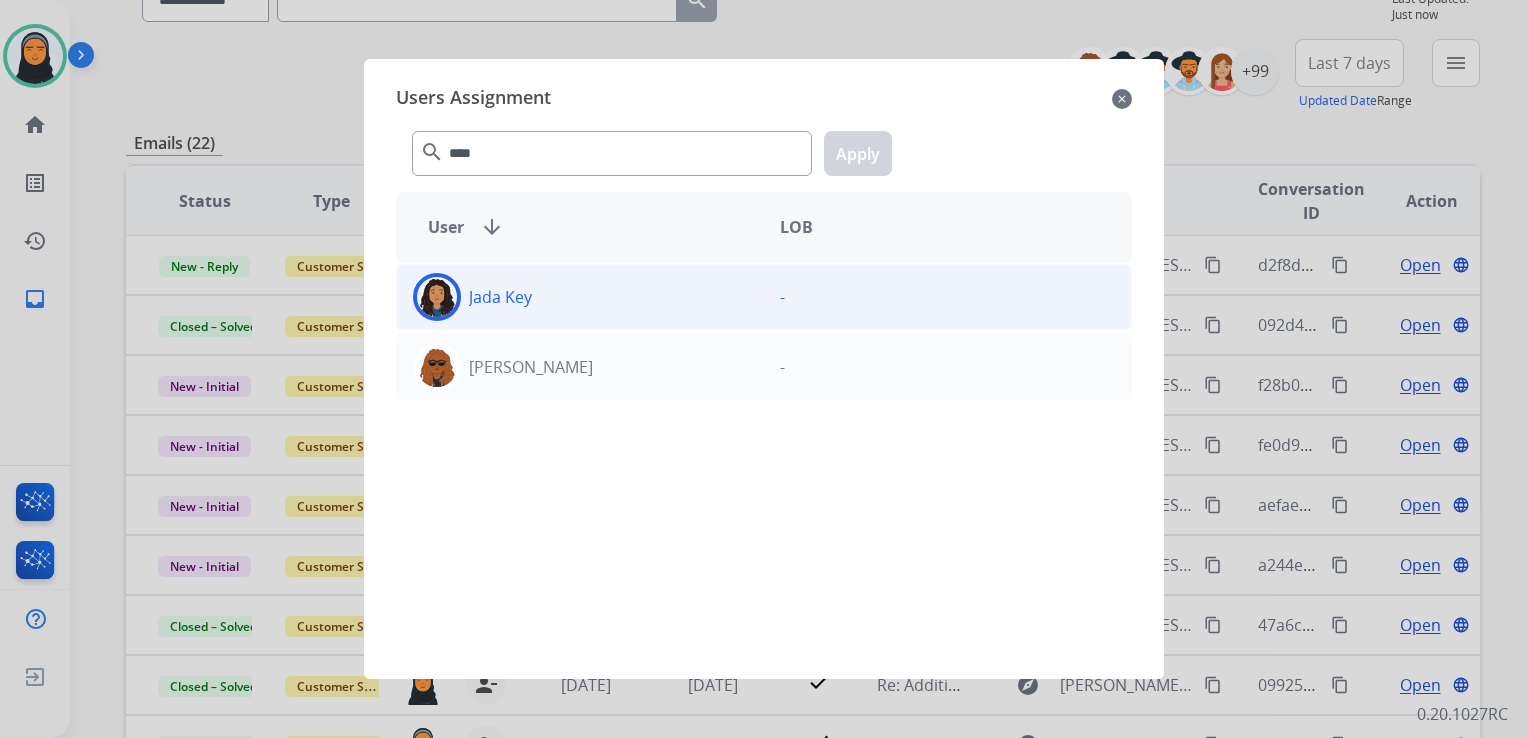 click on "Jada  Key" 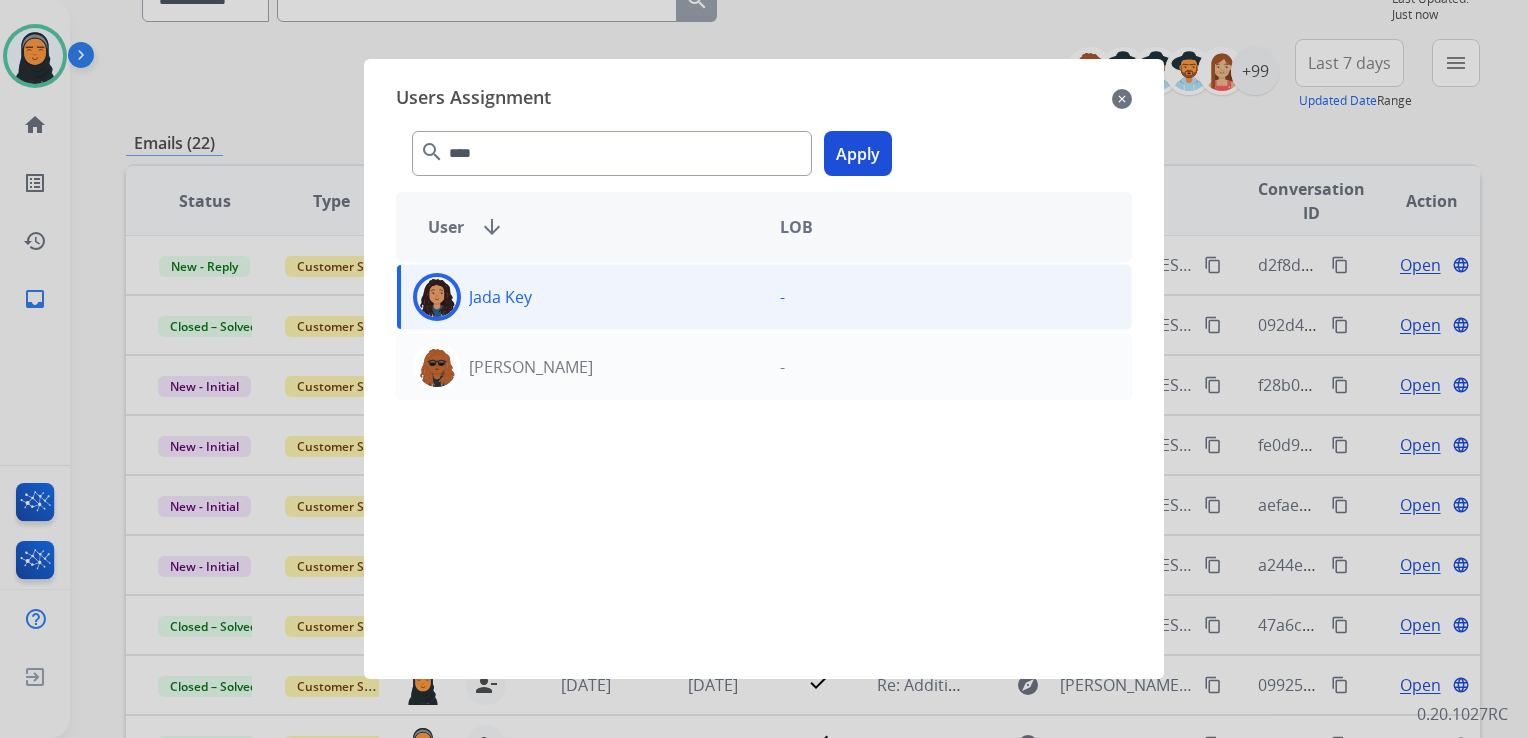click on "Apply" 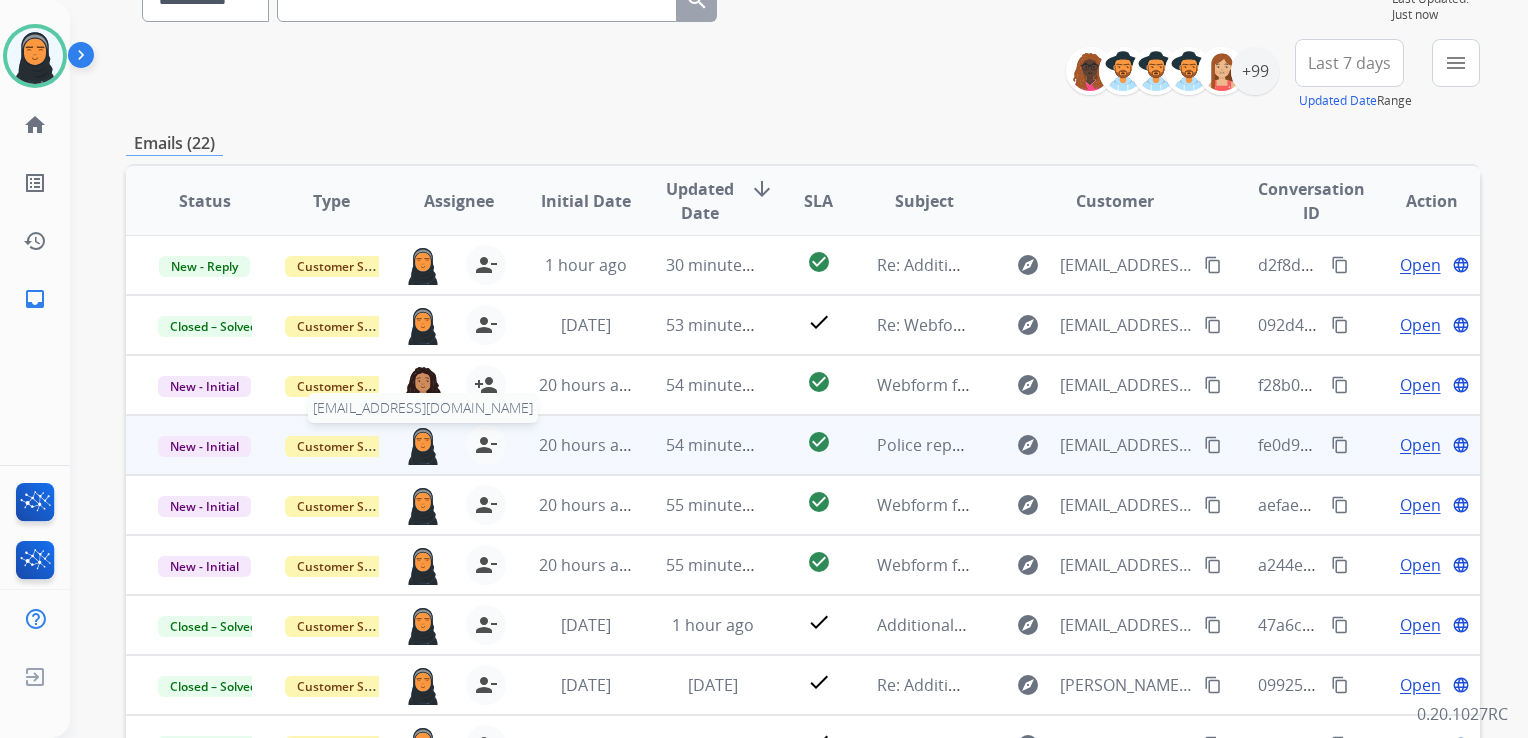 click at bounding box center [423, 445] 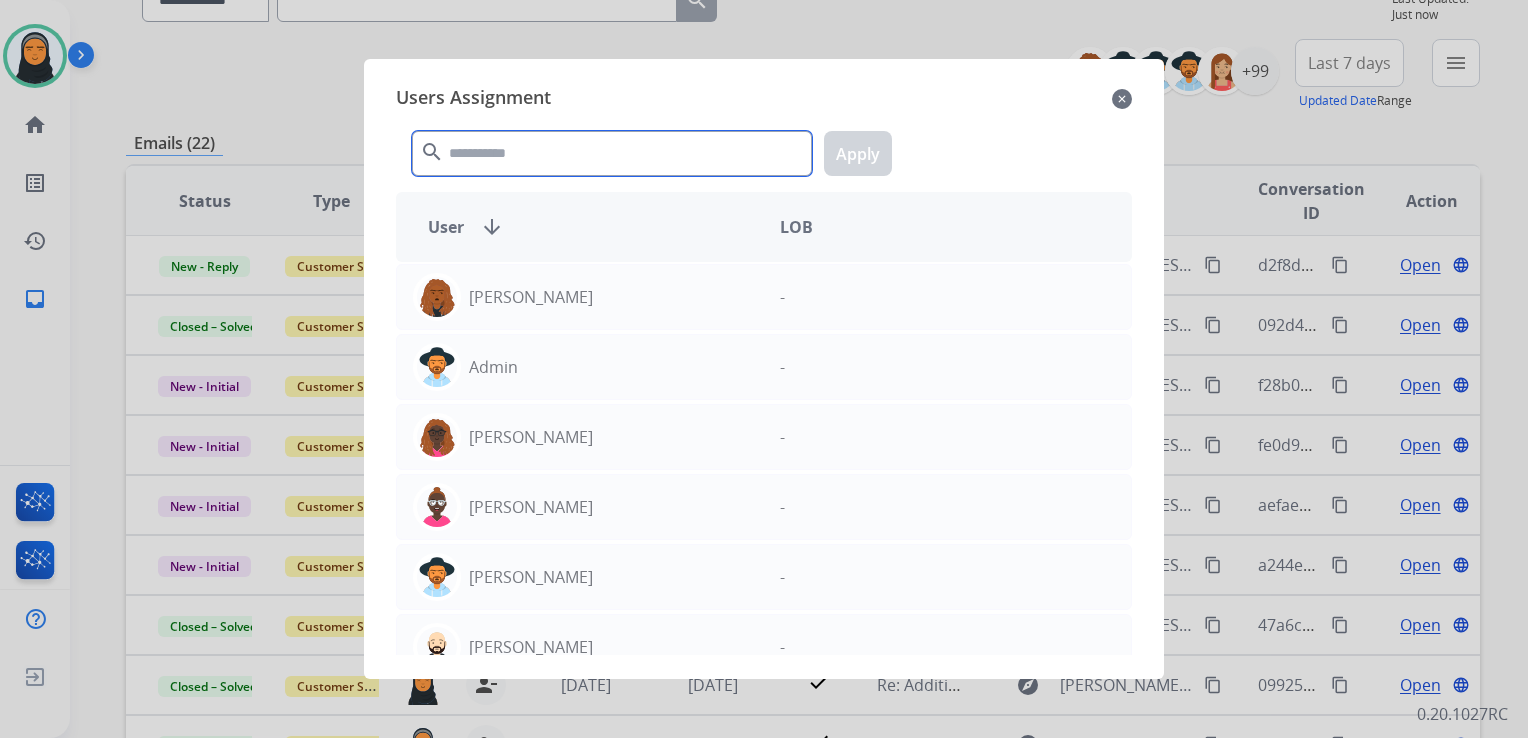 click 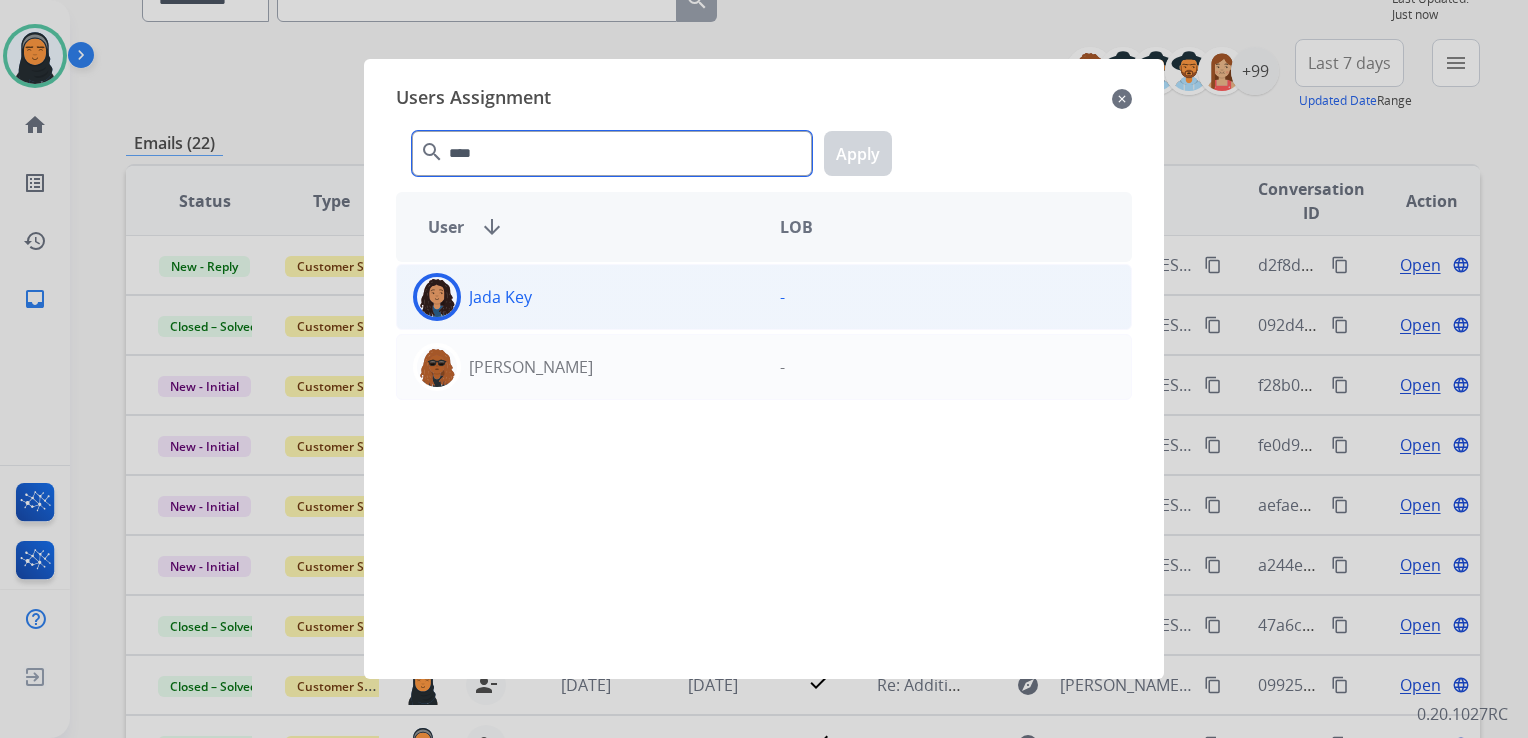 type on "****" 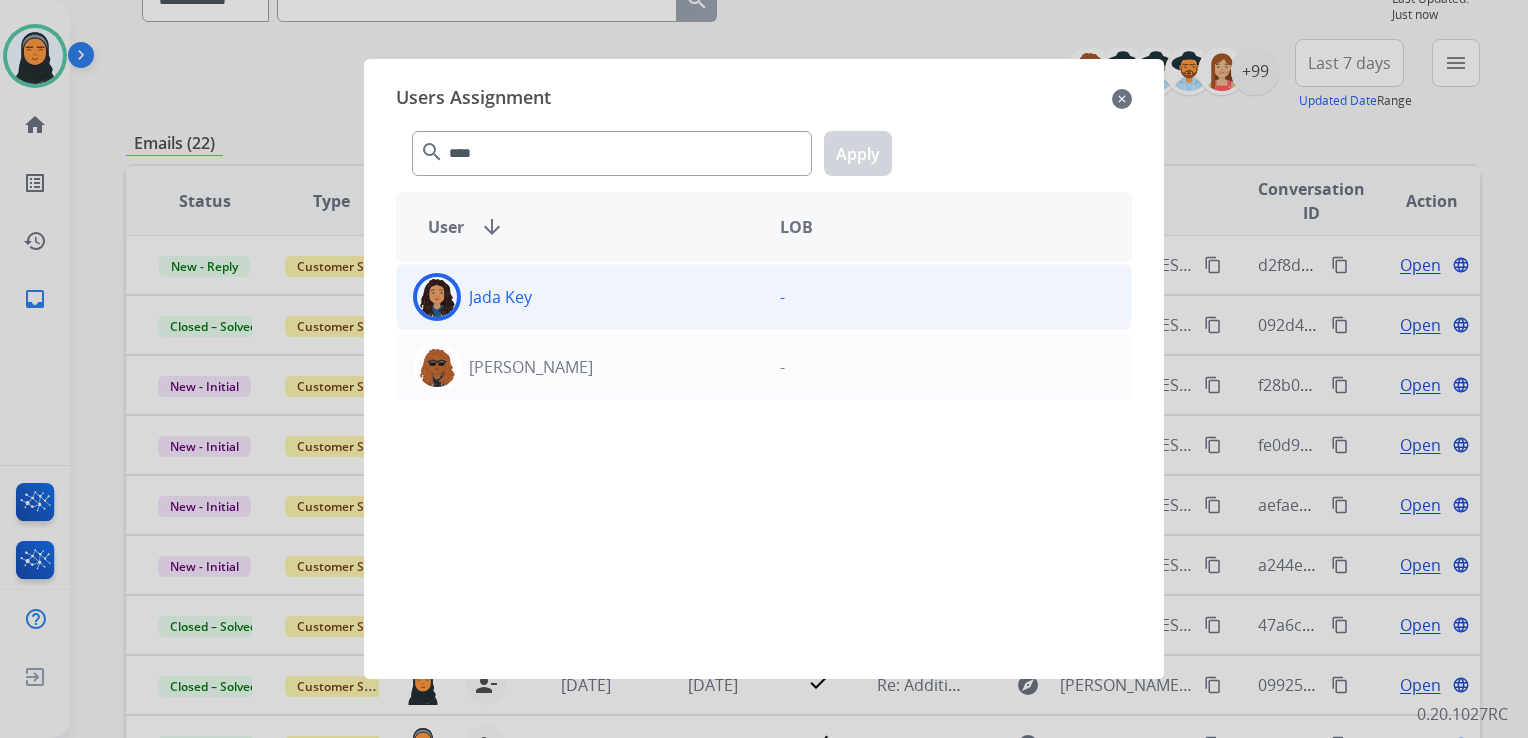 drag, startPoint x: 636, startPoint y: 306, endPoint x: 645, endPoint y: 300, distance: 10.816654 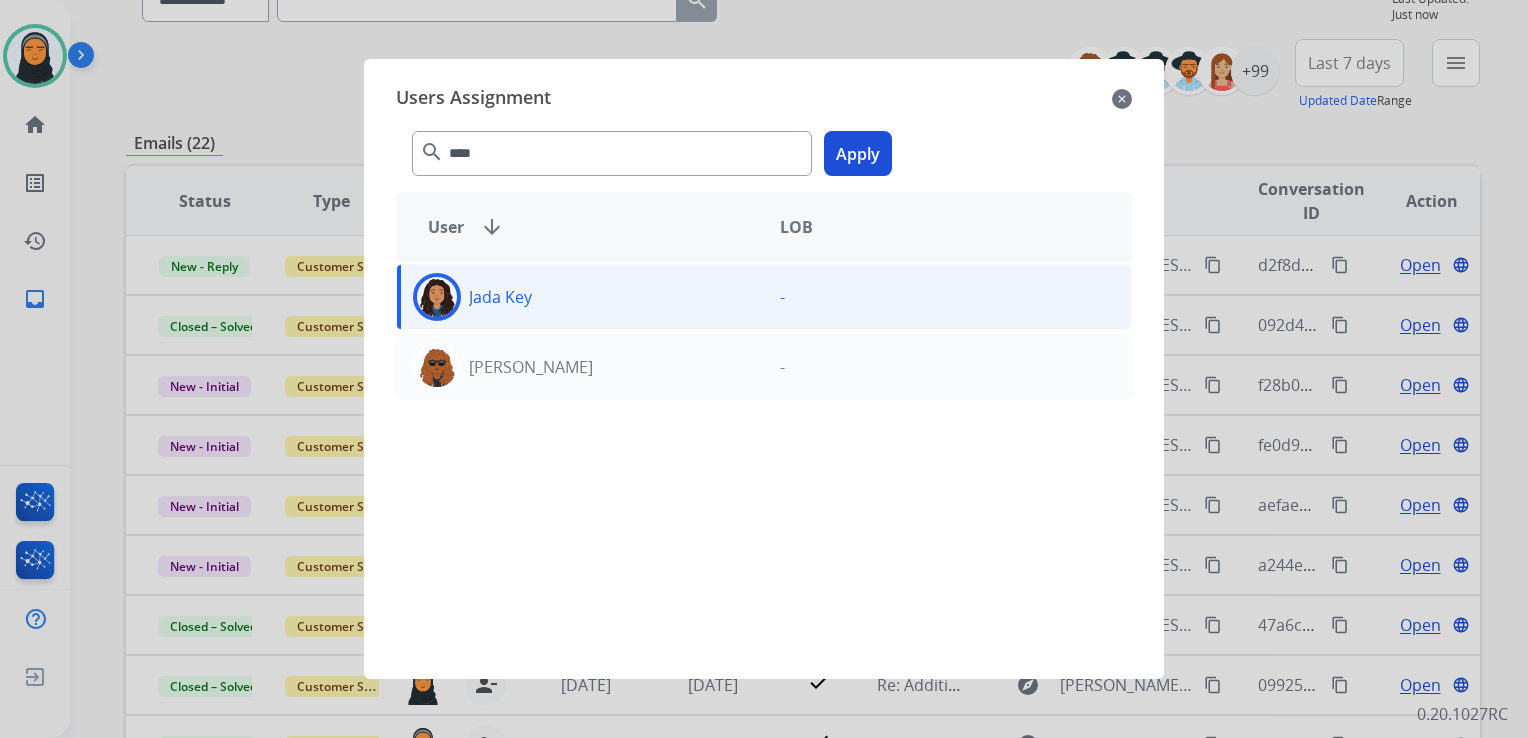 click on "Apply" 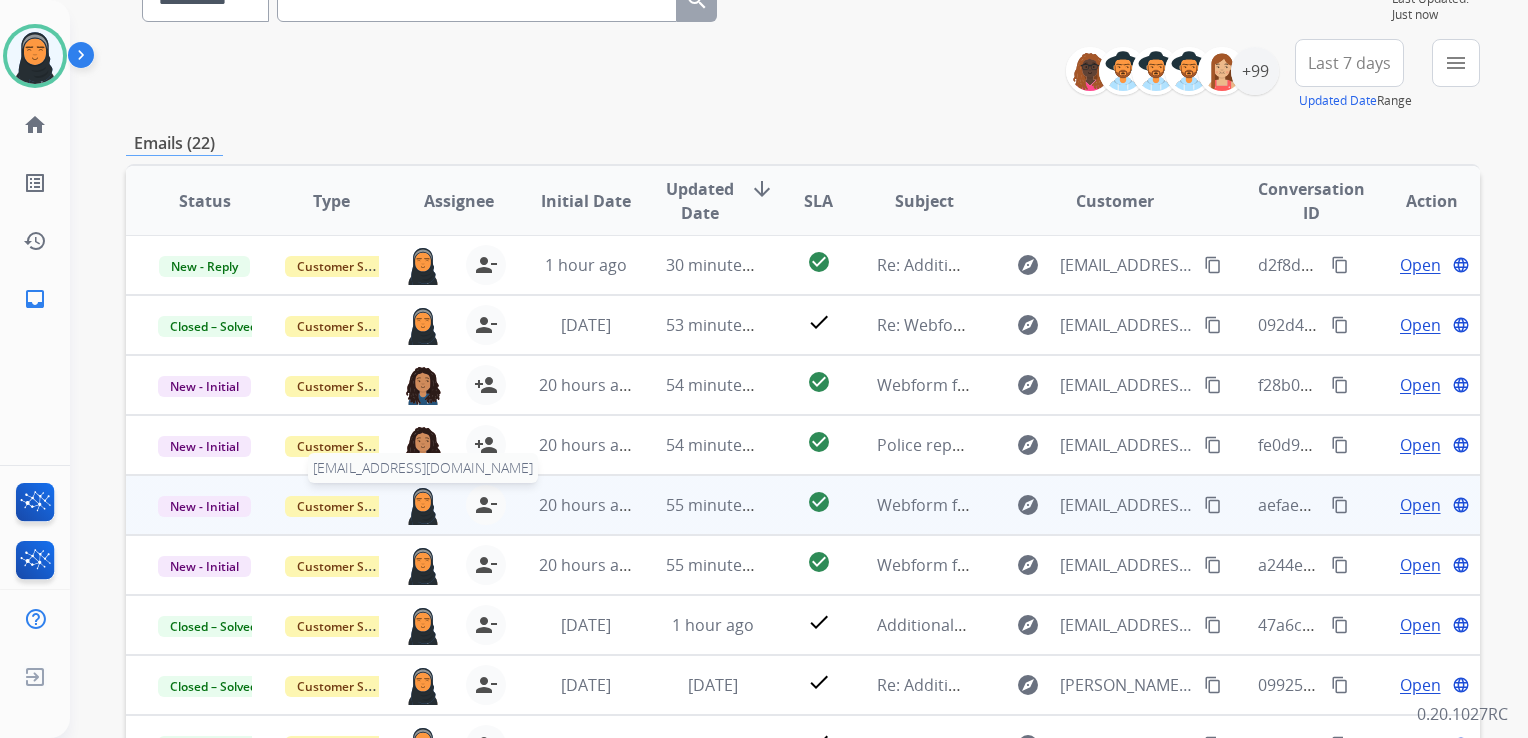 click at bounding box center [423, 505] 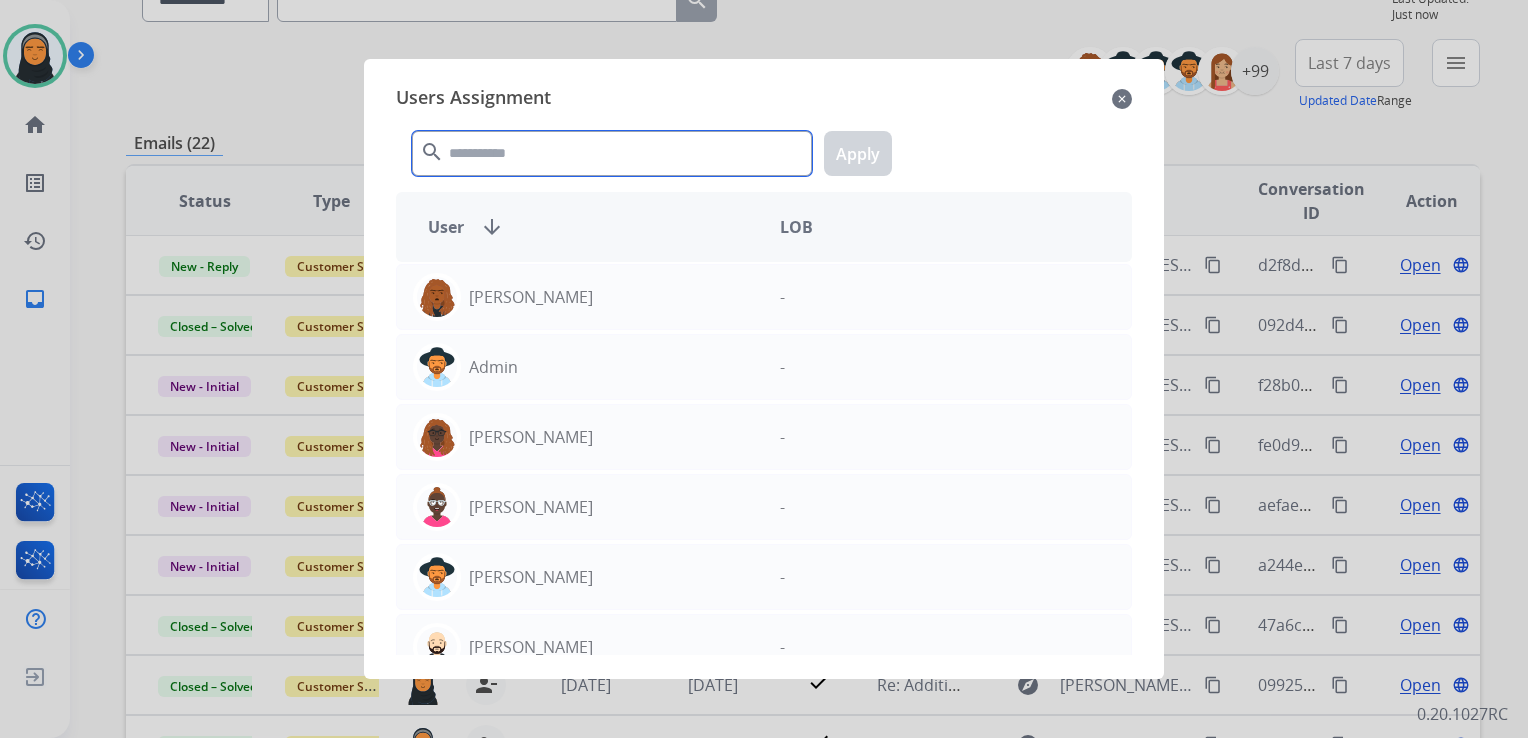 click 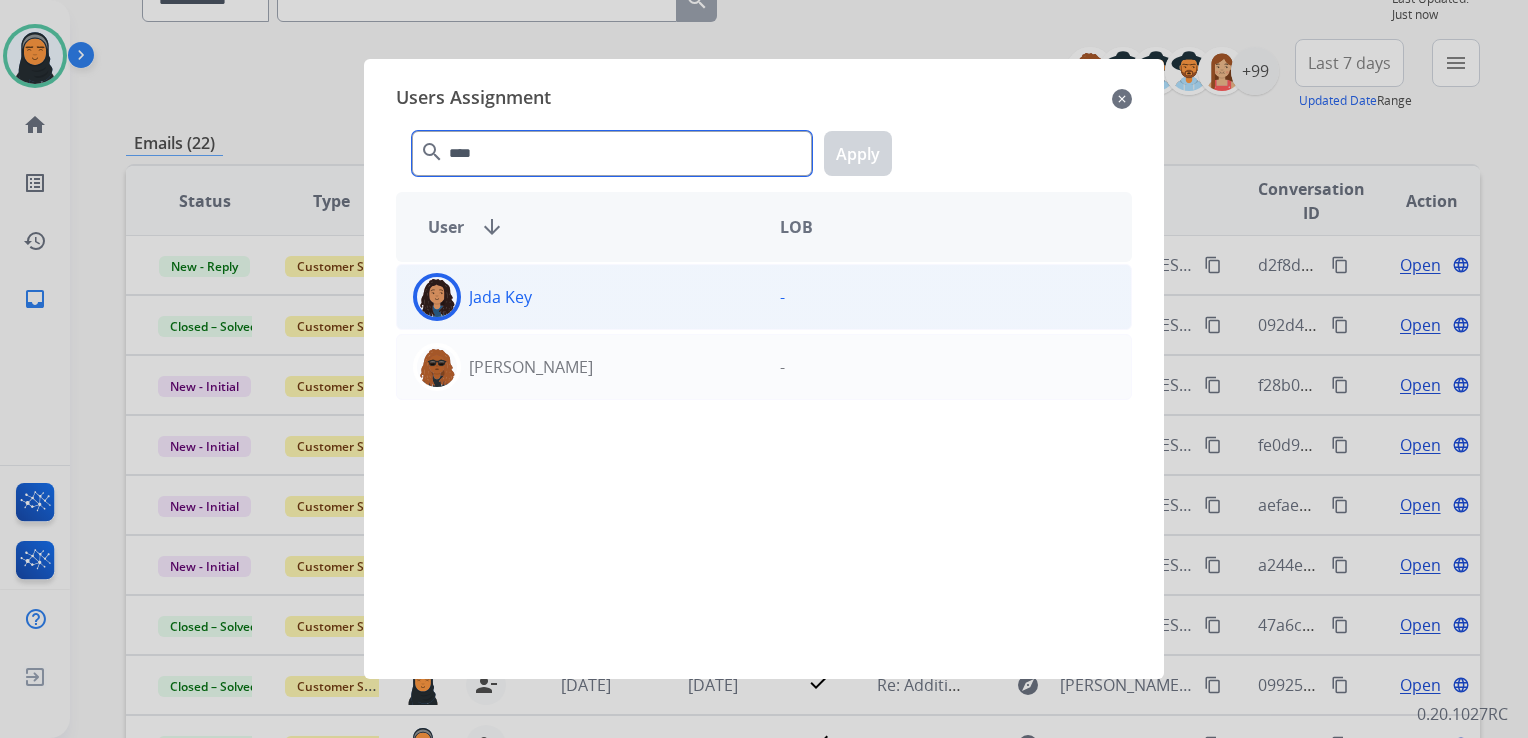 type on "****" 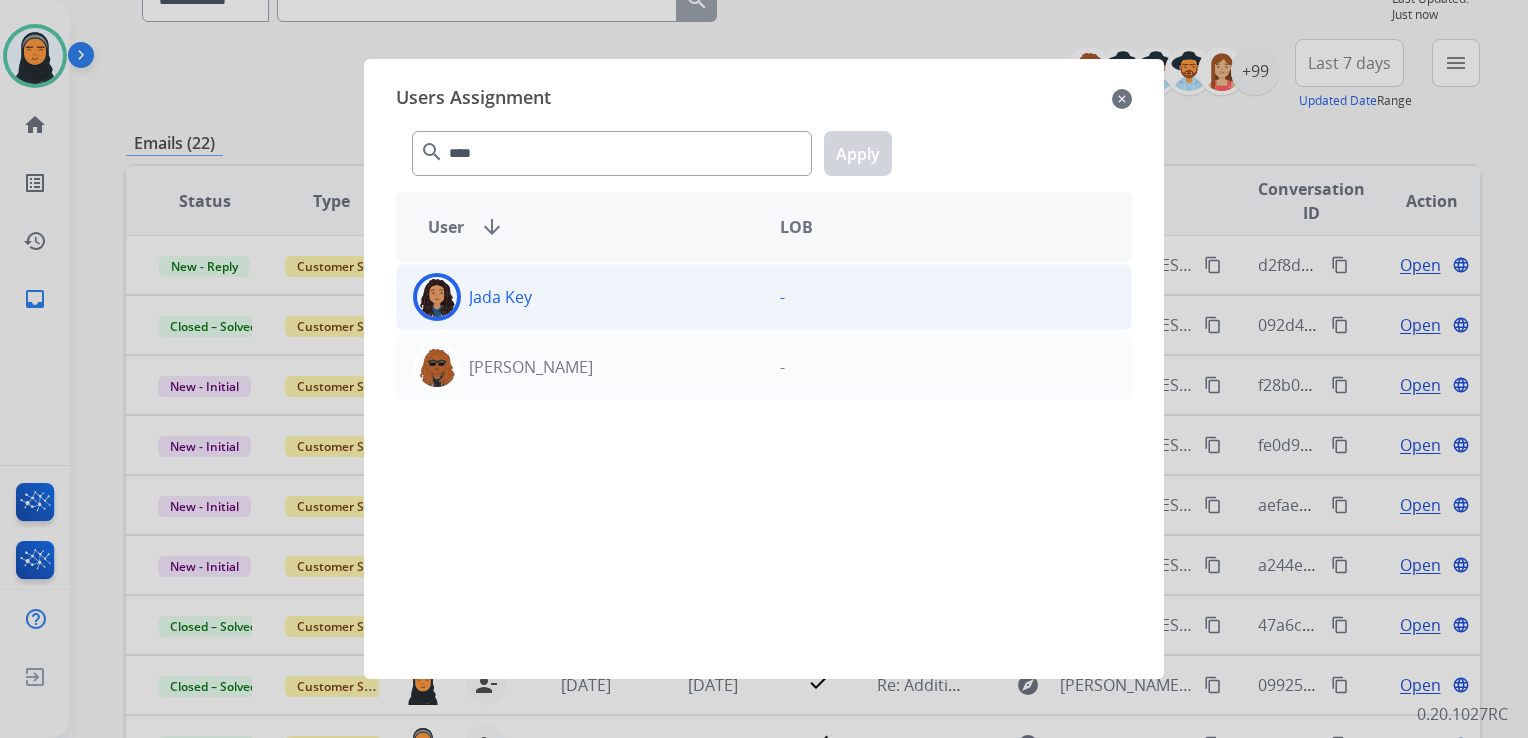 click on "Jada  Key" 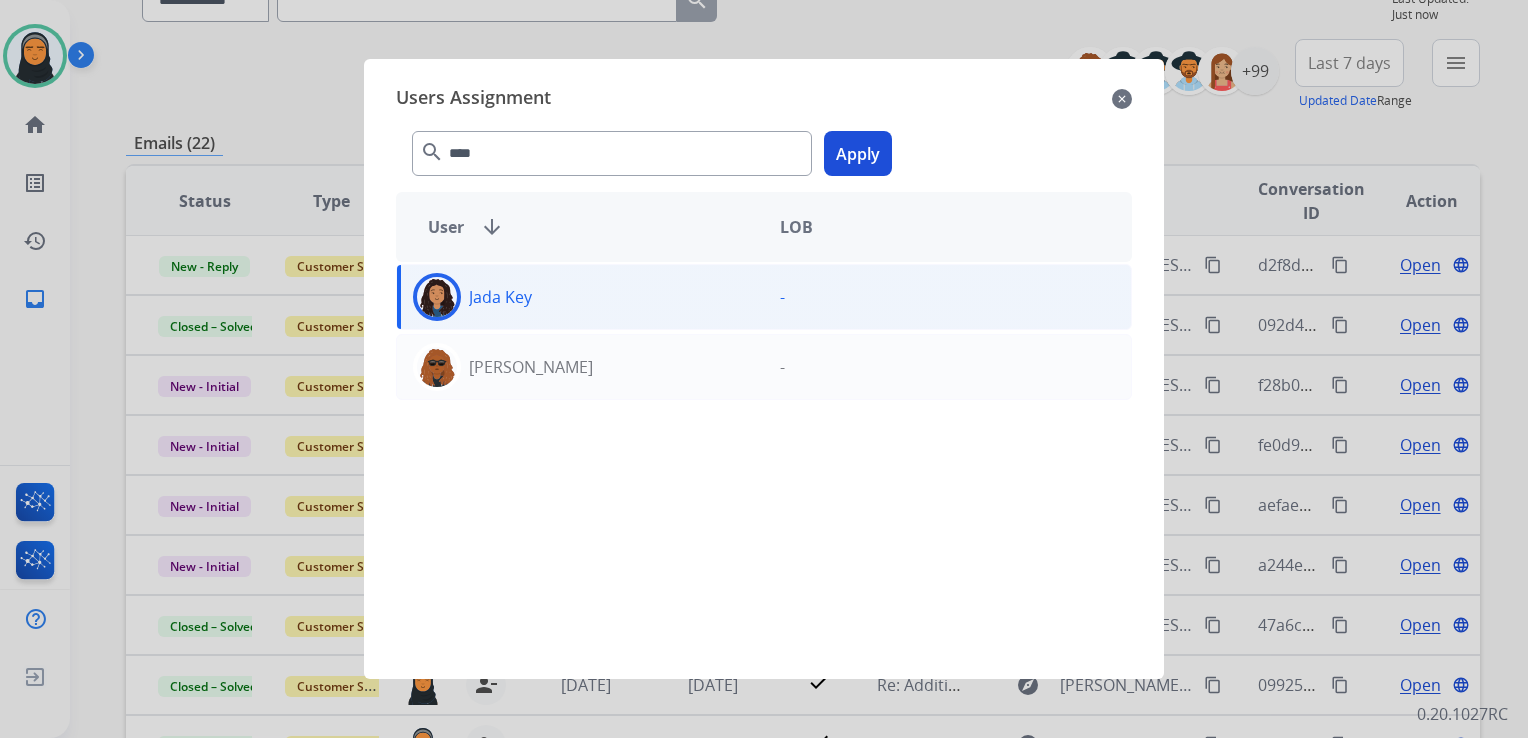 click on "Apply" 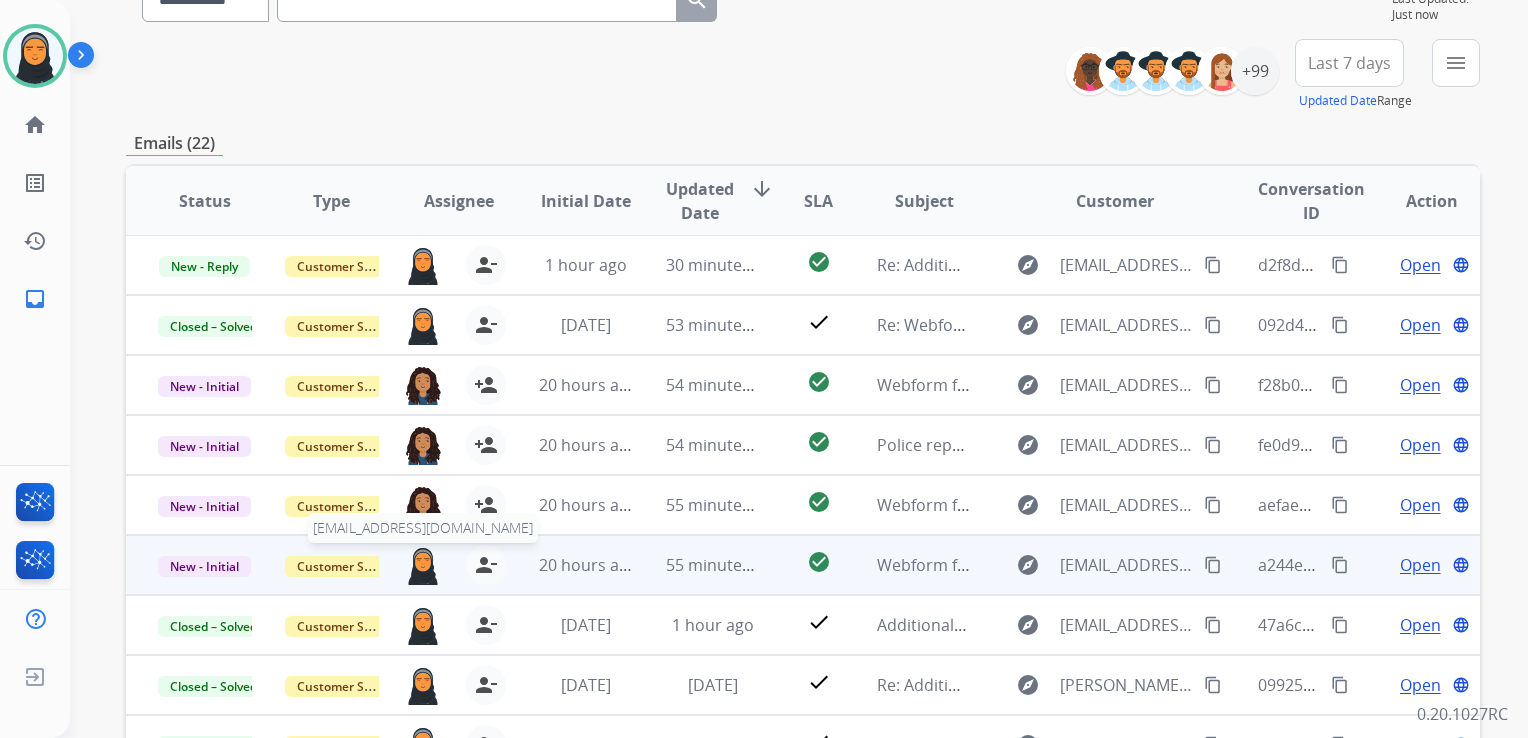 click at bounding box center (423, 565) 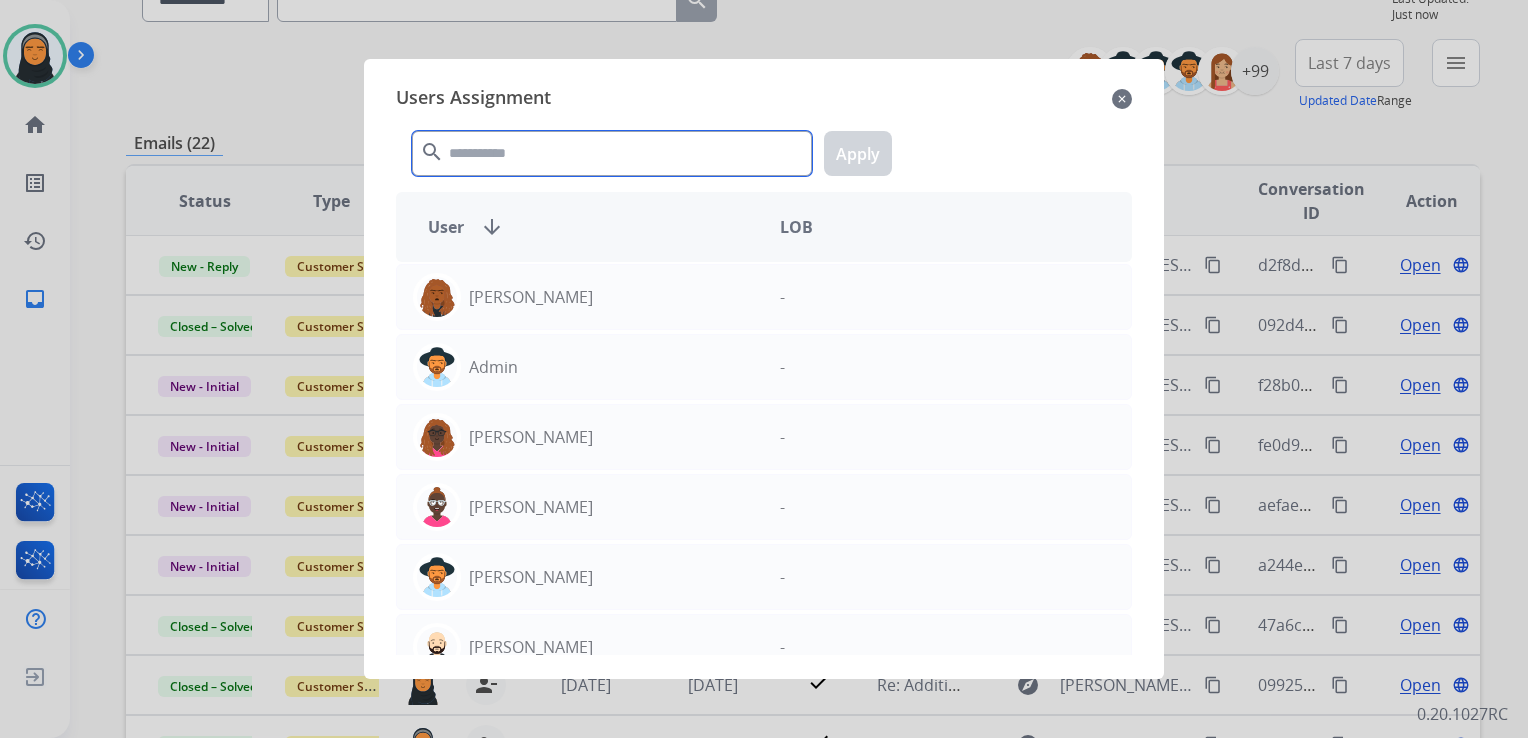 click 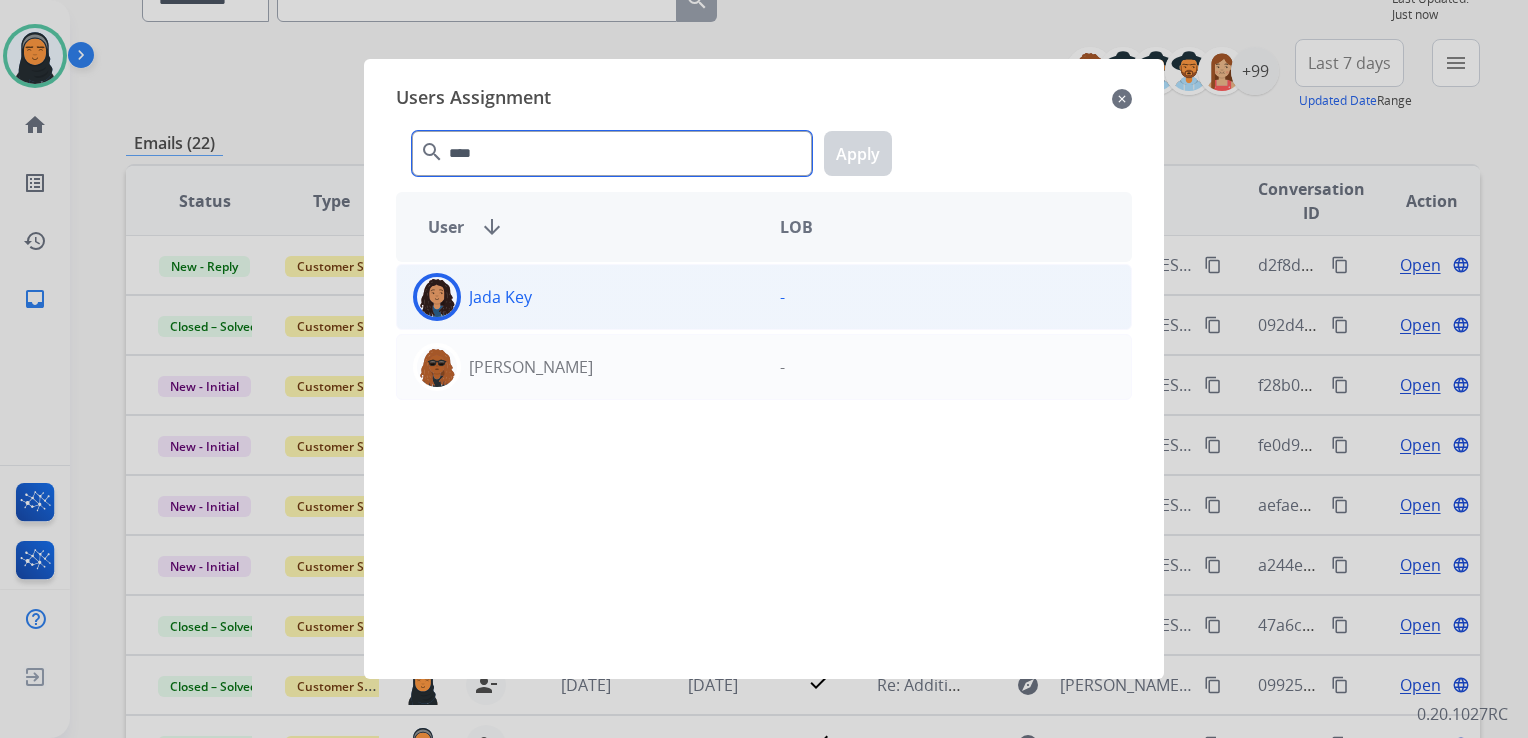 type on "****" 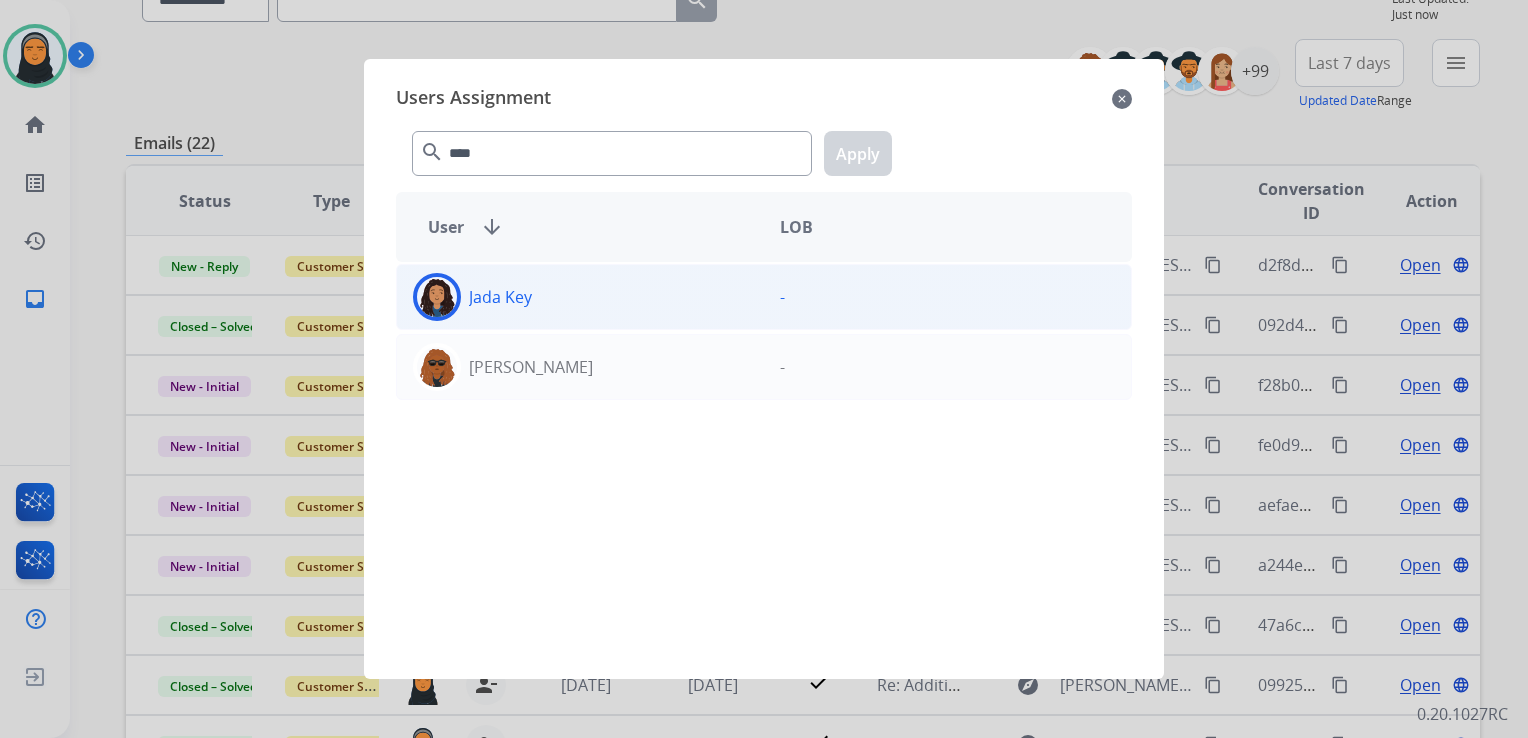 click on "Jada  Key" 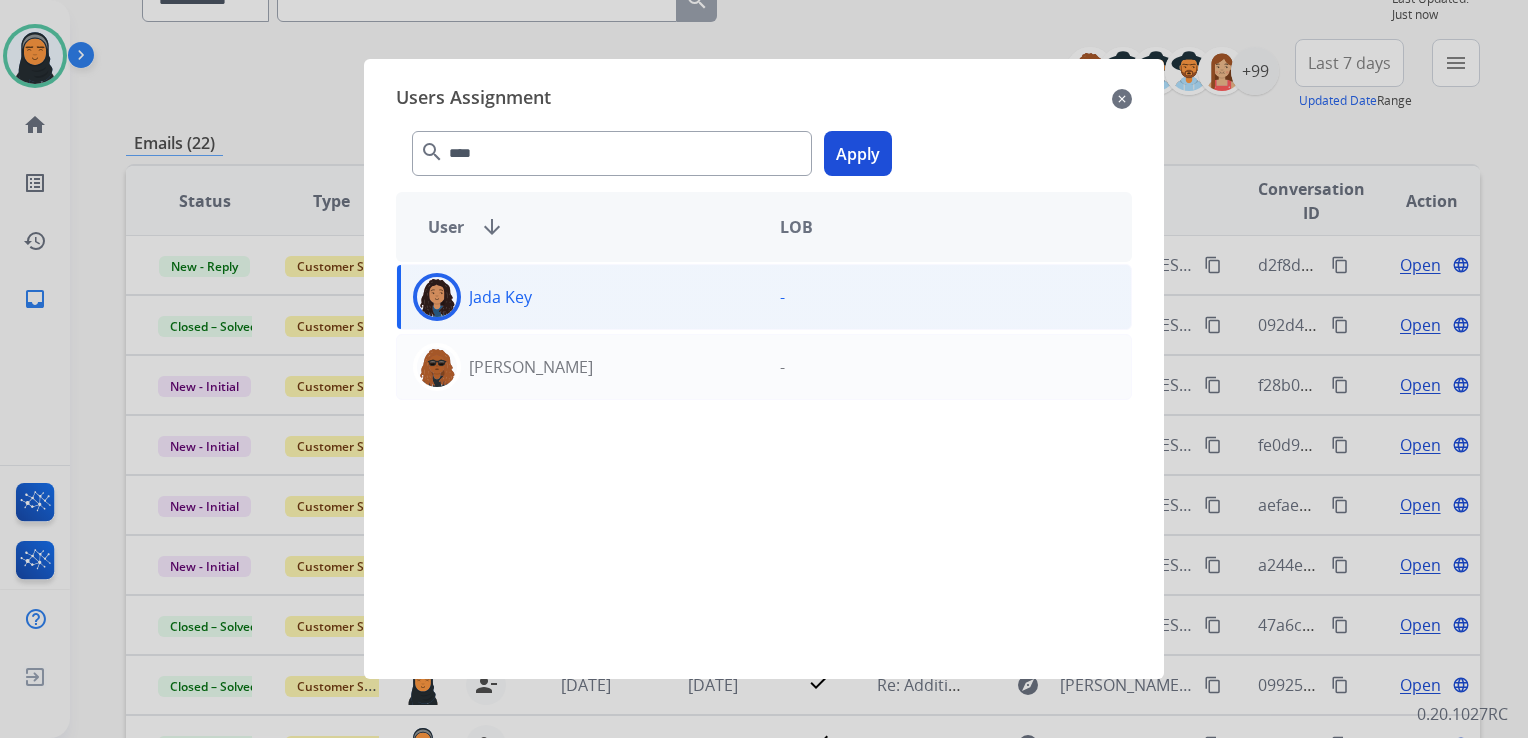 click on "Apply" 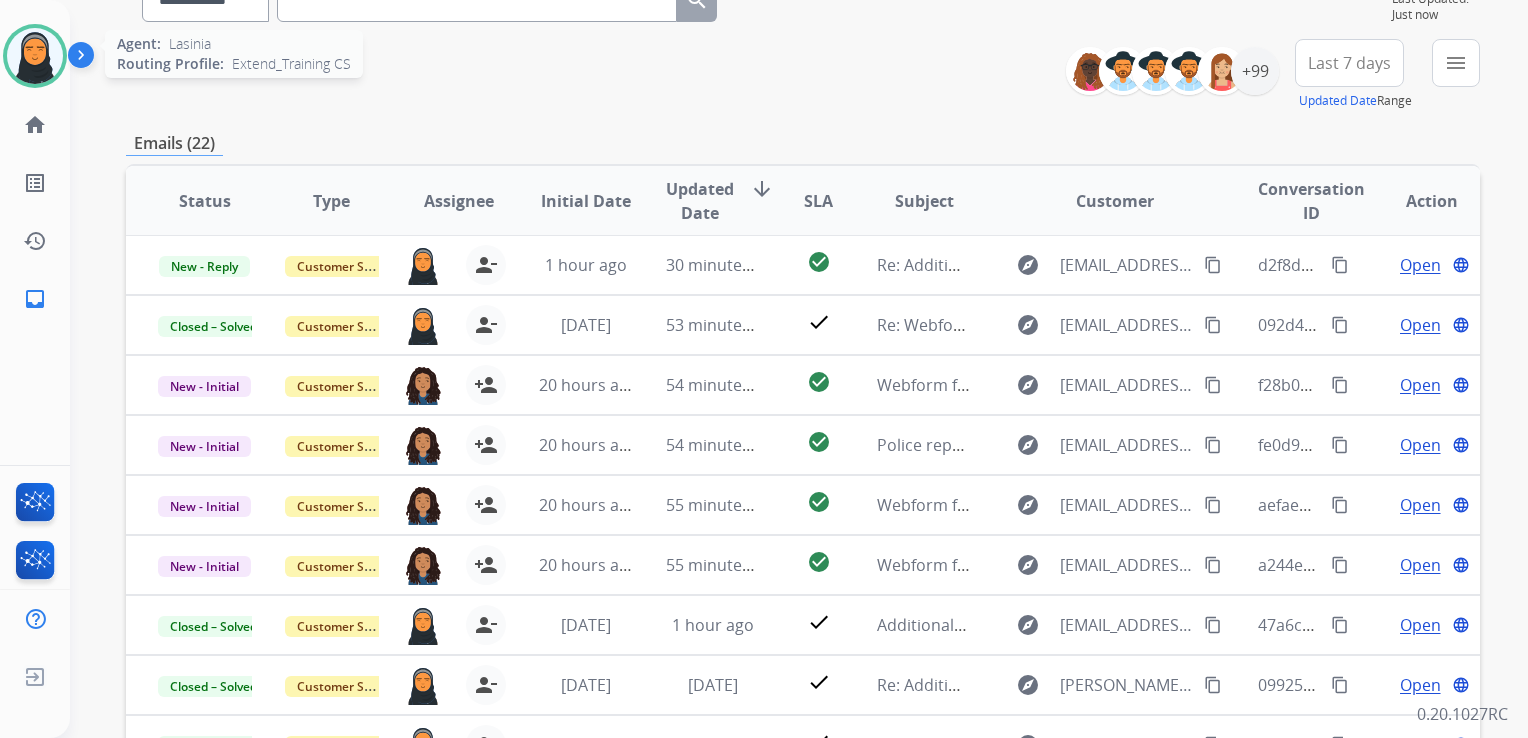 click at bounding box center (35, 56) 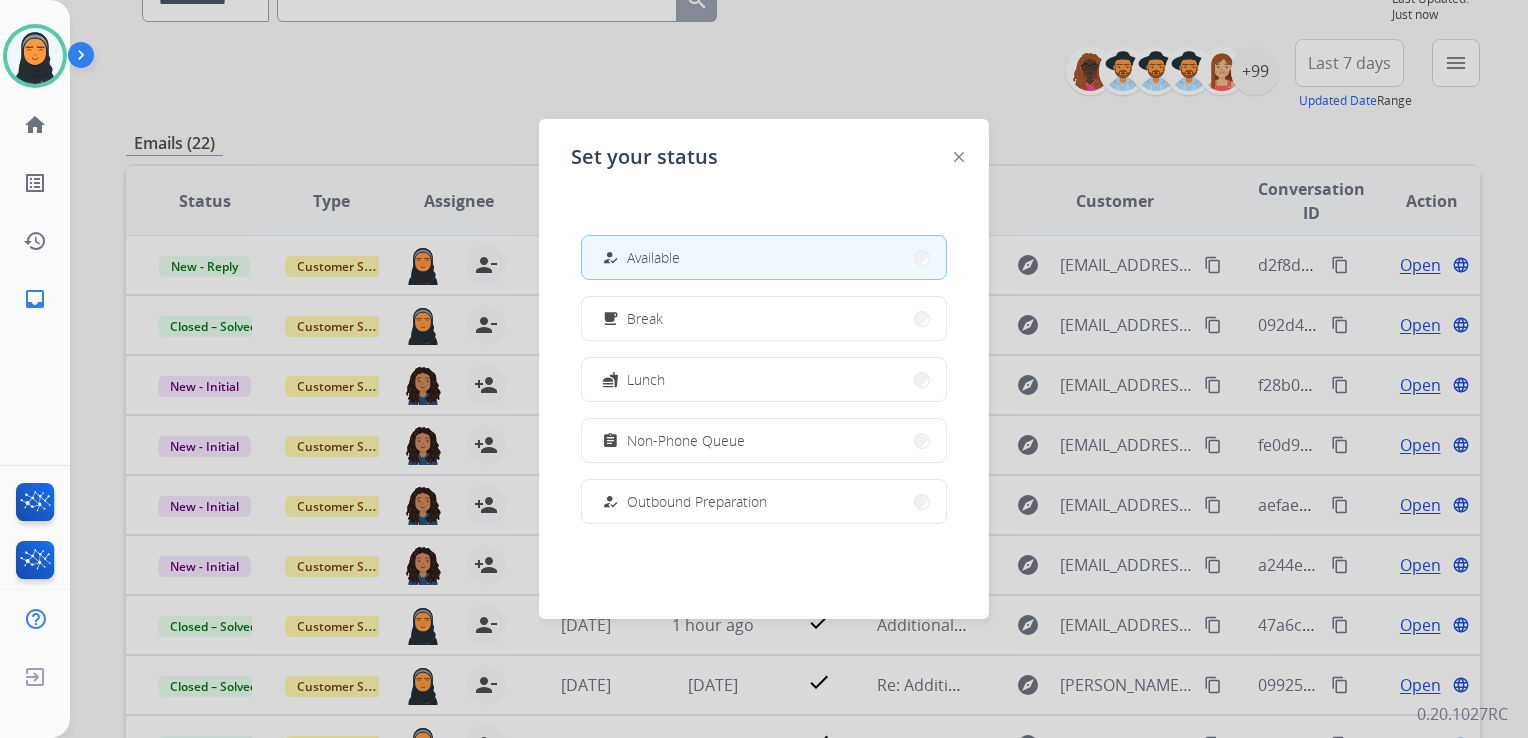 click at bounding box center (764, 369) 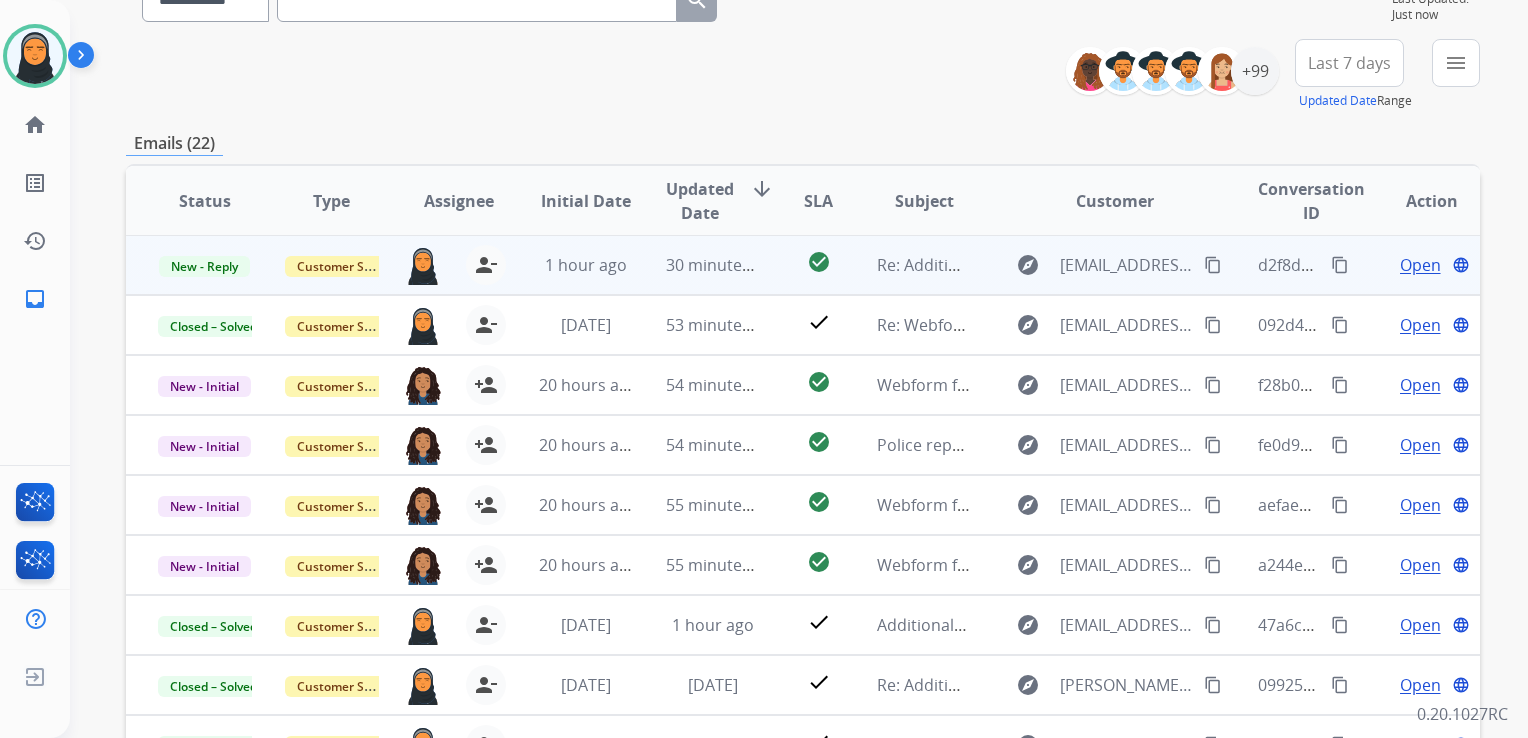 click on "30 minutes ago" at bounding box center (697, 265) 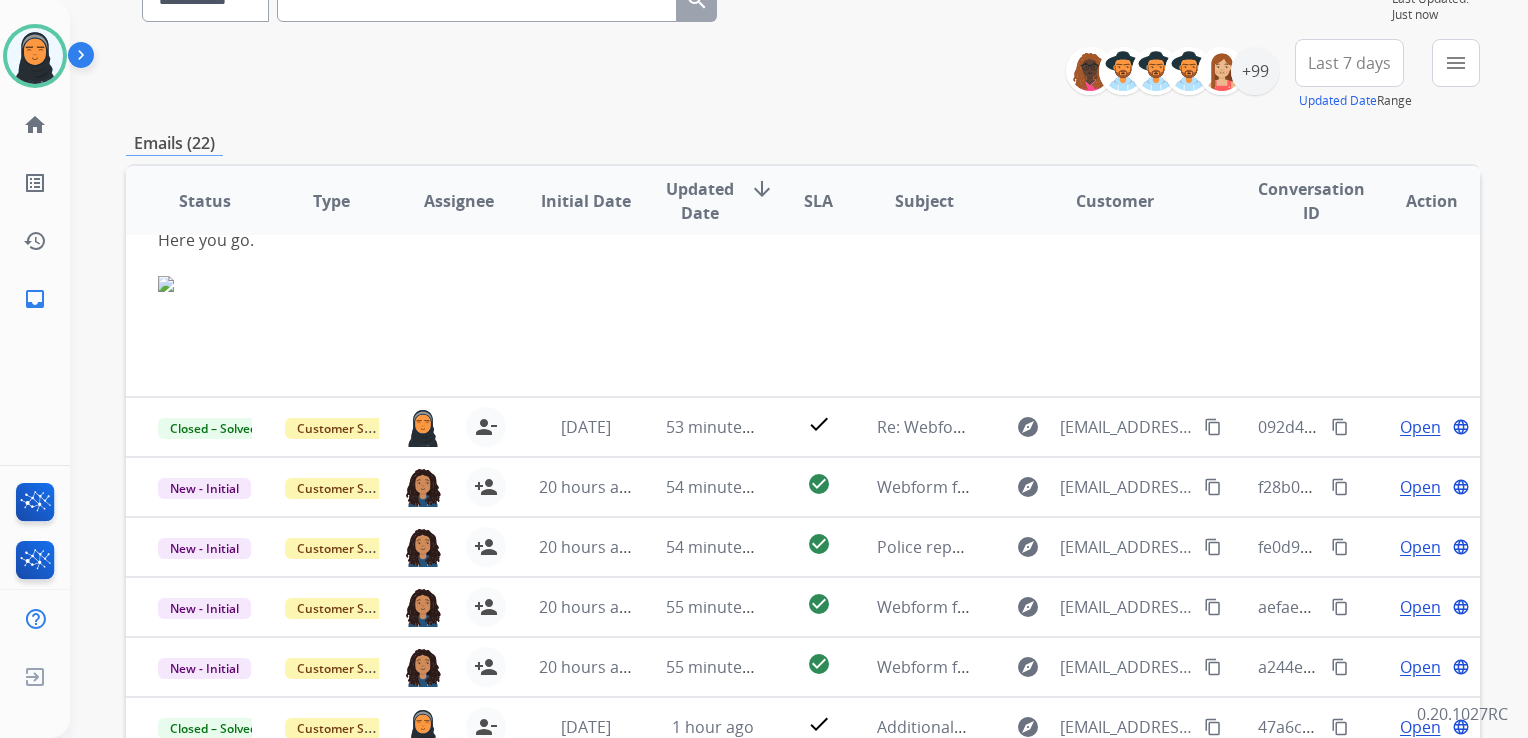 scroll, scrollTop: 0, scrollLeft: 0, axis: both 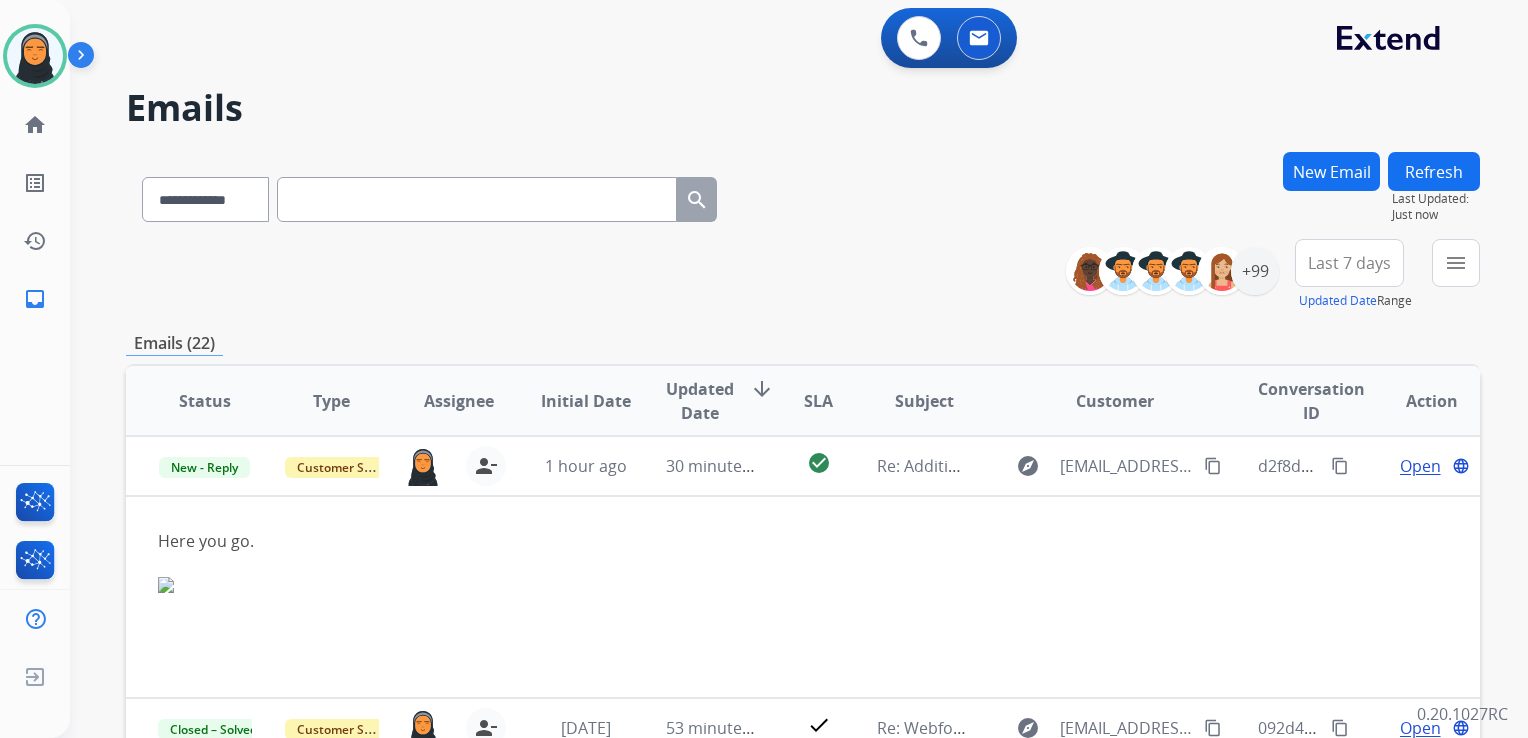 click on "Refresh" at bounding box center (1434, 171) 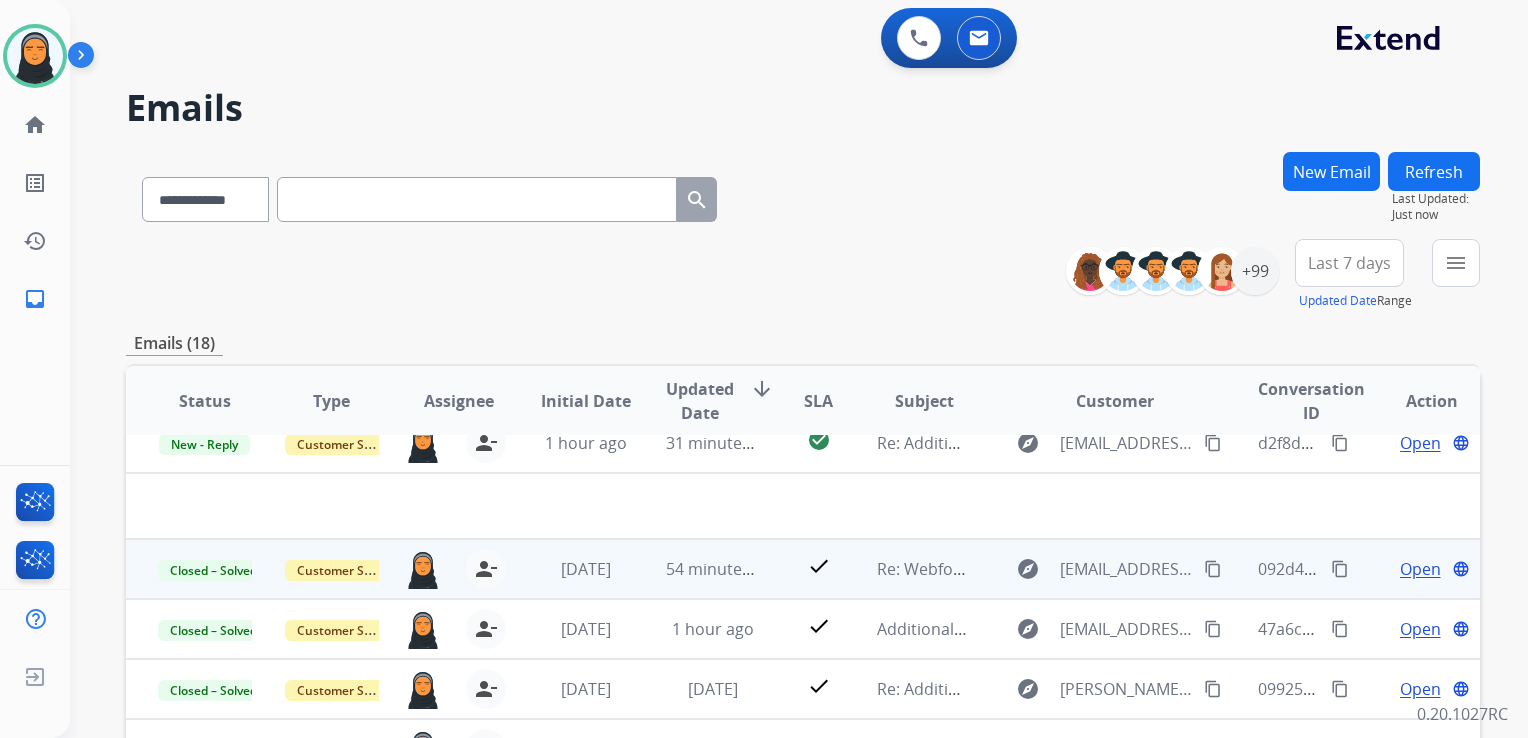 scroll, scrollTop: 0, scrollLeft: 0, axis: both 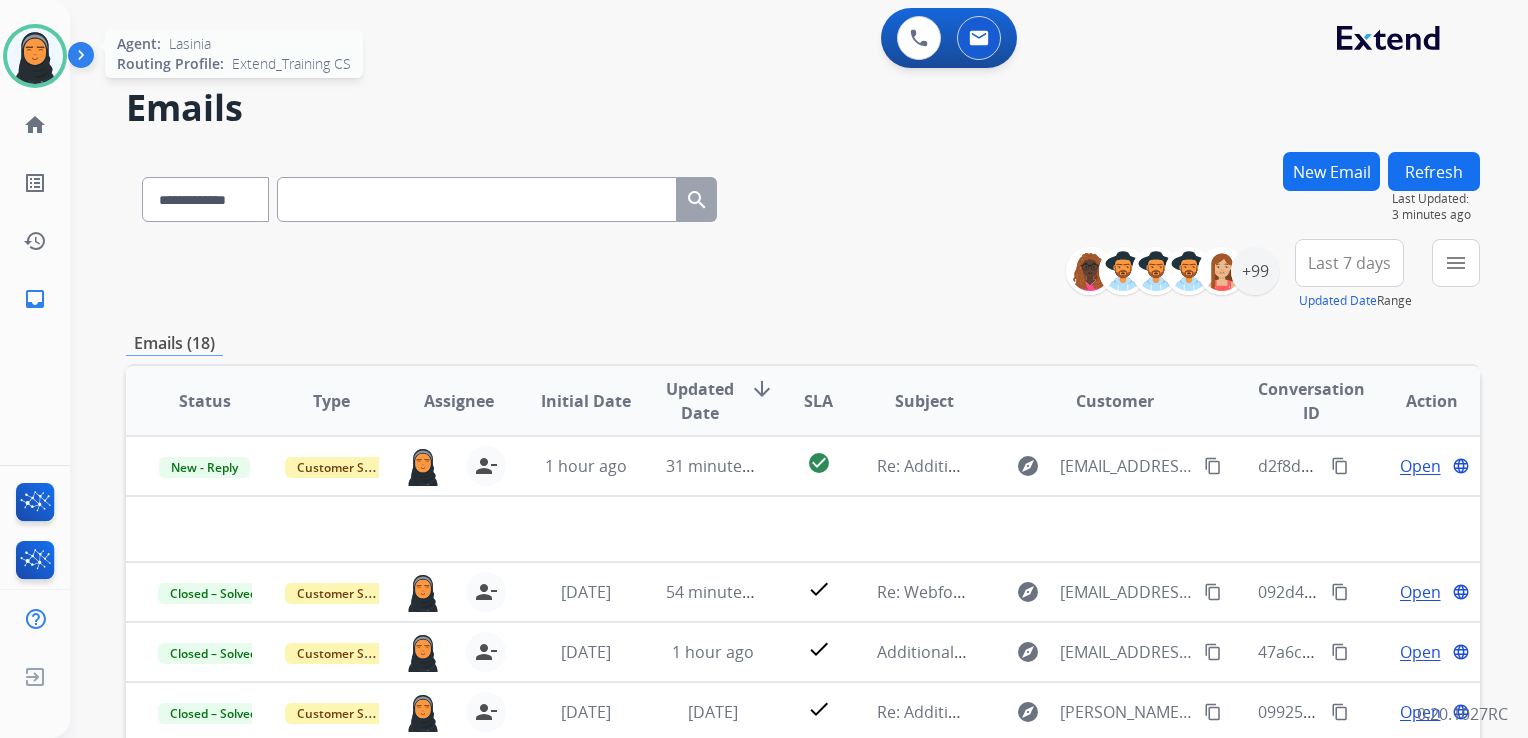 click at bounding box center [35, 56] 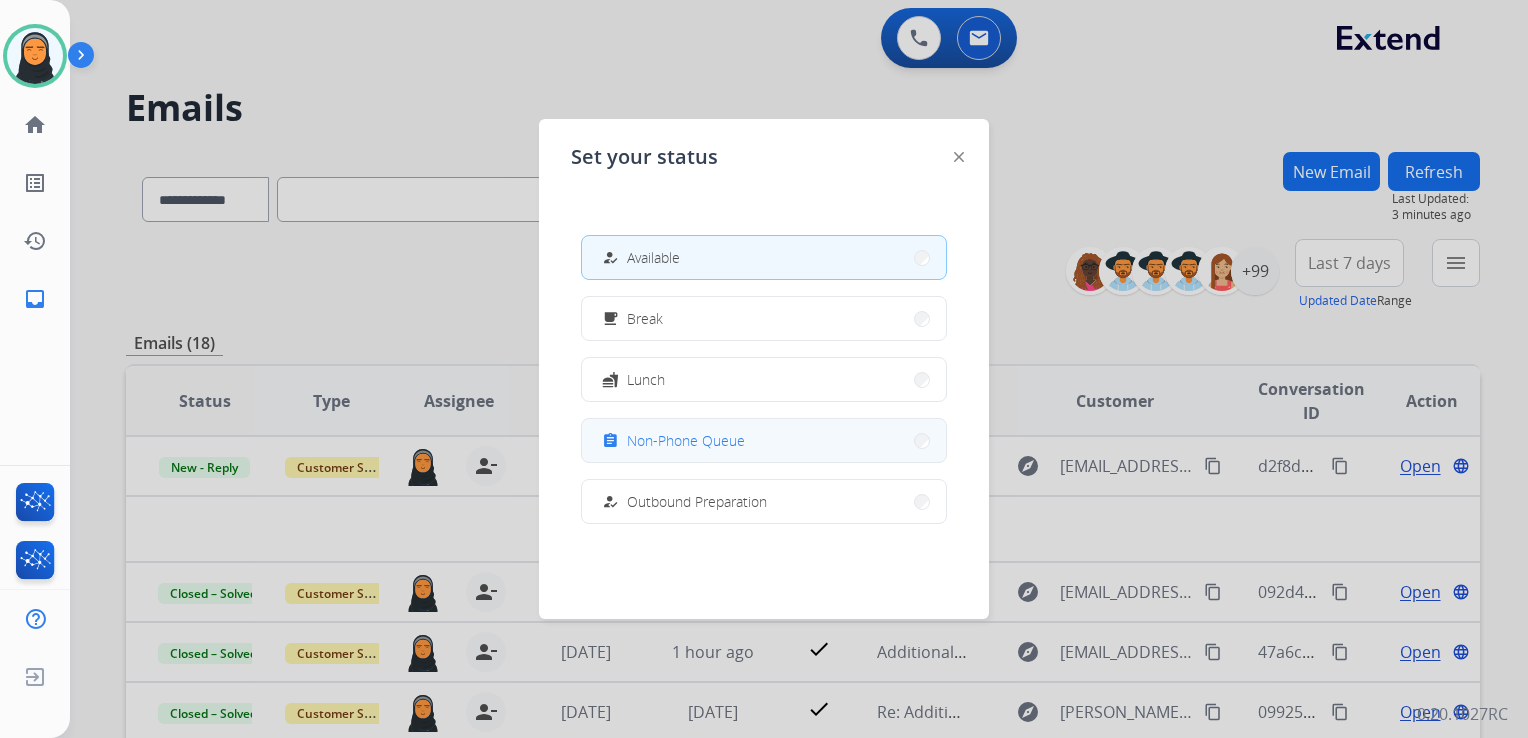 click on "assignment Non-Phone Queue" at bounding box center [764, 440] 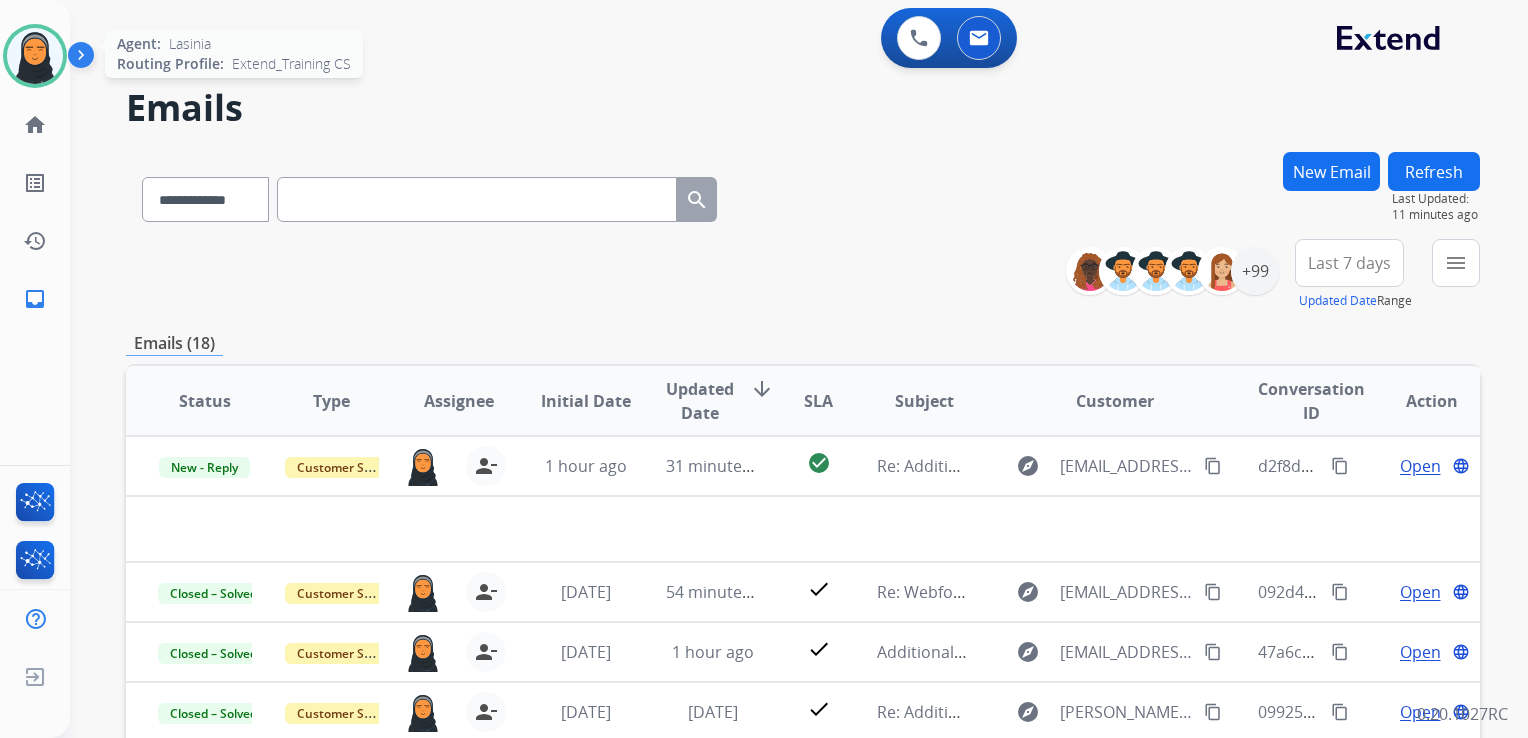 click at bounding box center [35, 56] 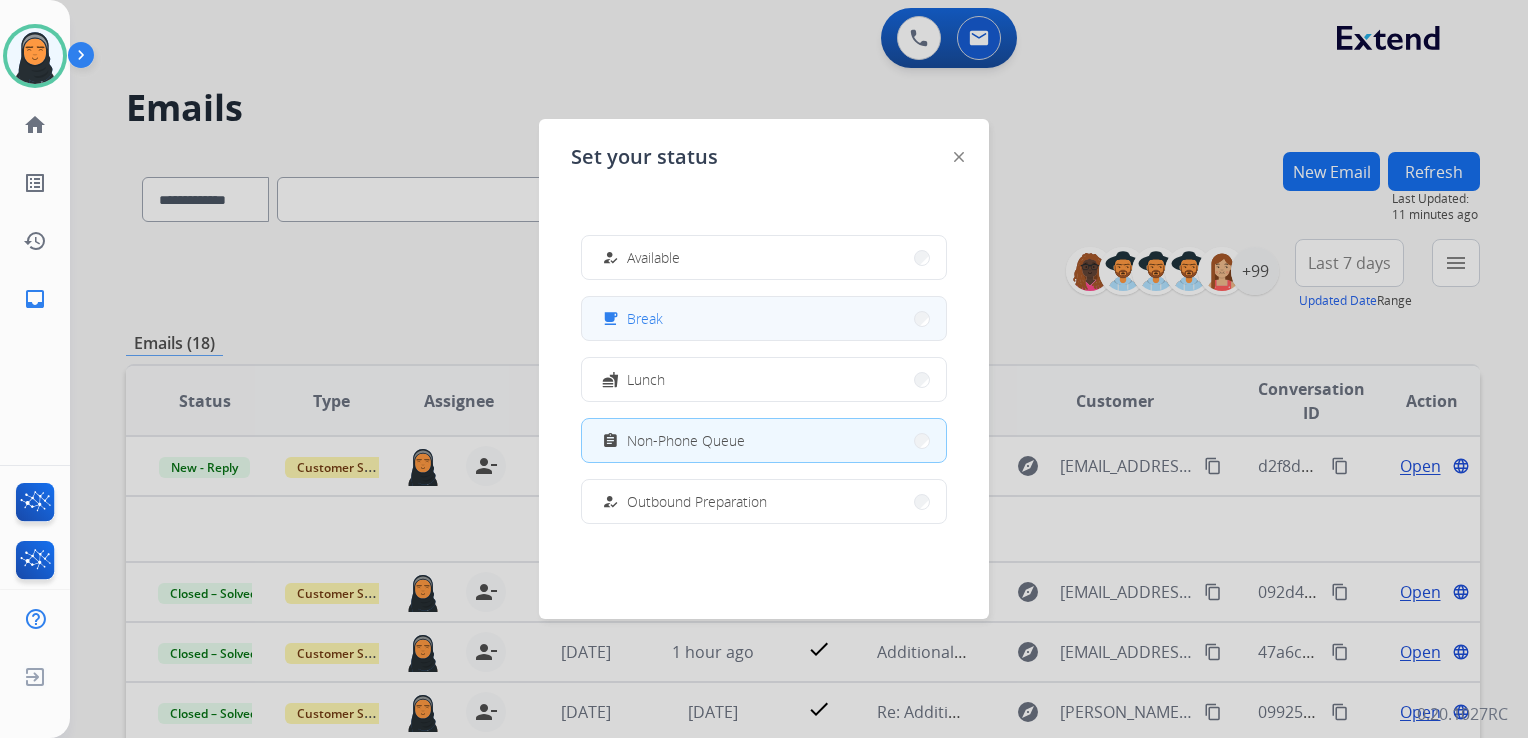 click on "free_breakfast Break" at bounding box center (764, 318) 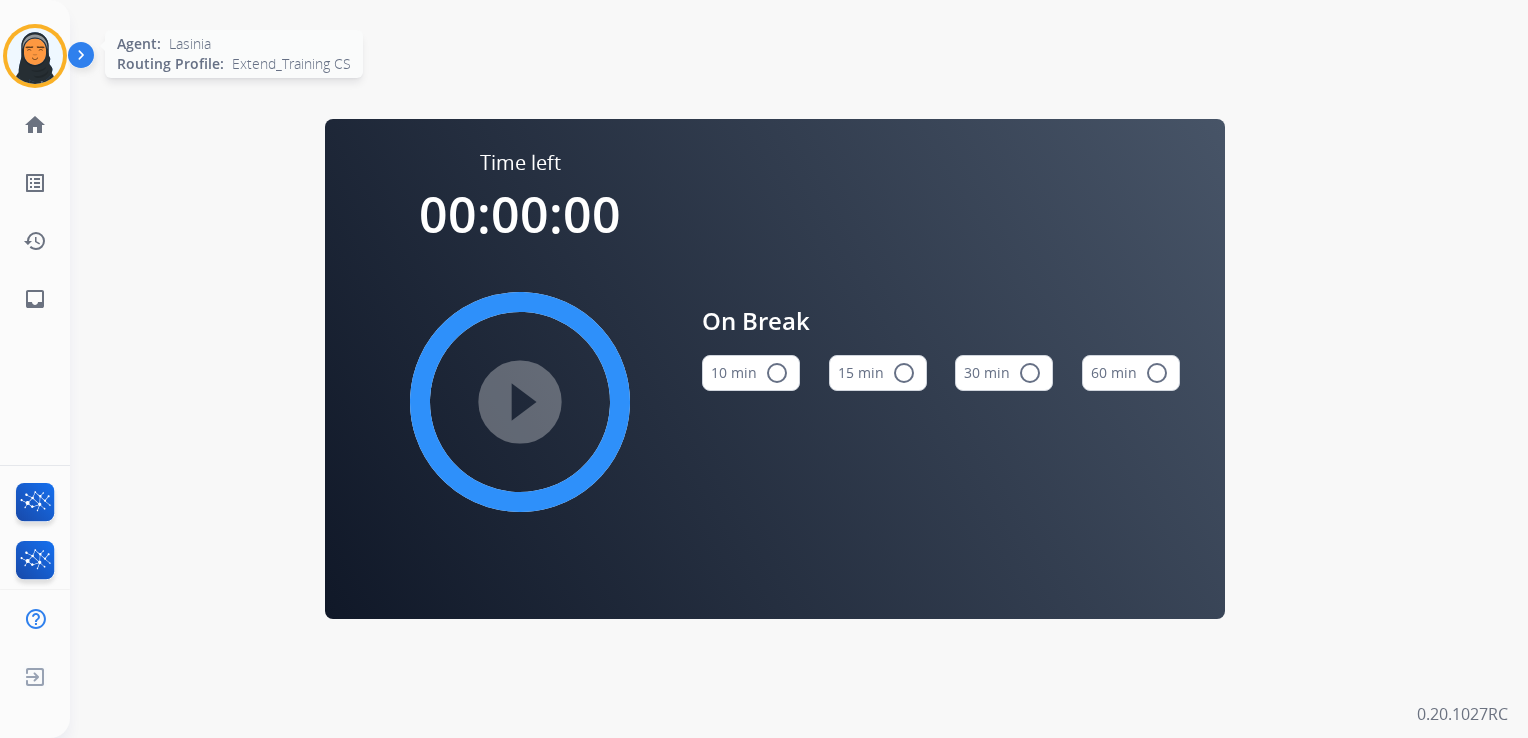 click at bounding box center [35, 56] 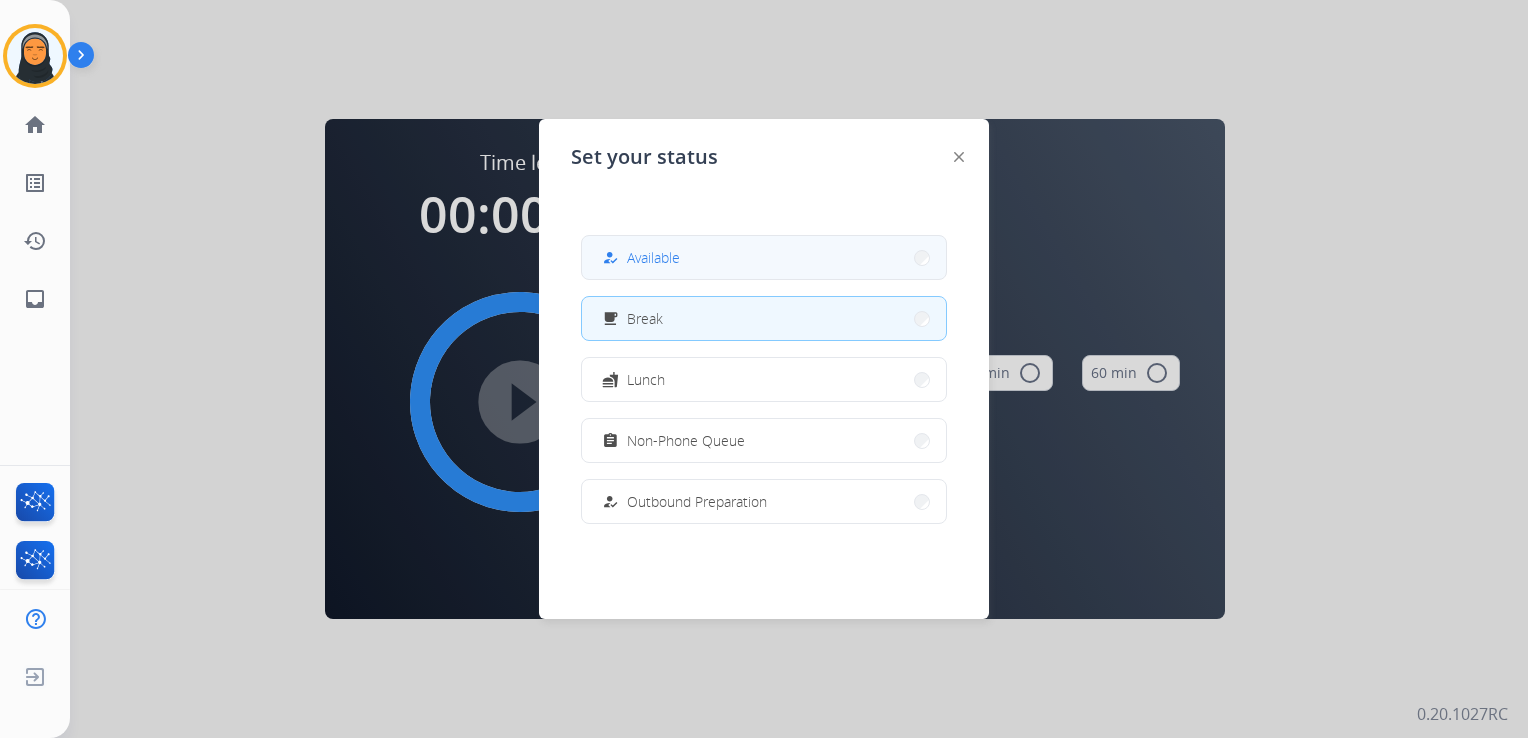 click on "Available" at bounding box center (653, 257) 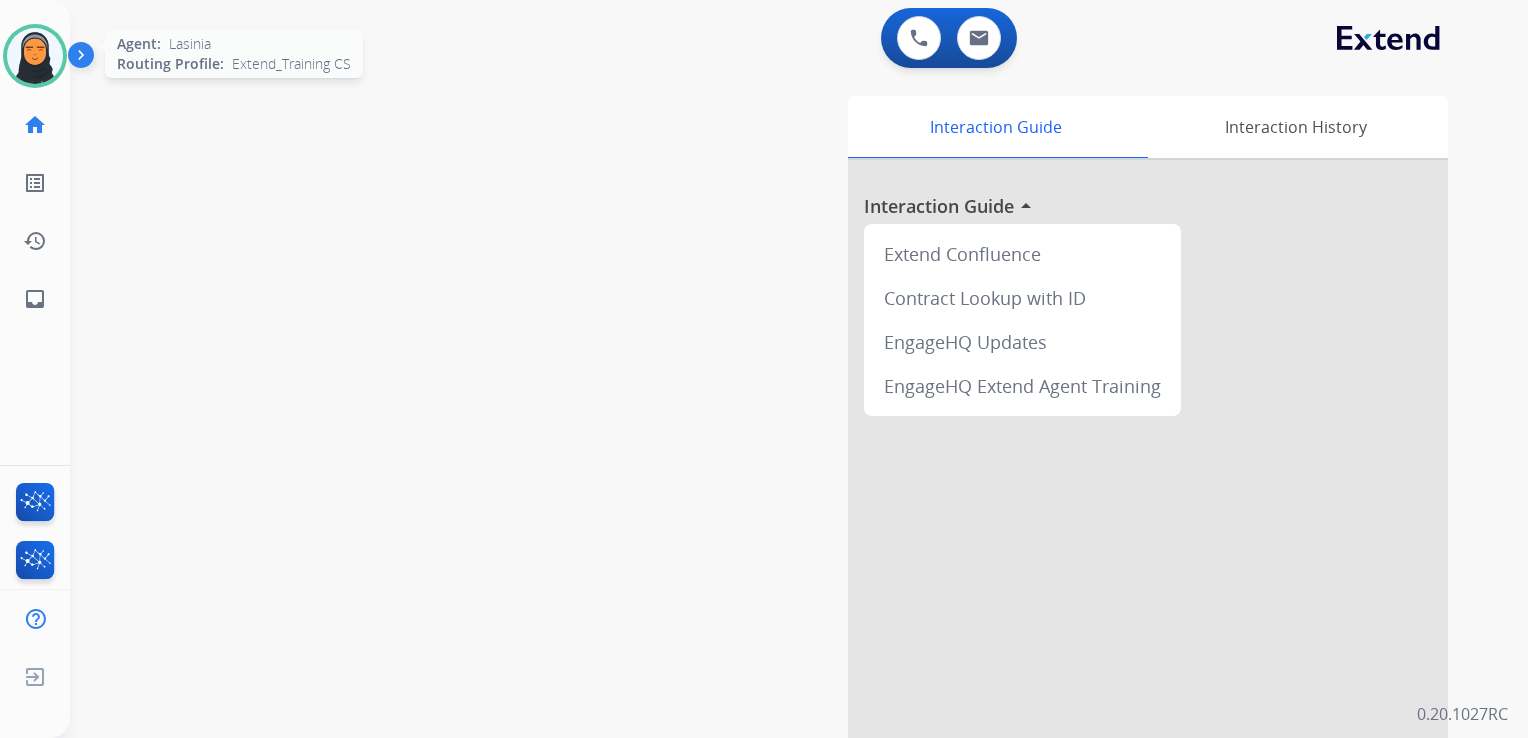 drag, startPoint x: 36, startPoint y: 56, endPoint x: 56, endPoint y: 74, distance: 26.907248 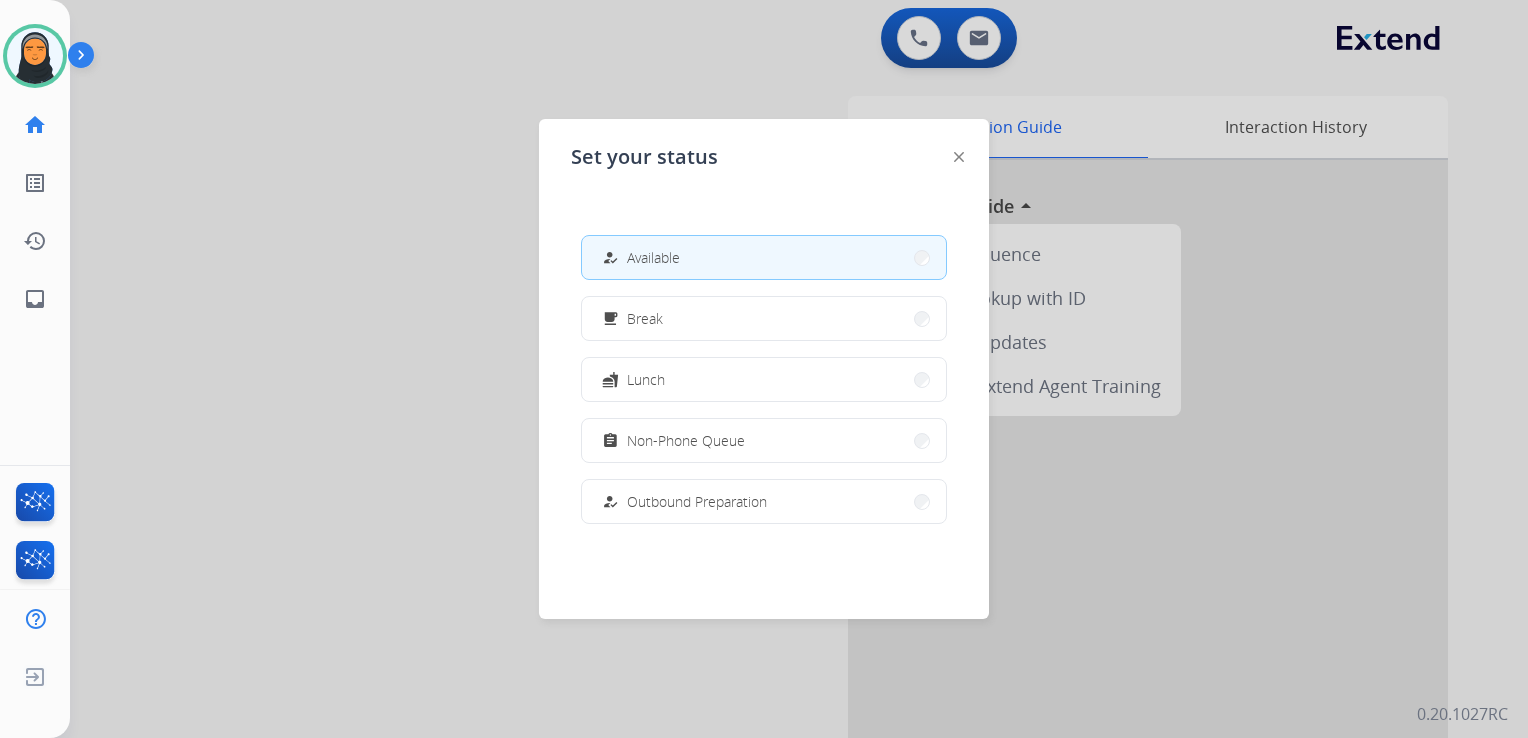 click on "Non-Phone Queue" at bounding box center (686, 440) 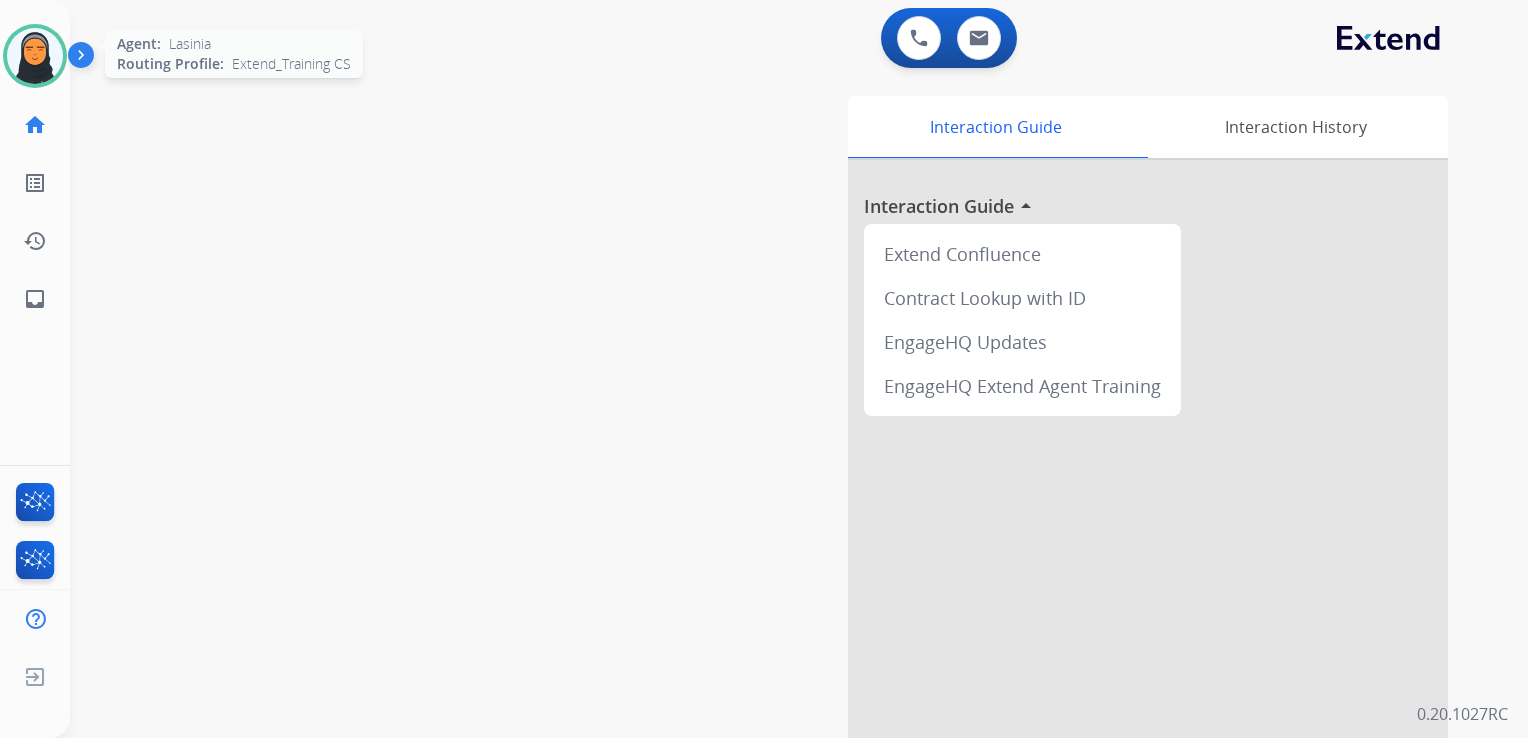 drag, startPoint x: 32, startPoint y: 50, endPoint x: 44, endPoint y: 52, distance: 12.165525 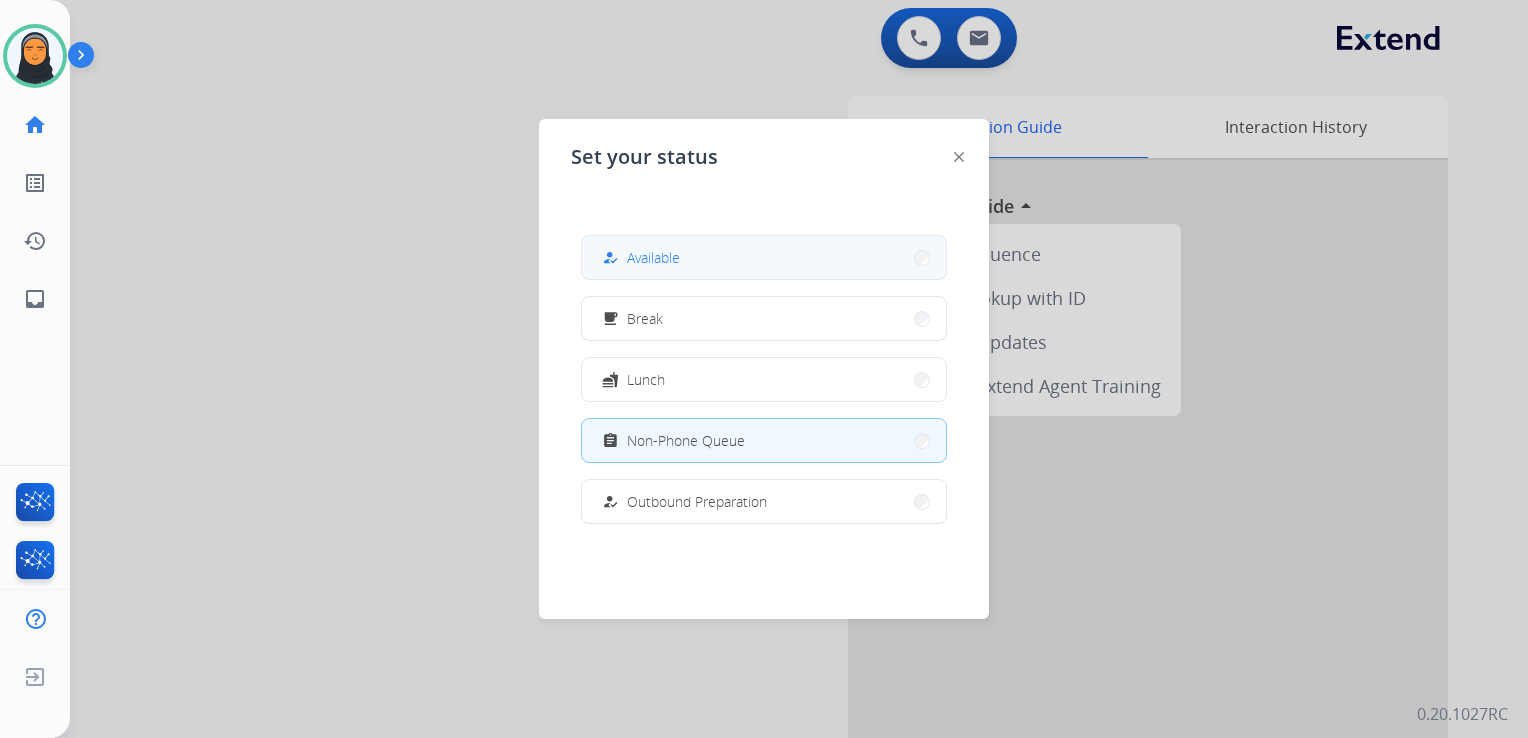 click on "how_to_reg Available" at bounding box center (764, 257) 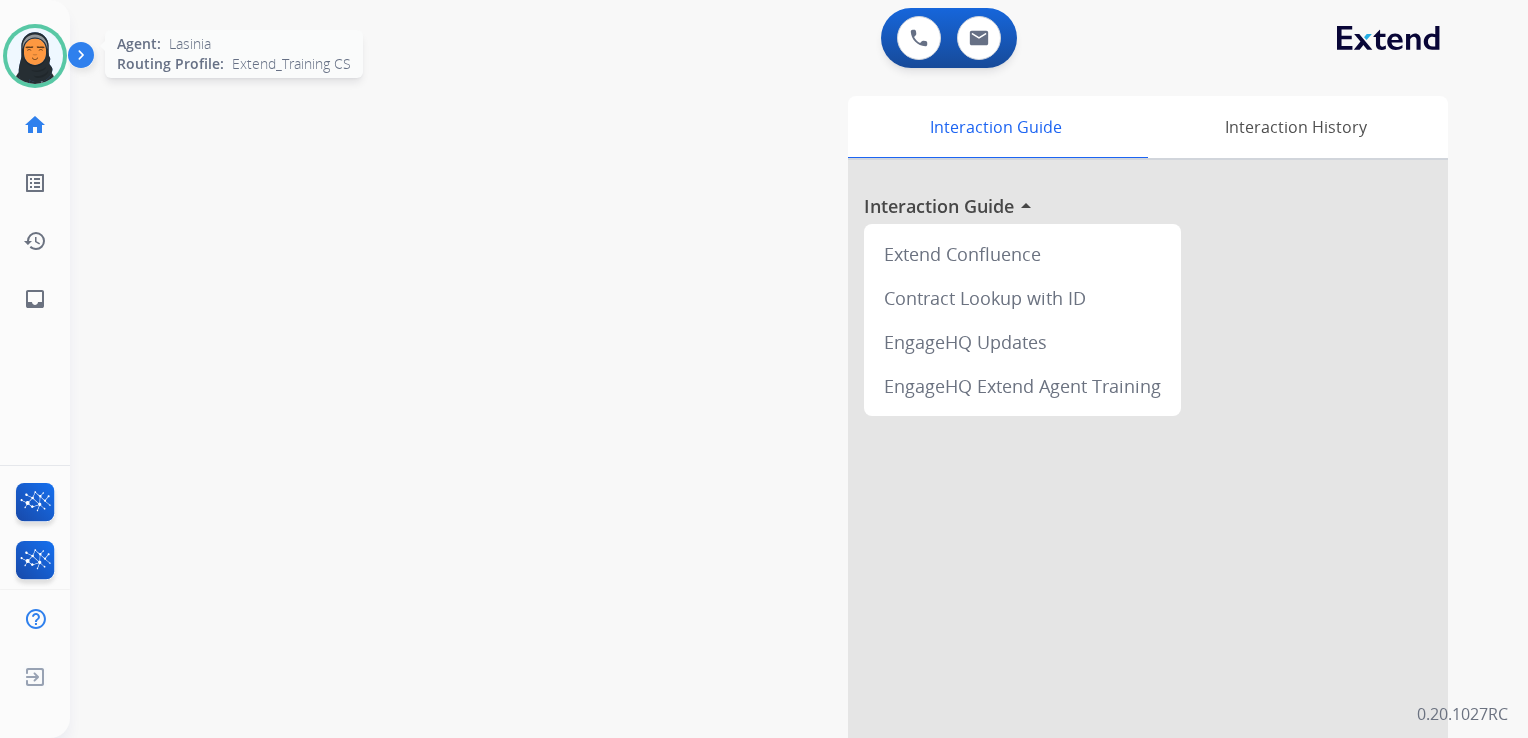 drag, startPoint x: 25, startPoint y: 58, endPoint x: 34, endPoint y: 67, distance: 12.727922 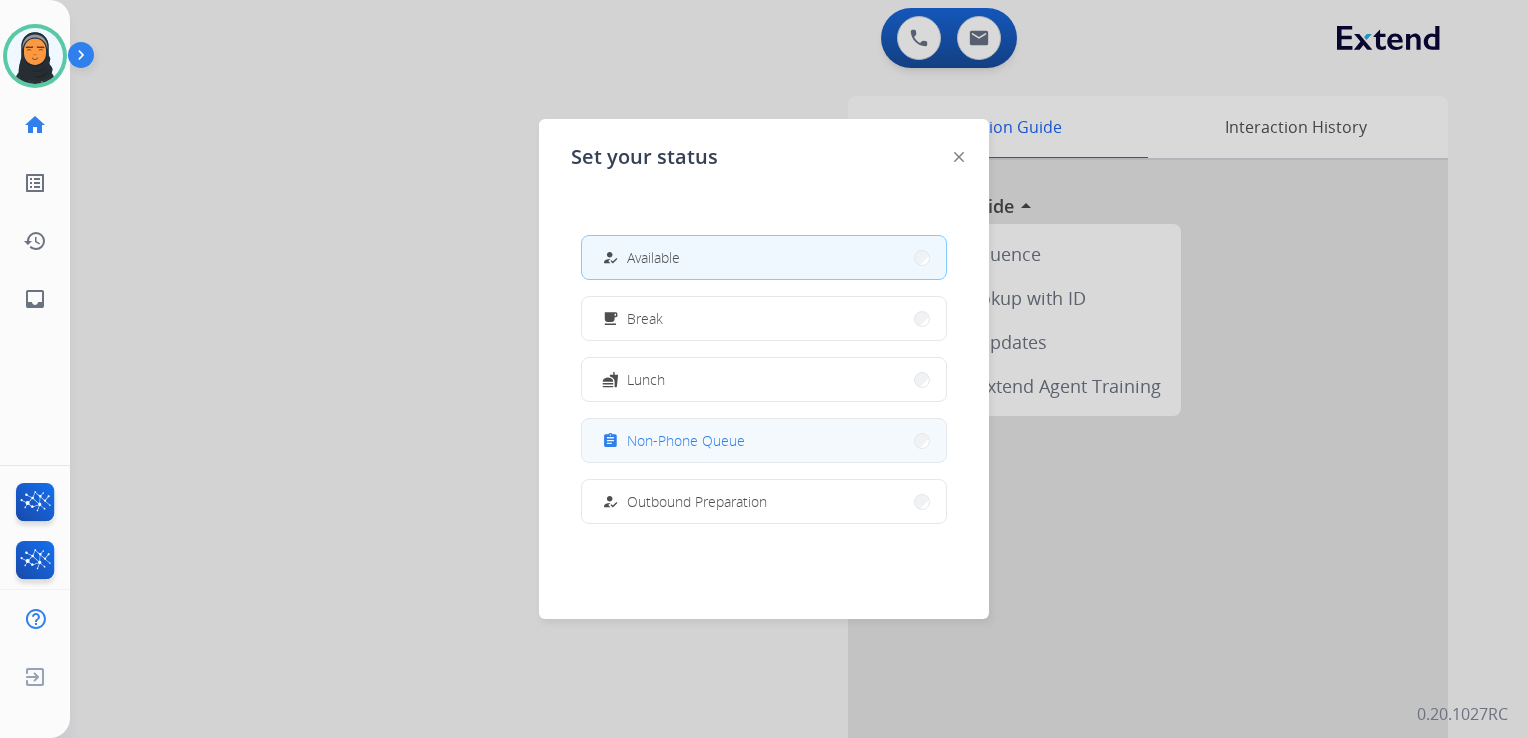 click on "Non-Phone Queue" at bounding box center [686, 440] 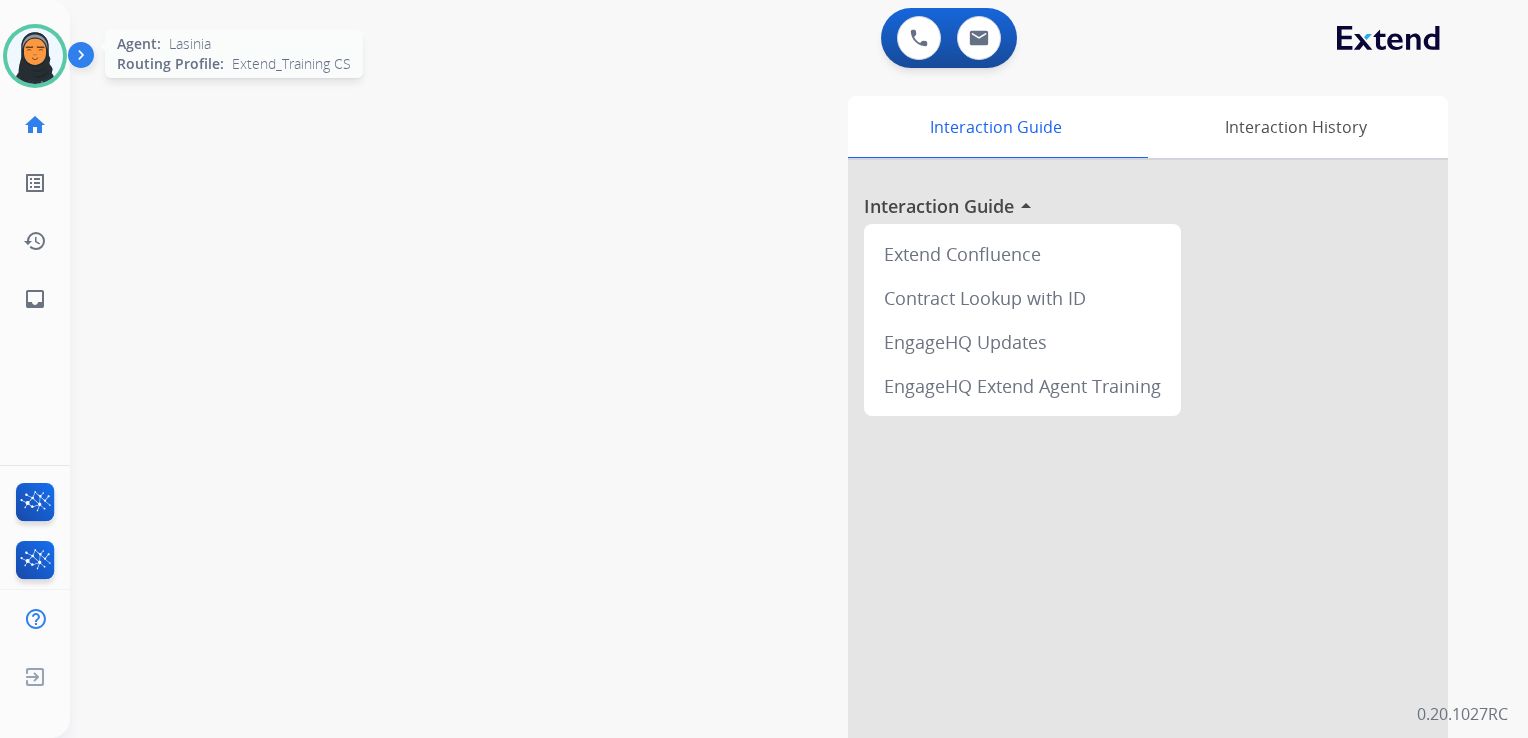 drag, startPoint x: 30, startPoint y: 64, endPoint x: 61, endPoint y: 78, distance: 34.0147 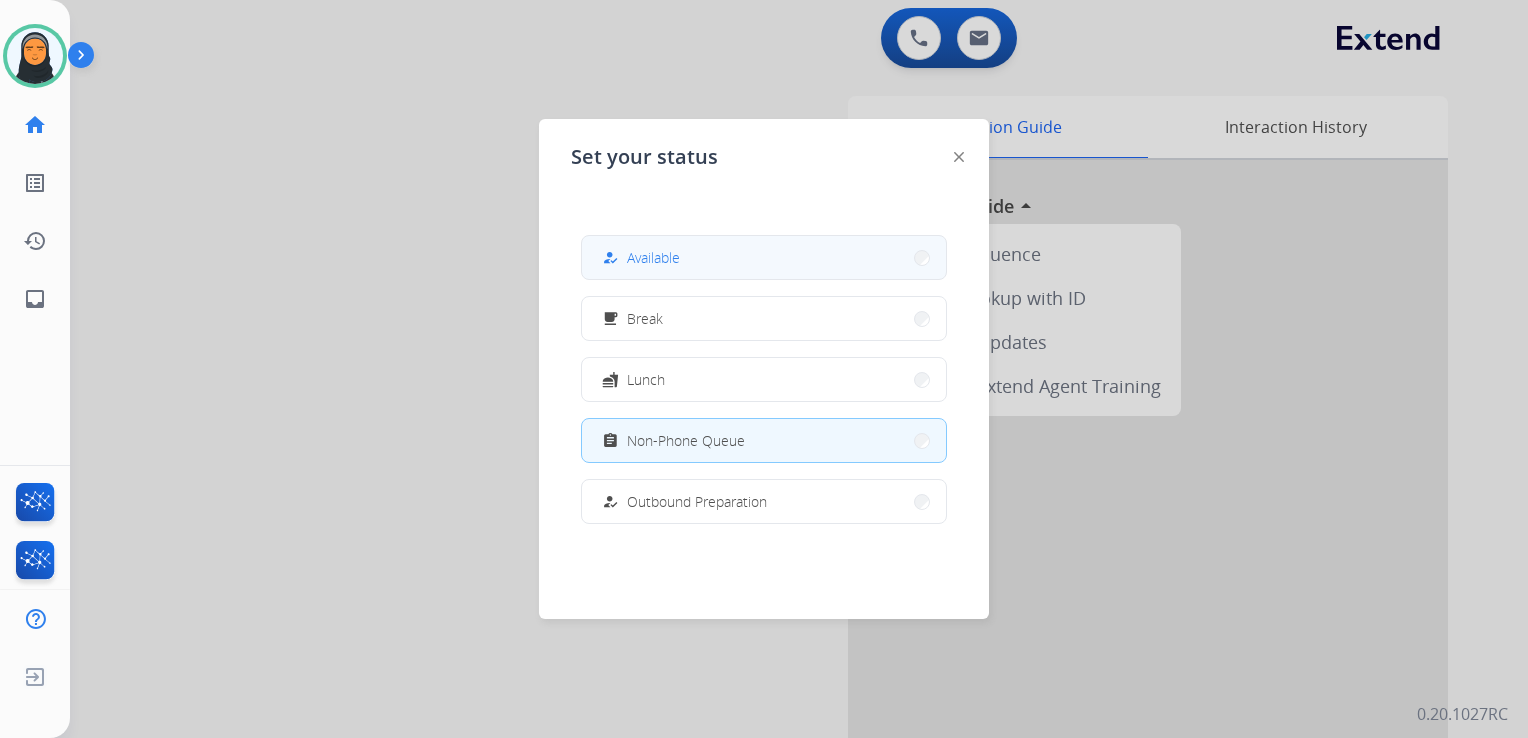 click on "how_to_reg Available" at bounding box center [639, 258] 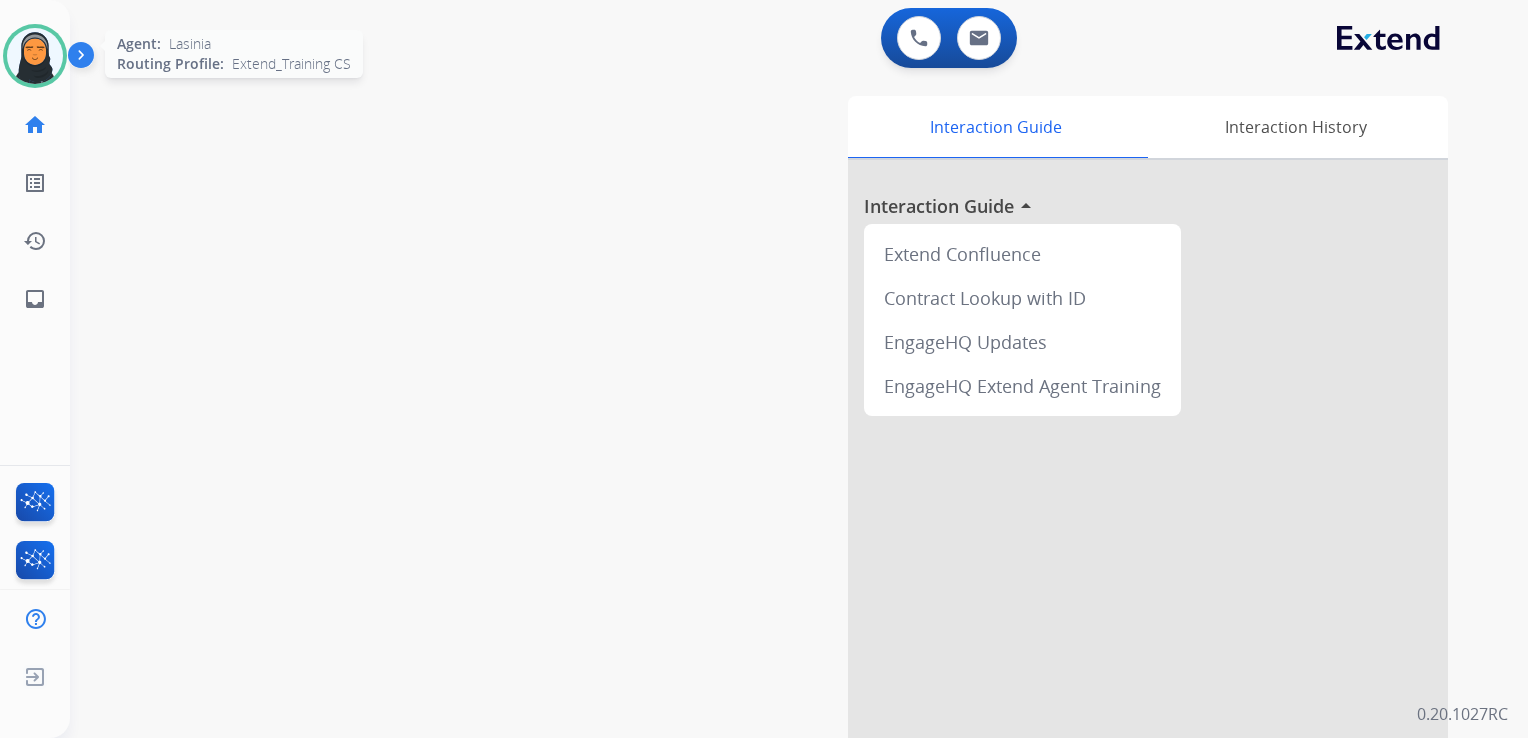 click at bounding box center (35, 56) 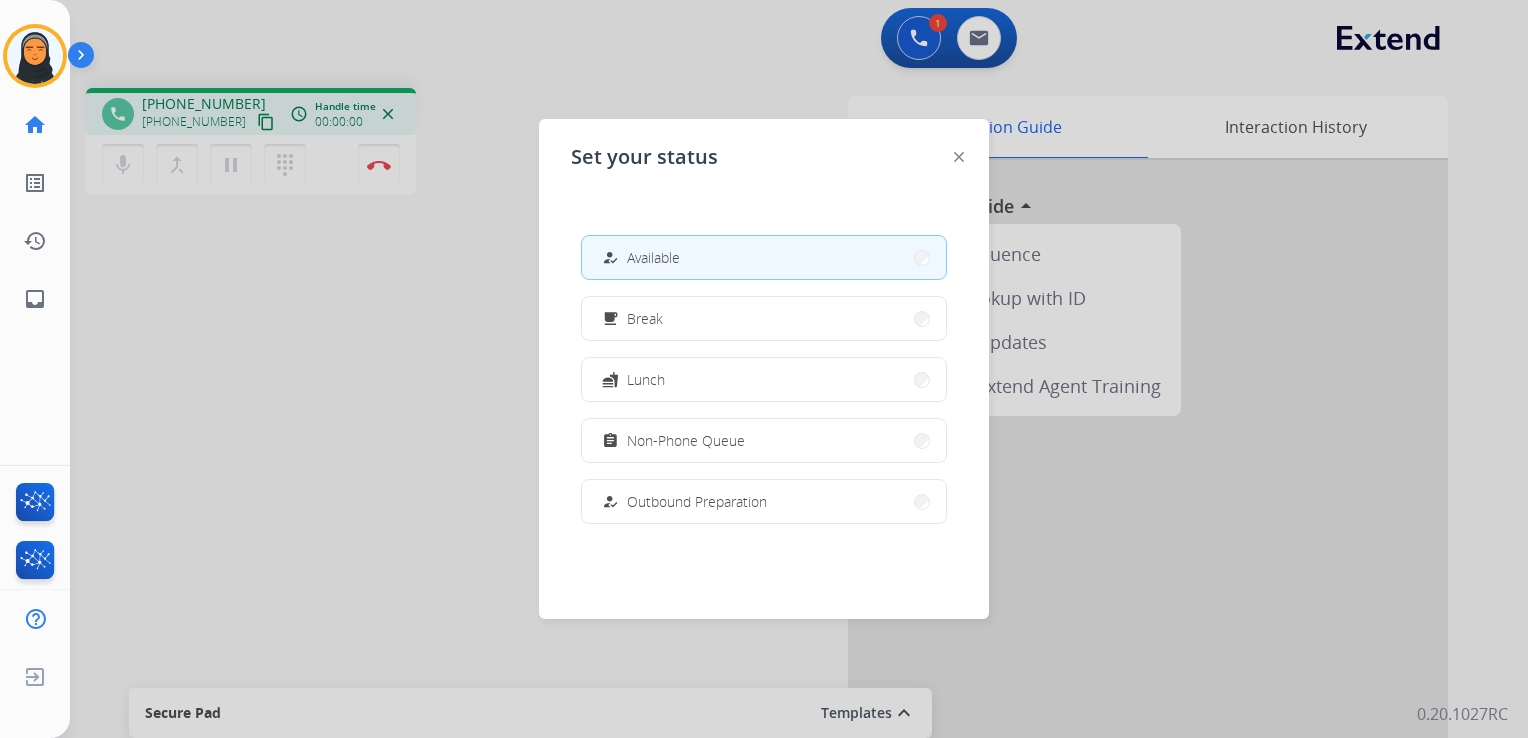 drag, startPoint x: 339, startPoint y: 337, endPoint x: 337, endPoint y: 326, distance: 11.18034 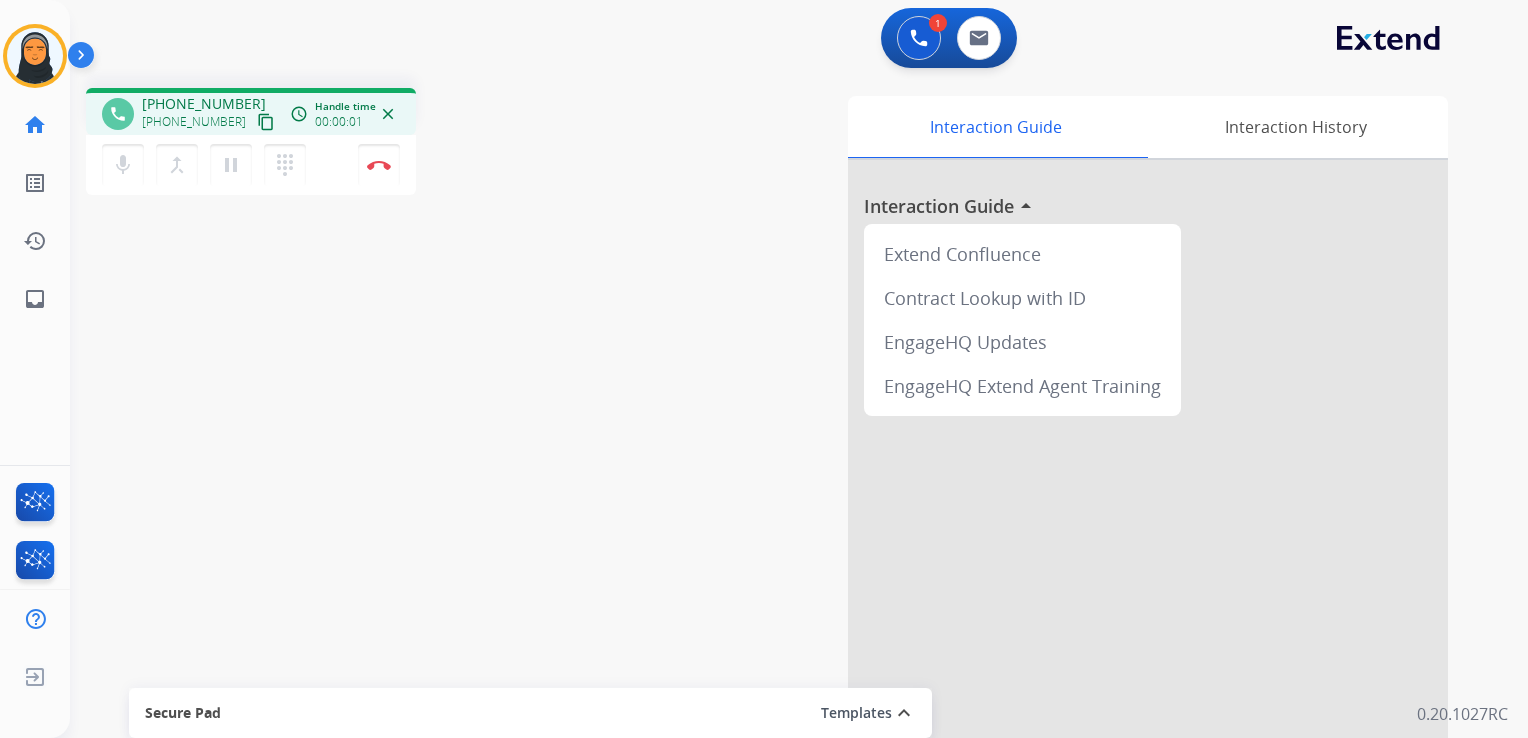 click on "content_copy" at bounding box center [266, 122] 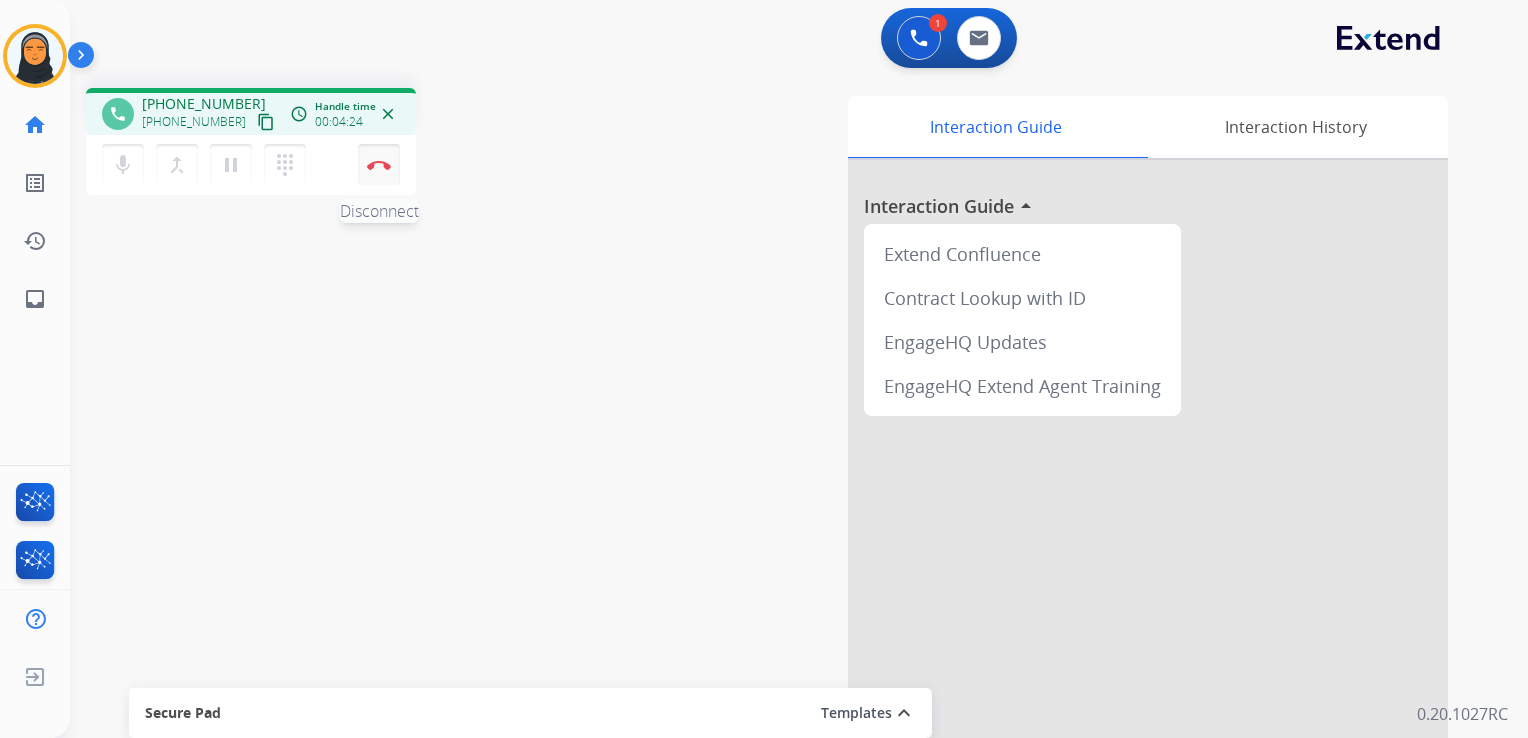 click on "Disconnect" at bounding box center [379, 165] 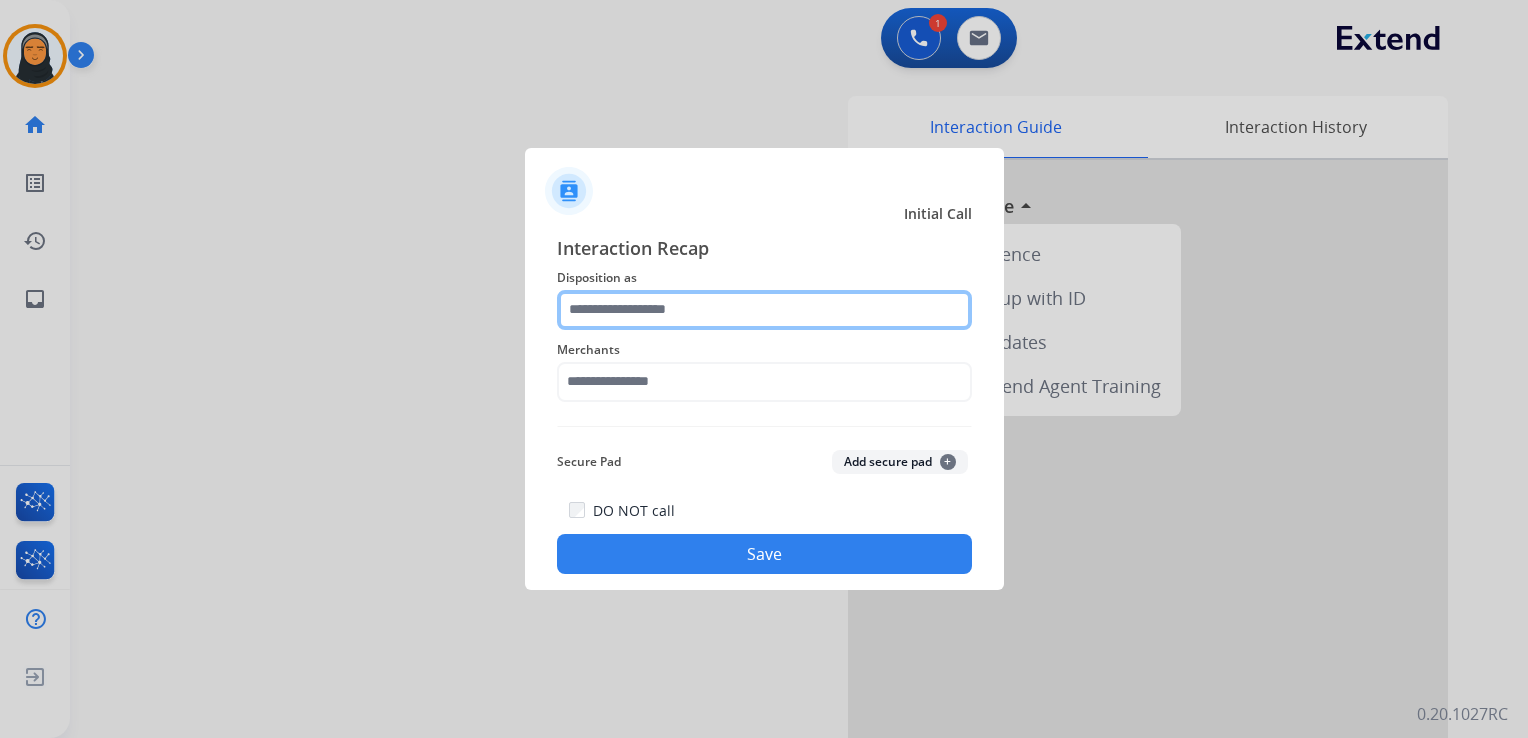 click 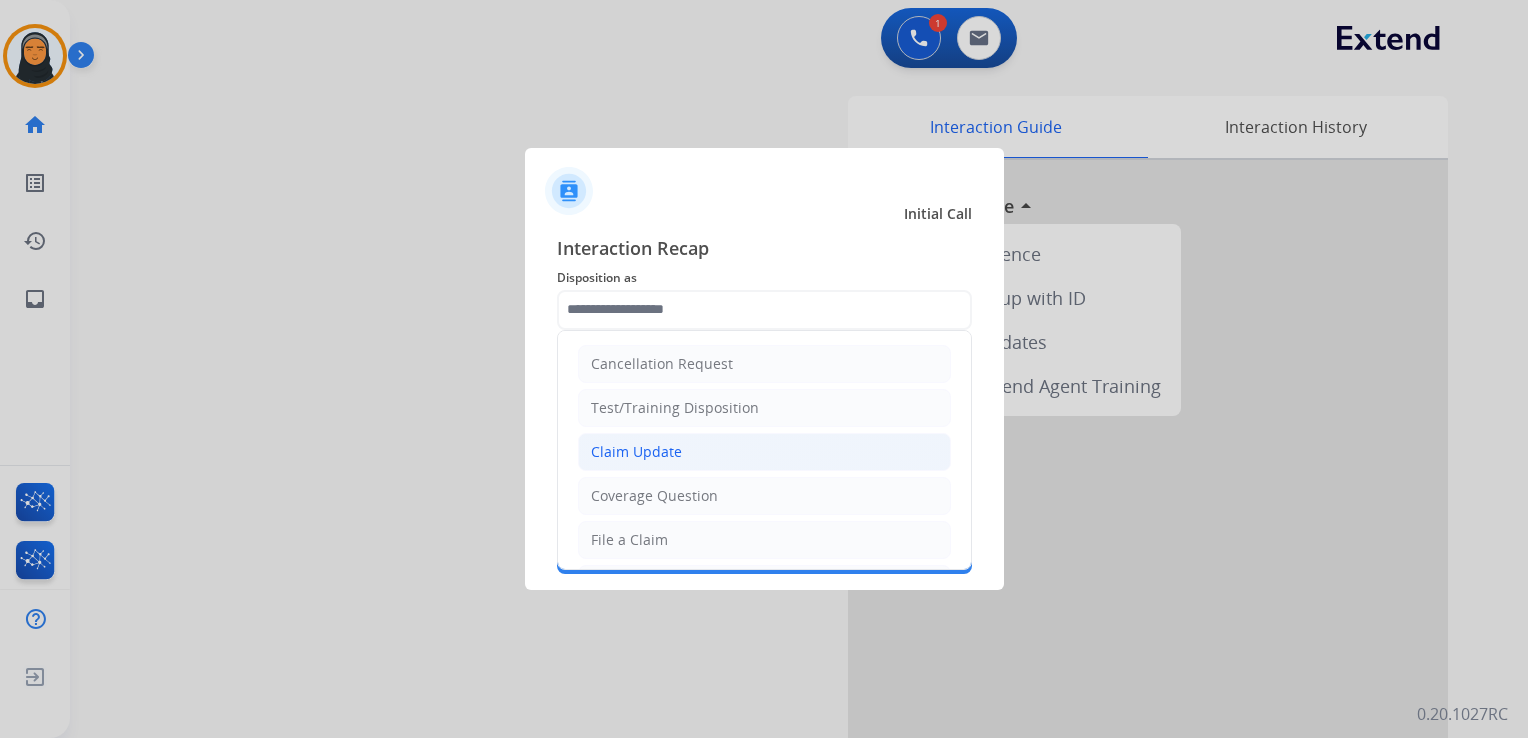 click on "Claim Update" 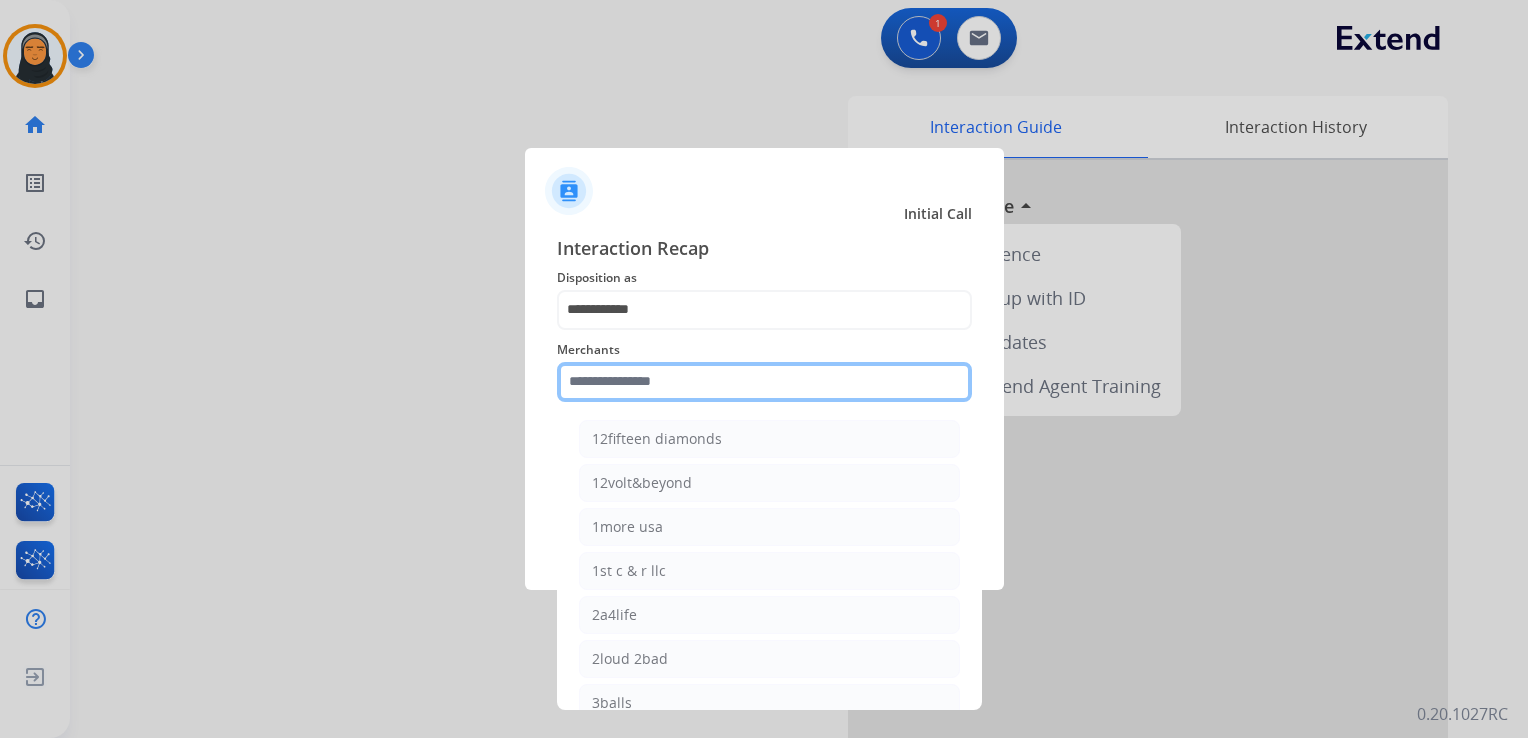 click 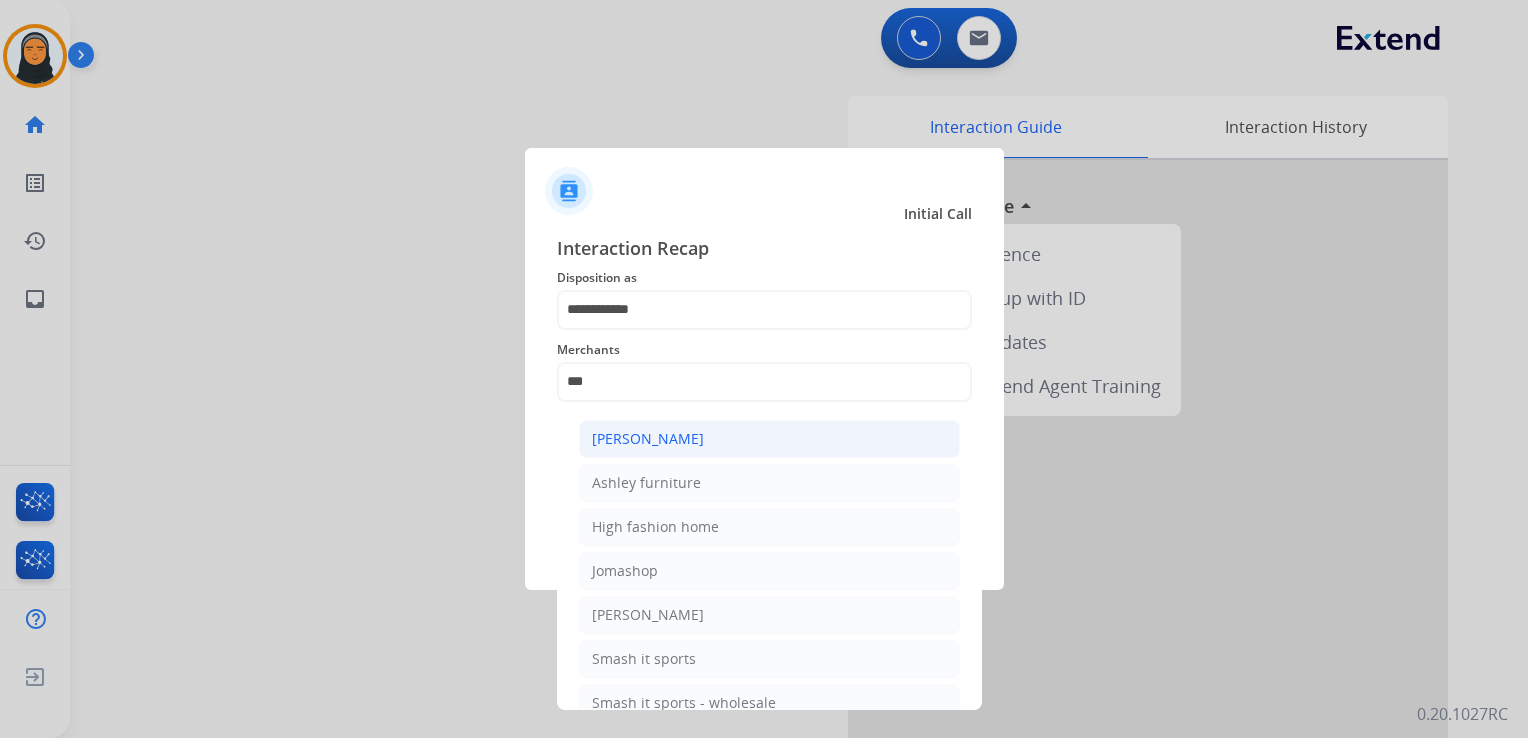 click on "[PERSON_NAME]" 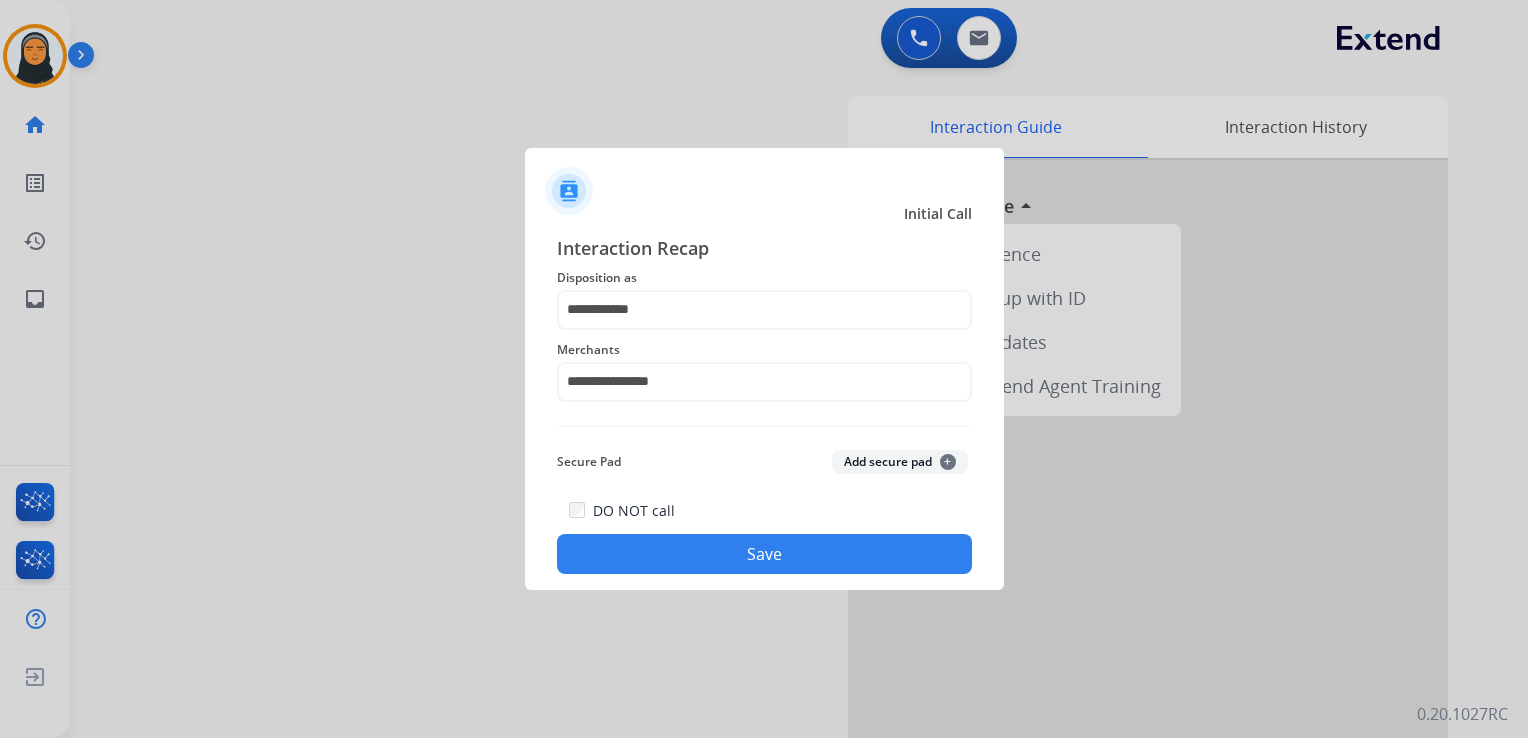 click on "Save" 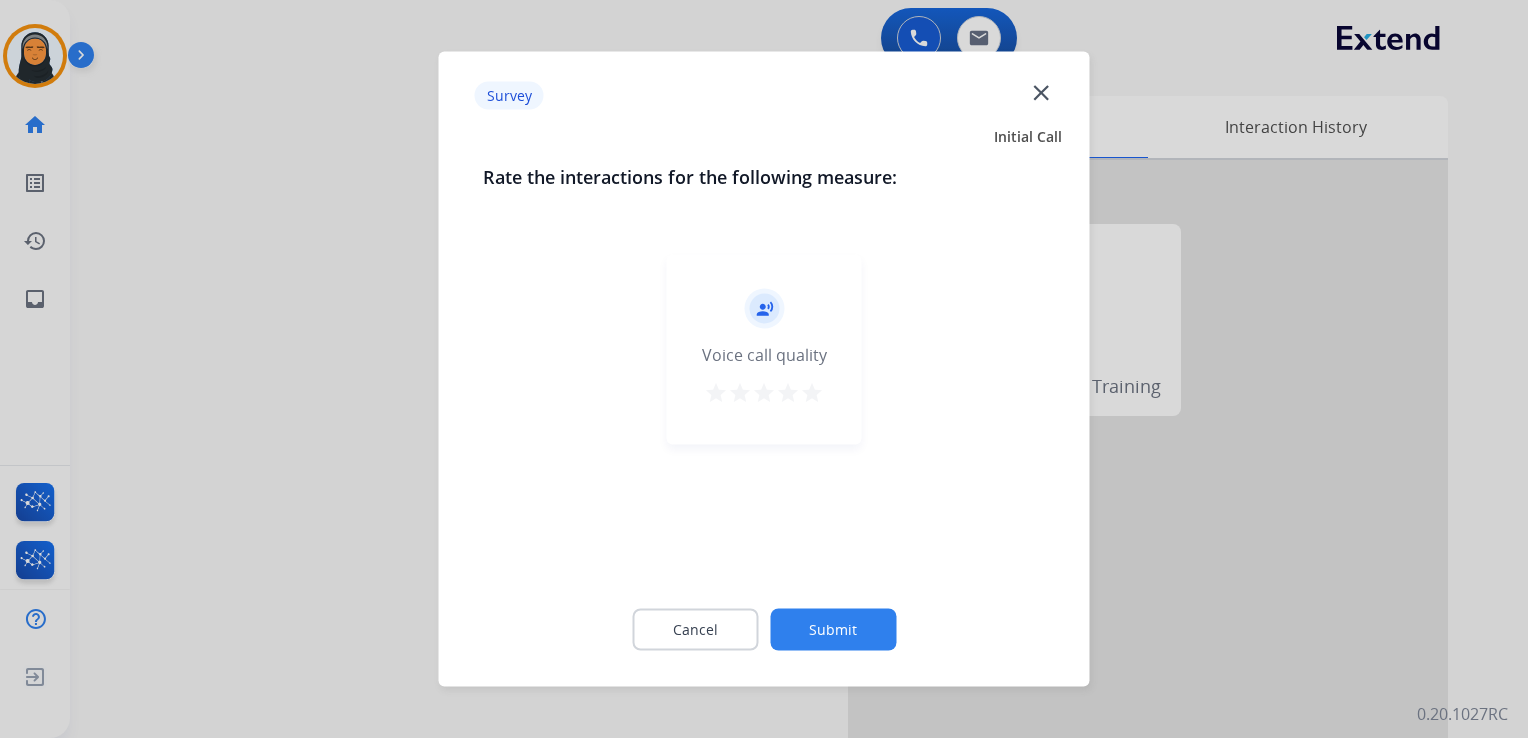 click on "star" at bounding box center (812, 393) 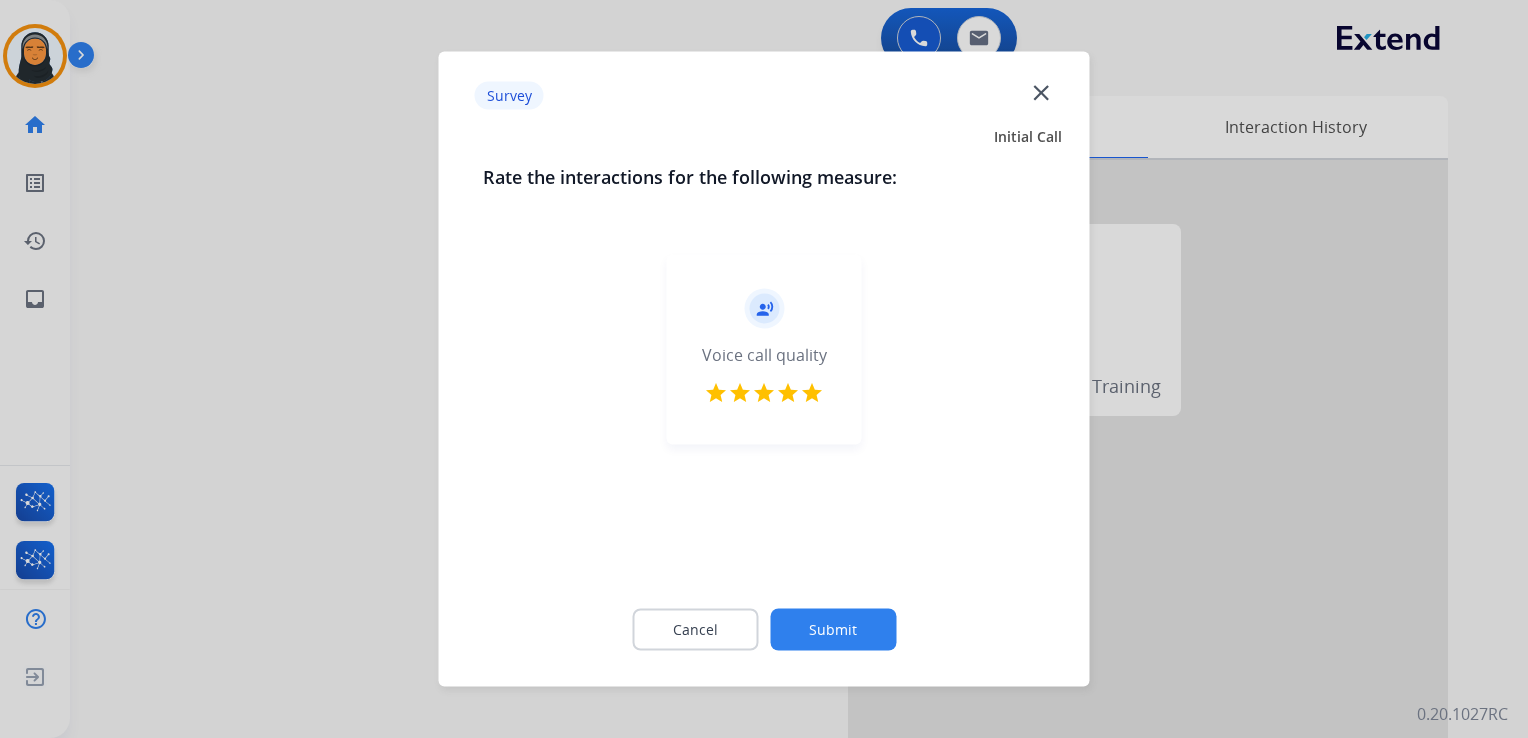 click on "Submit" 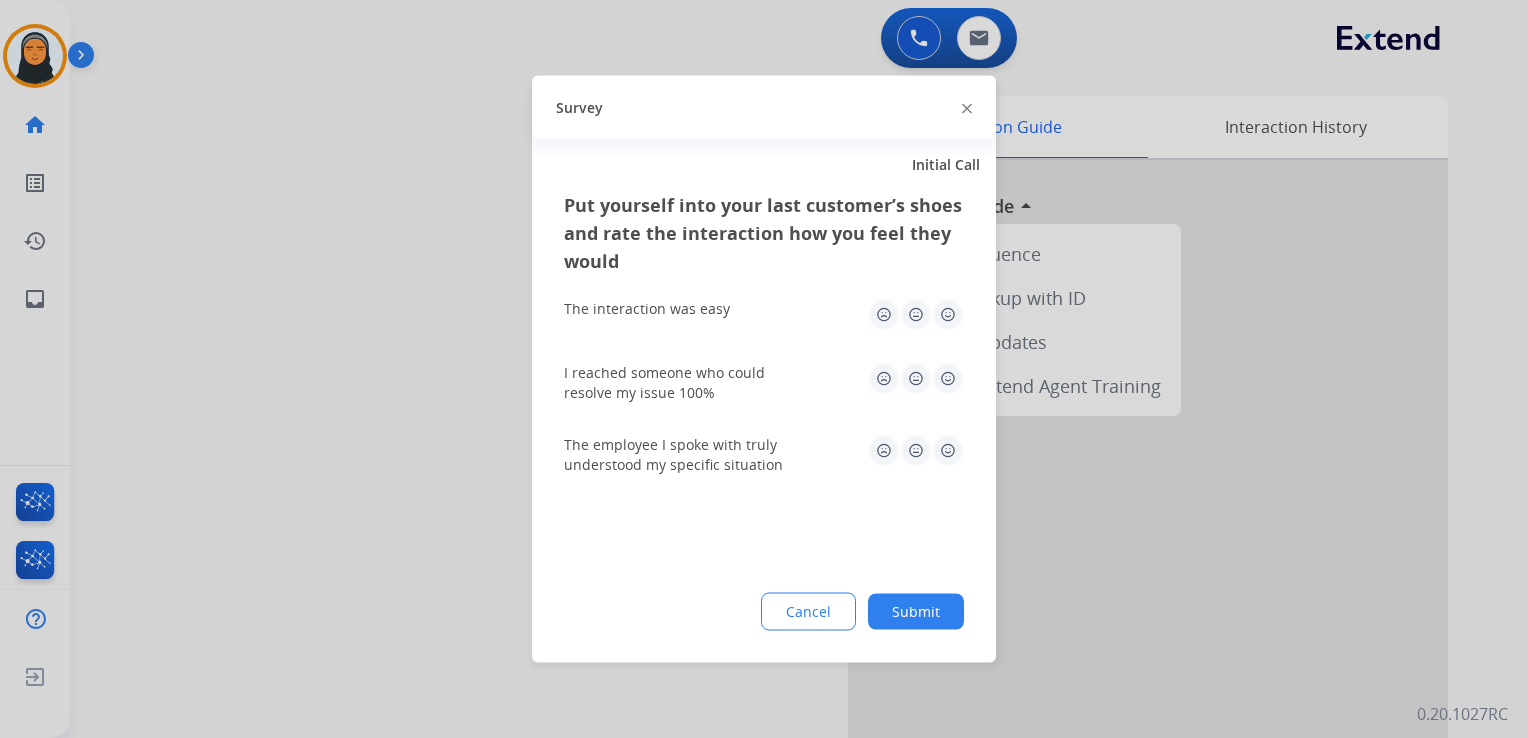 click 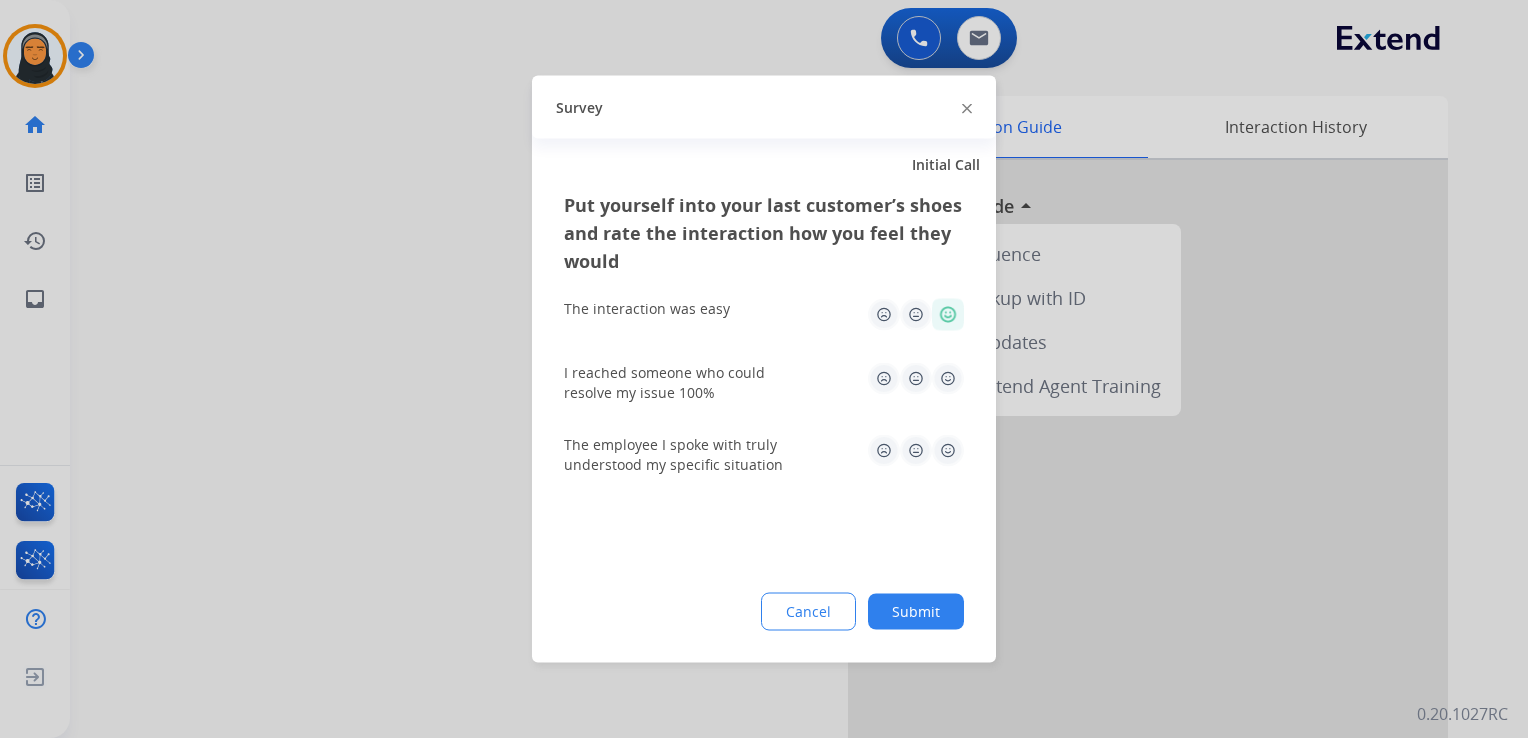 click 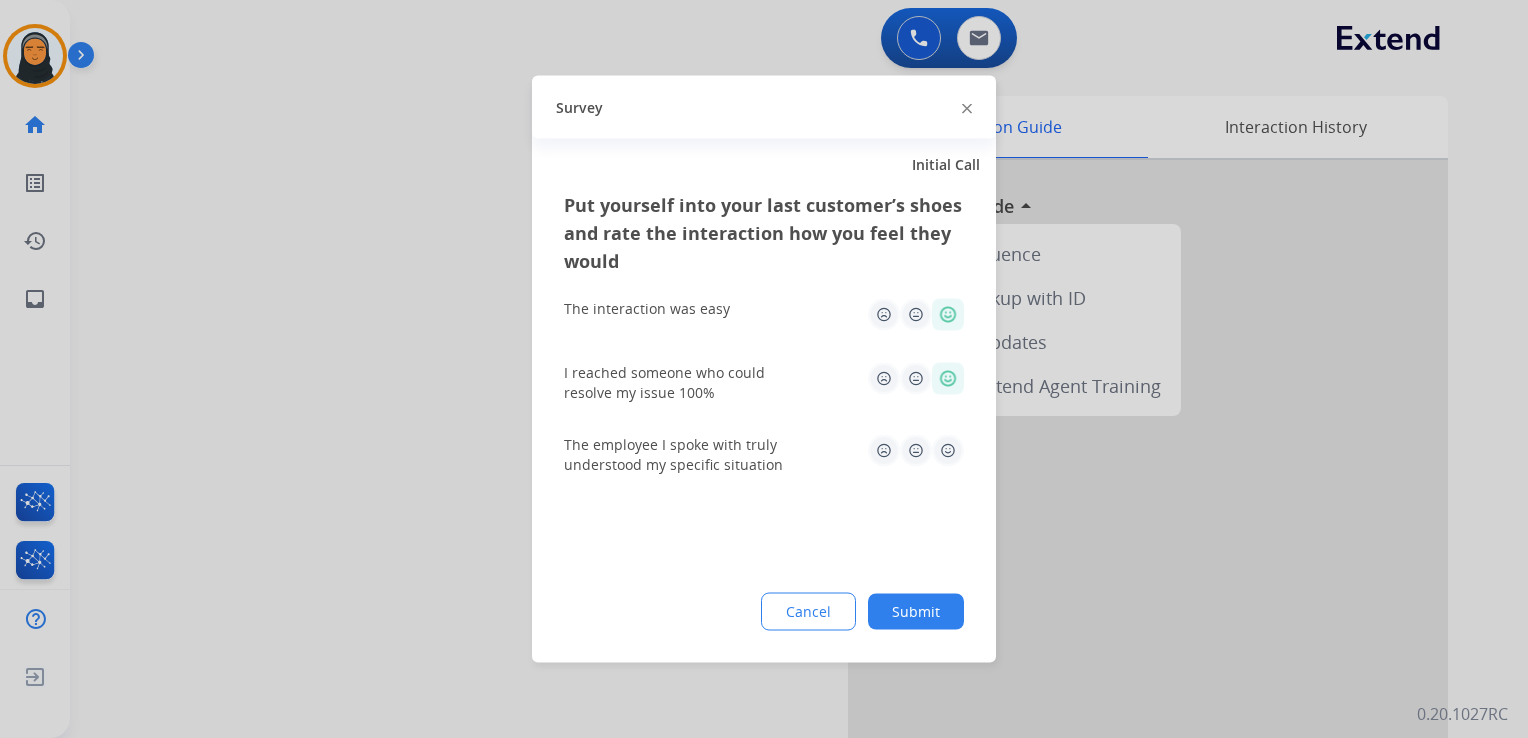 click 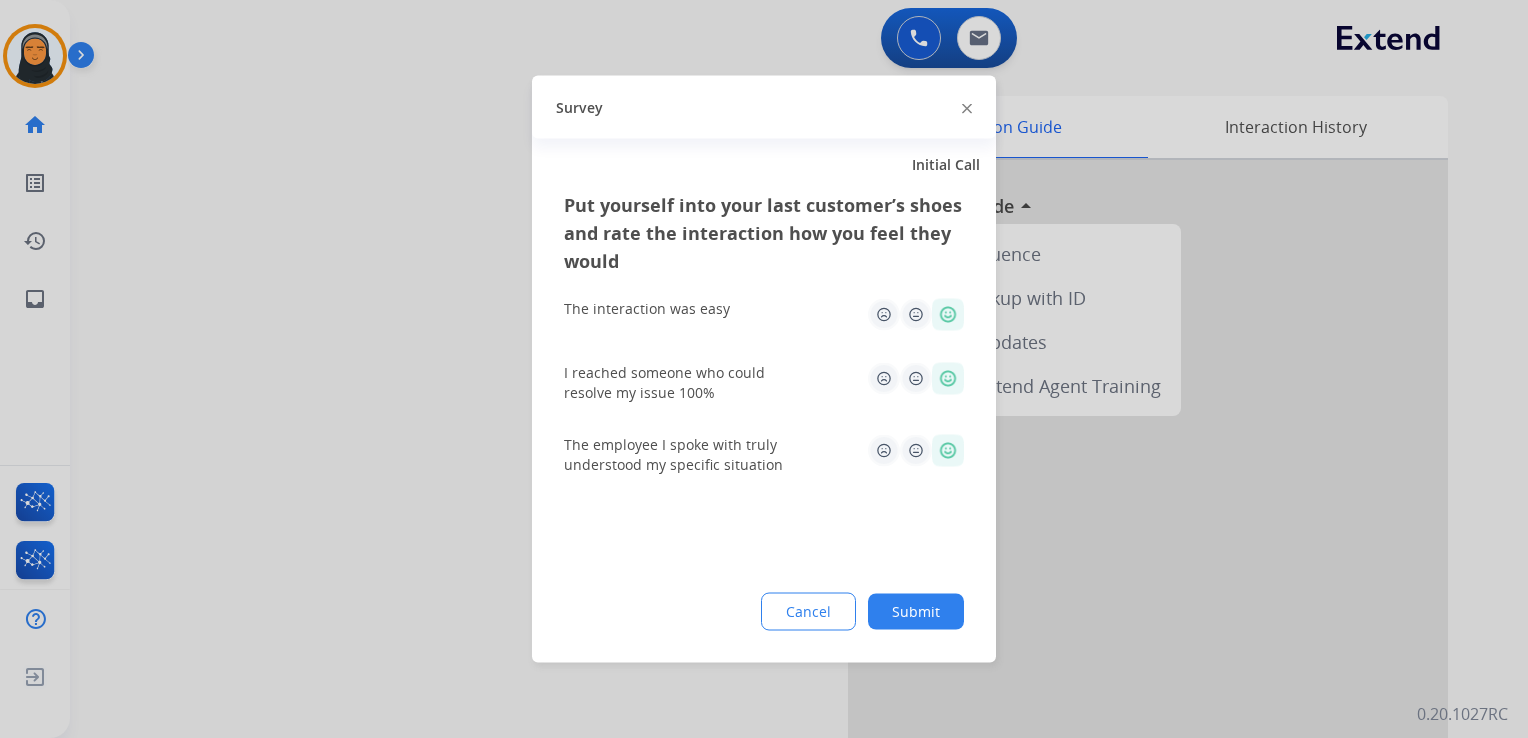 click on "Submit" 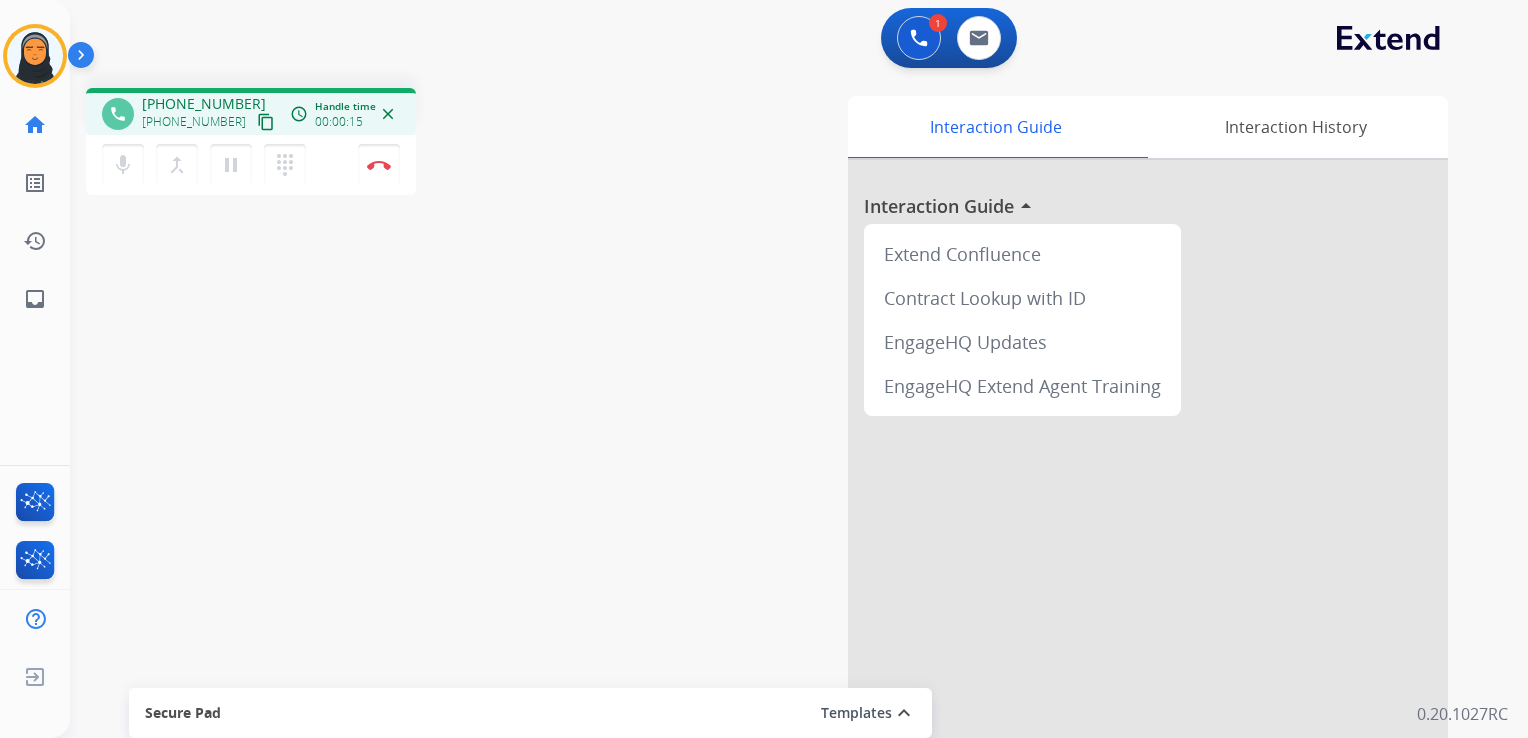 drag, startPoint x: 243, startPoint y: 117, endPoint x: 256, endPoint y: 114, distance: 13.341664 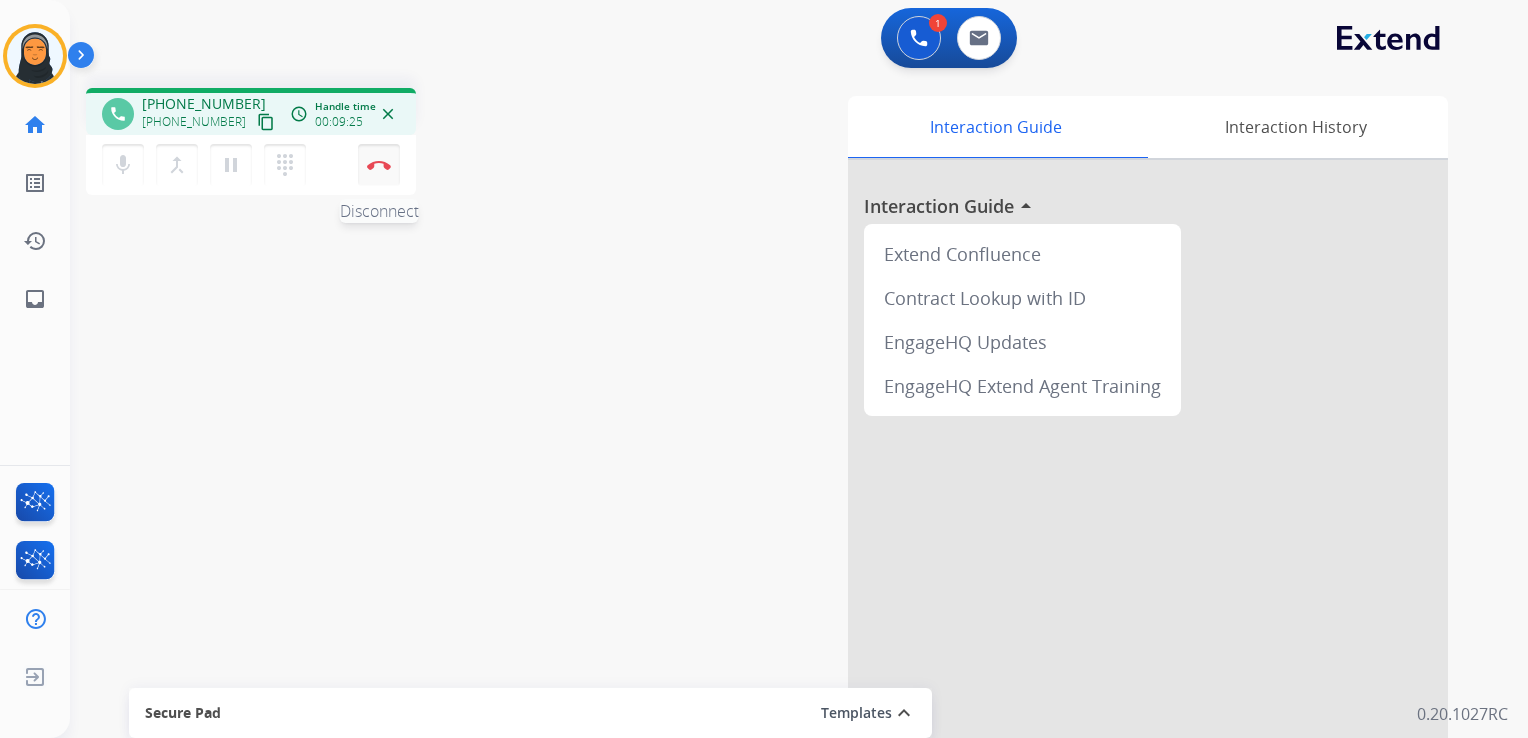 click at bounding box center [379, 165] 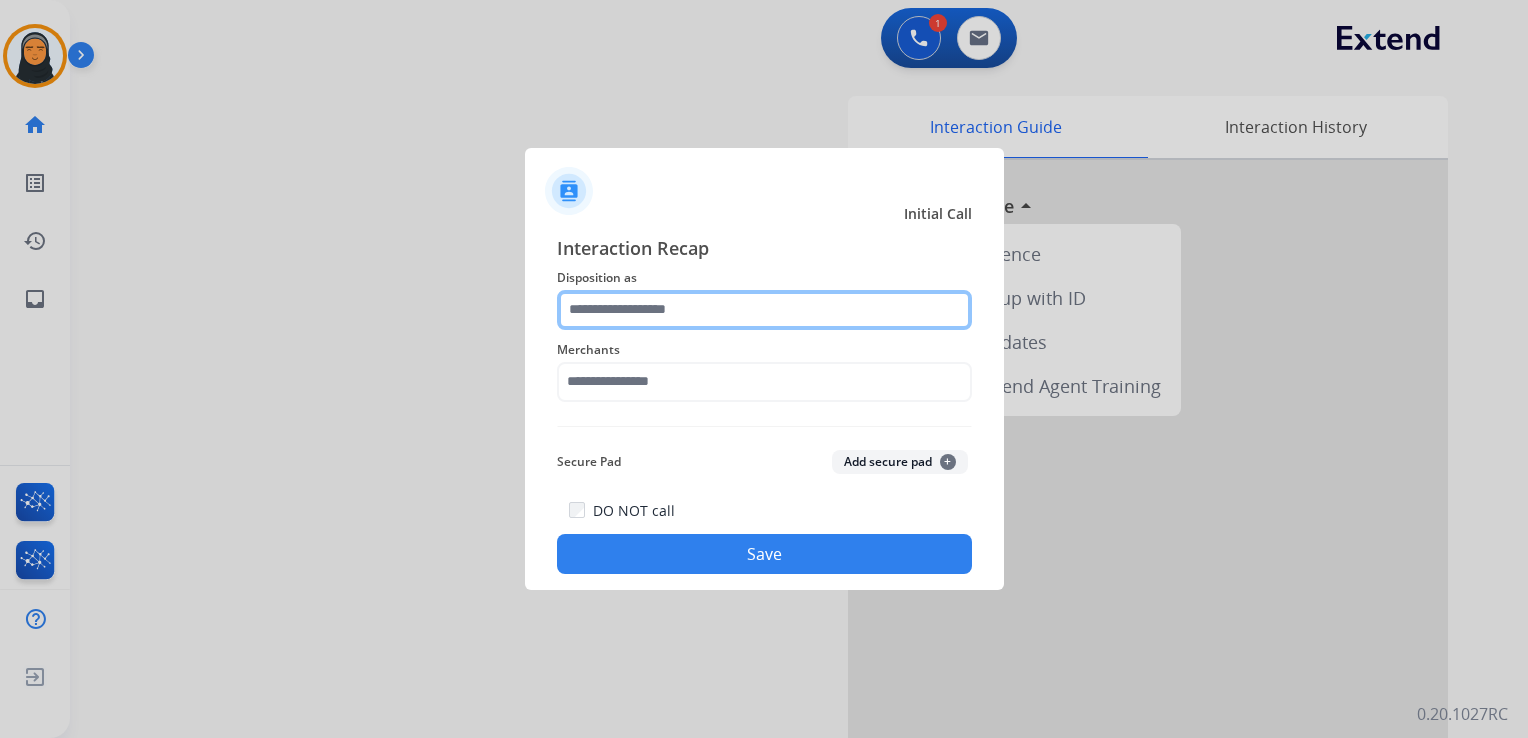 click 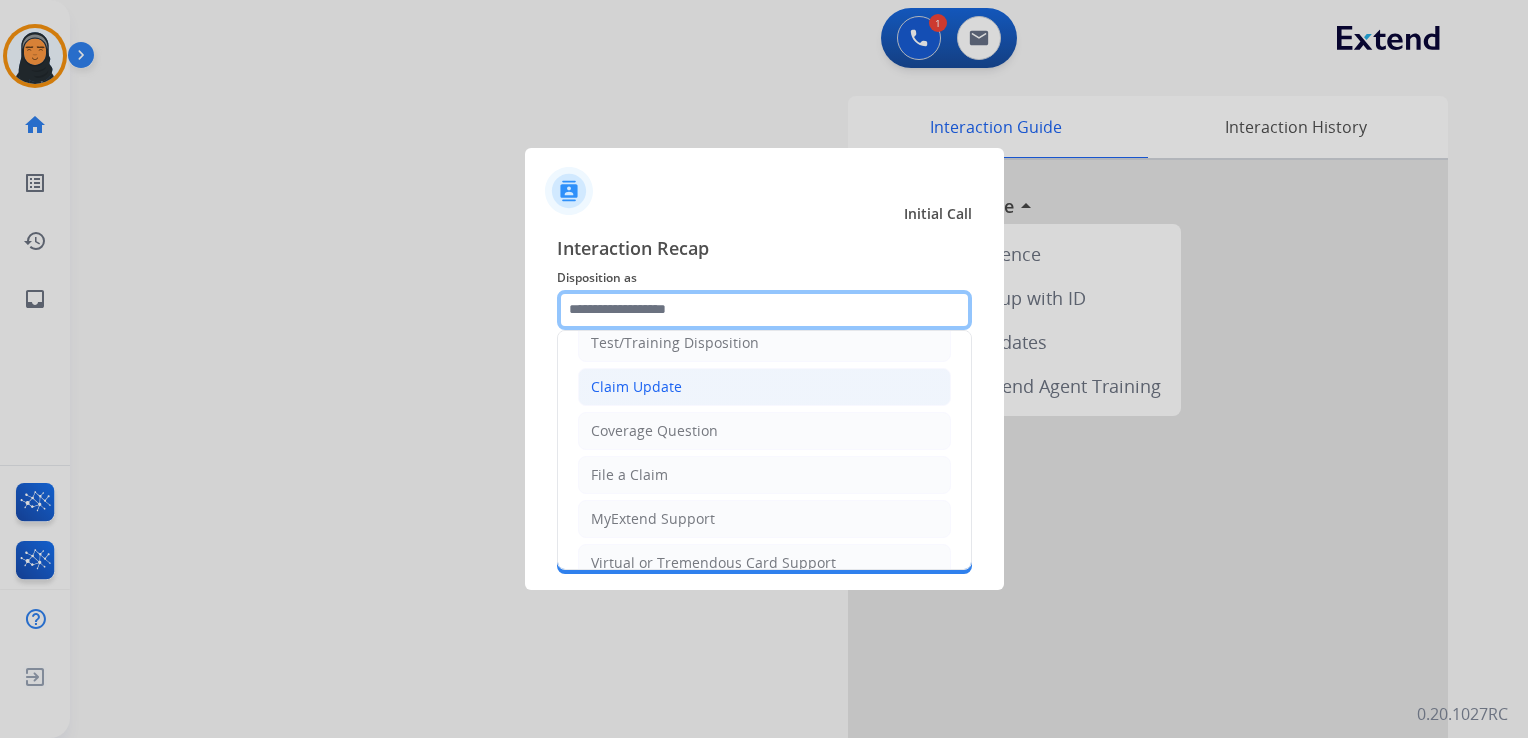 scroll, scrollTop: 100, scrollLeft: 0, axis: vertical 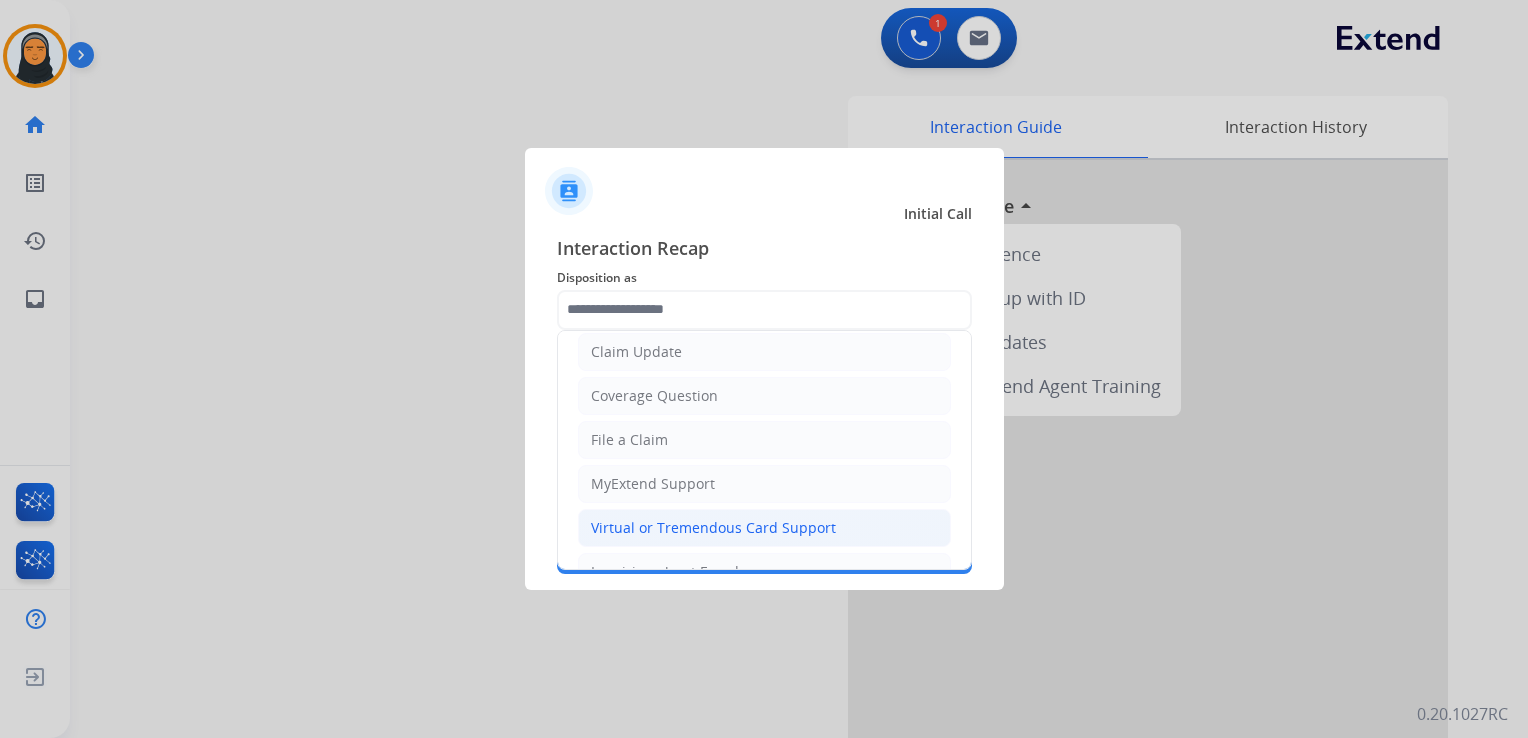 click on "Virtual or Tremendous Card Support" 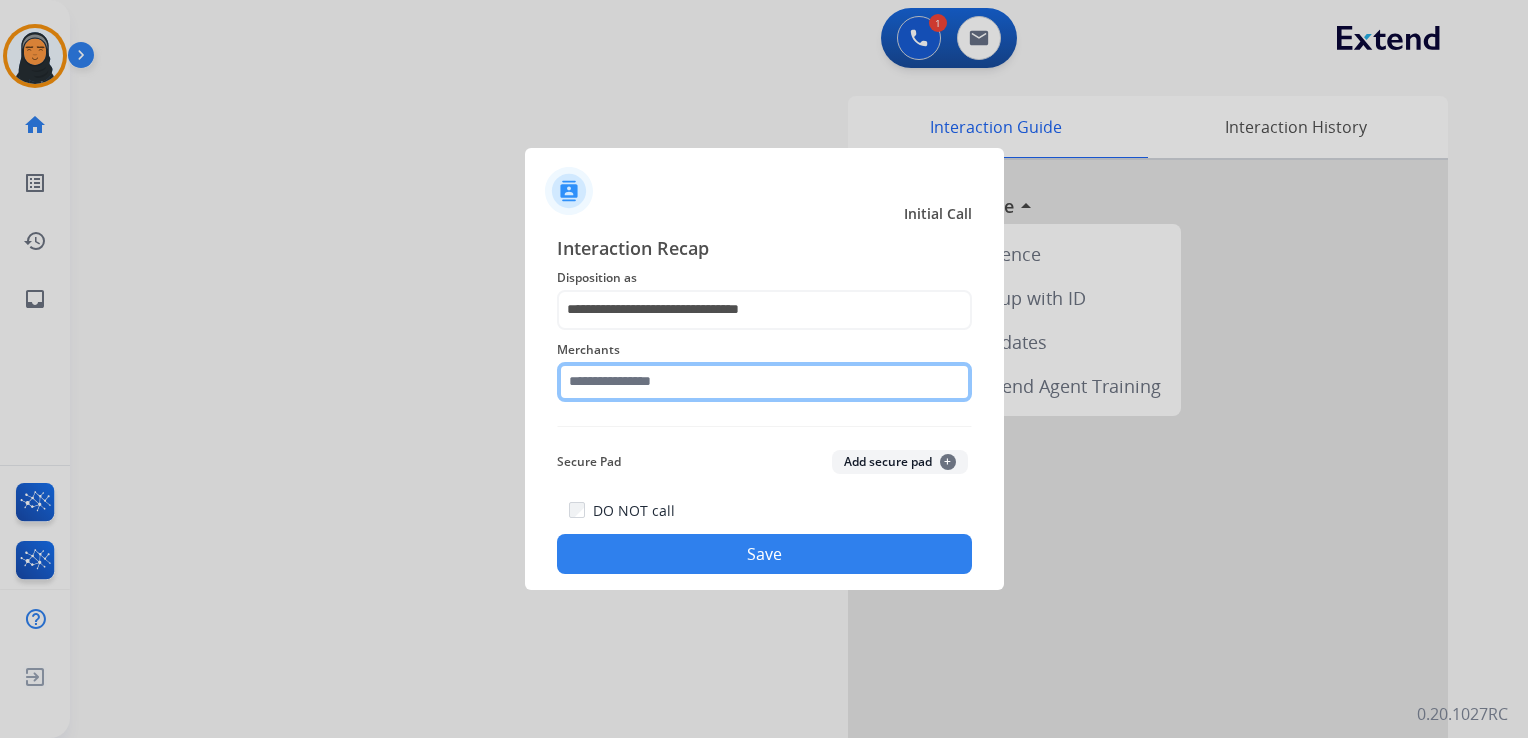 click 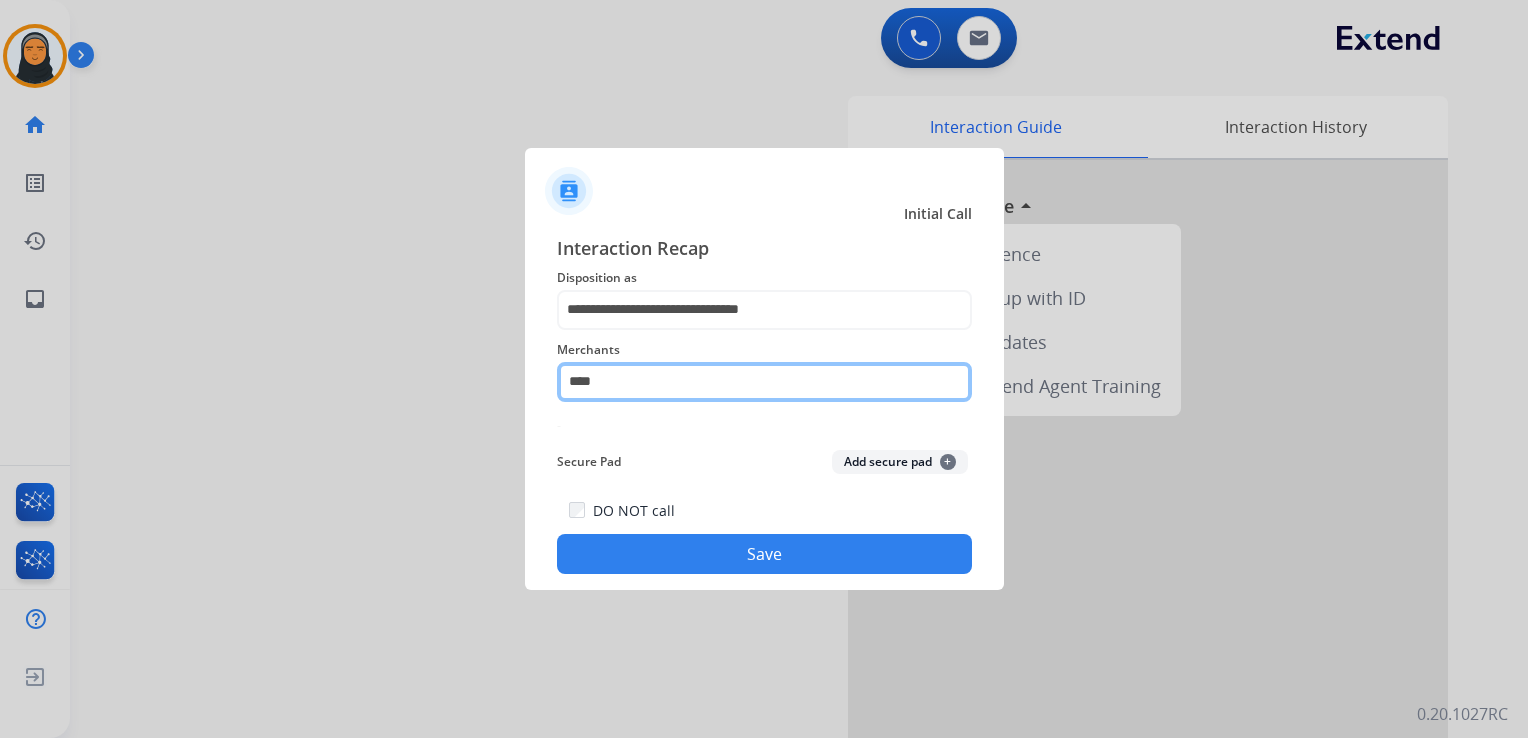 drag, startPoint x: 693, startPoint y: 382, endPoint x: 501, endPoint y: 374, distance: 192.1666 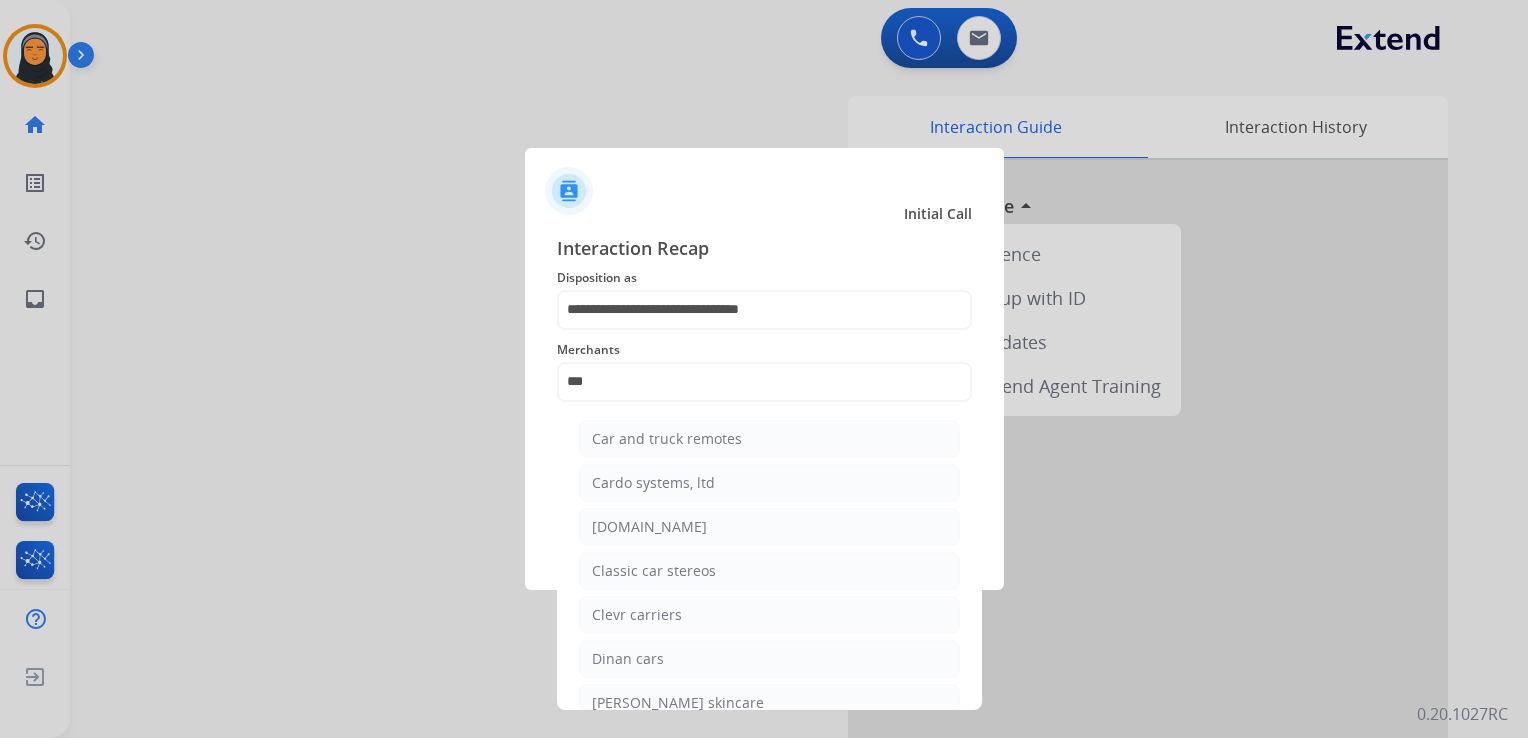 click on "[DOMAIN_NAME]" 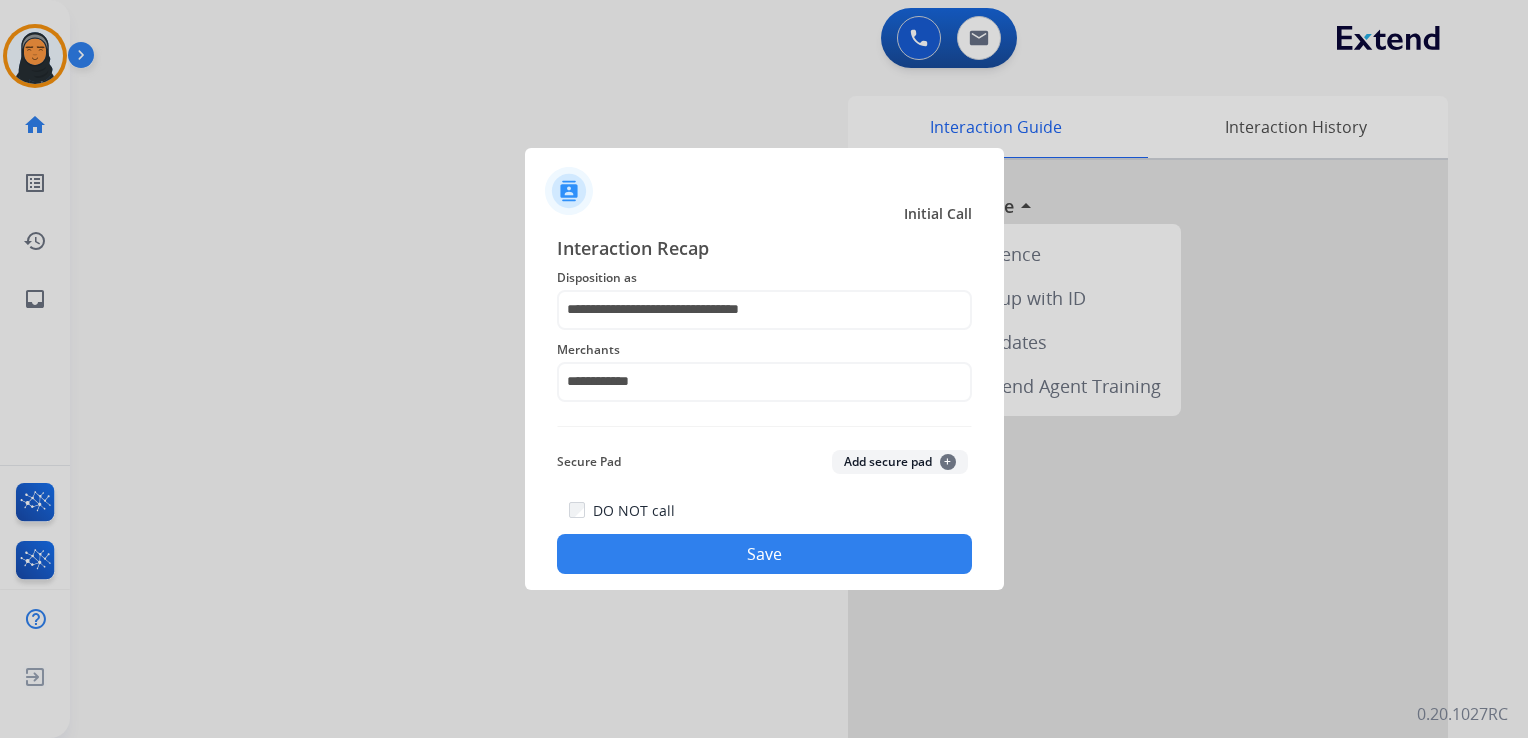 click on "Save" 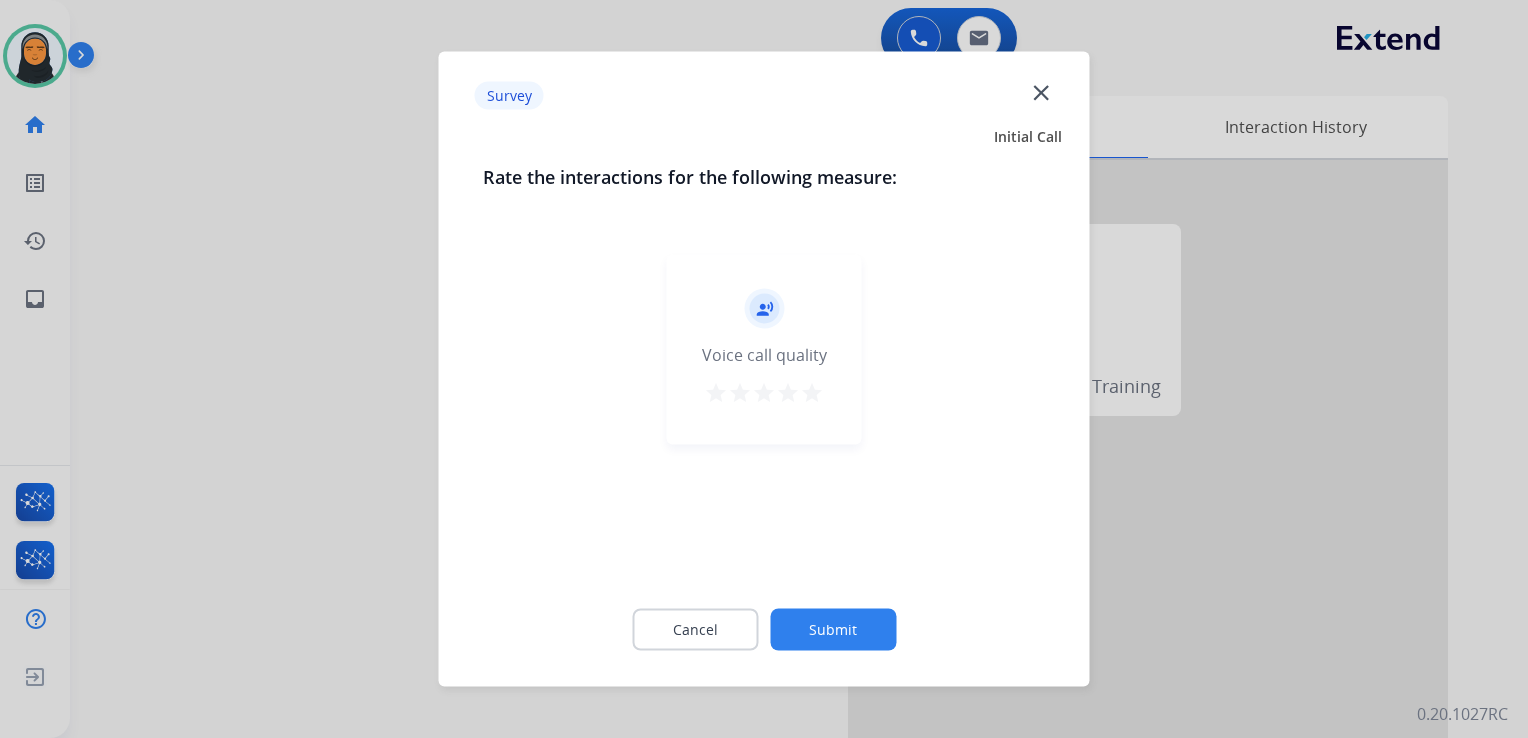 click on "star" at bounding box center (812, 393) 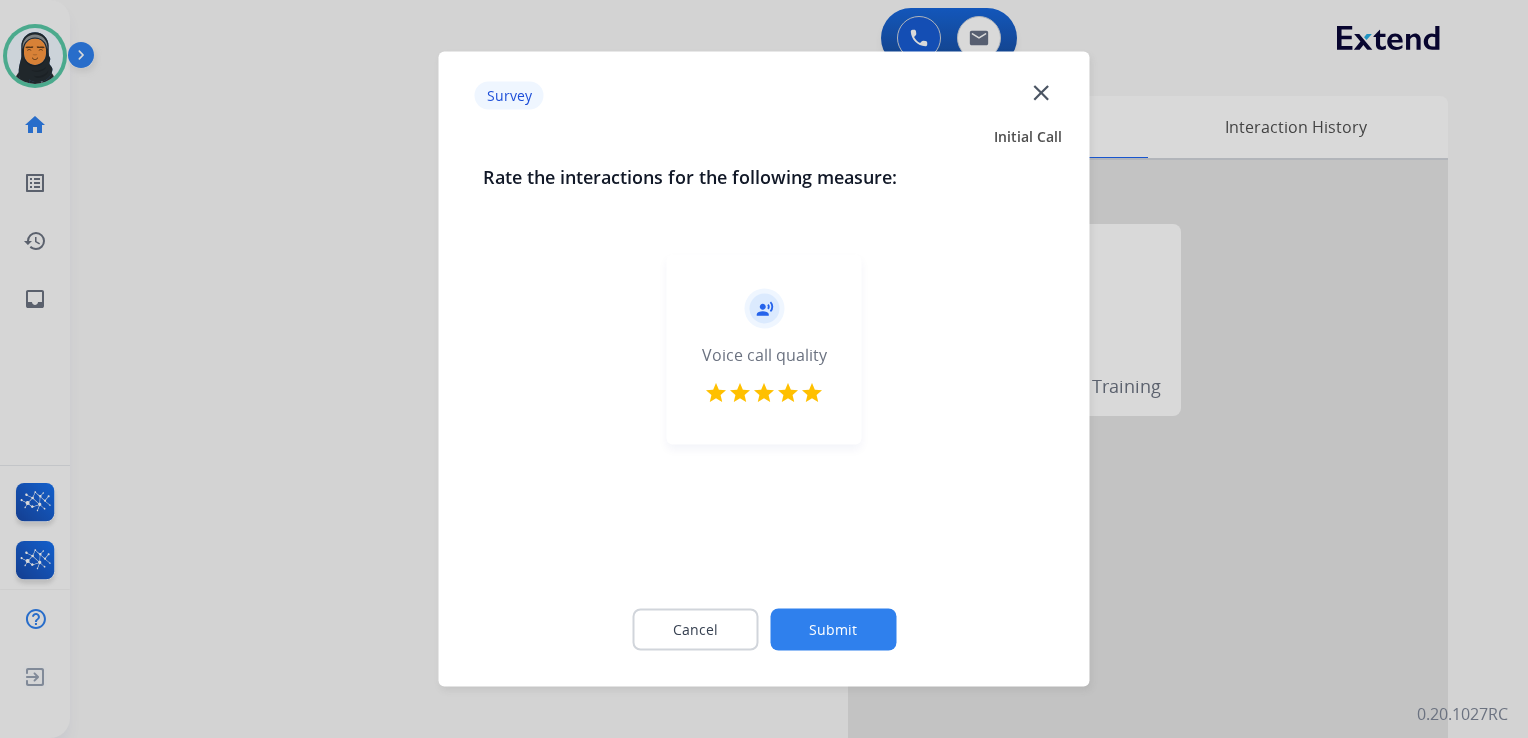 click on "Submit" 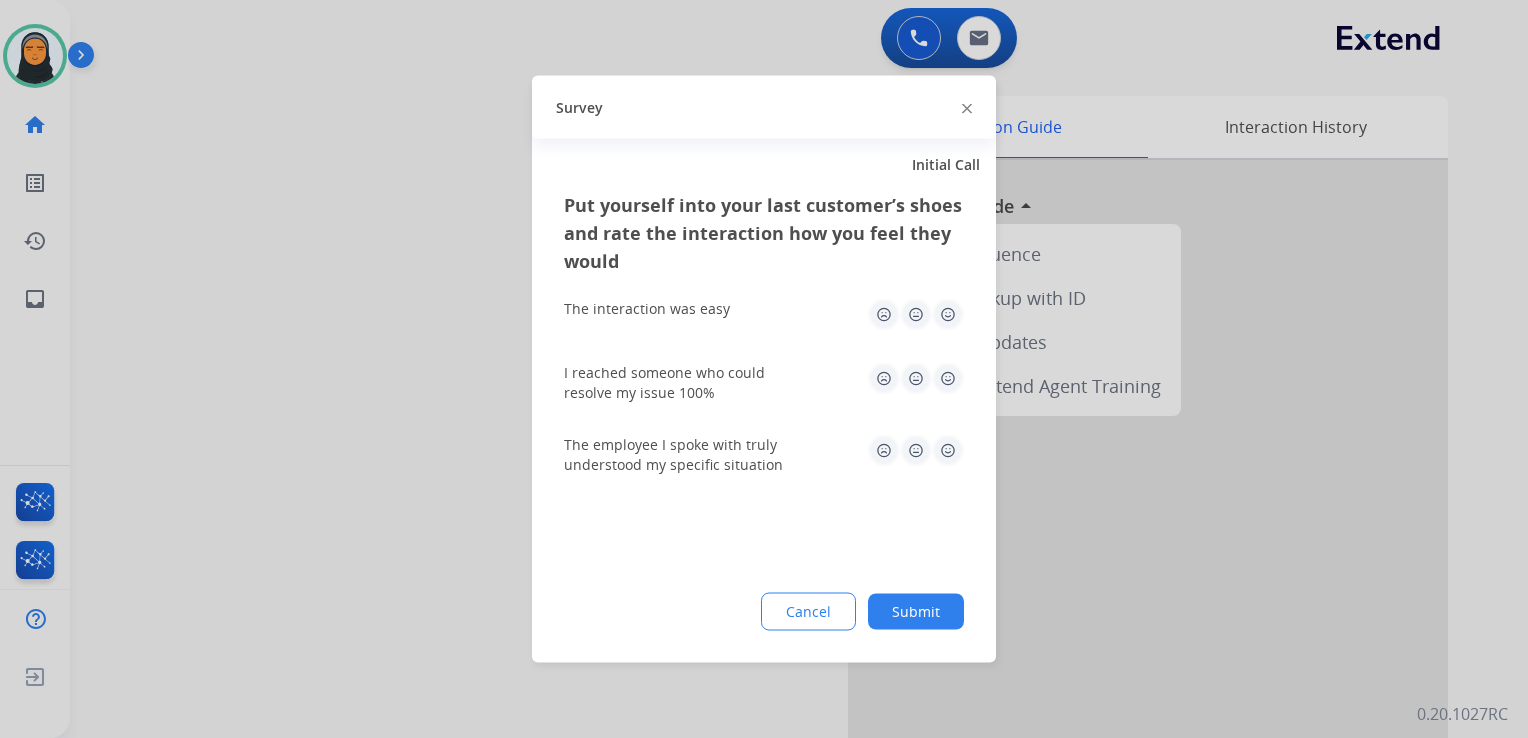click 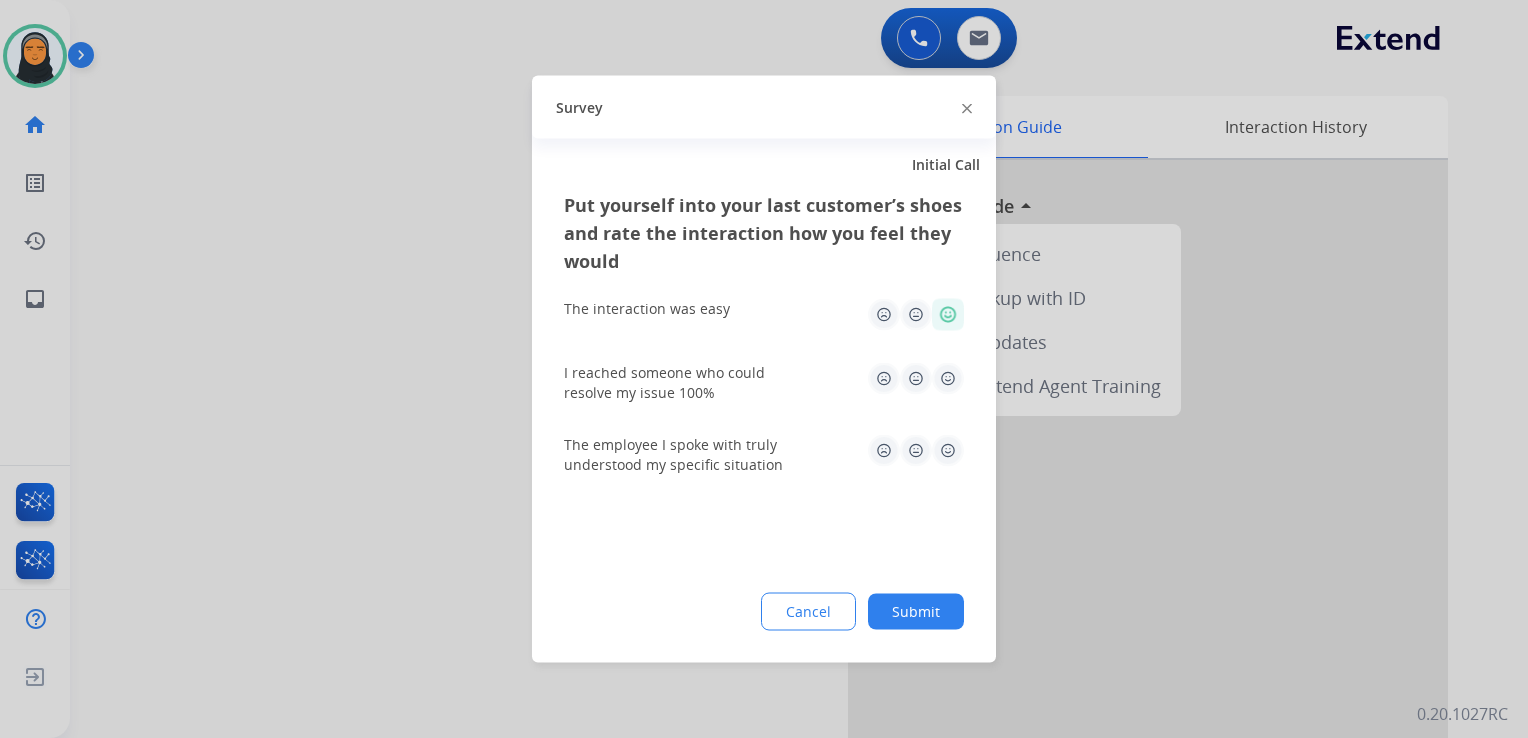 click 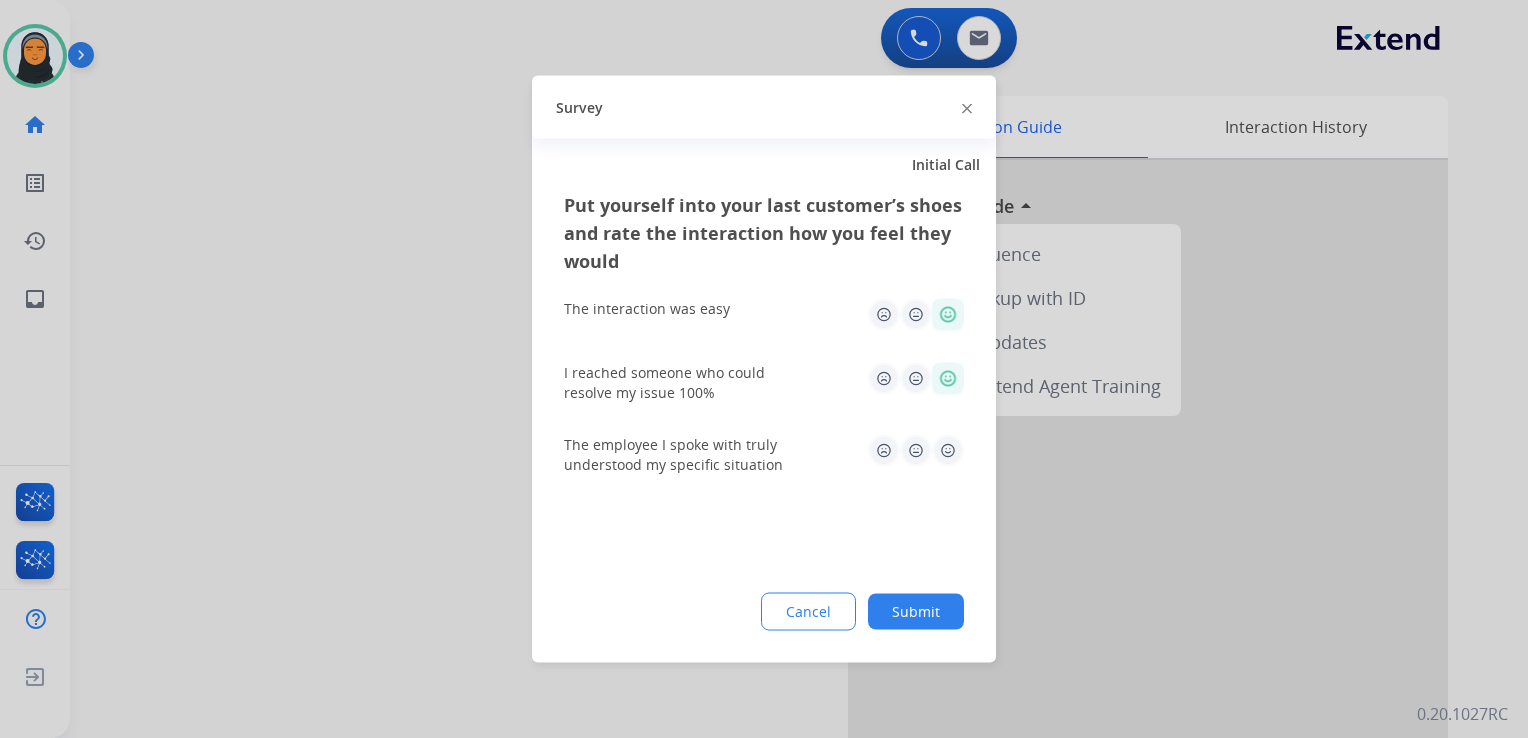 click 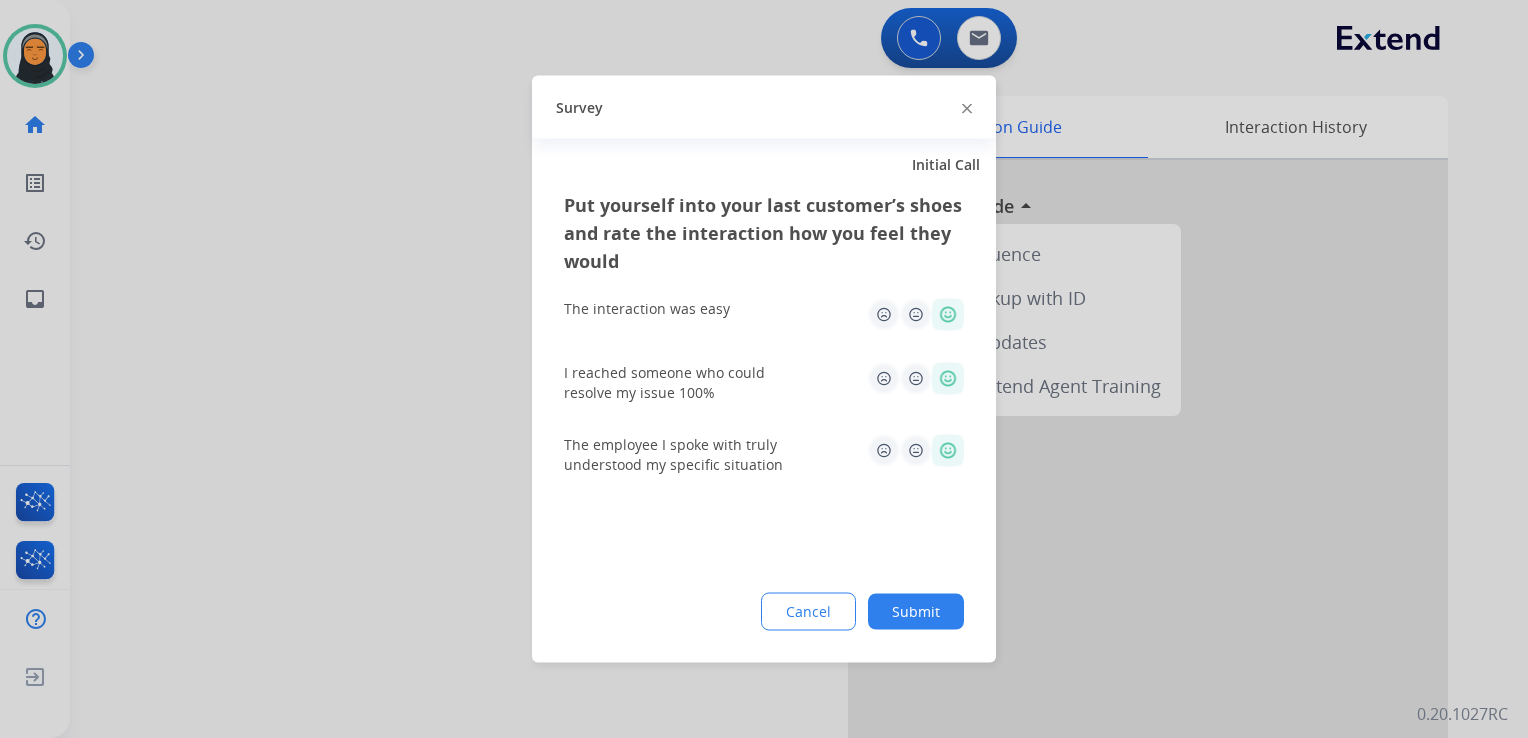click on "Submit" 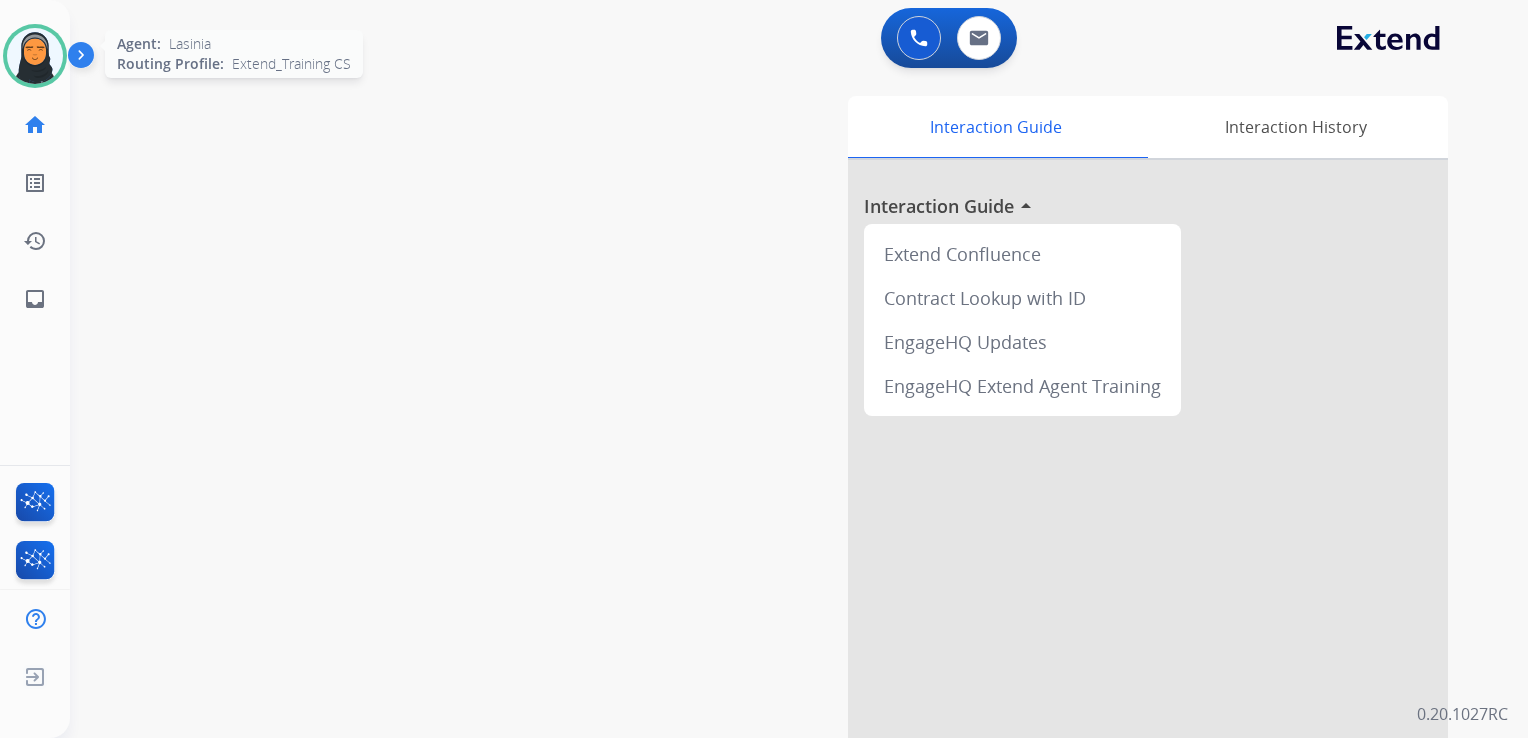 click at bounding box center (35, 56) 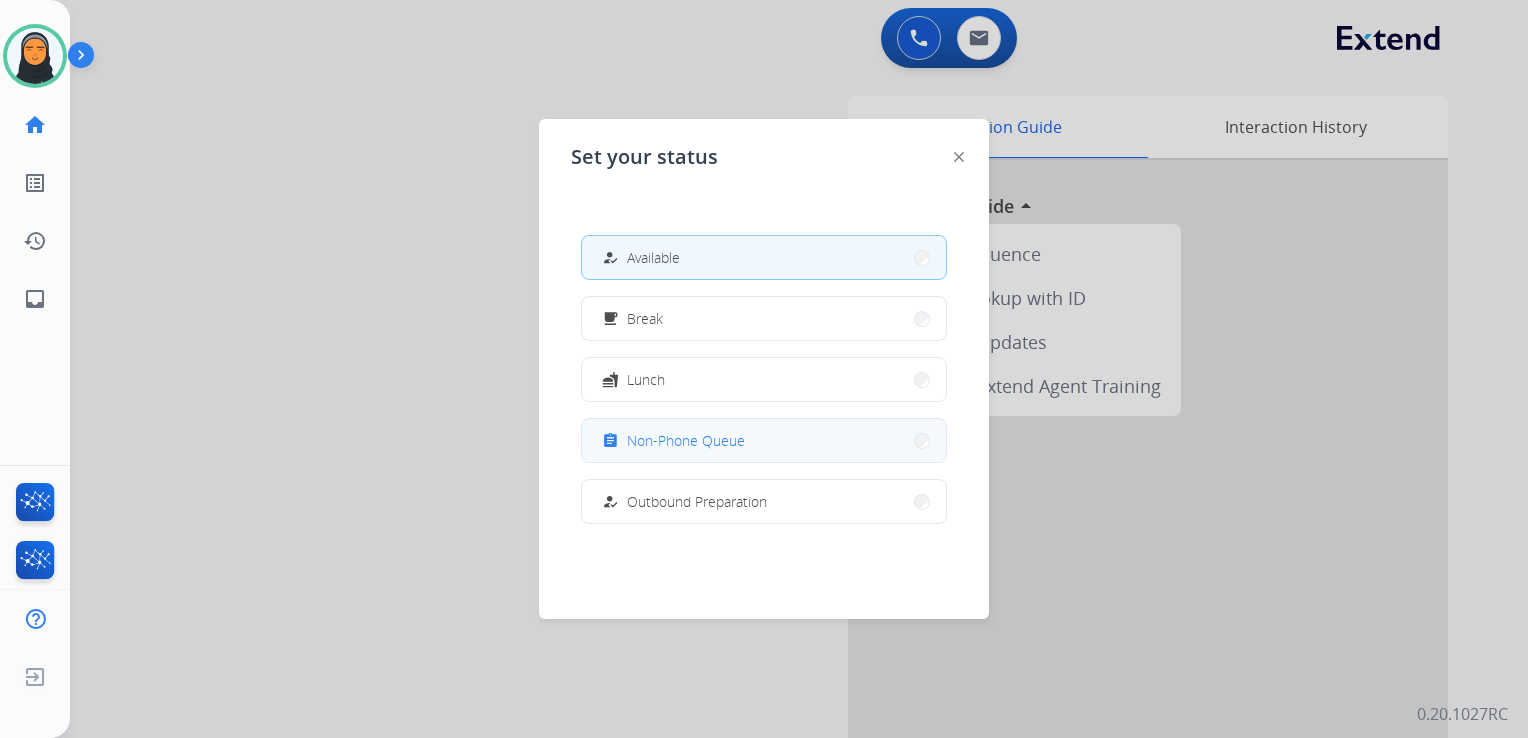 click on "assignment Non-Phone Queue" at bounding box center (764, 440) 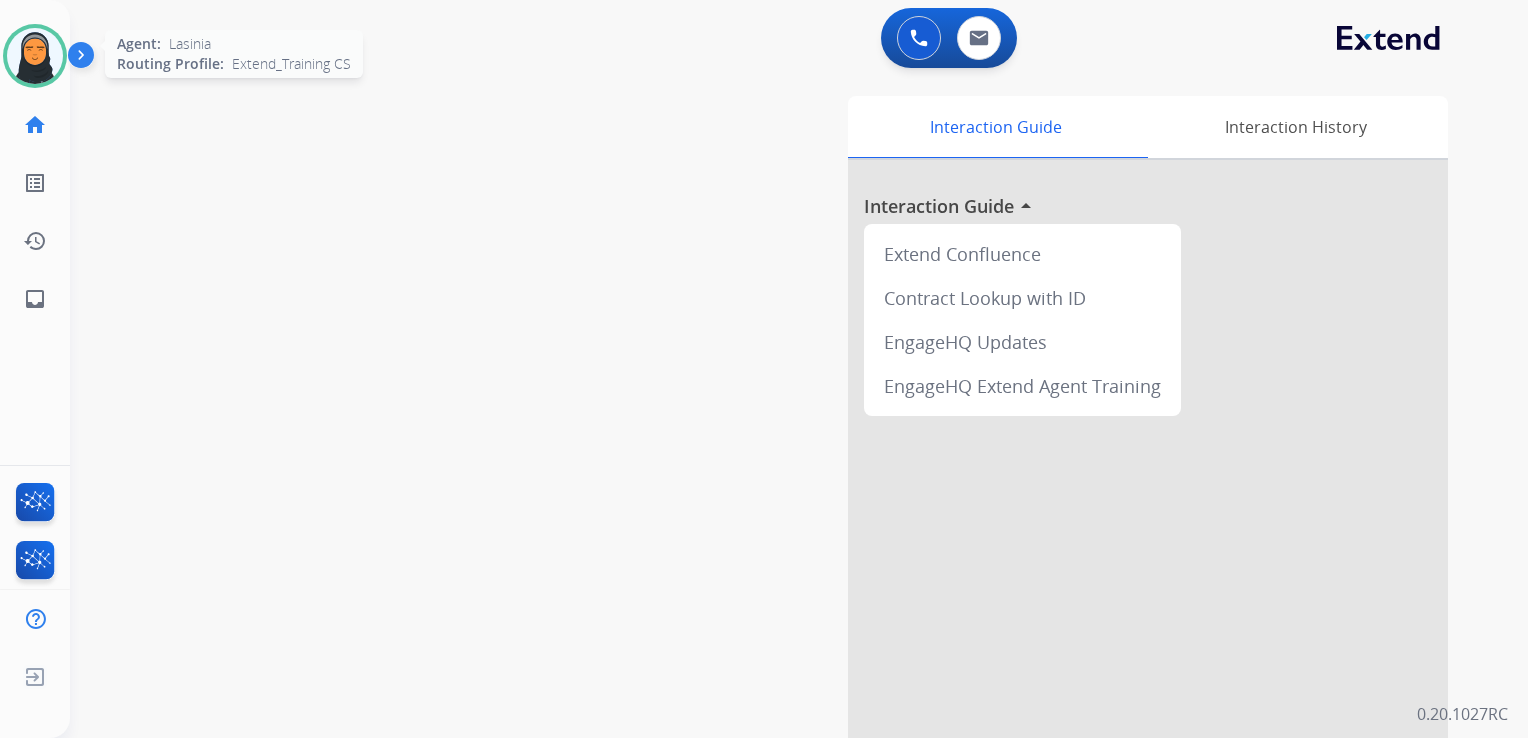 click at bounding box center [35, 56] 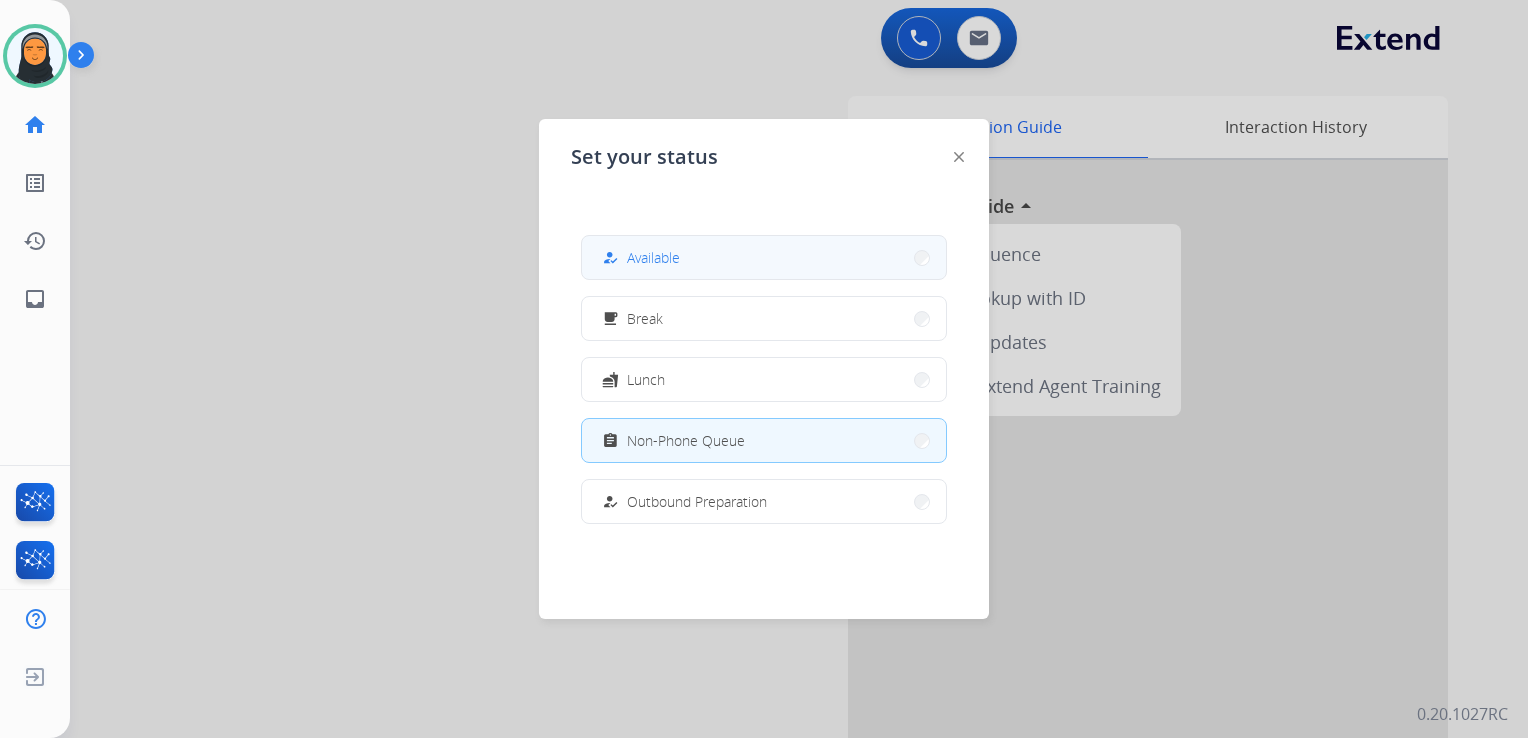 click on "Available" at bounding box center (653, 257) 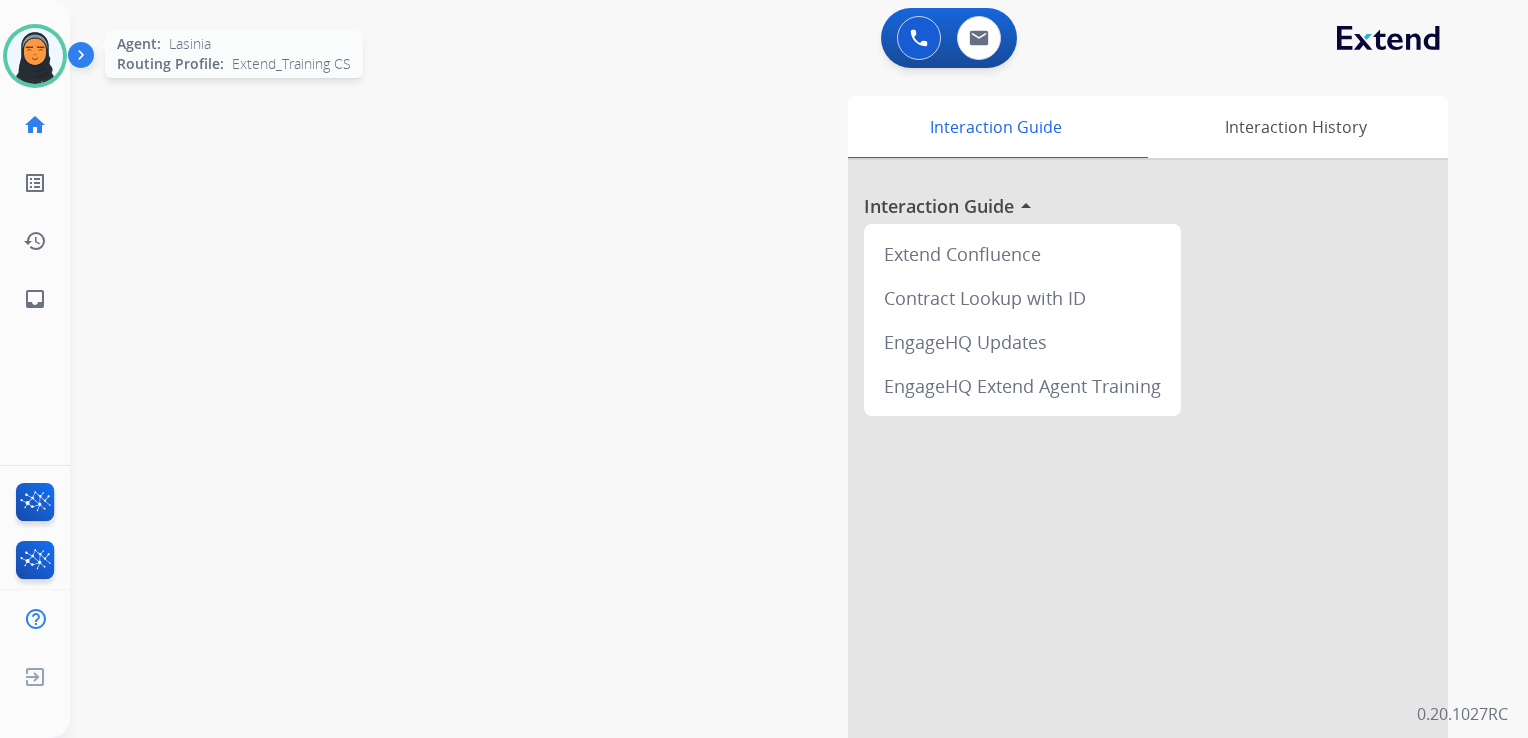 click at bounding box center [35, 56] 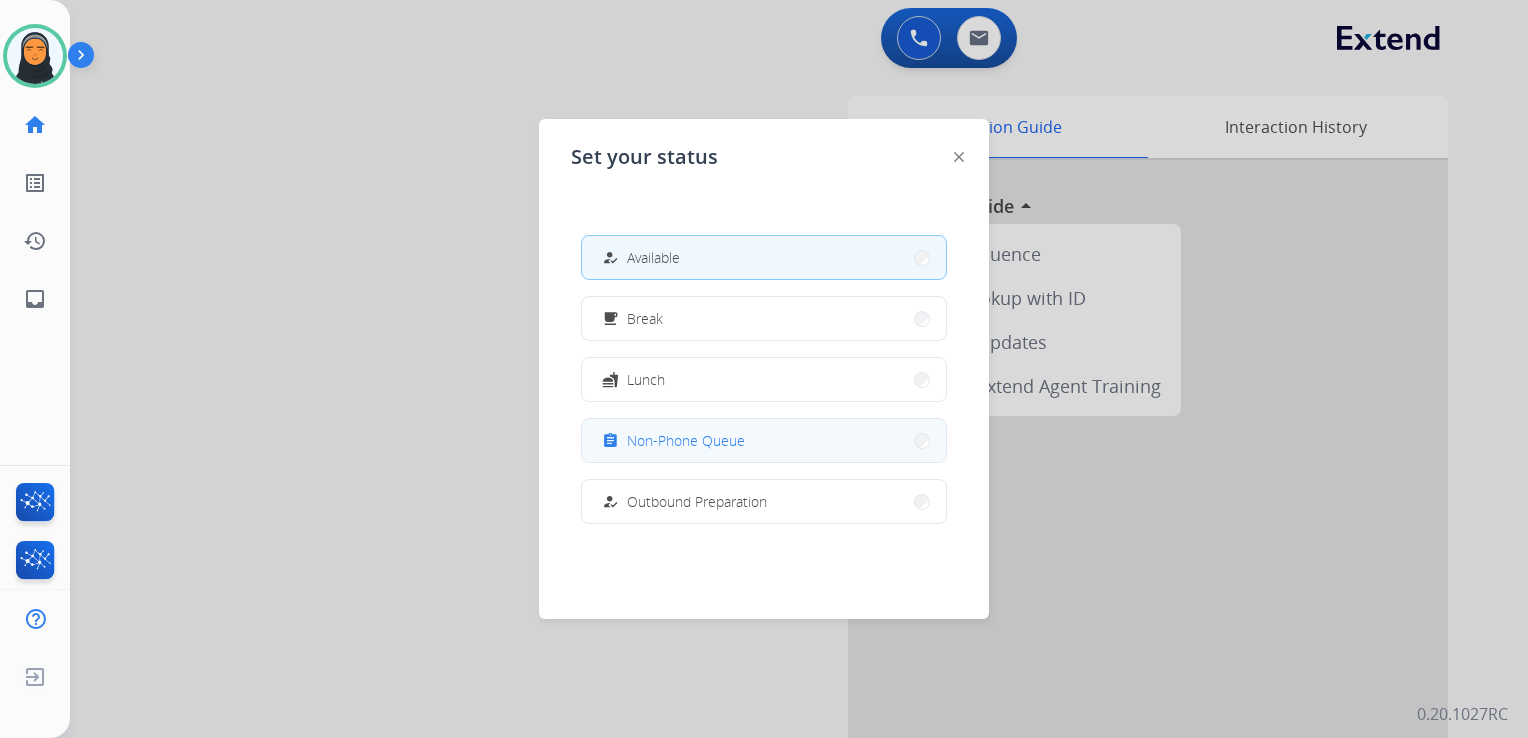 click on "Non-Phone Queue" at bounding box center [686, 440] 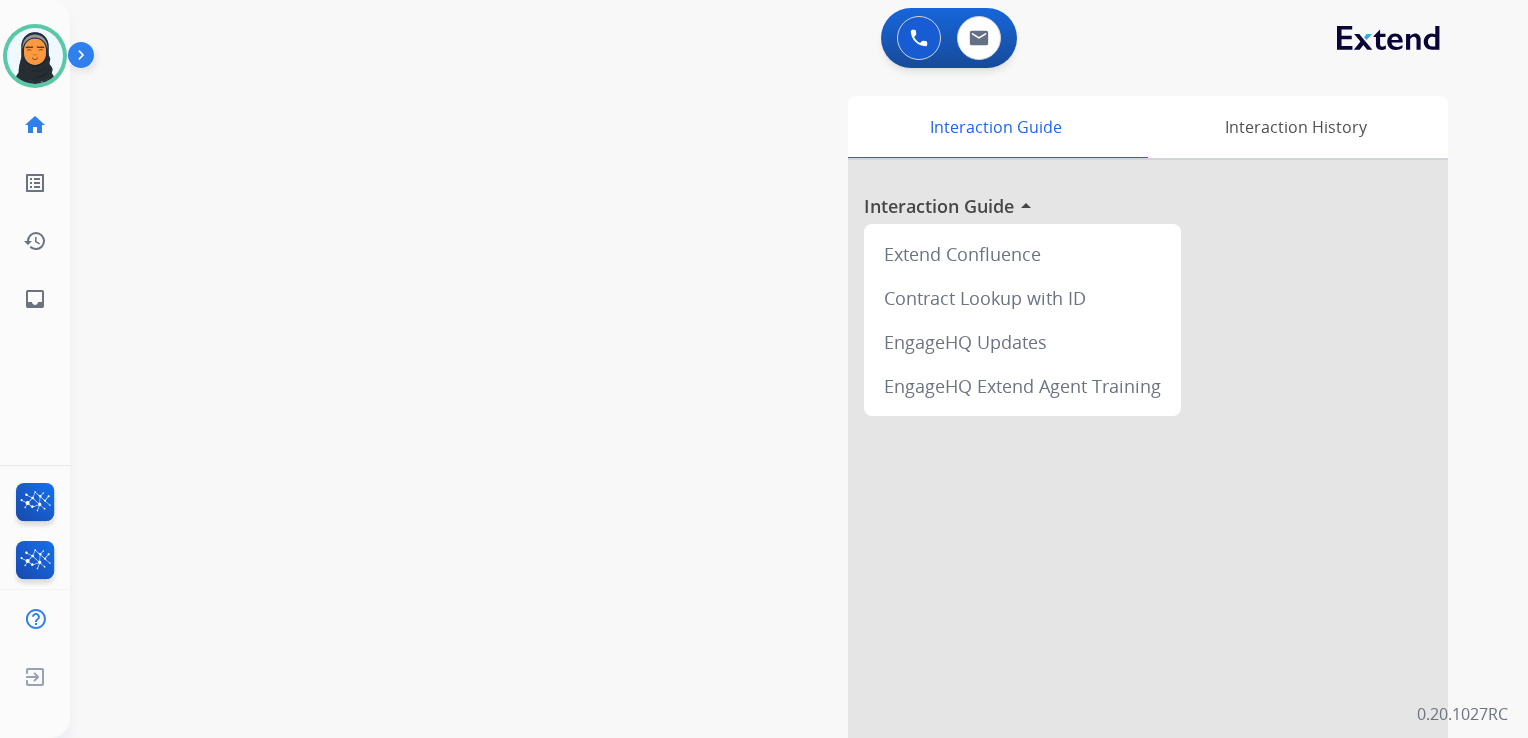 click at bounding box center [1148, 533] 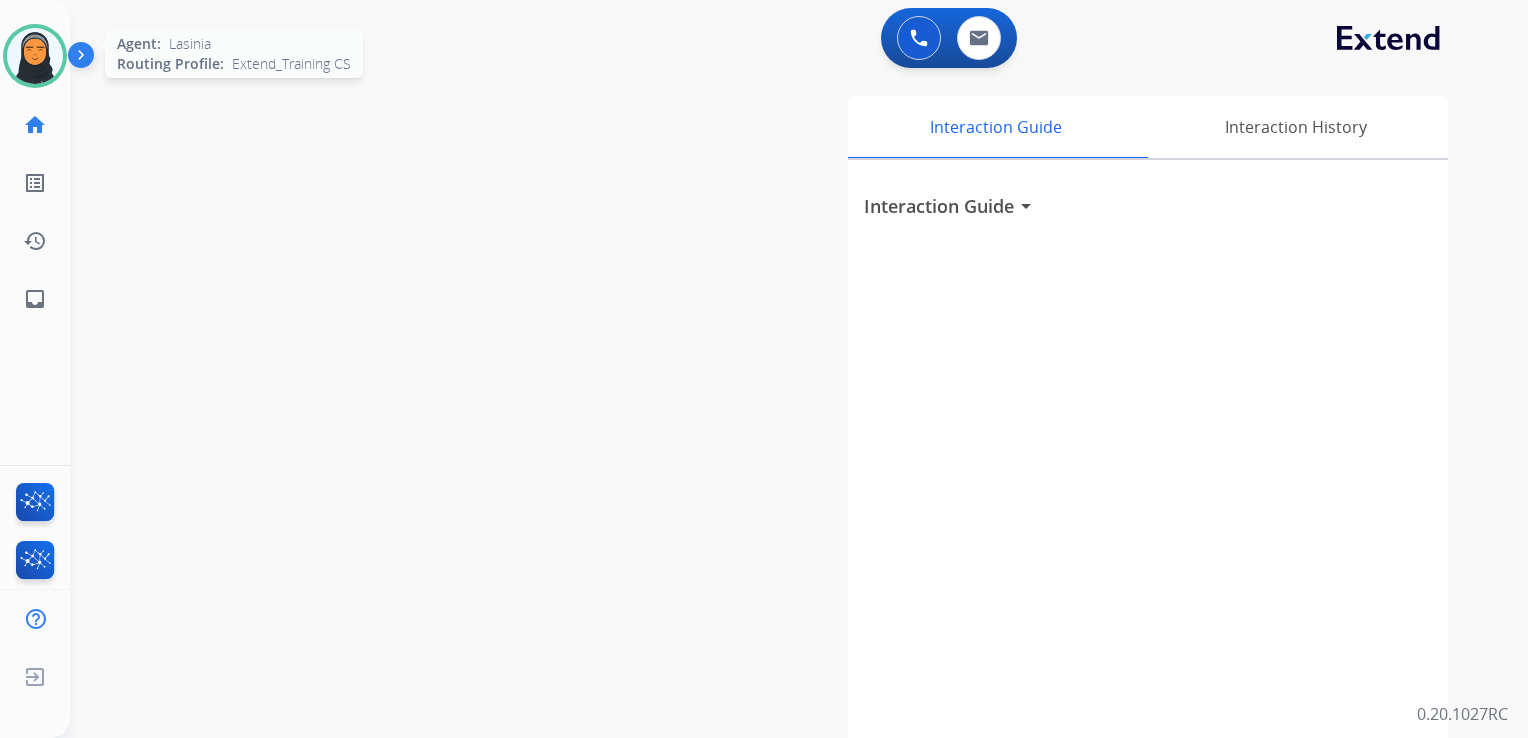 click at bounding box center [35, 56] 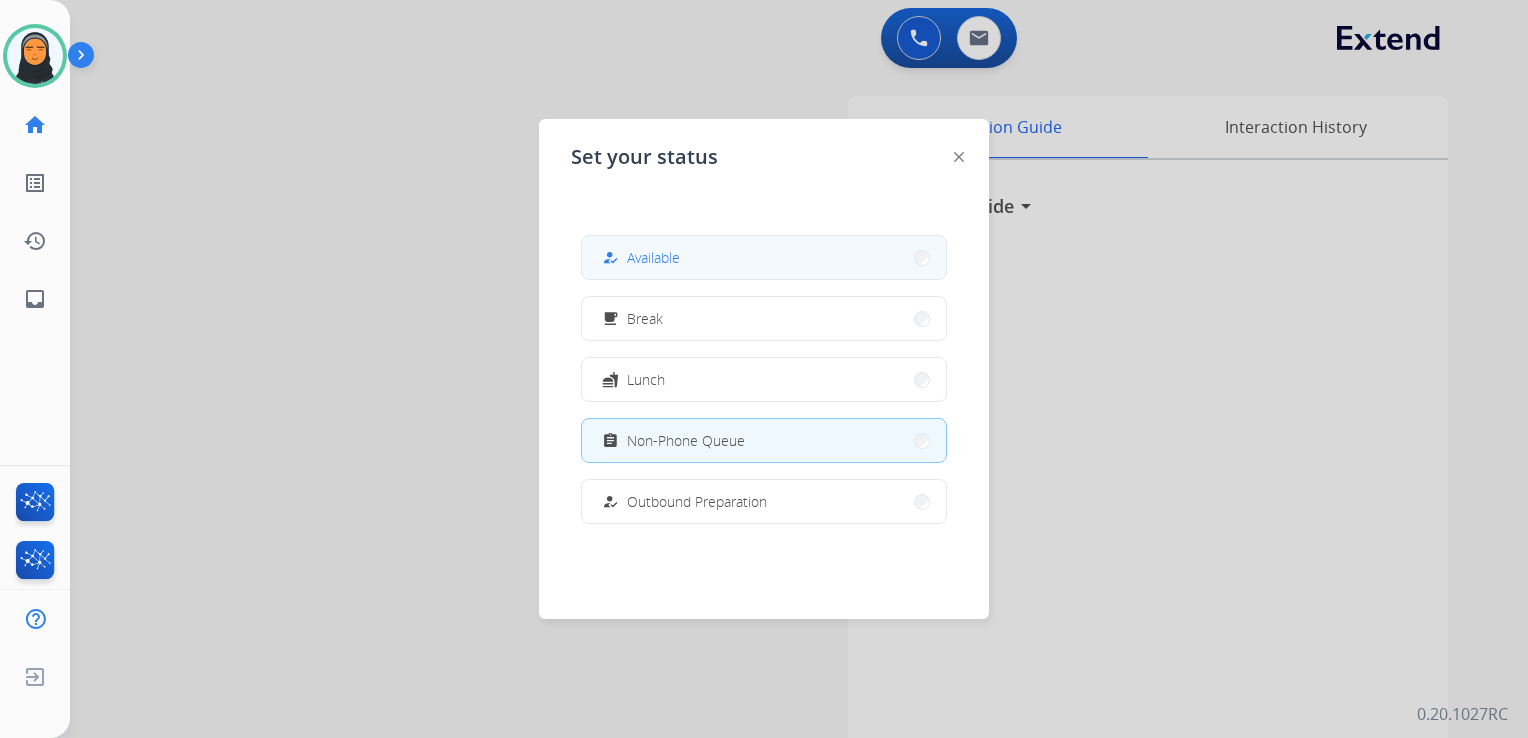 click on "how_to_reg Available" at bounding box center [764, 257] 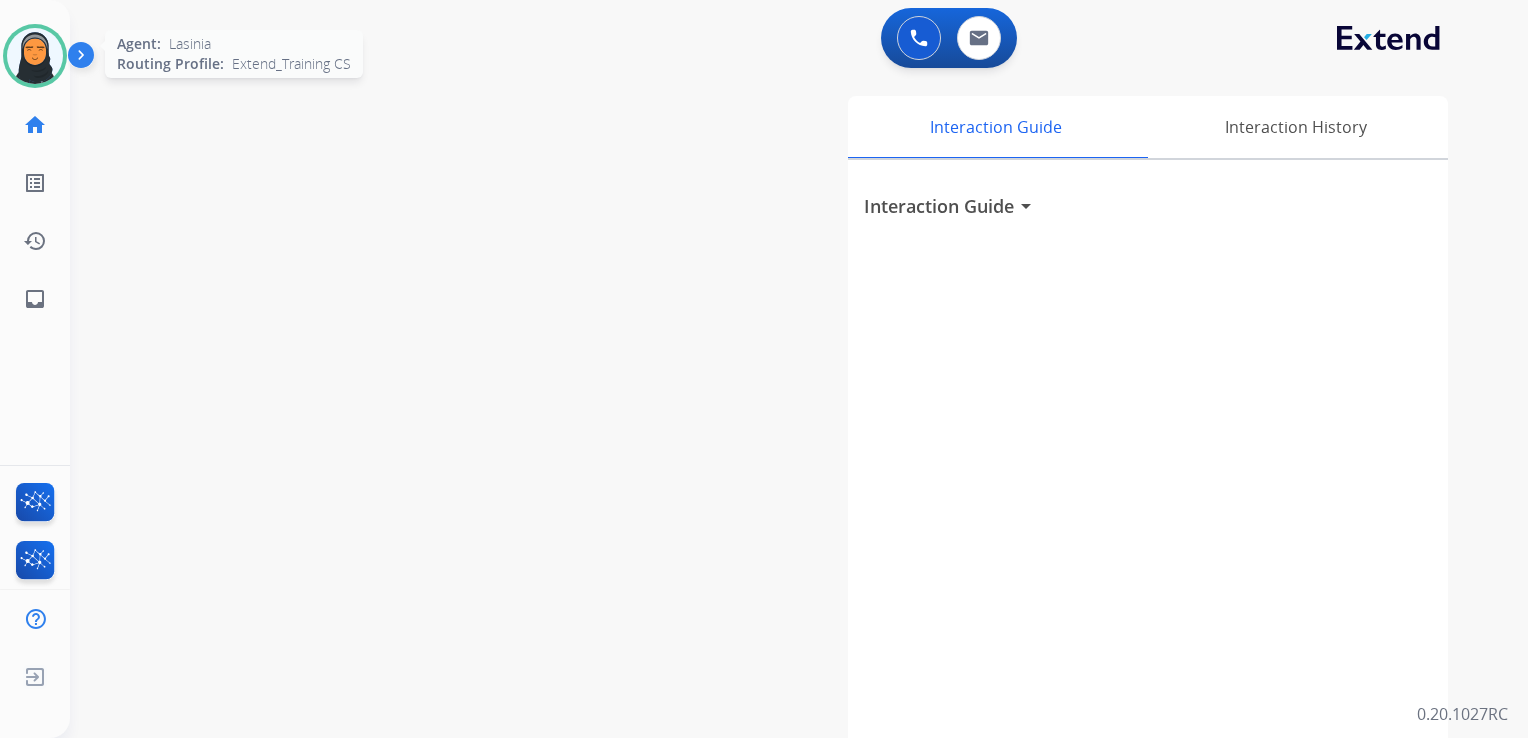 click at bounding box center (35, 56) 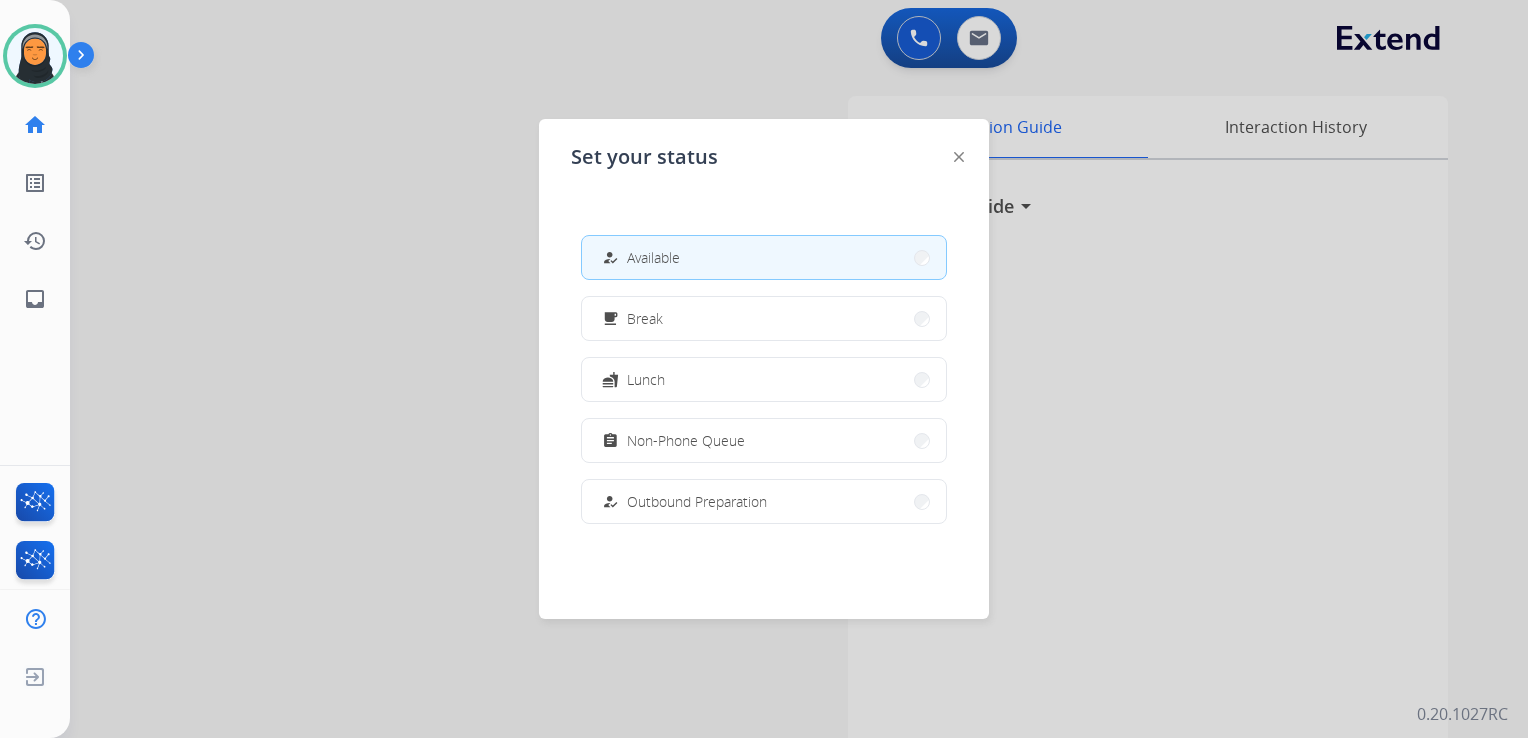 click on "assignment Non-Phone Queue" at bounding box center (764, 440) 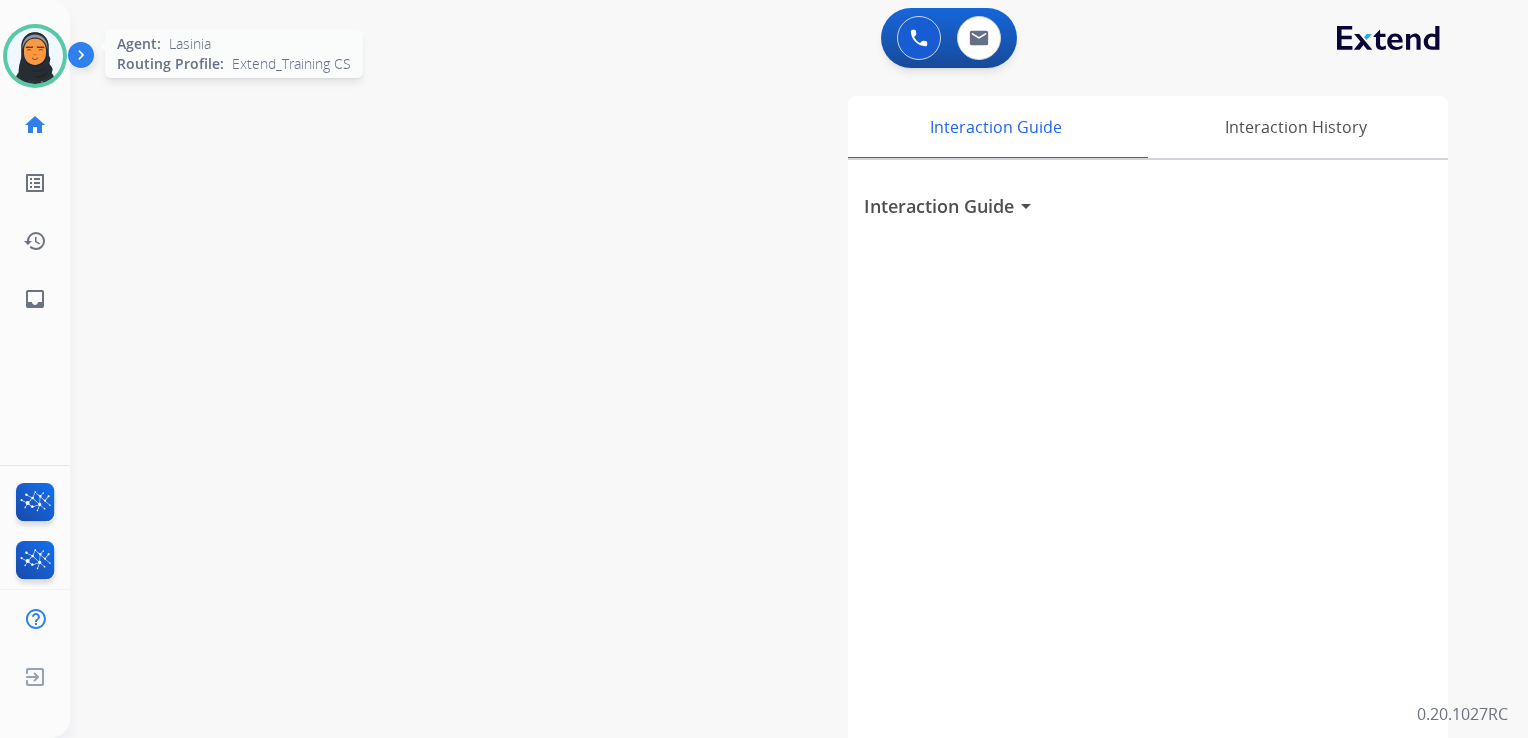 click at bounding box center (35, 56) 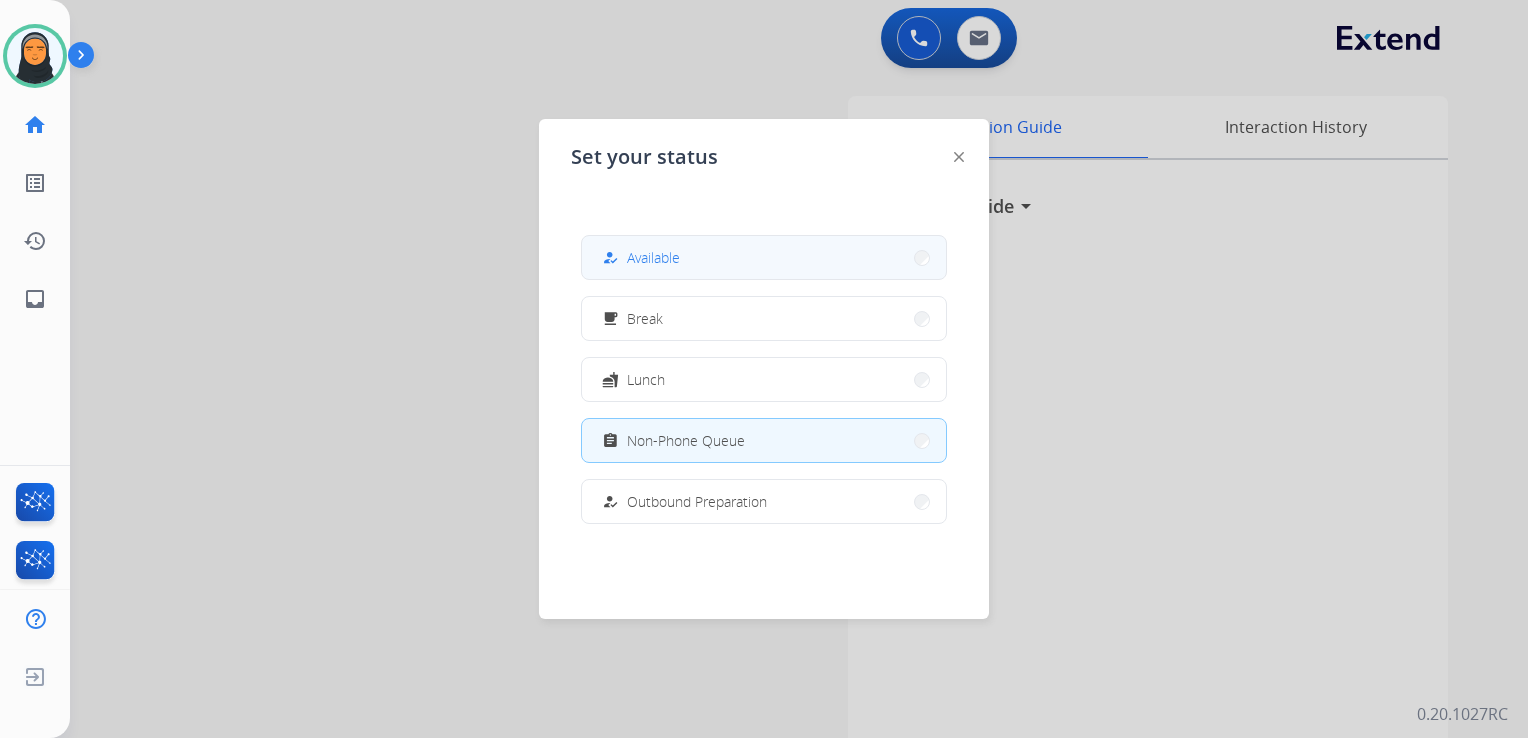 click on "how_to_reg Available" at bounding box center (764, 257) 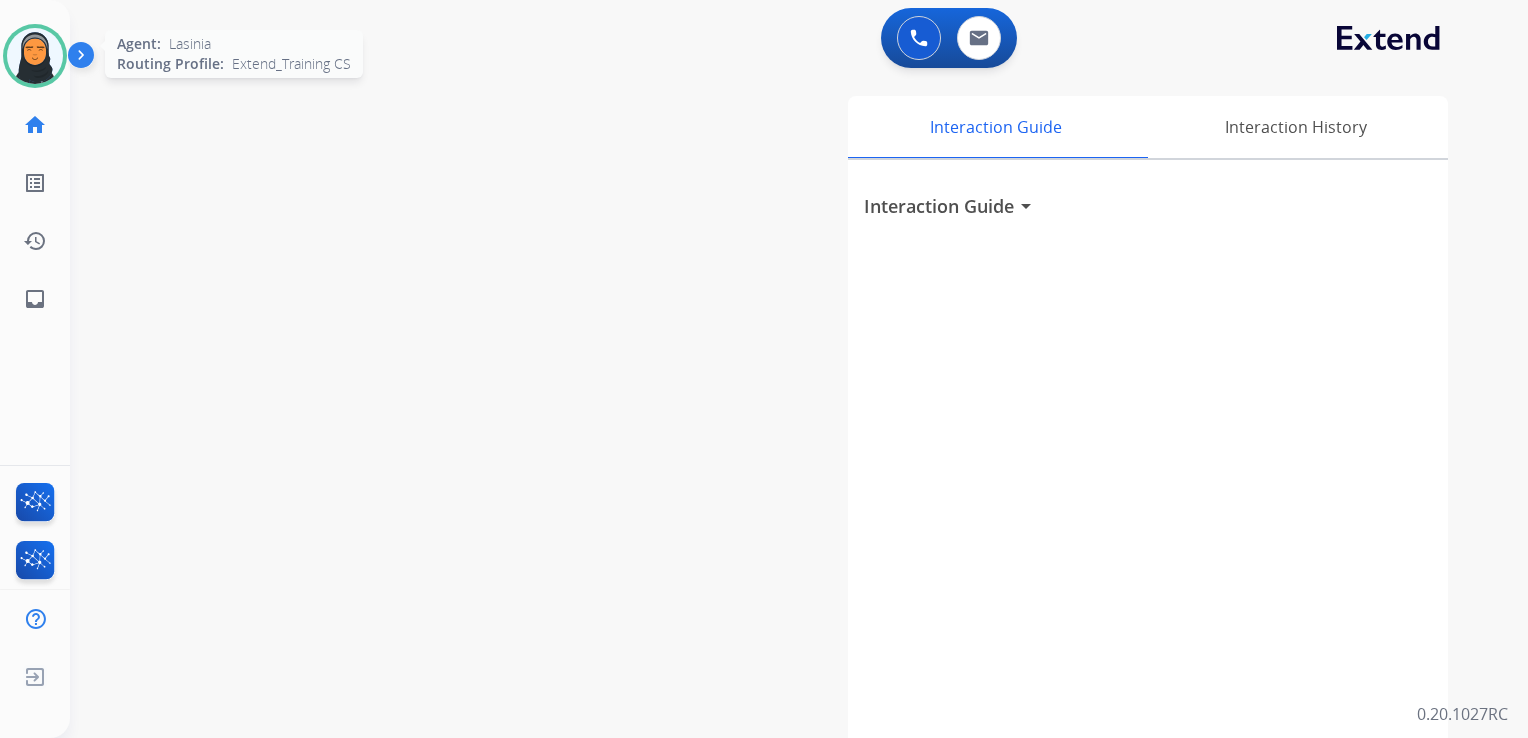 click at bounding box center (35, 56) 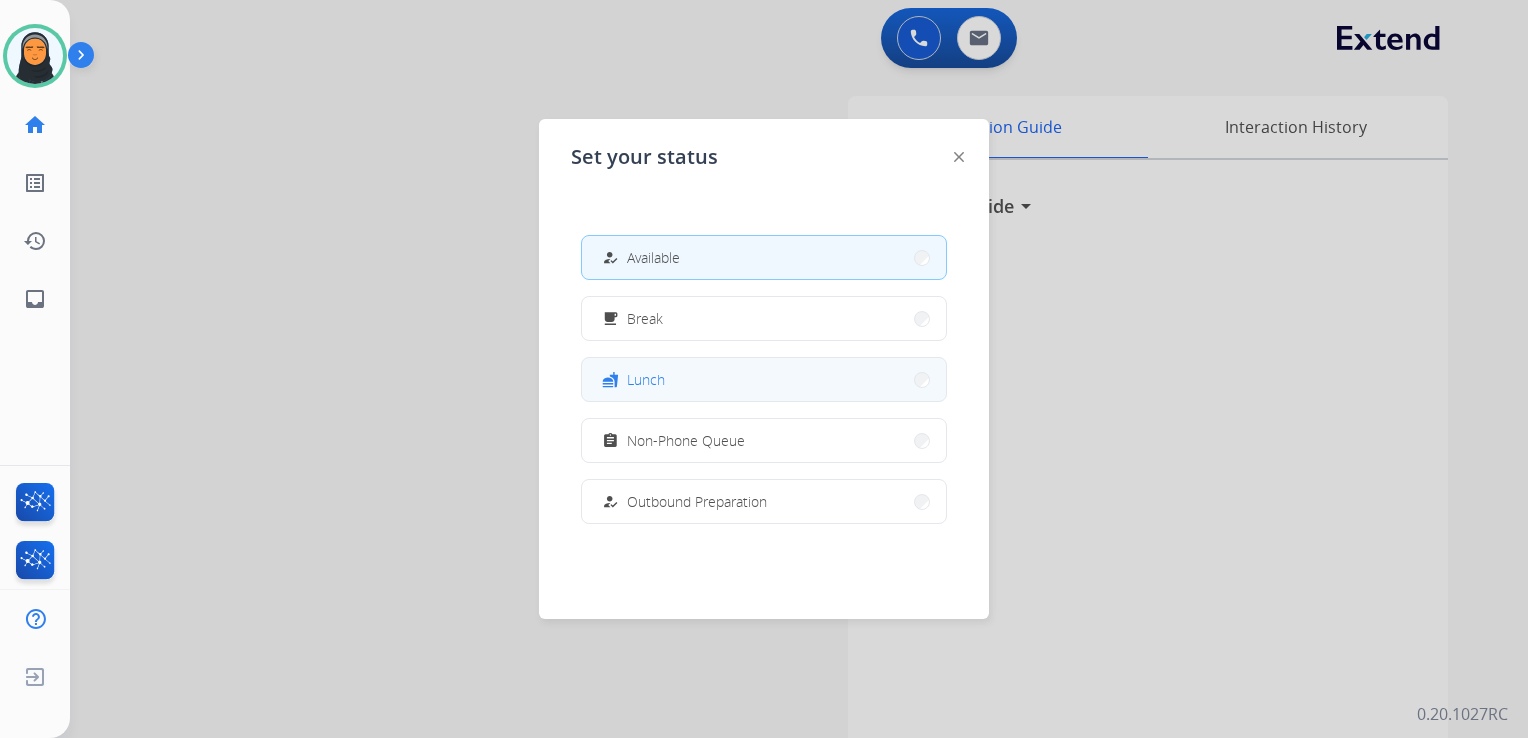 click on "fastfood Lunch" at bounding box center [764, 379] 